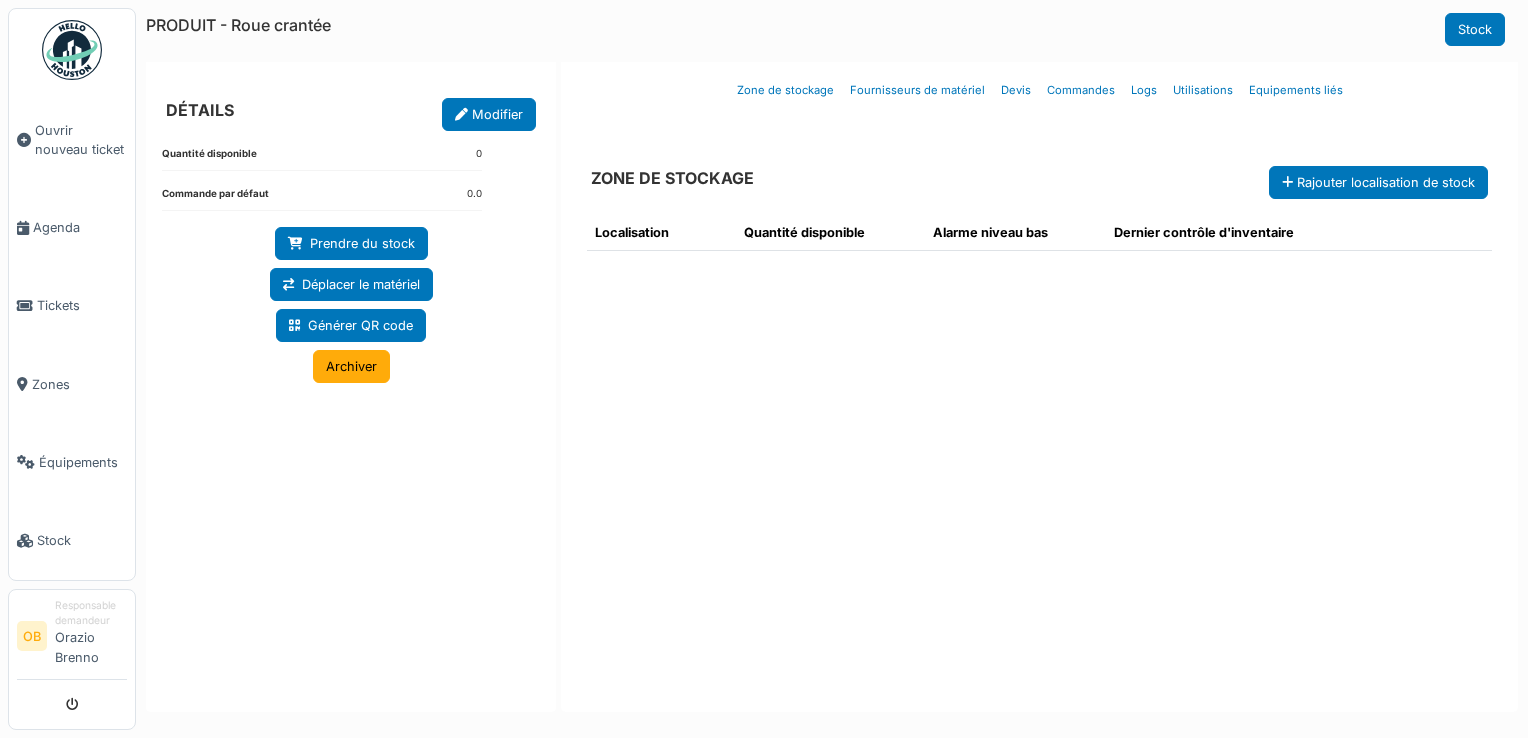 scroll, scrollTop: 0, scrollLeft: 0, axis: both 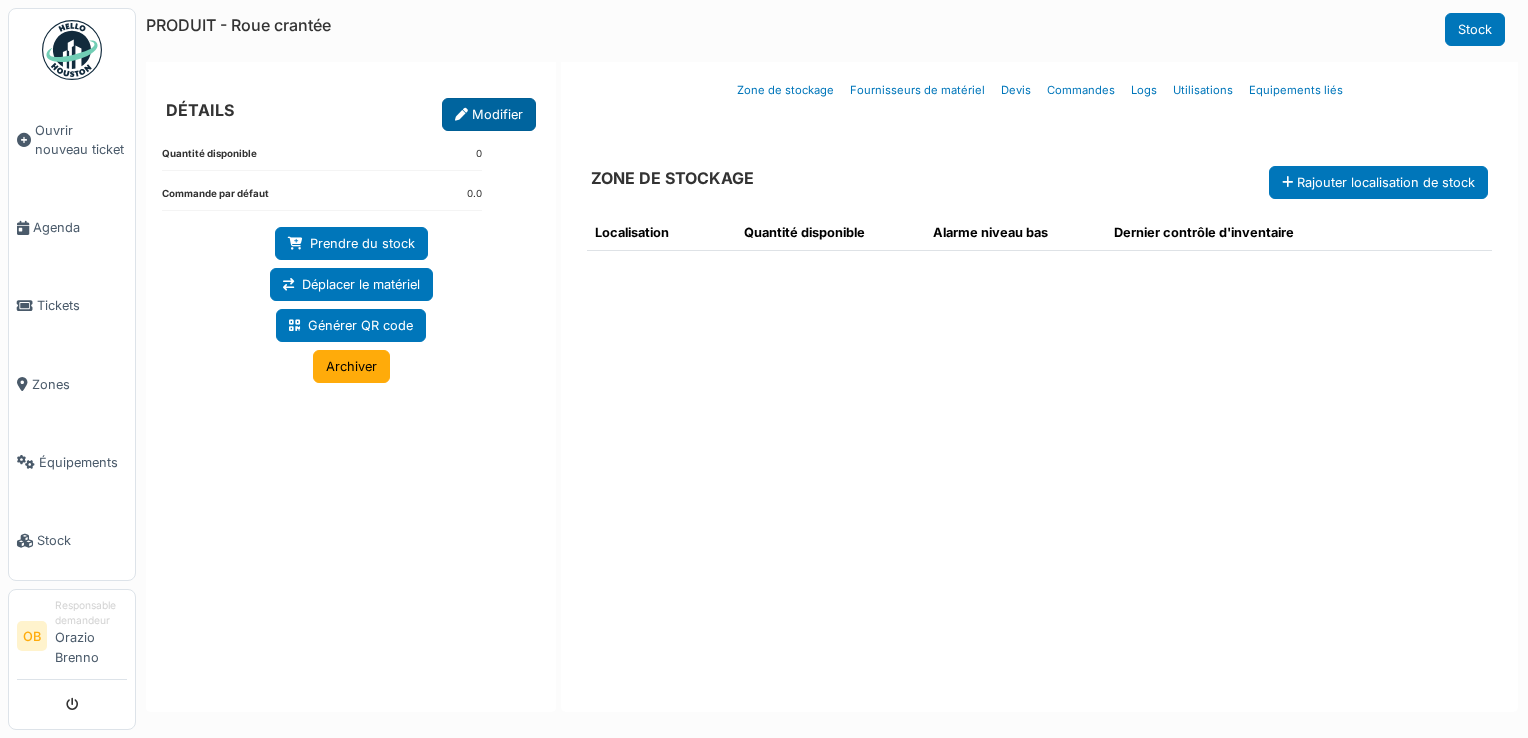 click on "Modifier" at bounding box center [489, 114] 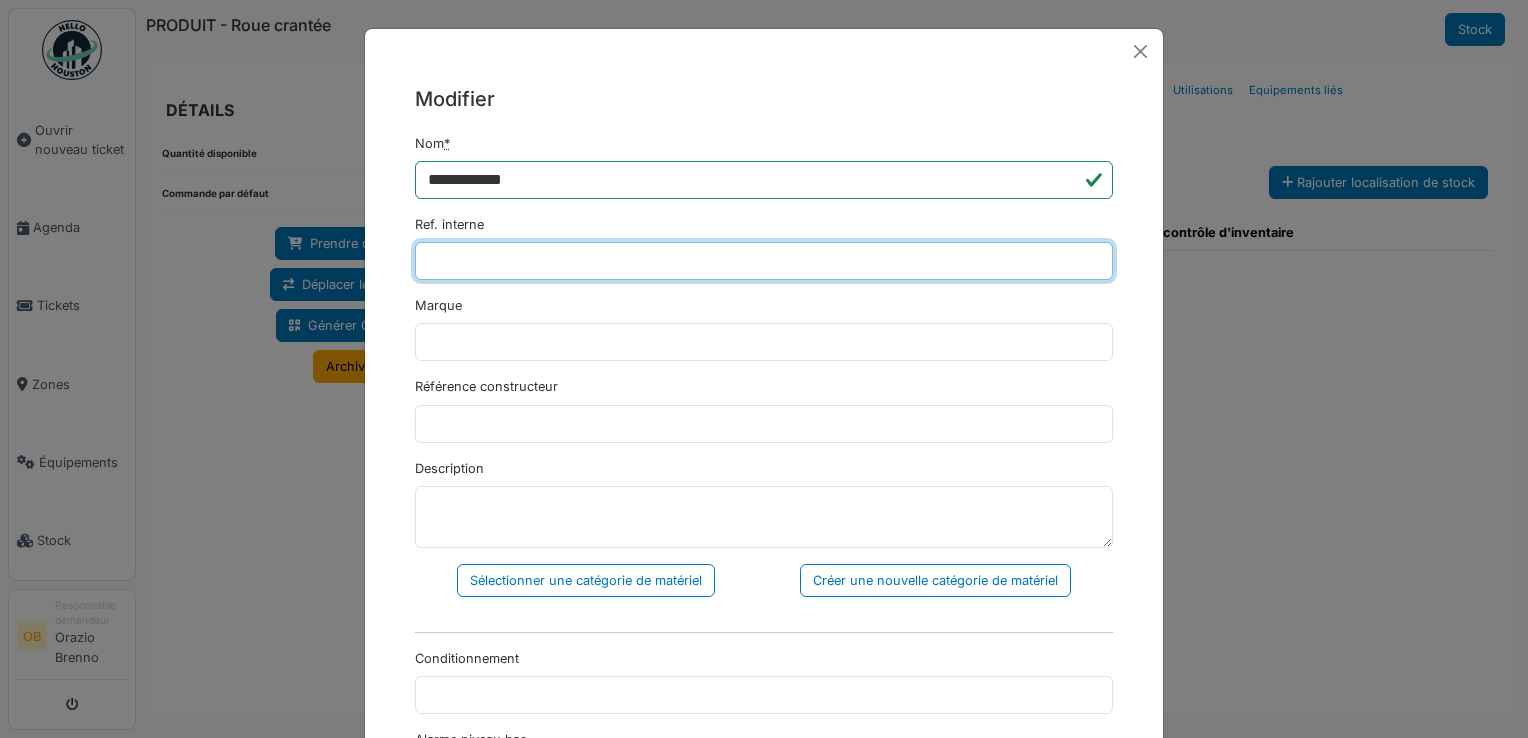 click on "Ref. interne" at bounding box center [764, 261] 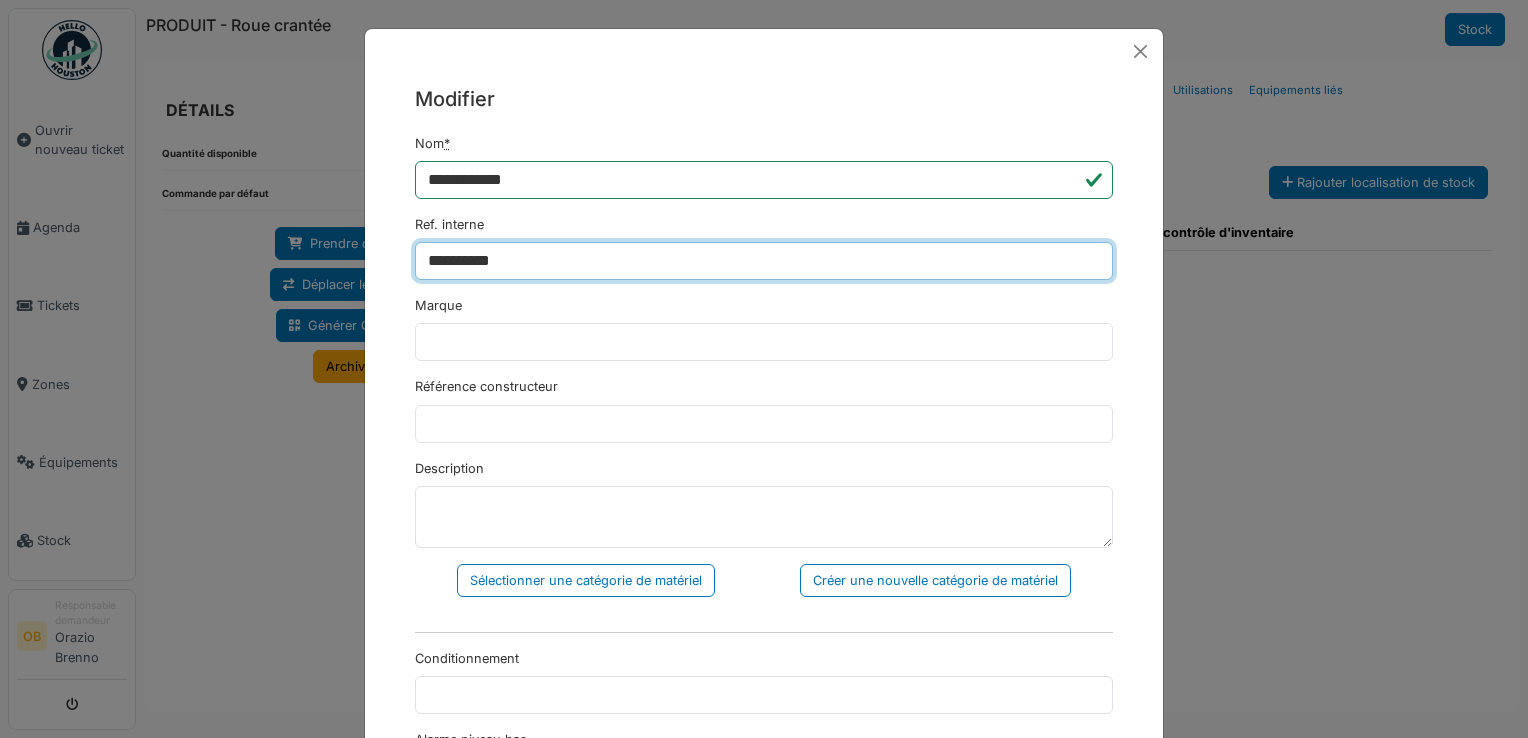 type on "**********" 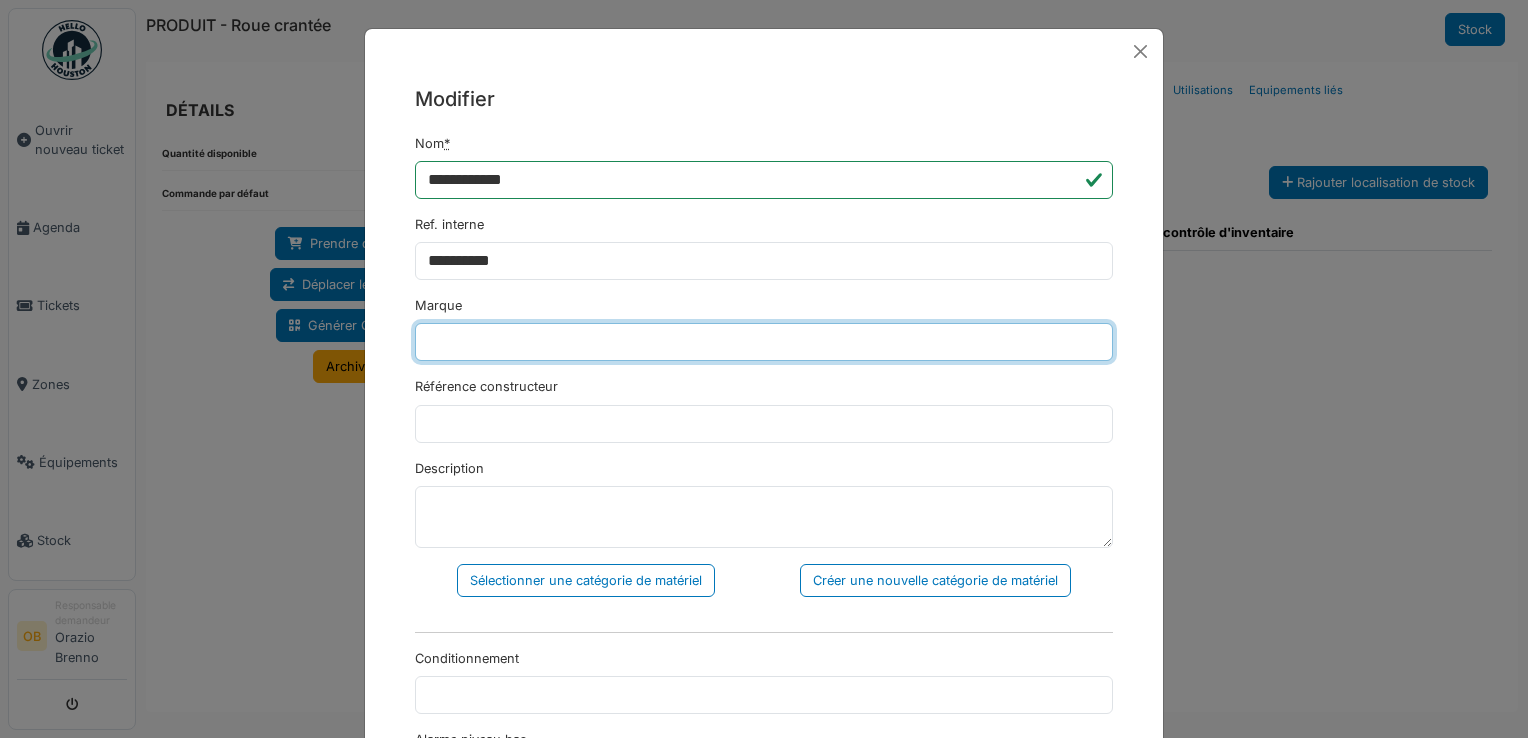 click on "Marque" at bounding box center [764, 342] 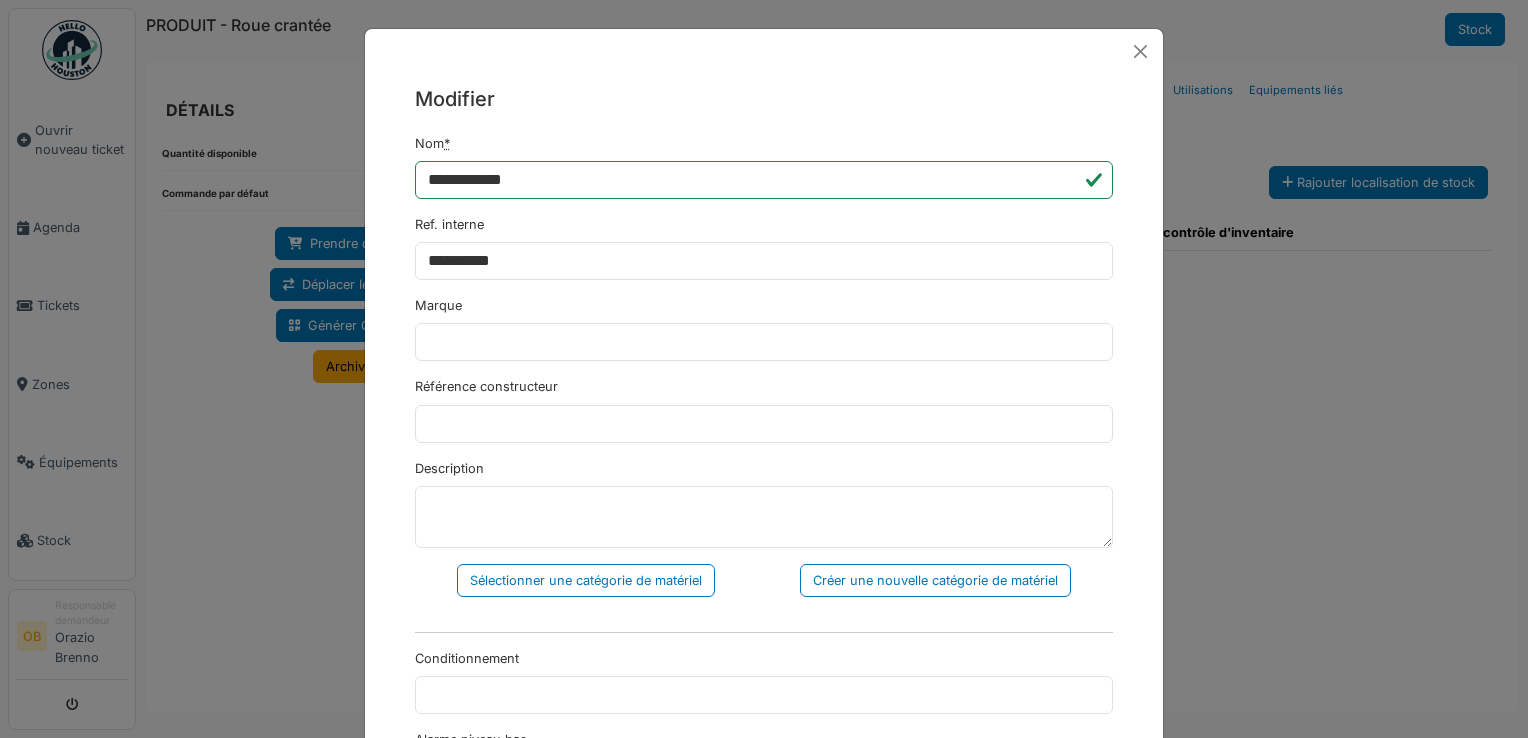 click on "**********" at bounding box center (764, 671) 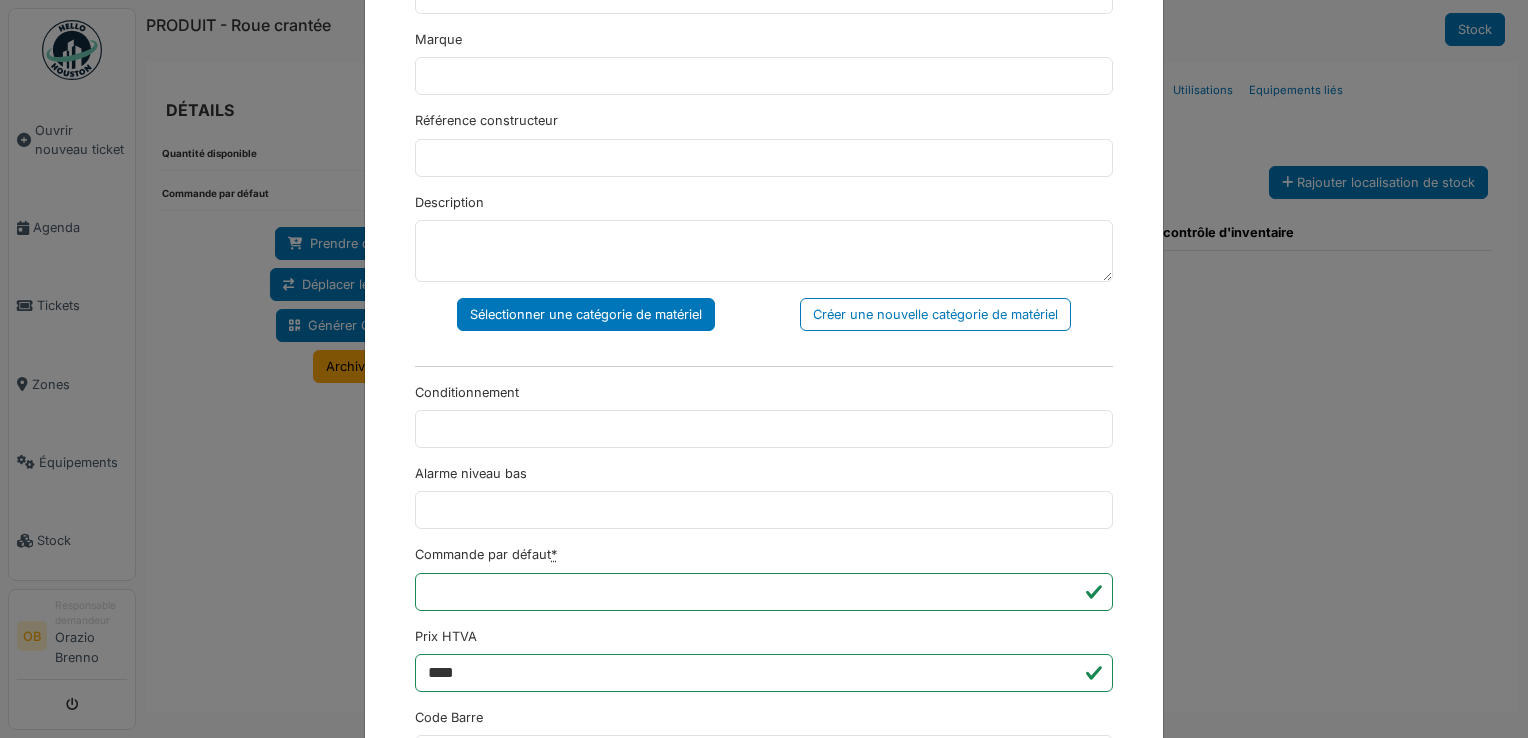 click on "Sélectionner une catégorie de matériel" at bounding box center (586, 314) 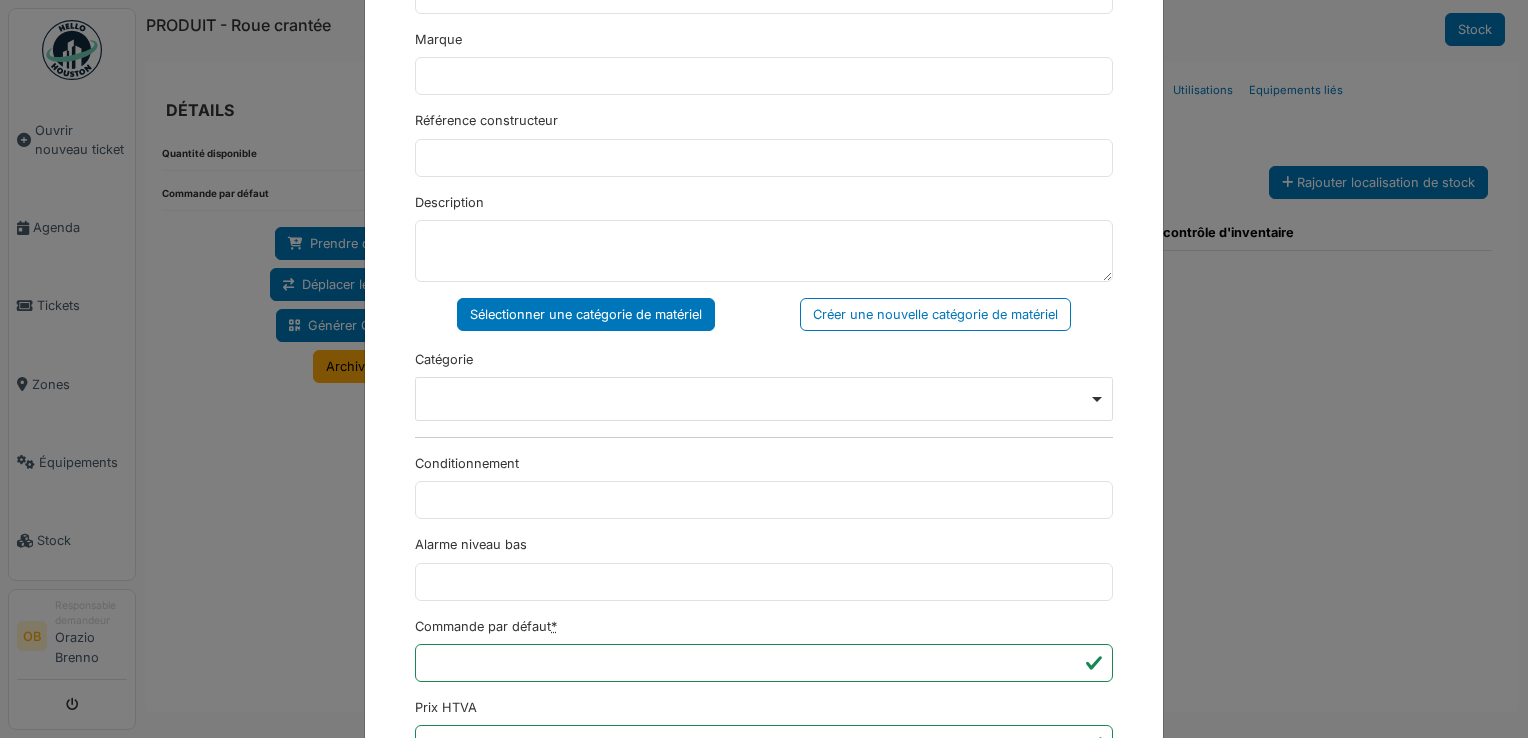 click on "Remove item" at bounding box center (764, 399) 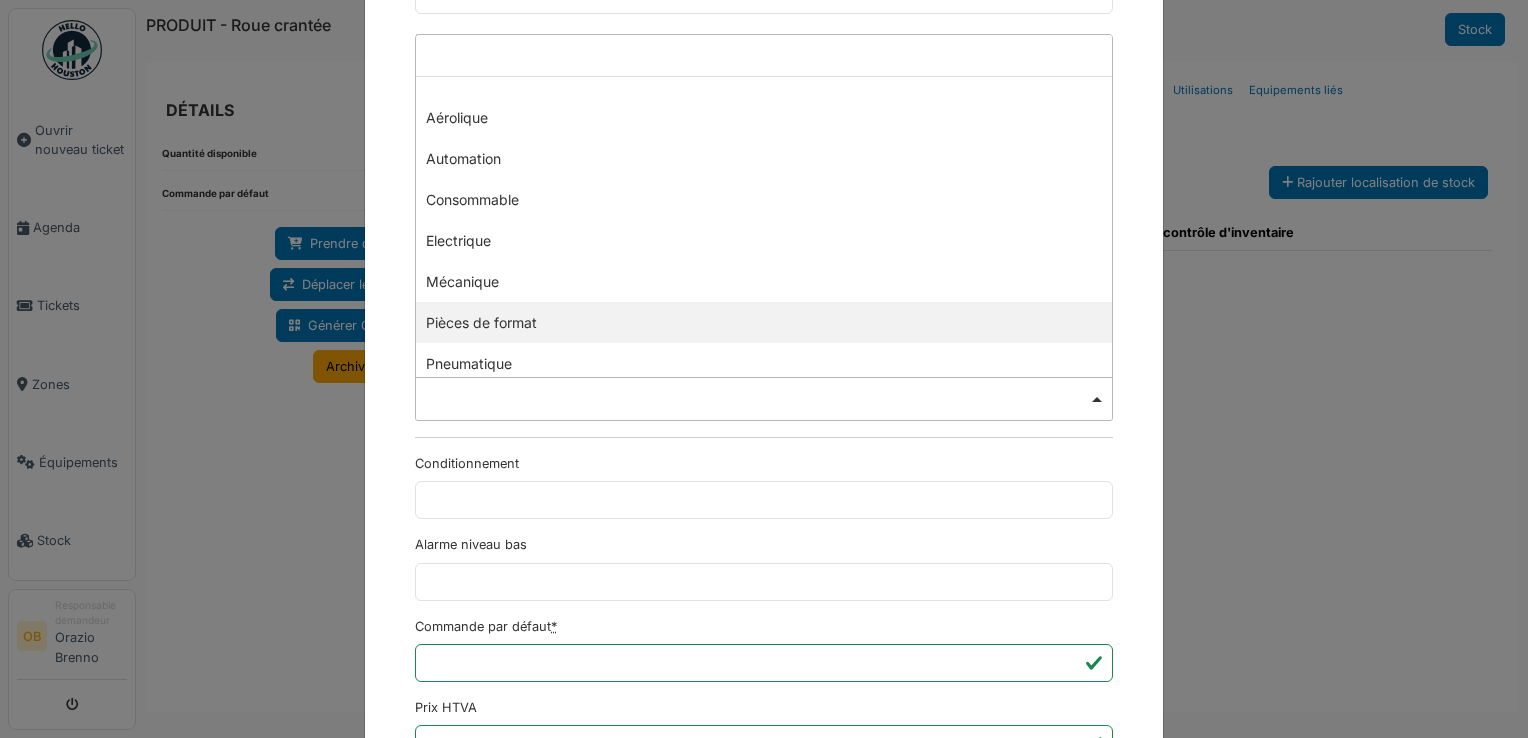 select on "***" 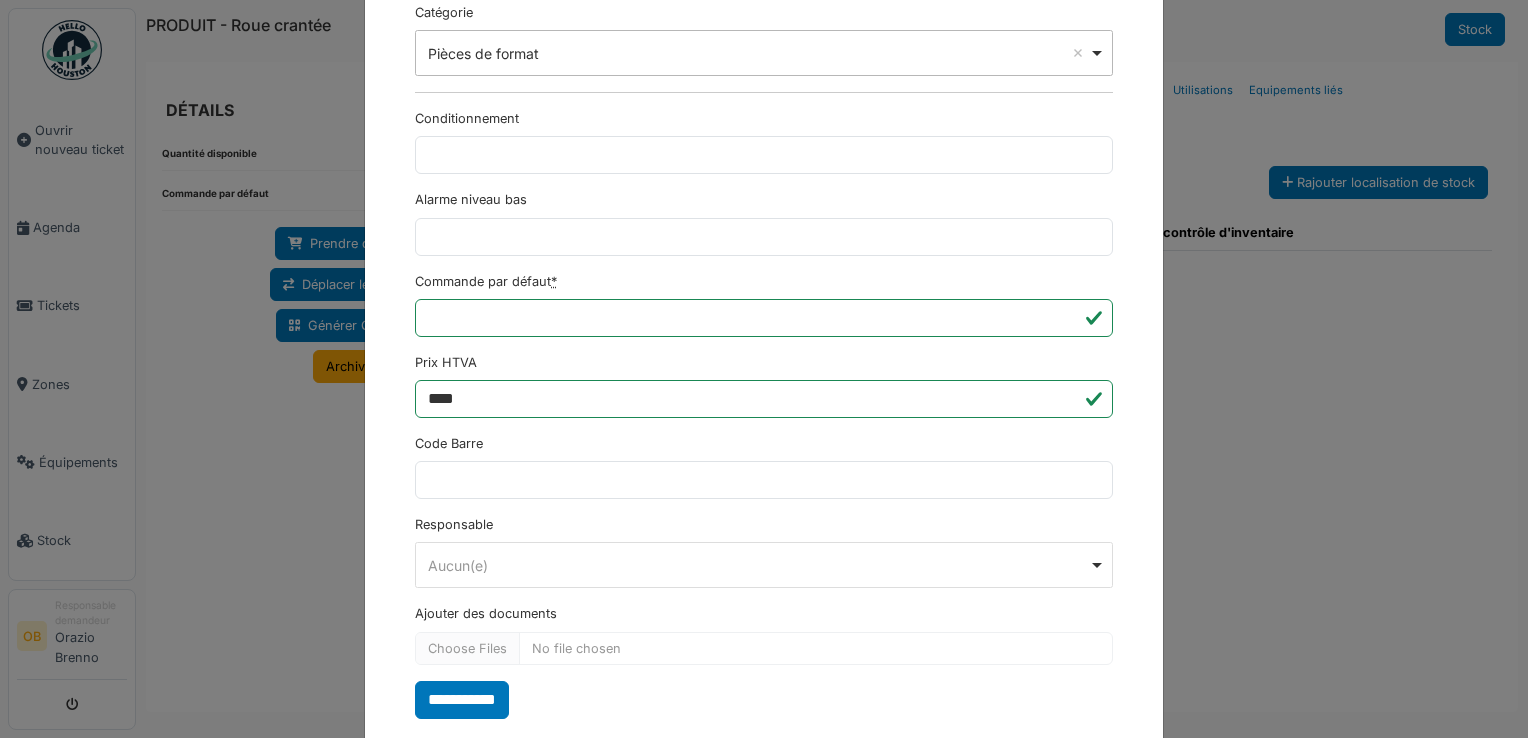 scroll, scrollTop: 650, scrollLeft: 0, axis: vertical 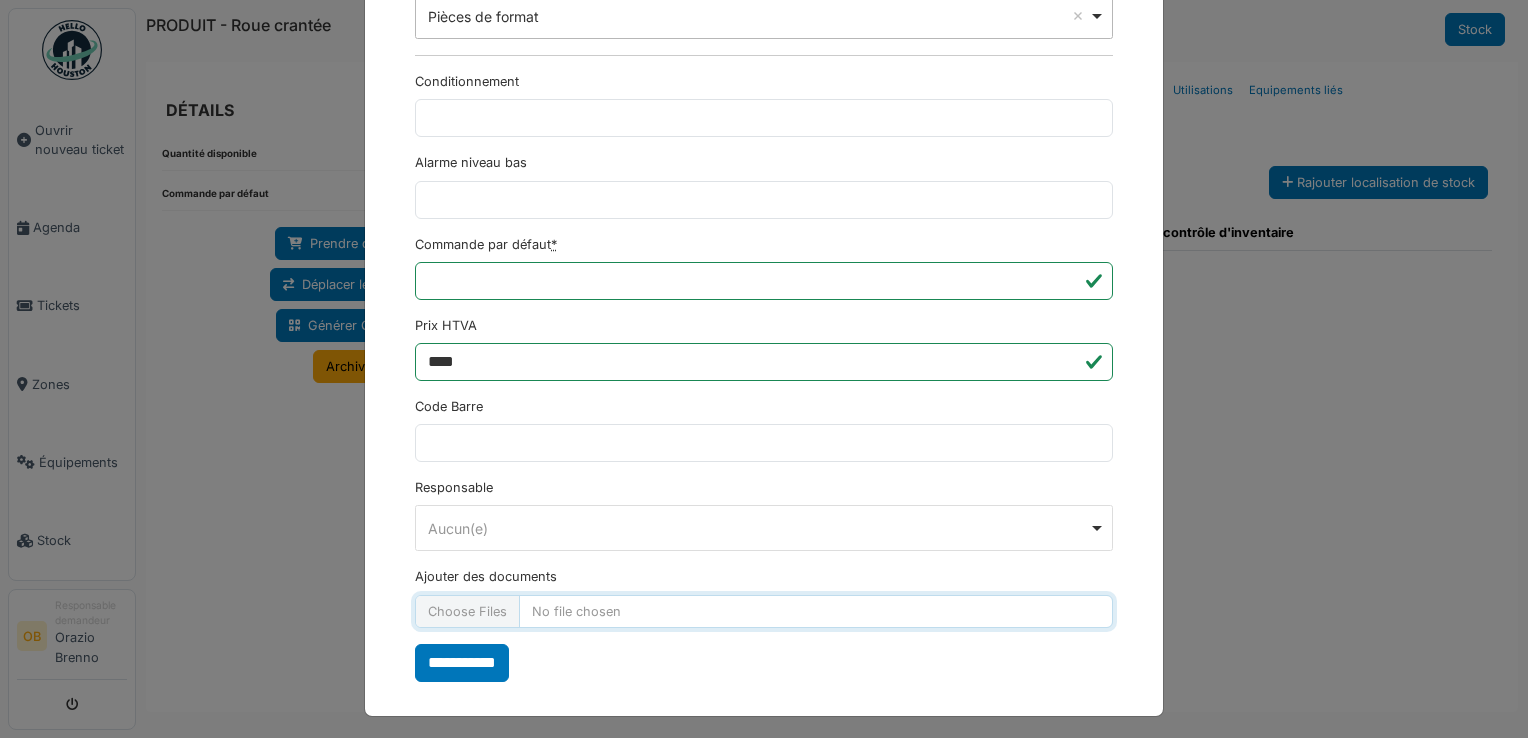 click on "Ajouter des documents" at bounding box center [764, 611] 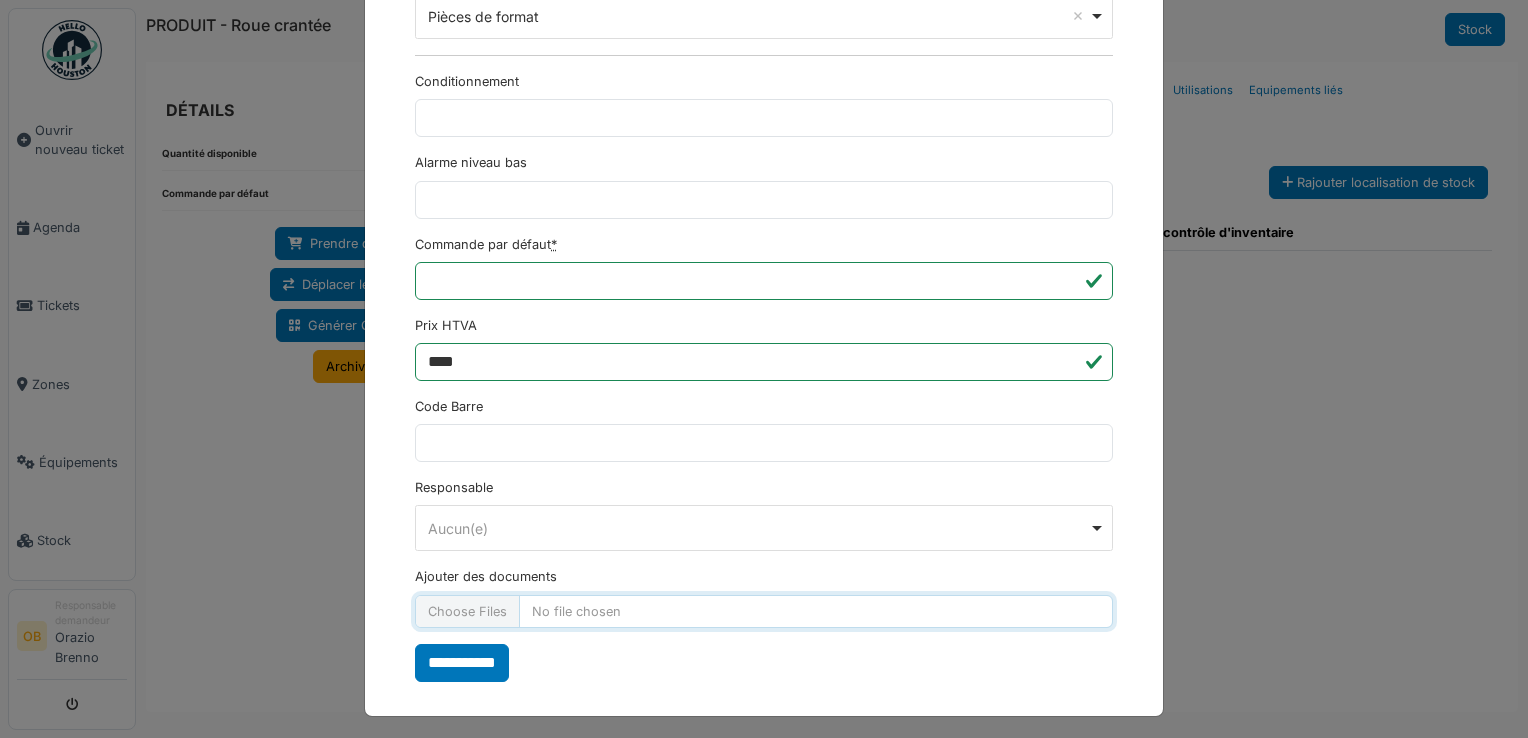 click on "Ajouter des documents" at bounding box center (764, 611) 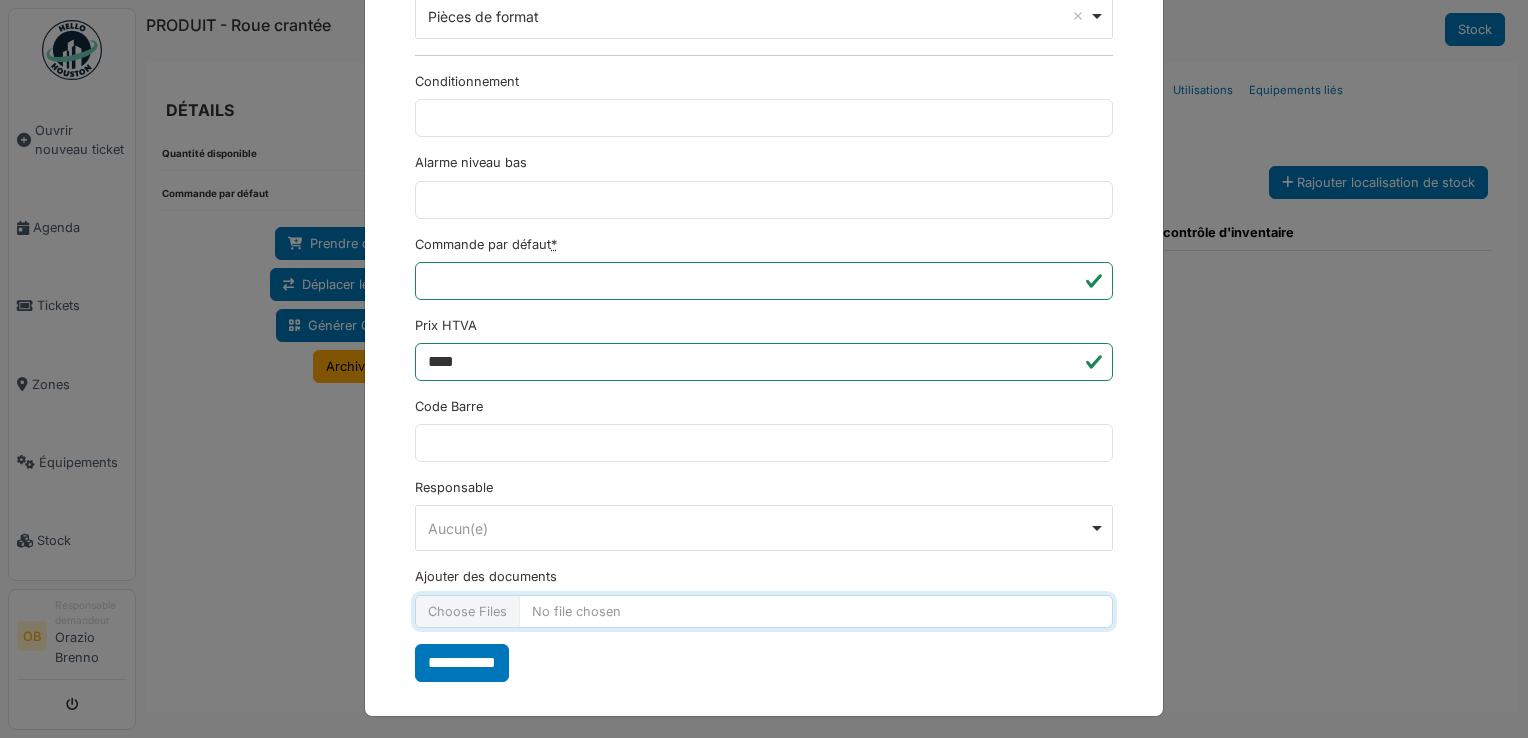 type on "**********" 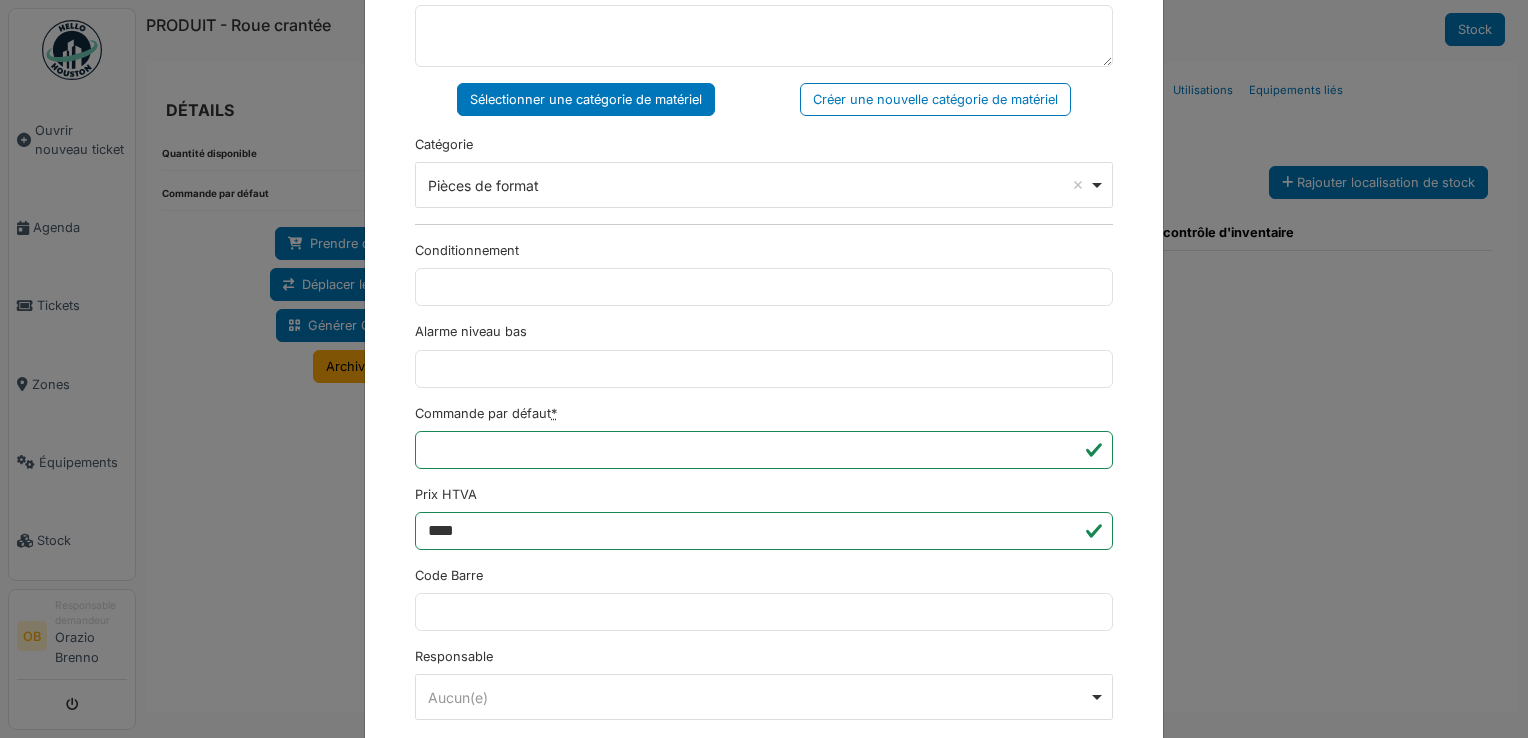 scroll, scrollTop: 650, scrollLeft: 0, axis: vertical 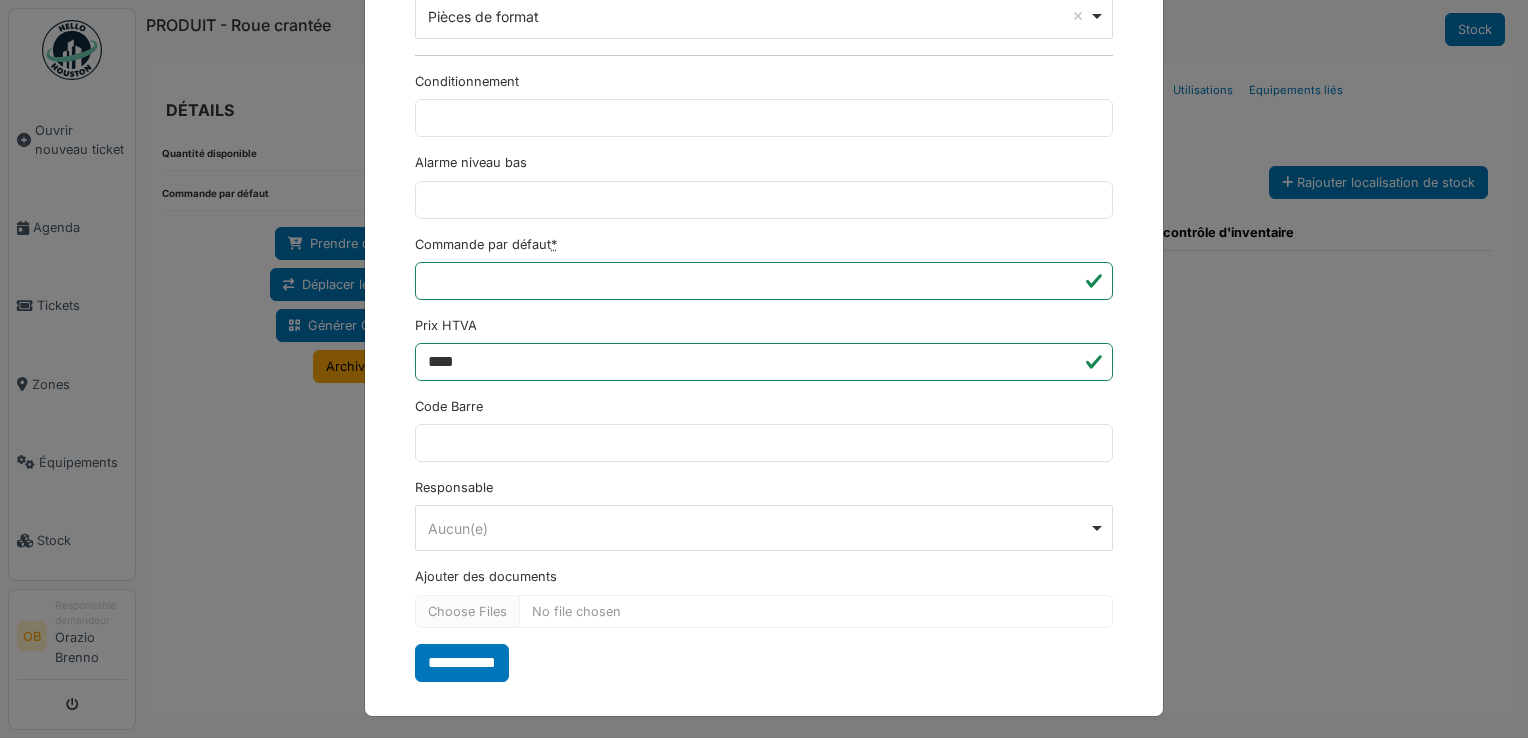 click on "**********" at bounding box center (462, 663) 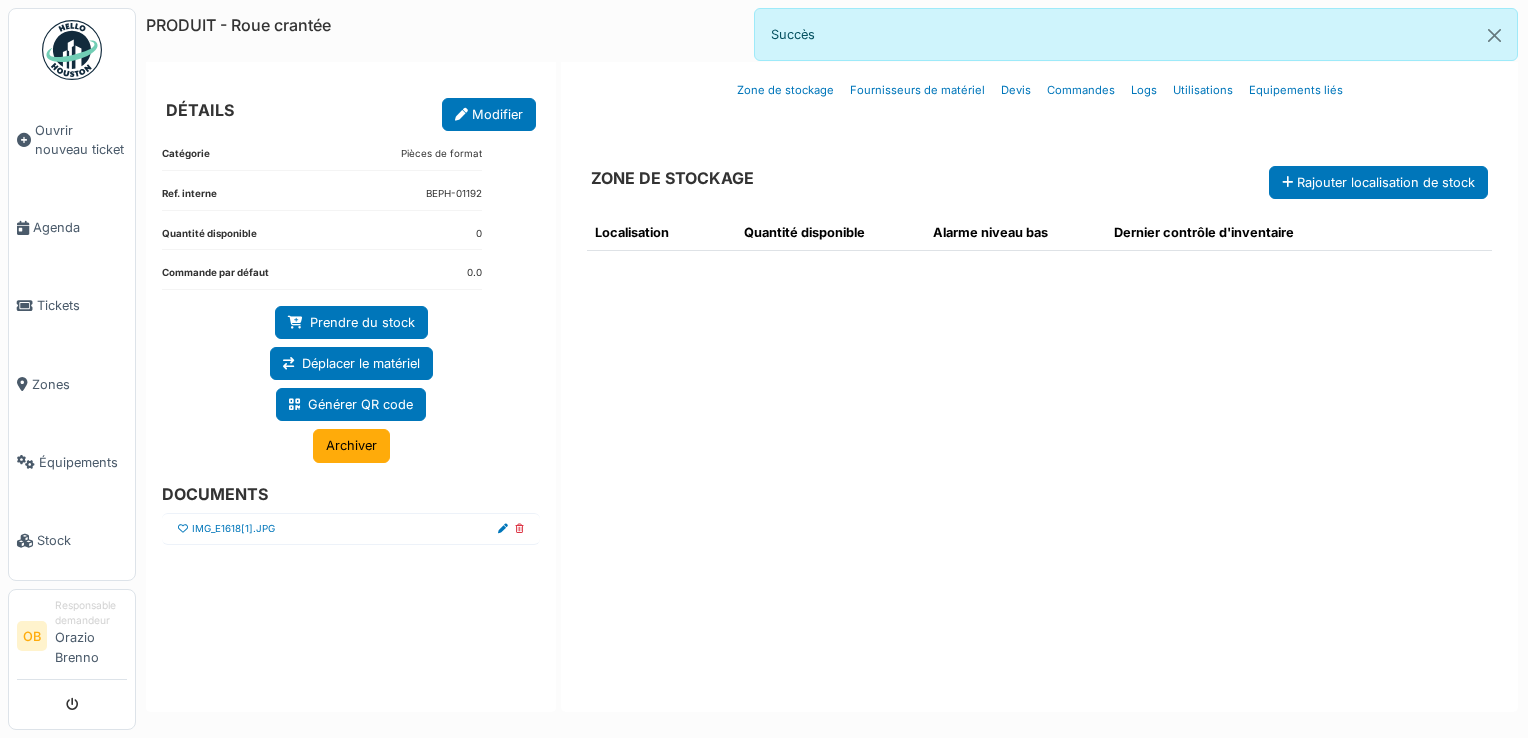 click at bounding box center (183, 529) 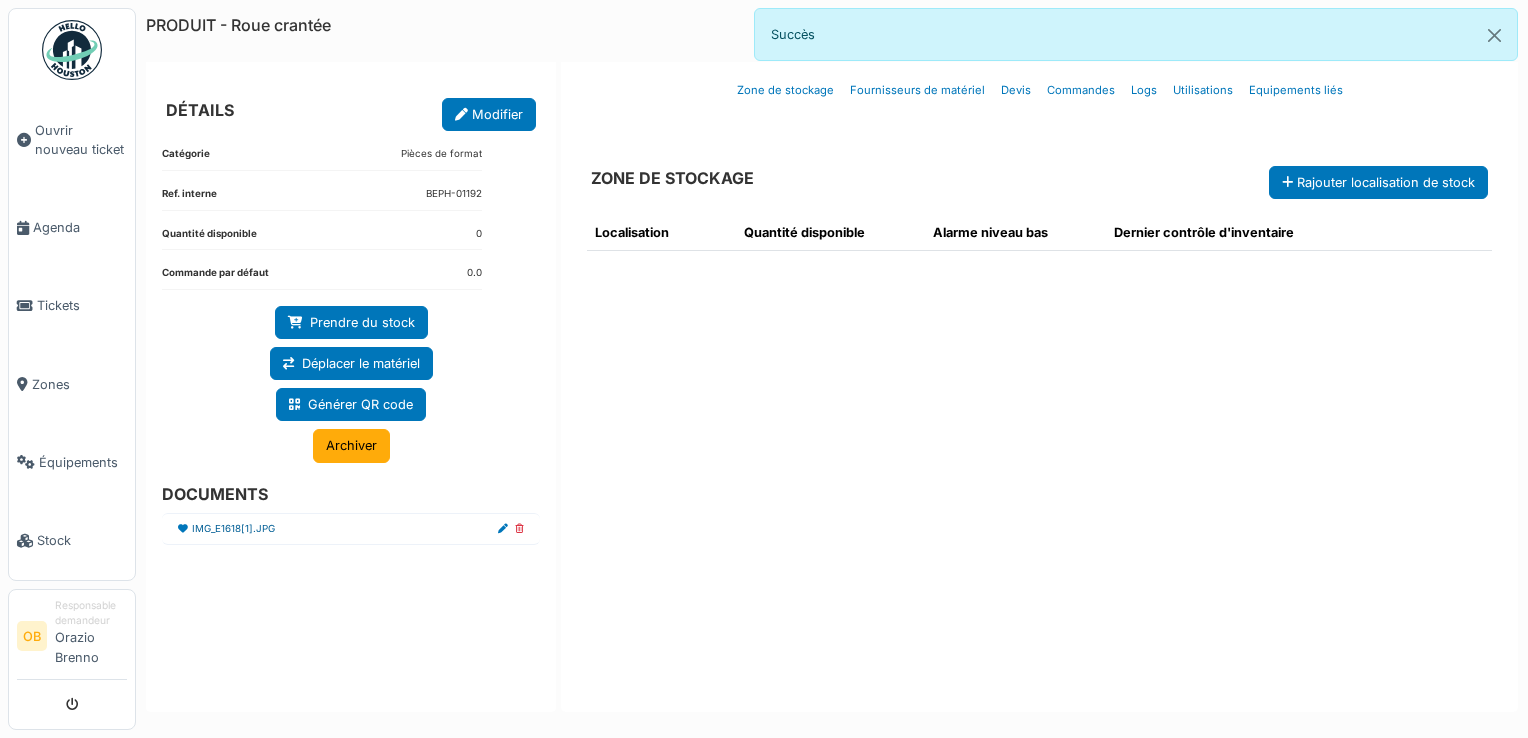 click on "IMG_E1618[1].JPG" at bounding box center (351, 529) 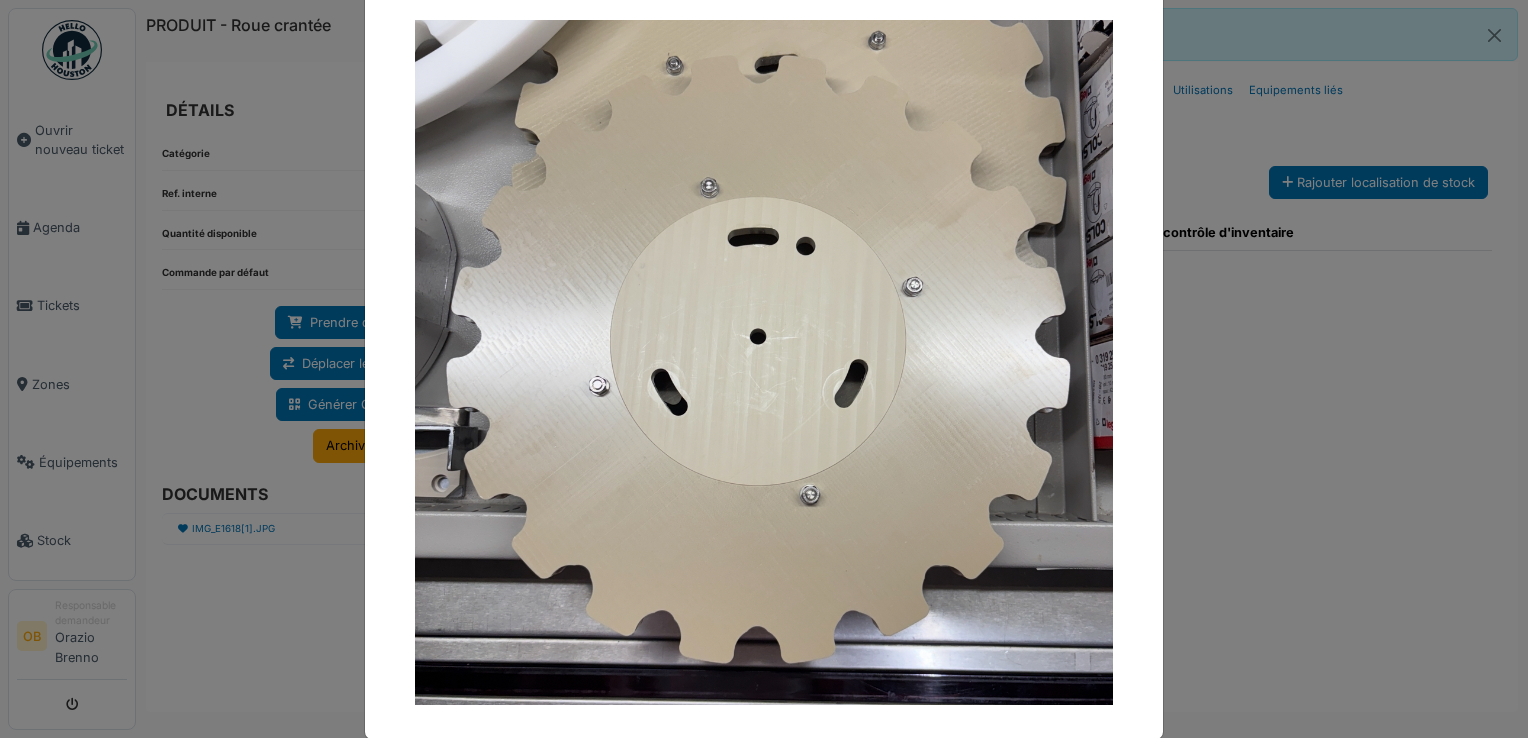 scroll, scrollTop: 93, scrollLeft: 0, axis: vertical 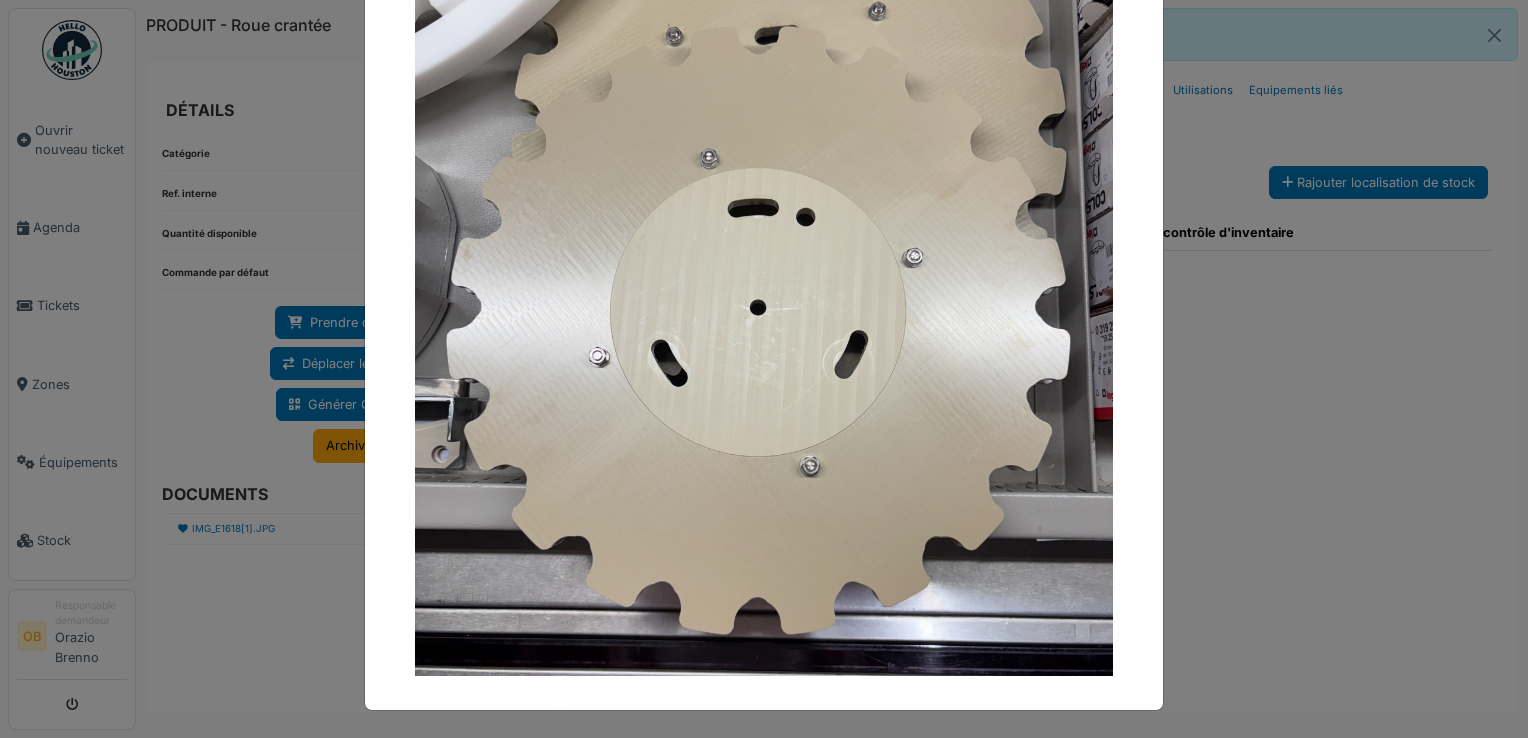 click at bounding box center [764, 369] 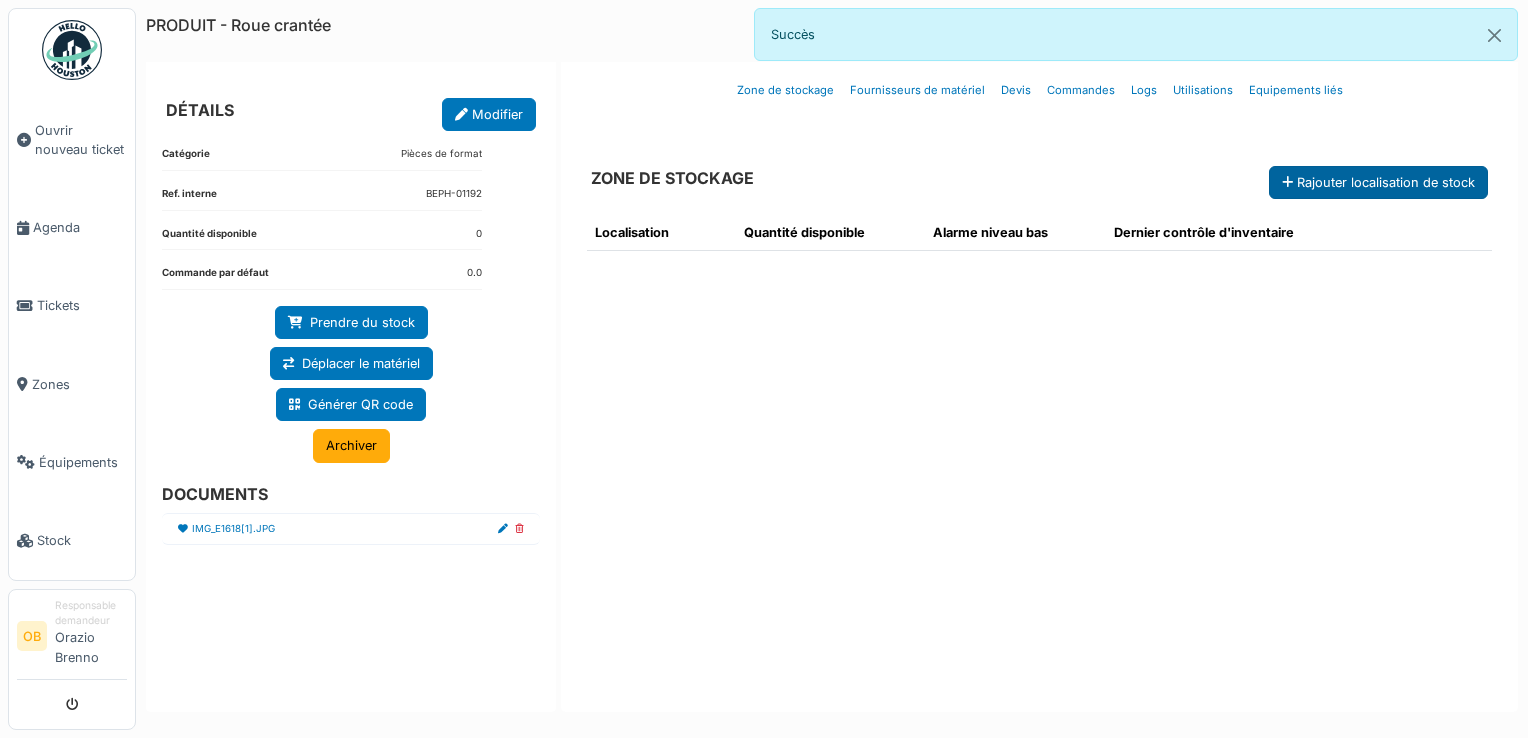 click on "Rajouter localisation de stock" at bounding box center (1378, 182) 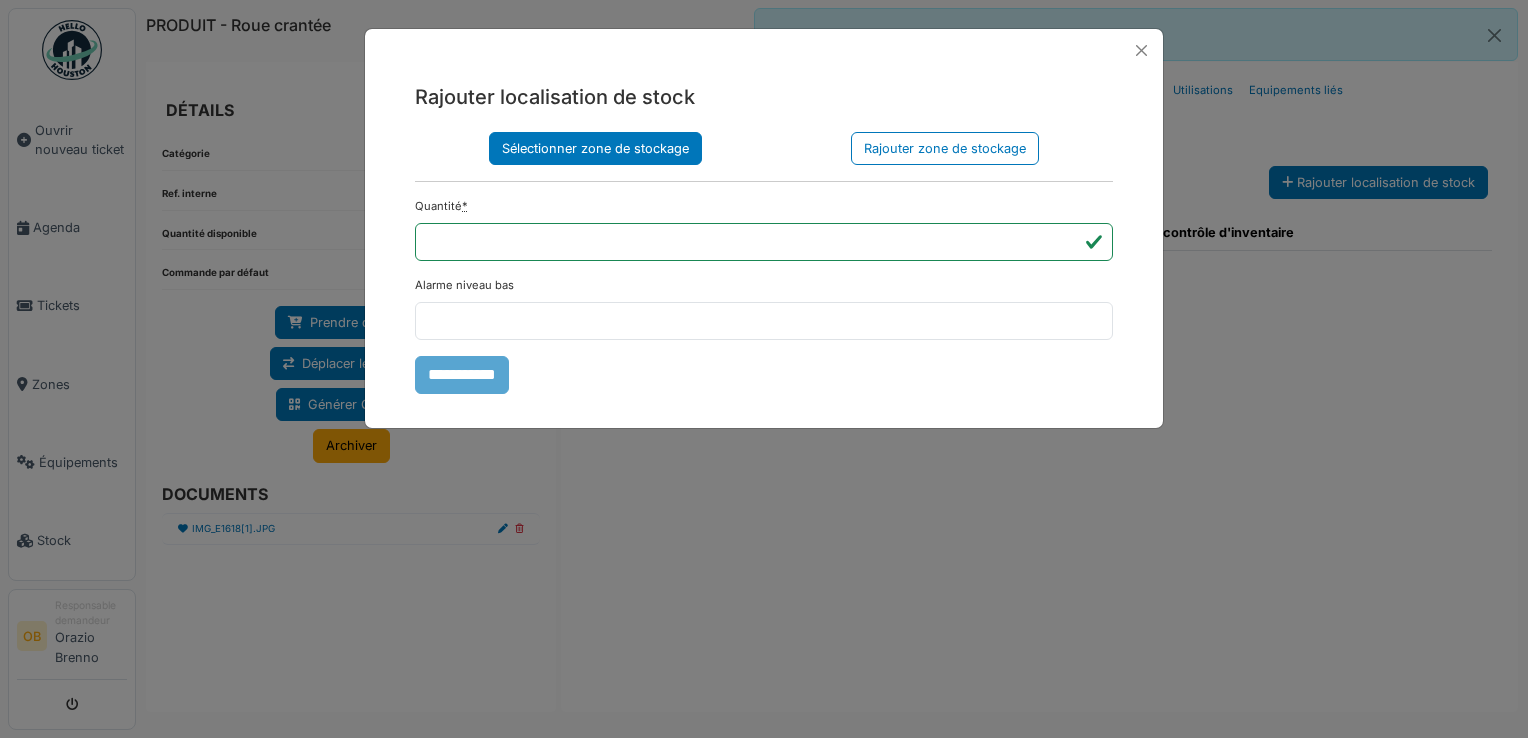 click on "Sélectionner zone de stockage" at bounding box center [595, 148] 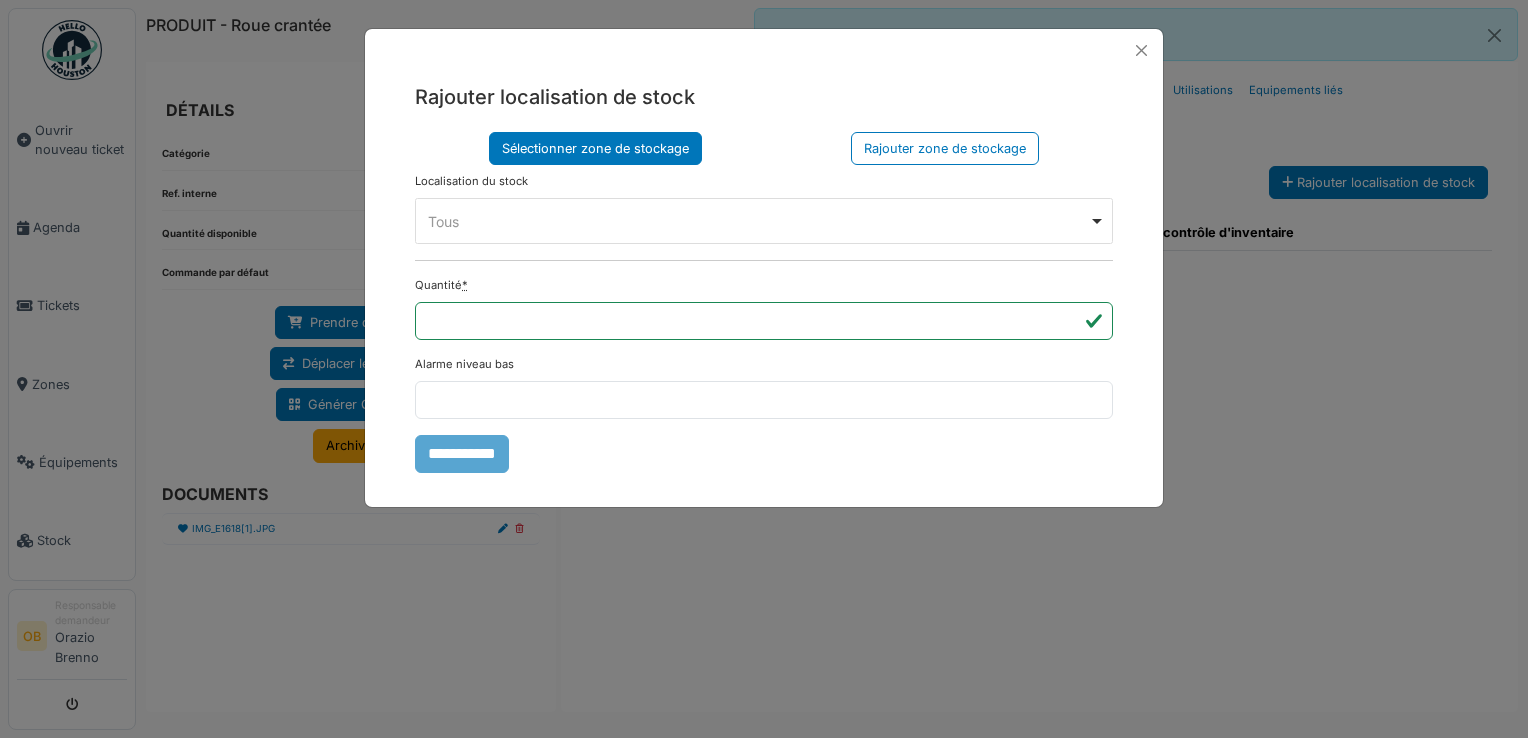 click on "Tous Remove item" at bounding box center (758, 221) 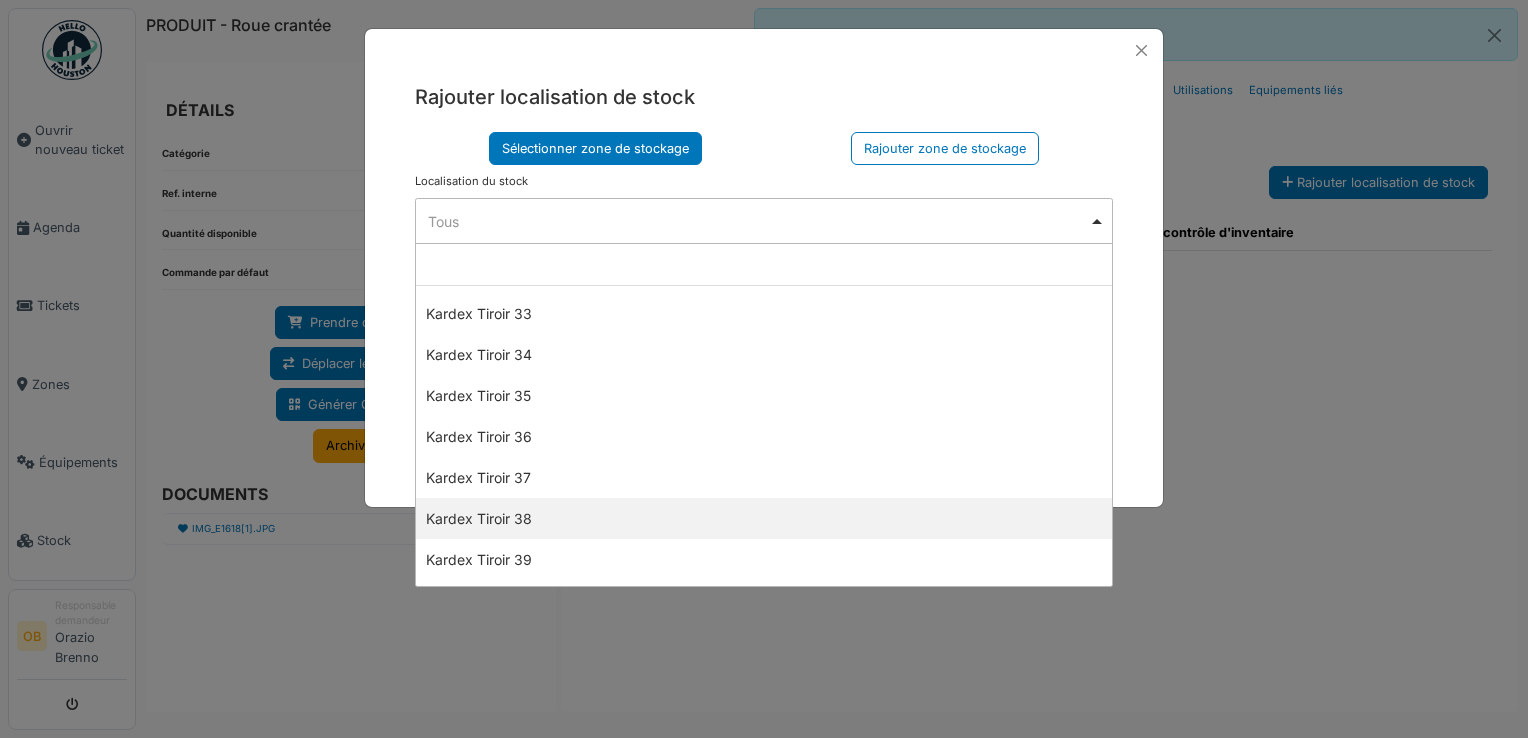 scroll, scrollTop: 1466, scrollLeft: 0, axis: vertical 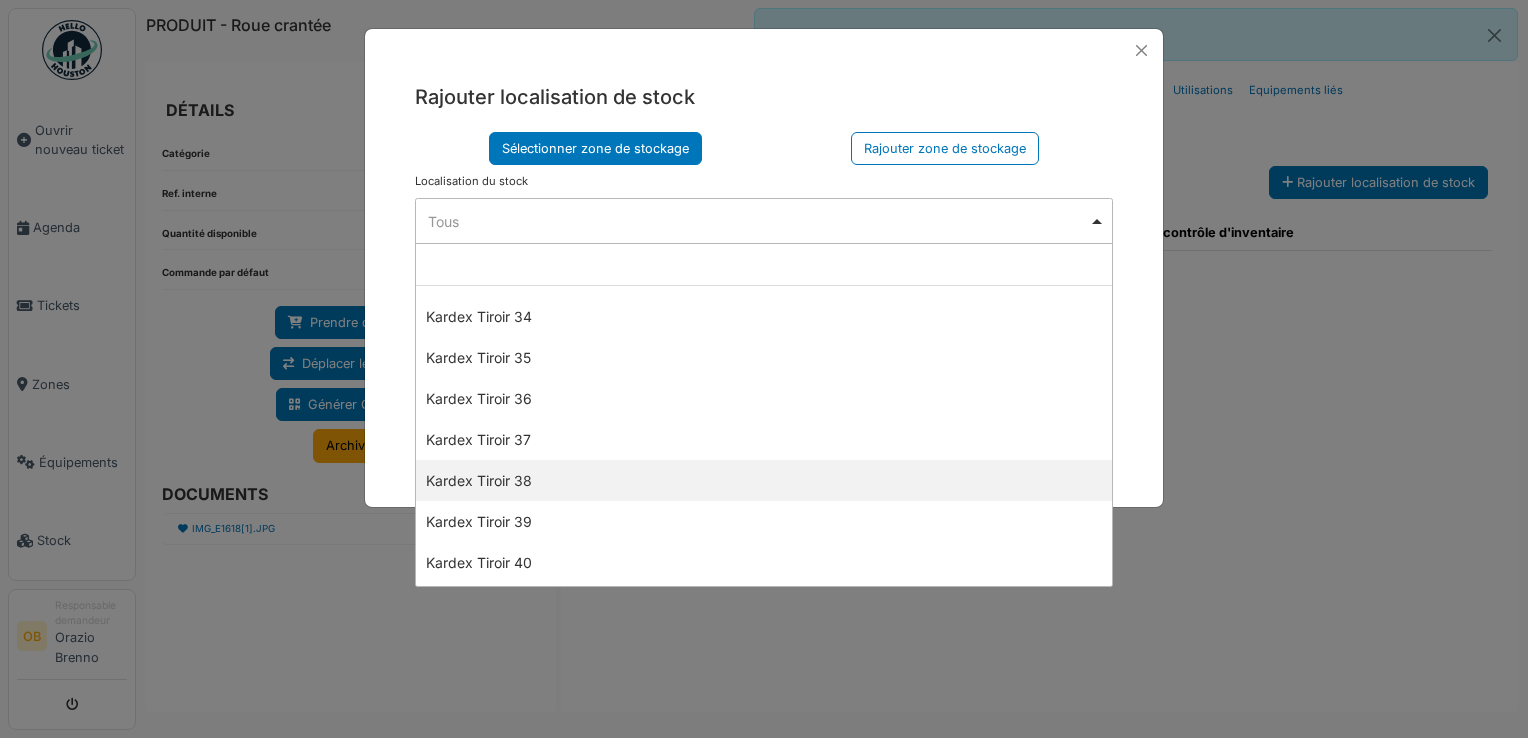 select on "****" 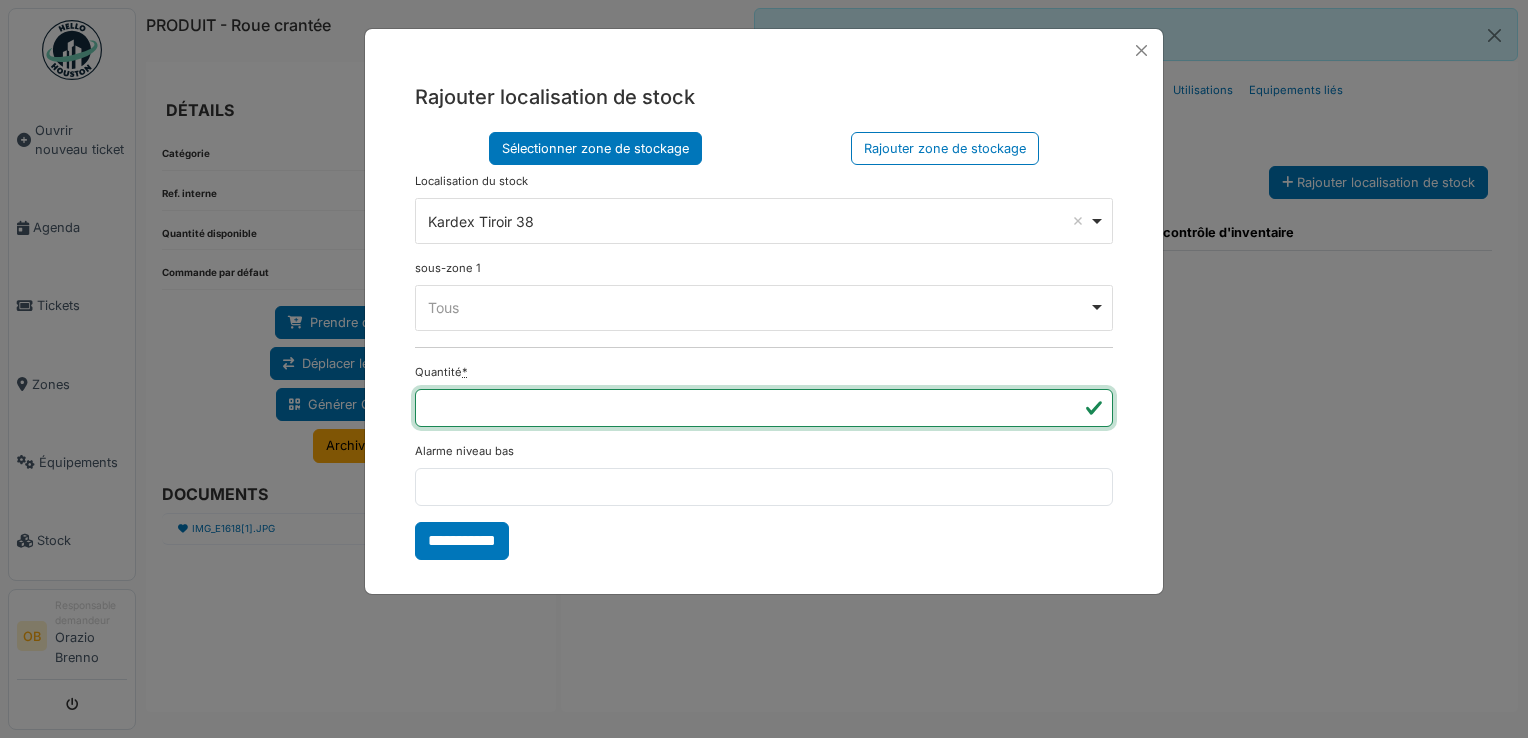 type on "*" 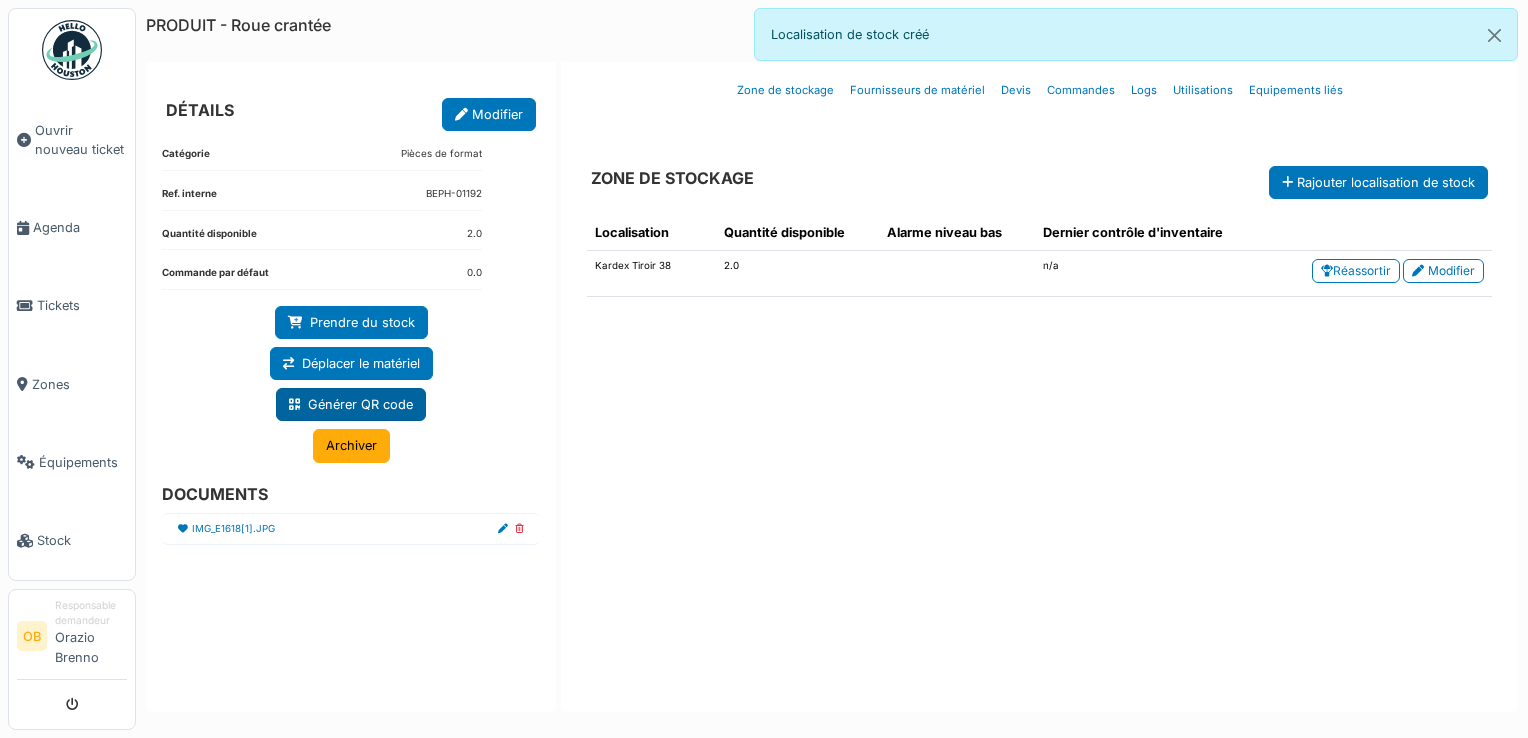 click on "Générer QR code" at bounding box center (351, 404) 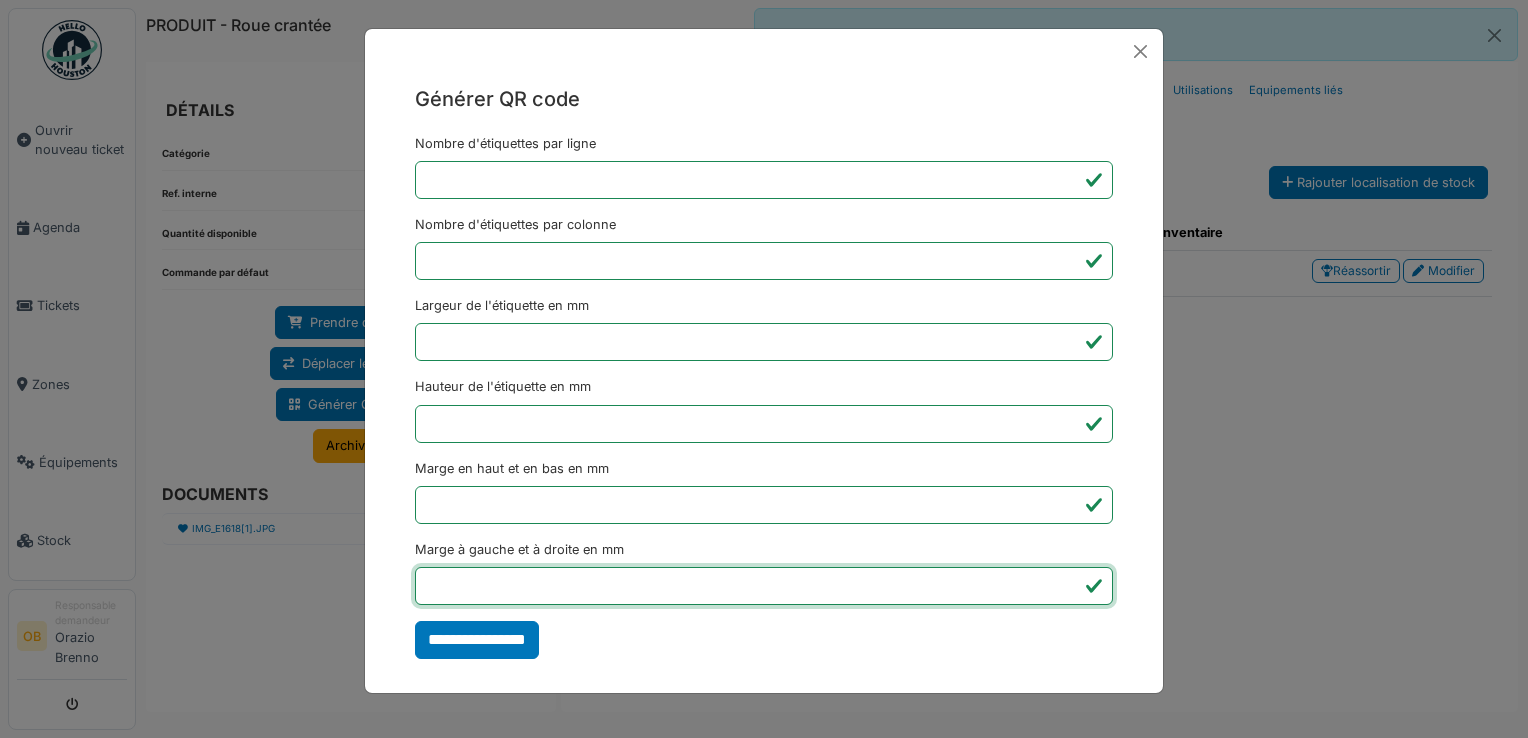 click on "*" at bounding box center [764, 586] 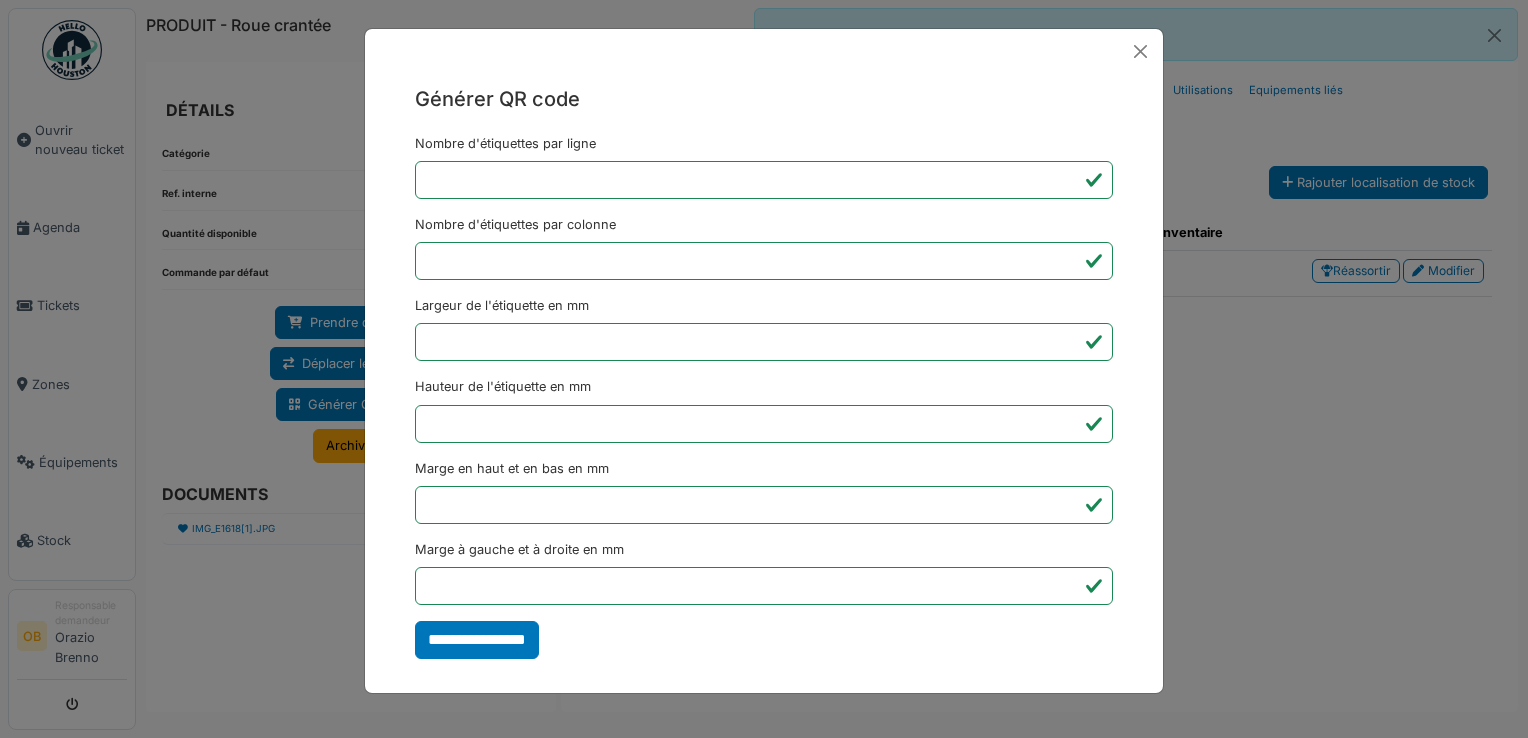 type on "*******" 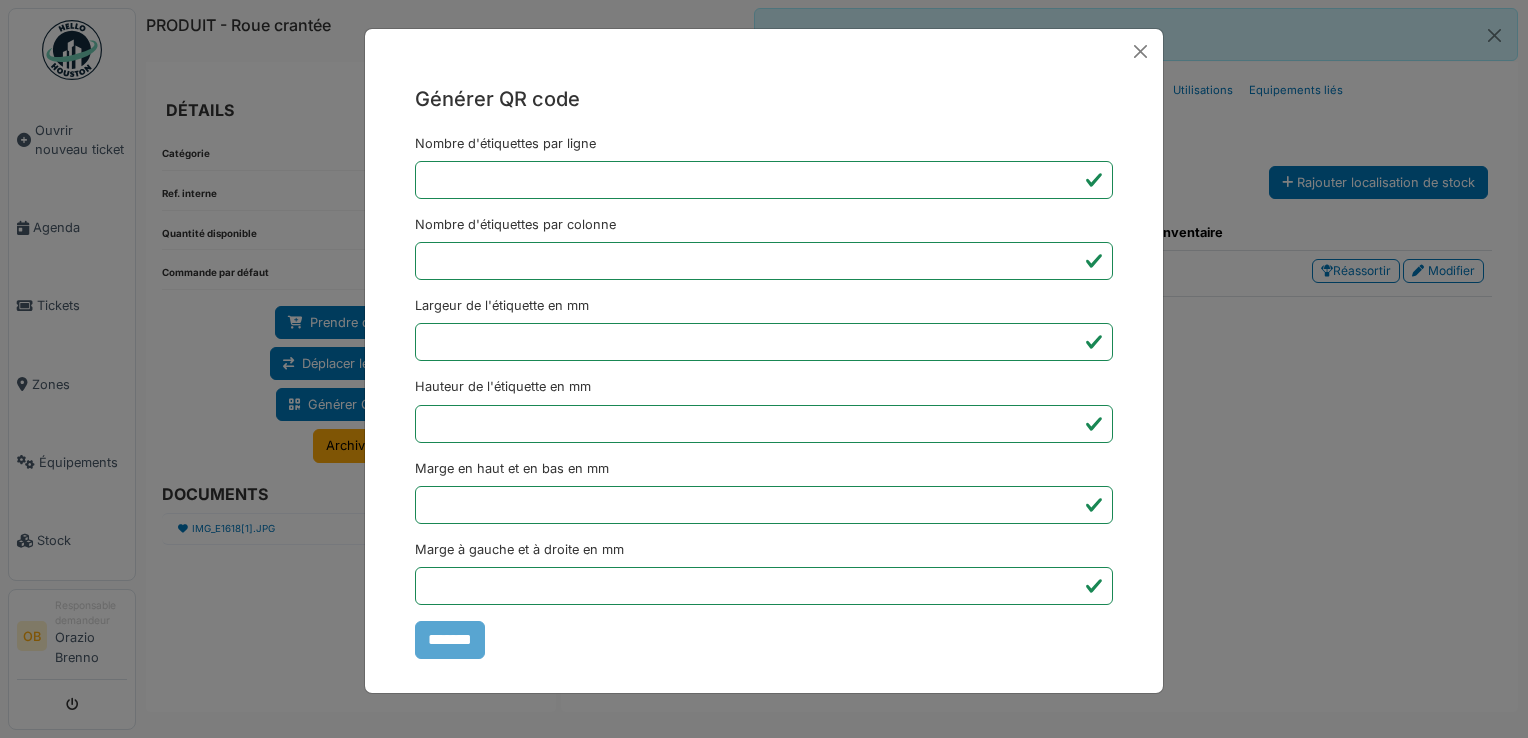 click on "Générer QR code
Nombre d'étiquettes par ligne
*
Nombre d'étiquettes par colonne
*
Largeur de l'étiquette en mm
**
Hauteur de l'étiquette en mm
**
Marge en haut et en bas en mm
*
Marge à gauche et à droite en mm
***
*******" at bounding box center [764, 369] 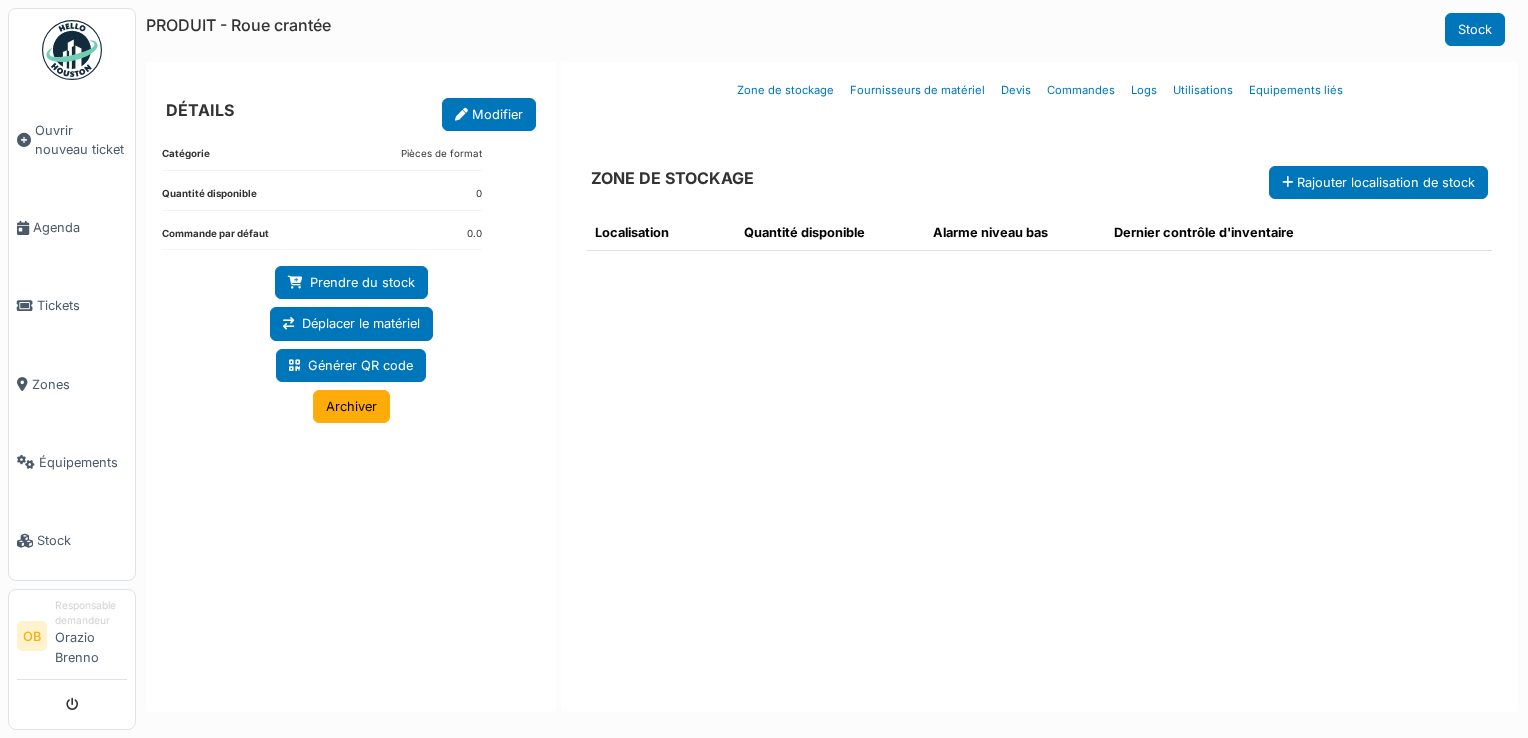 scroll, scrollTop: 0, scrollLeft: 0, axis: both 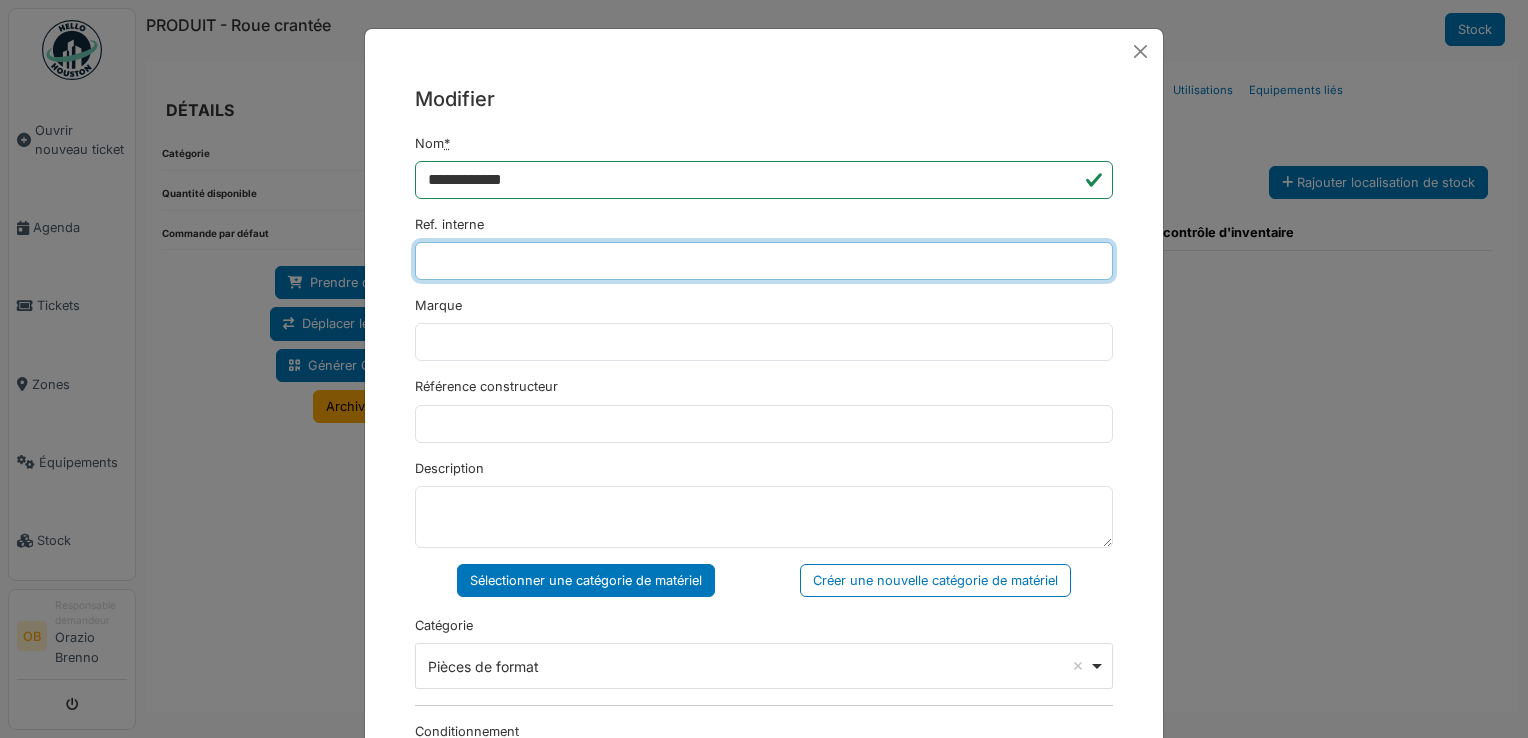 click on "Ref. interne" at bounding box center (764, 261) 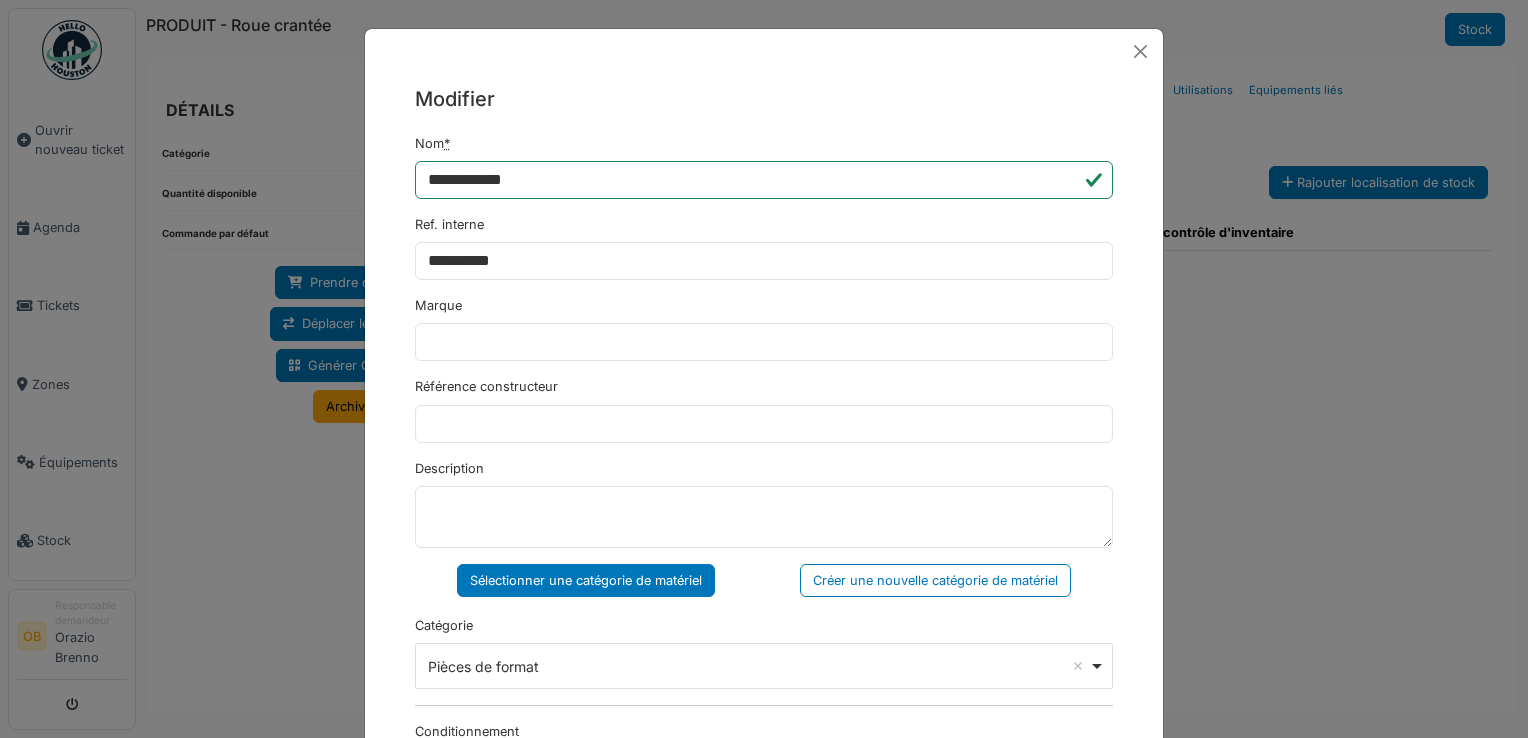 click on "Marque" at bounding box center [764, 328] 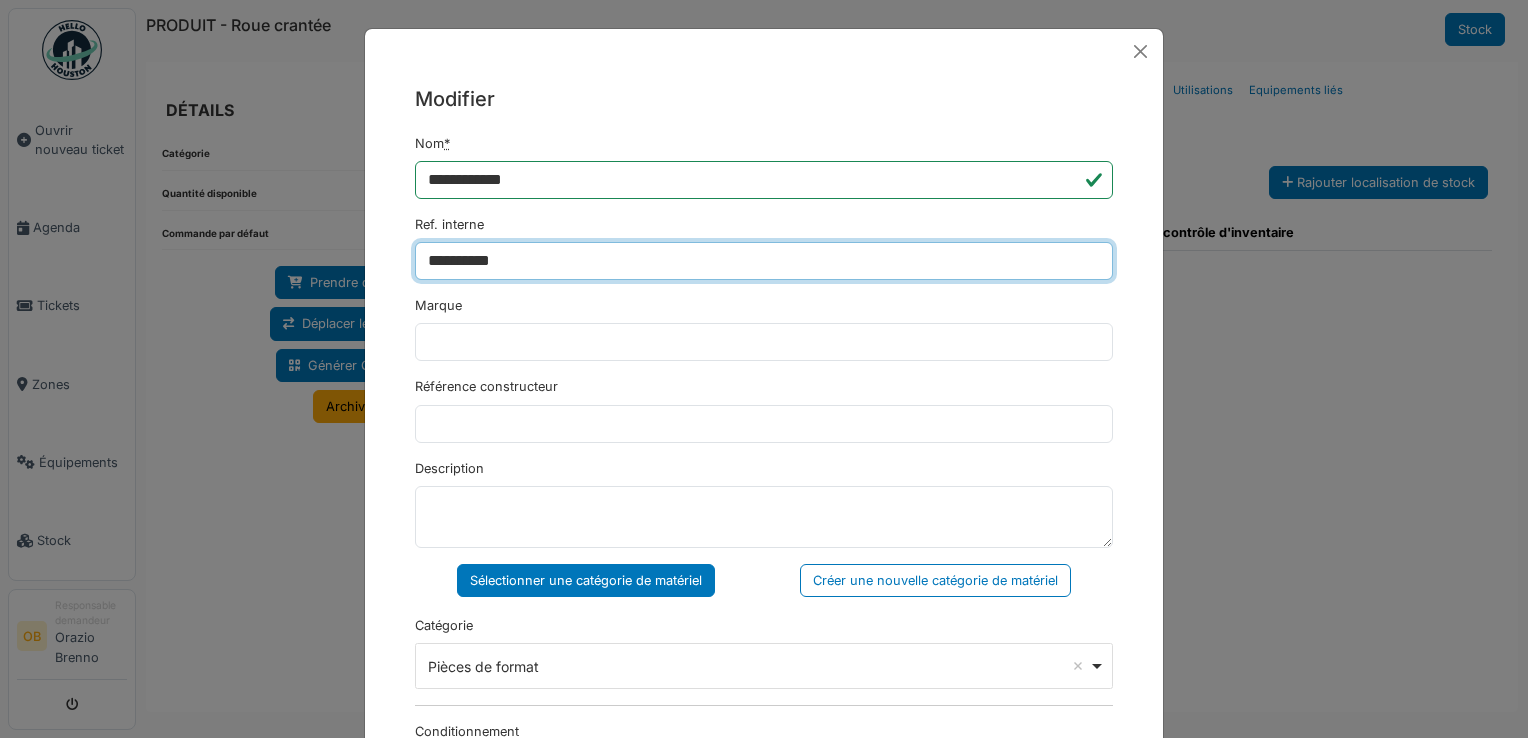 click on "**********" at bounding box center (764, 261) 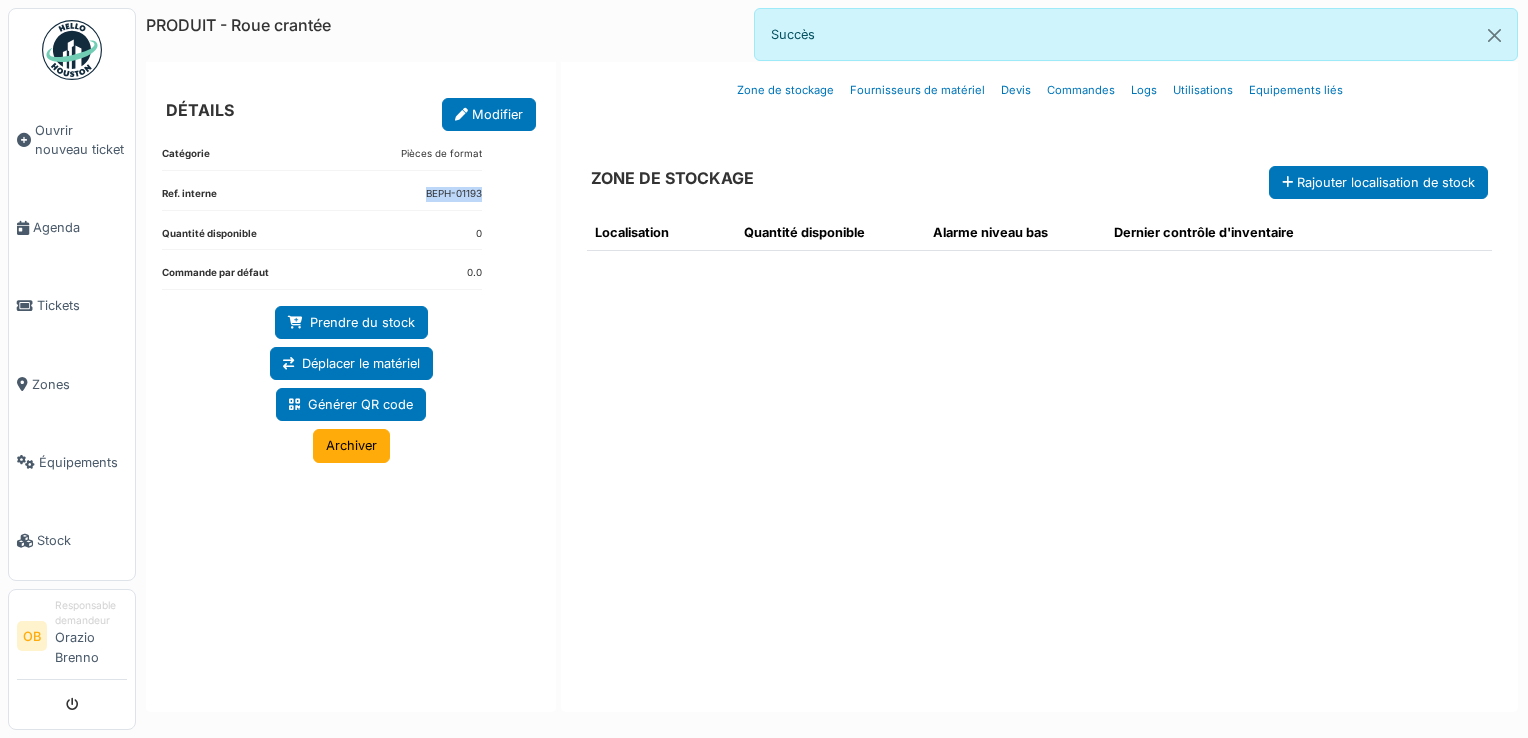 drag, startPoint x: 502, startPoint y: 191, endPoint x: 361, endPoint y: 199, distance: 141.22676 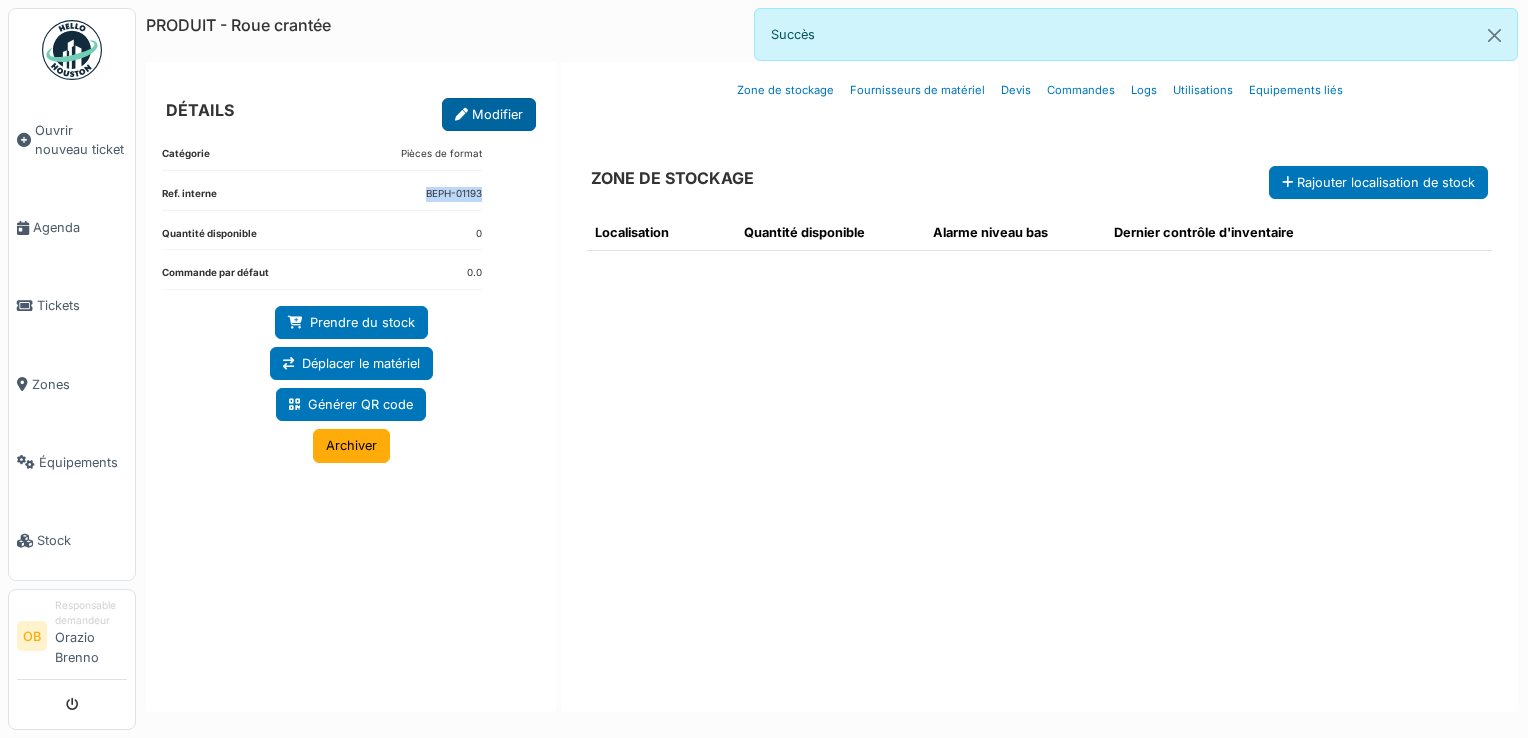 click on "Modifier" at bounding box center (489, 114) 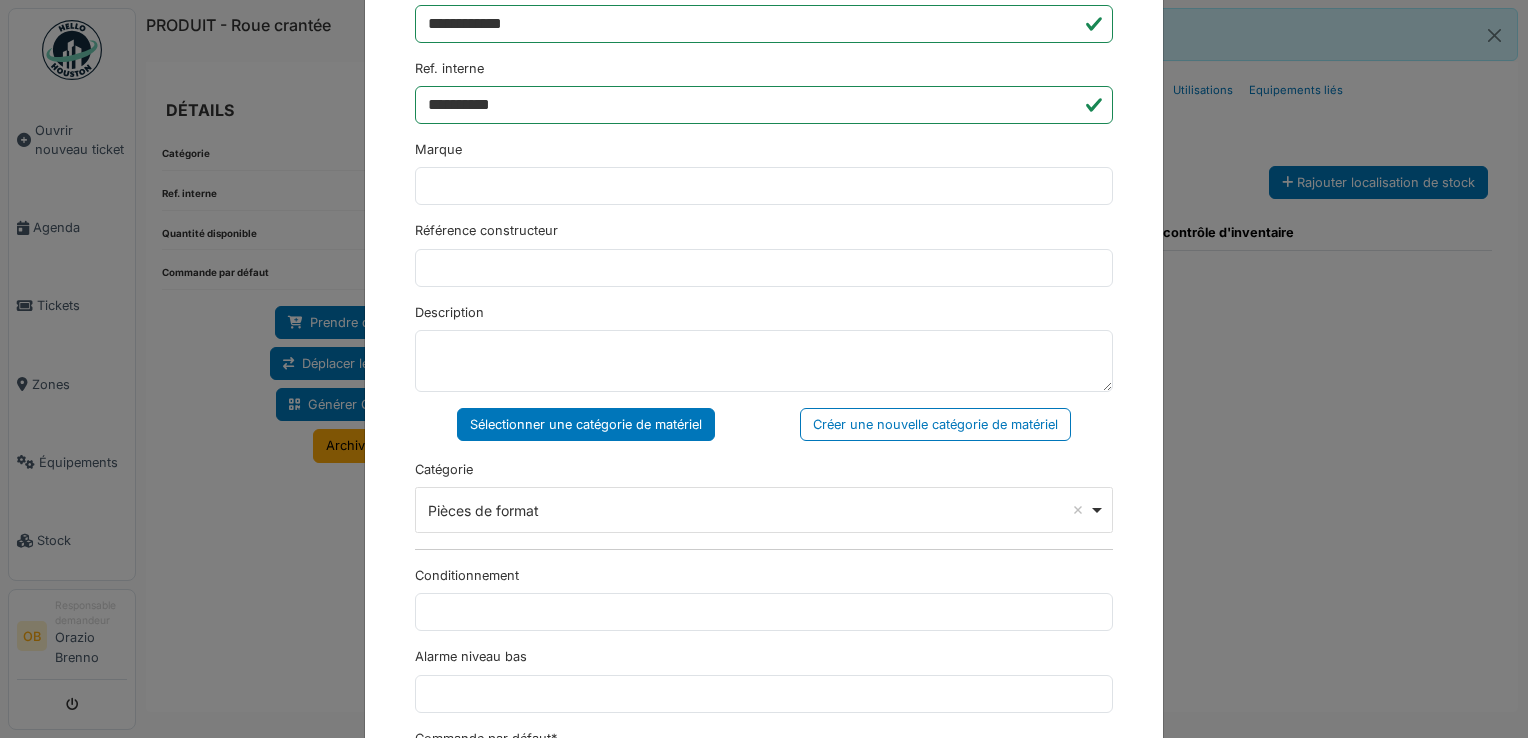 scroll, scrollTop: 650, scrollLeft: 0, axis: vertical 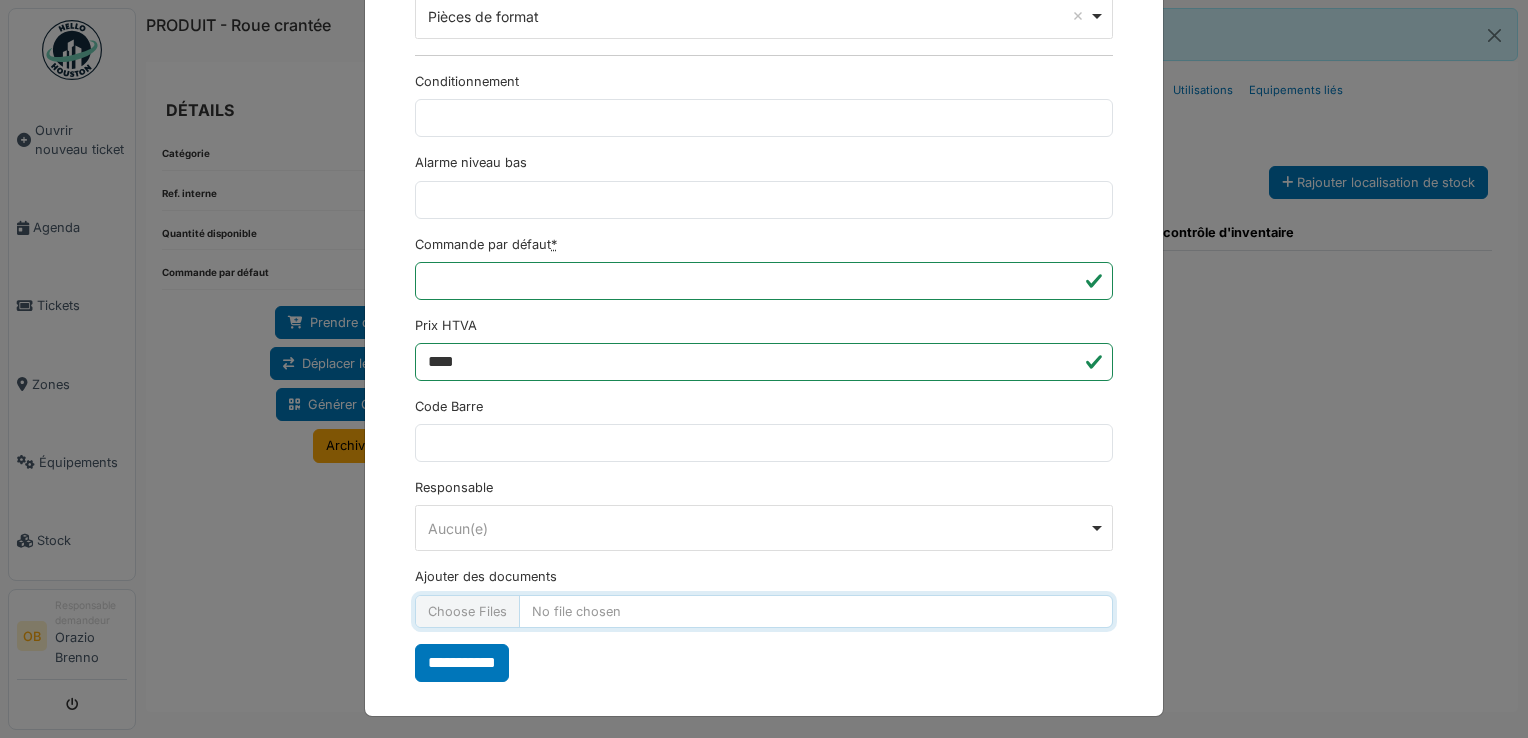 click on "Ajouter des documents" at bounding box center (764, 611) 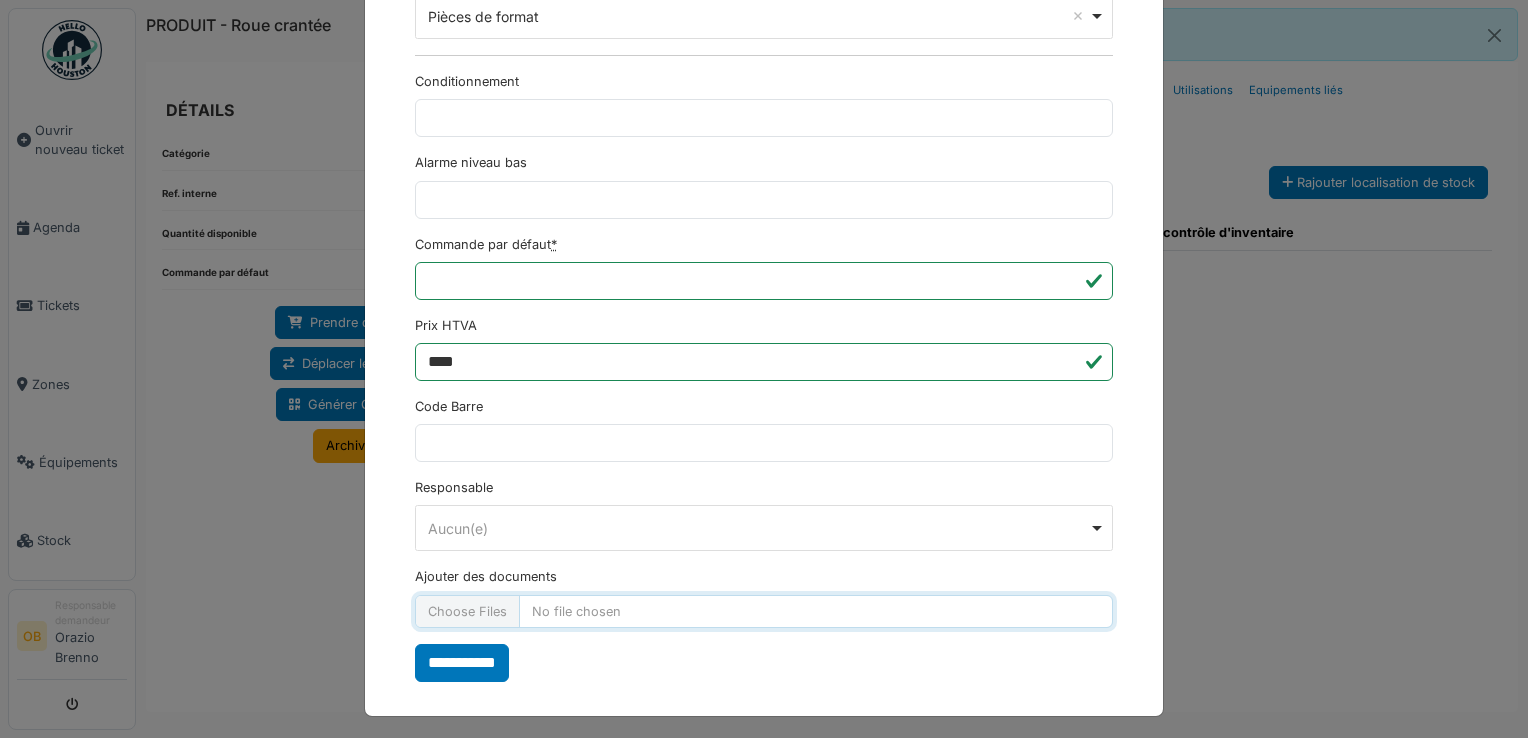 click on "Ajouter des documents" at bounding box center [764, 611] 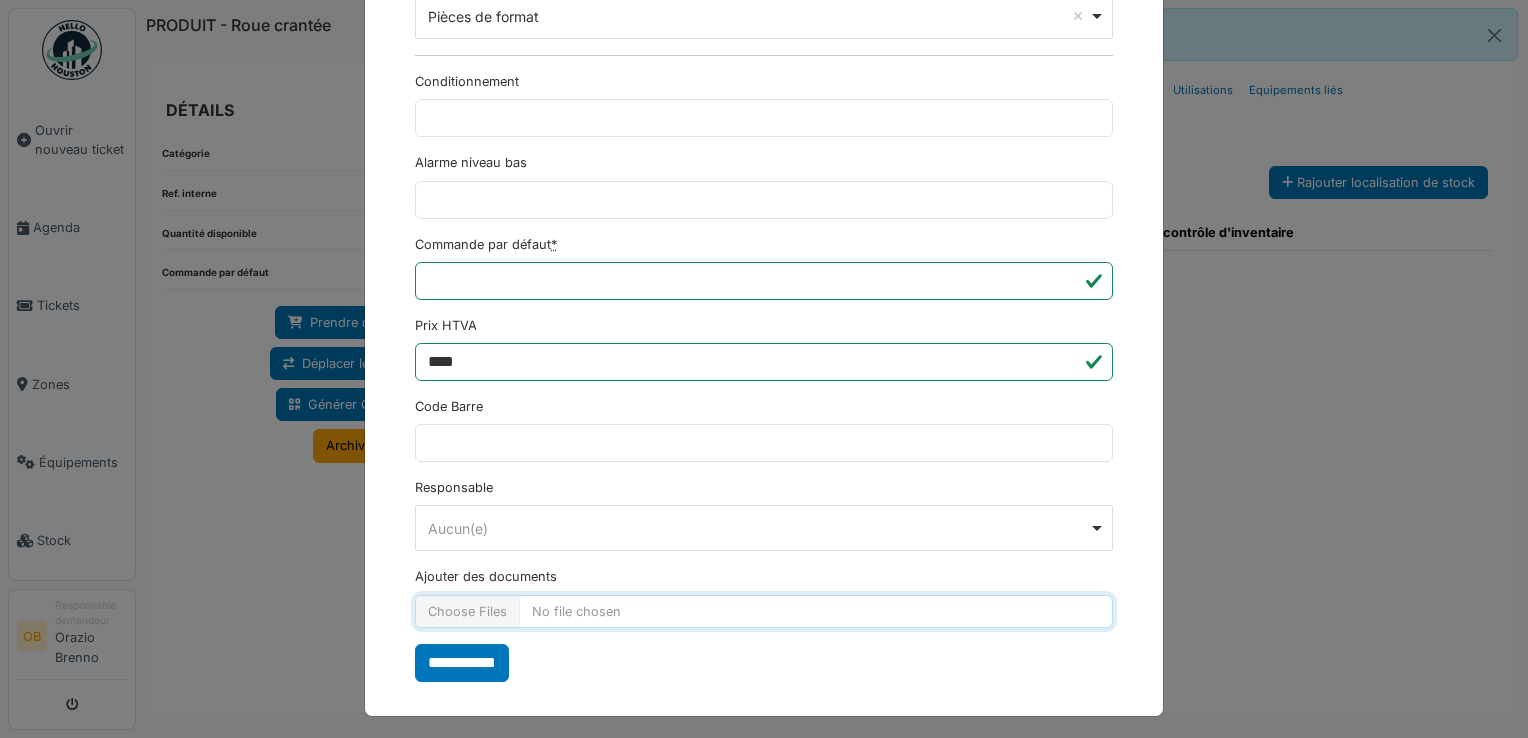 type on "**********" 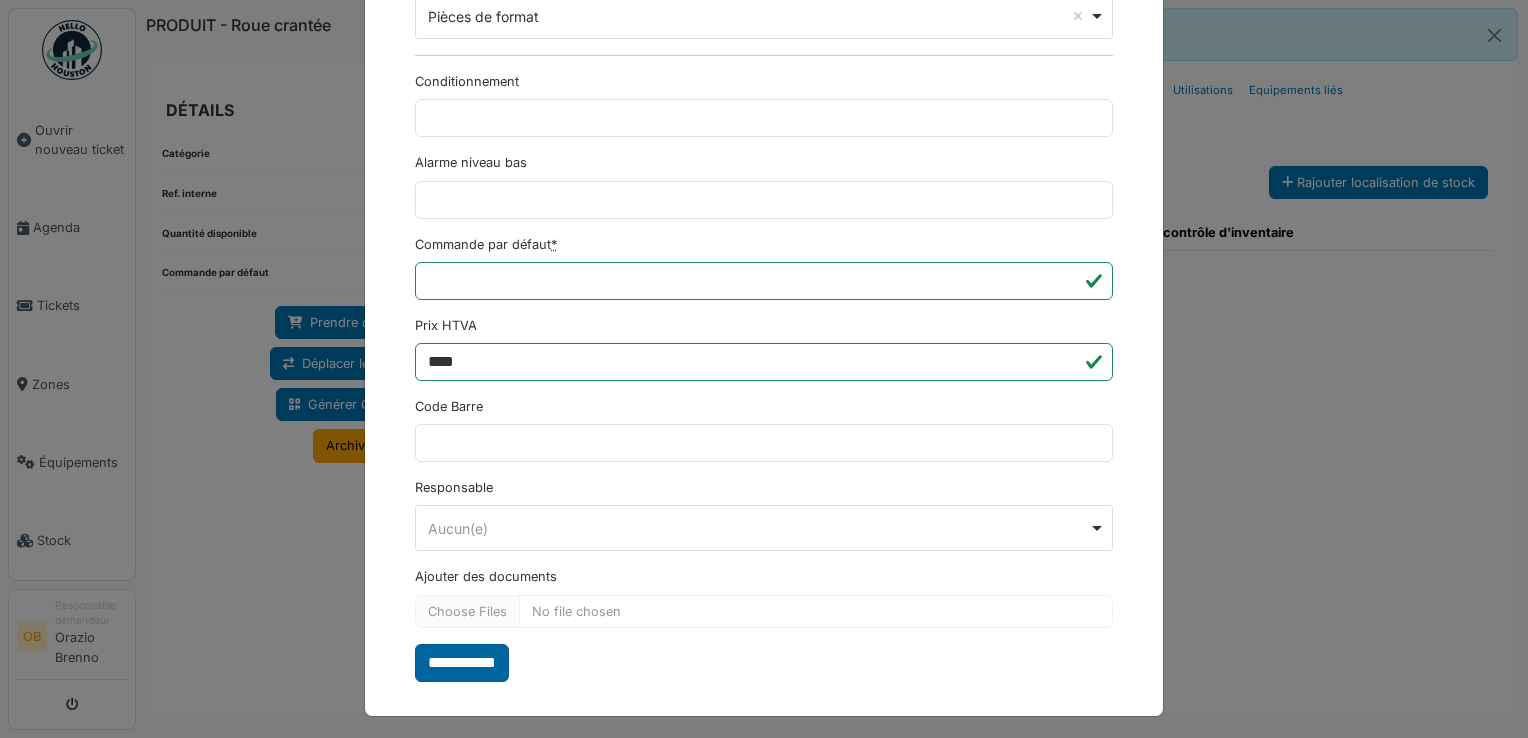 click on "**********" at bounding box center (462, 663) 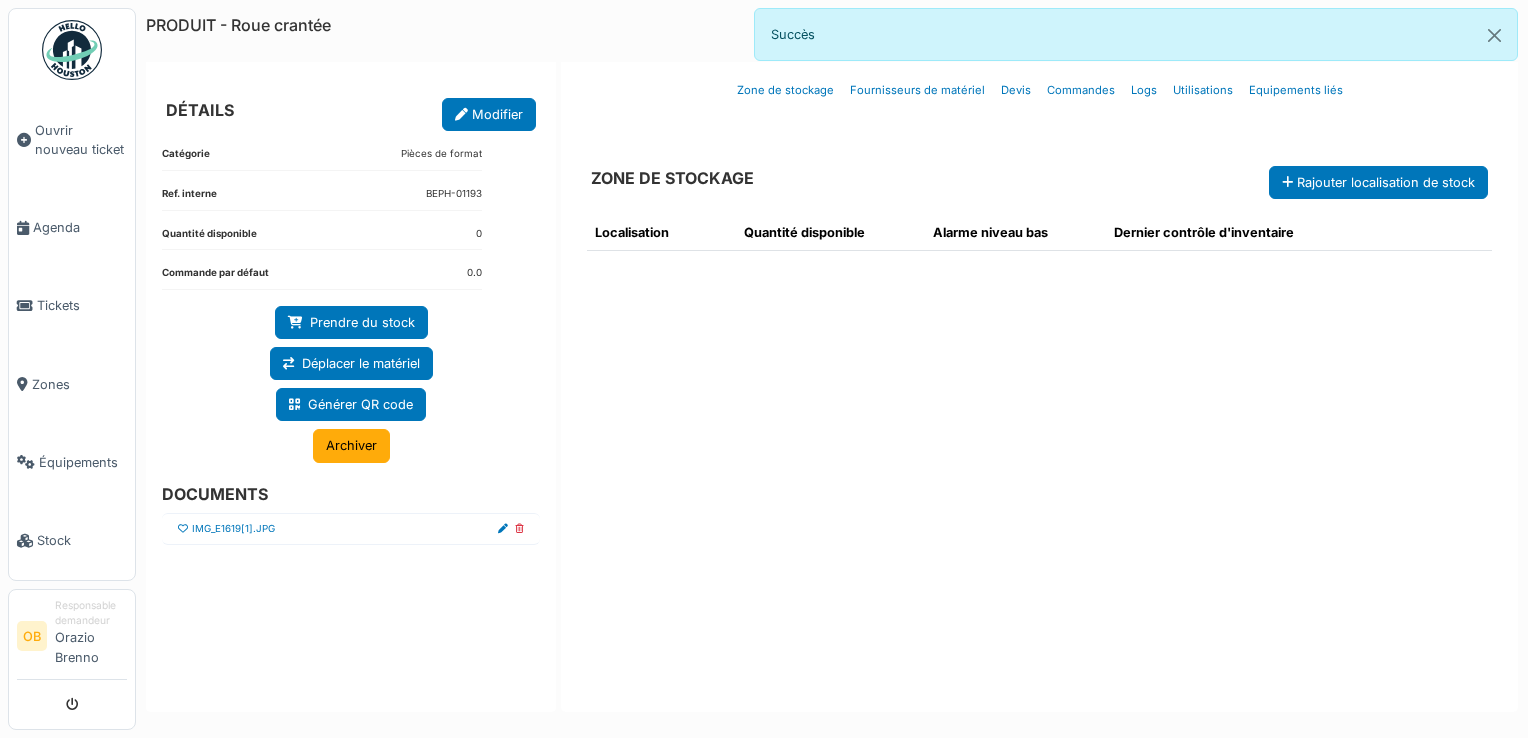 click at bounding box center (183, 529) 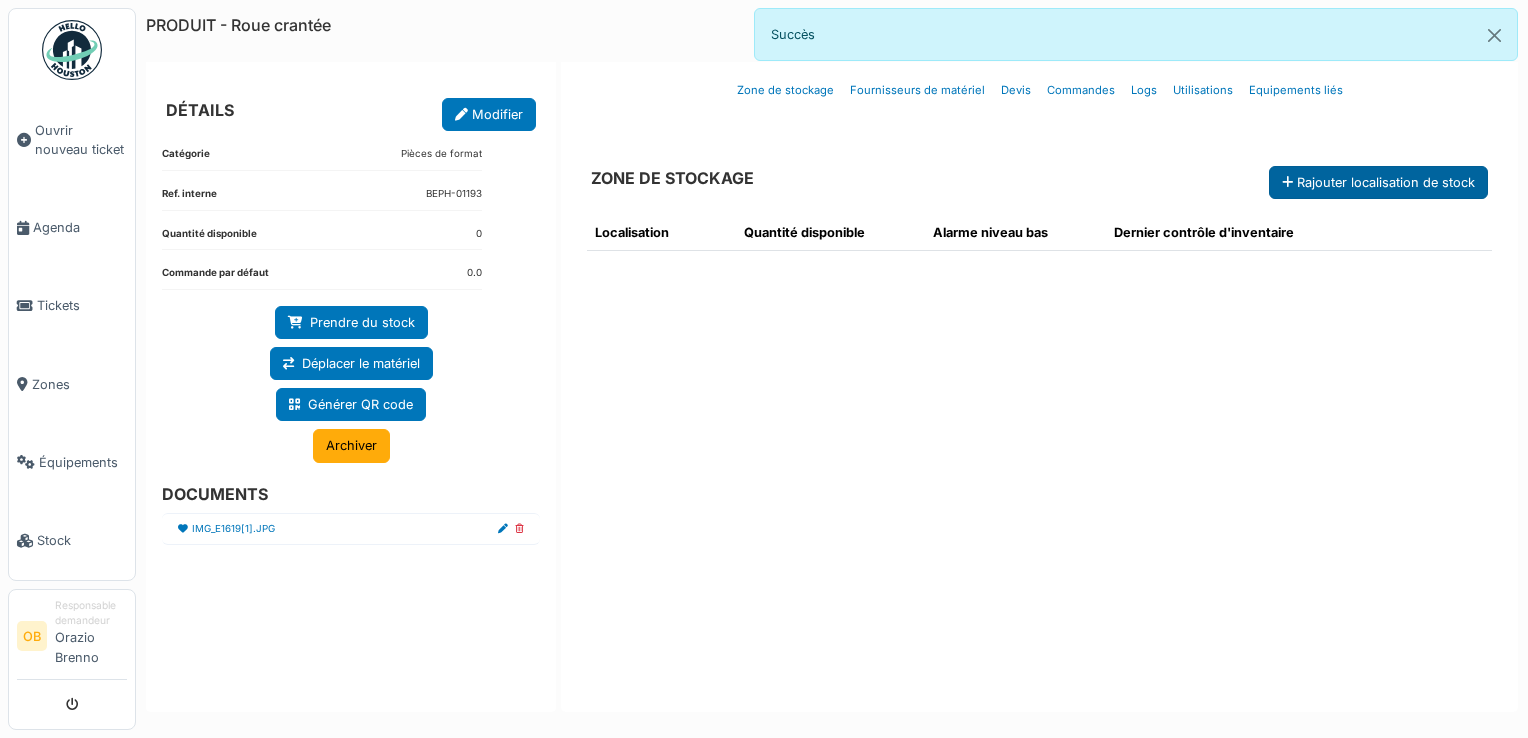 click on "Rajouter localisation de stock" at bounding box center (1378, 182) 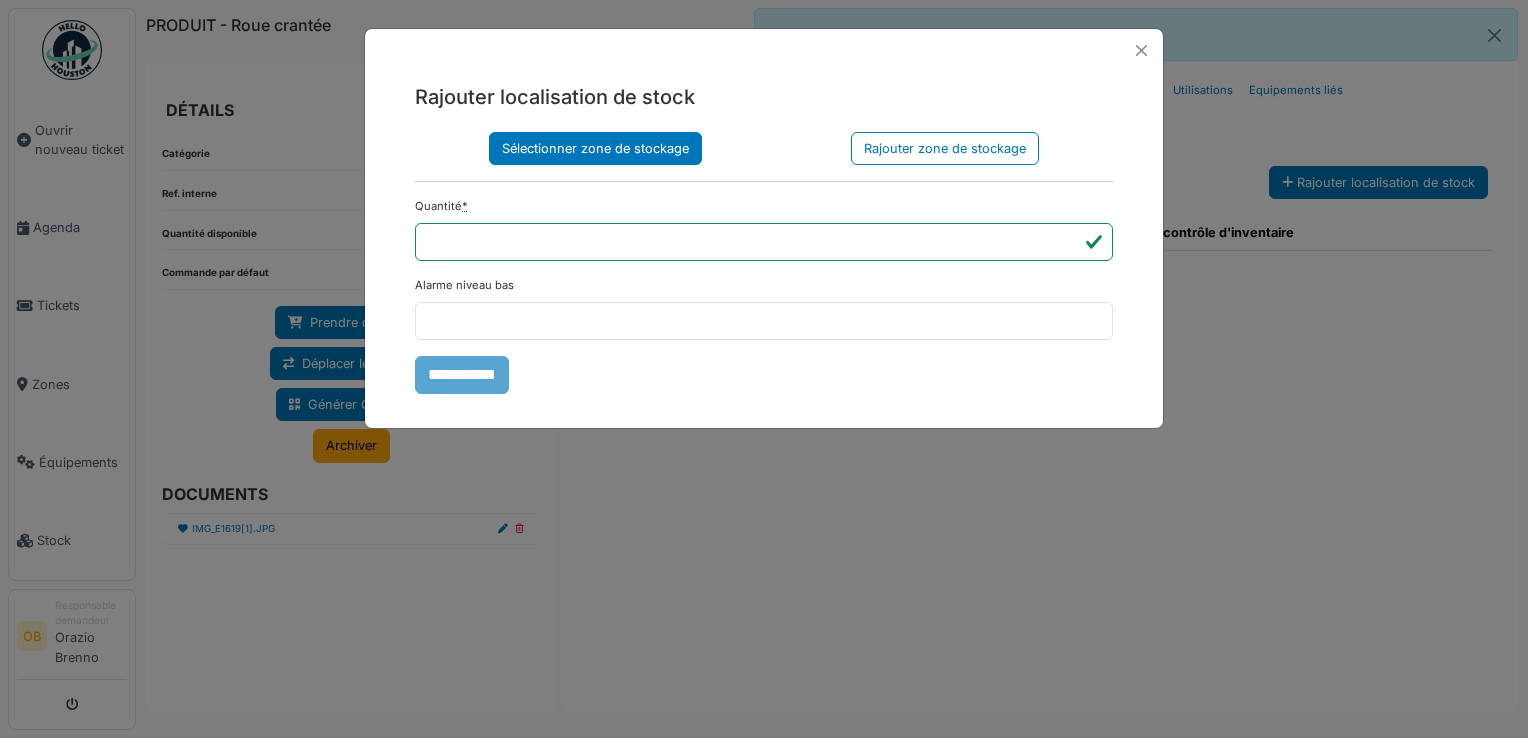 click on "Sélectionner zone de stockage" at bounding box center (595, 148) 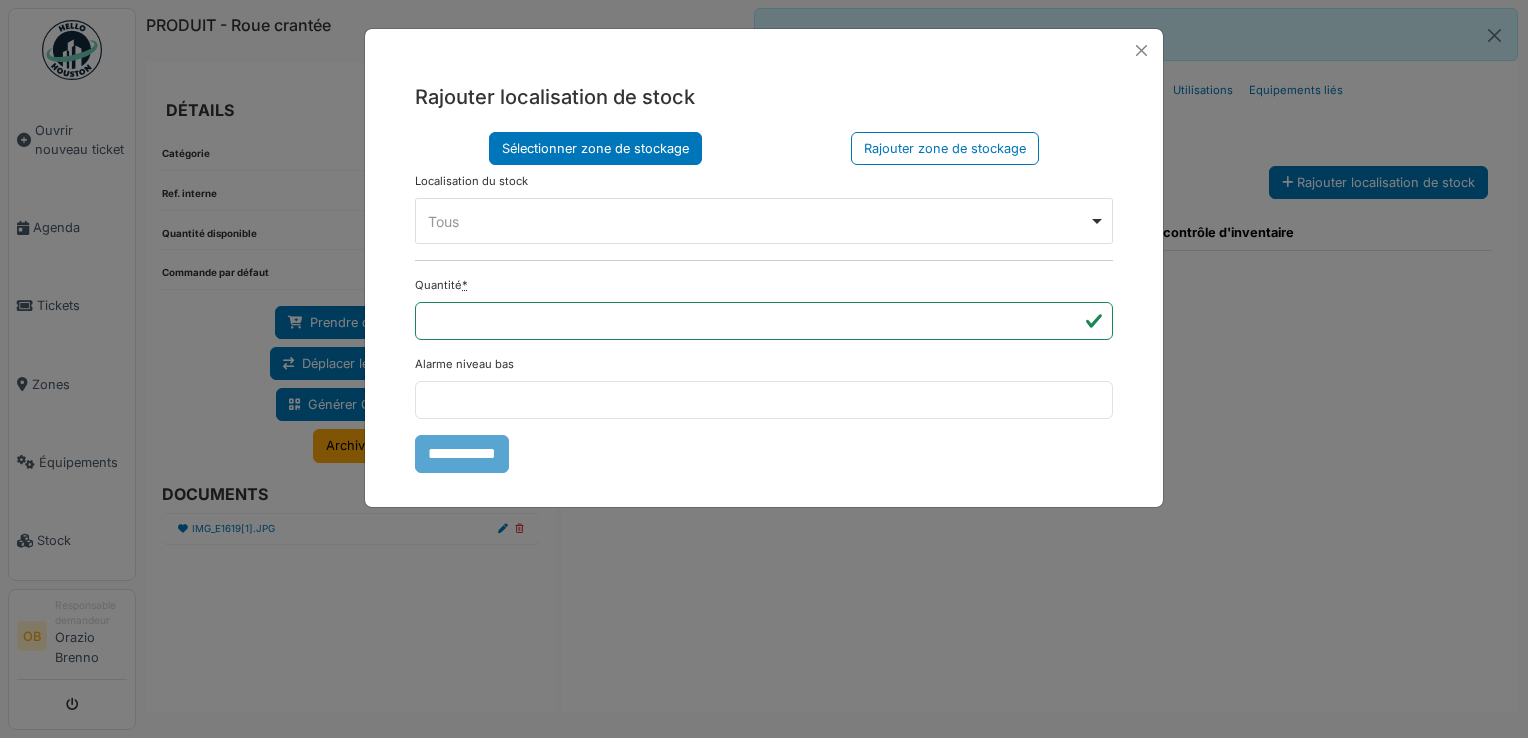 click on "Tous Remove item" at bounding box center (758, 221) 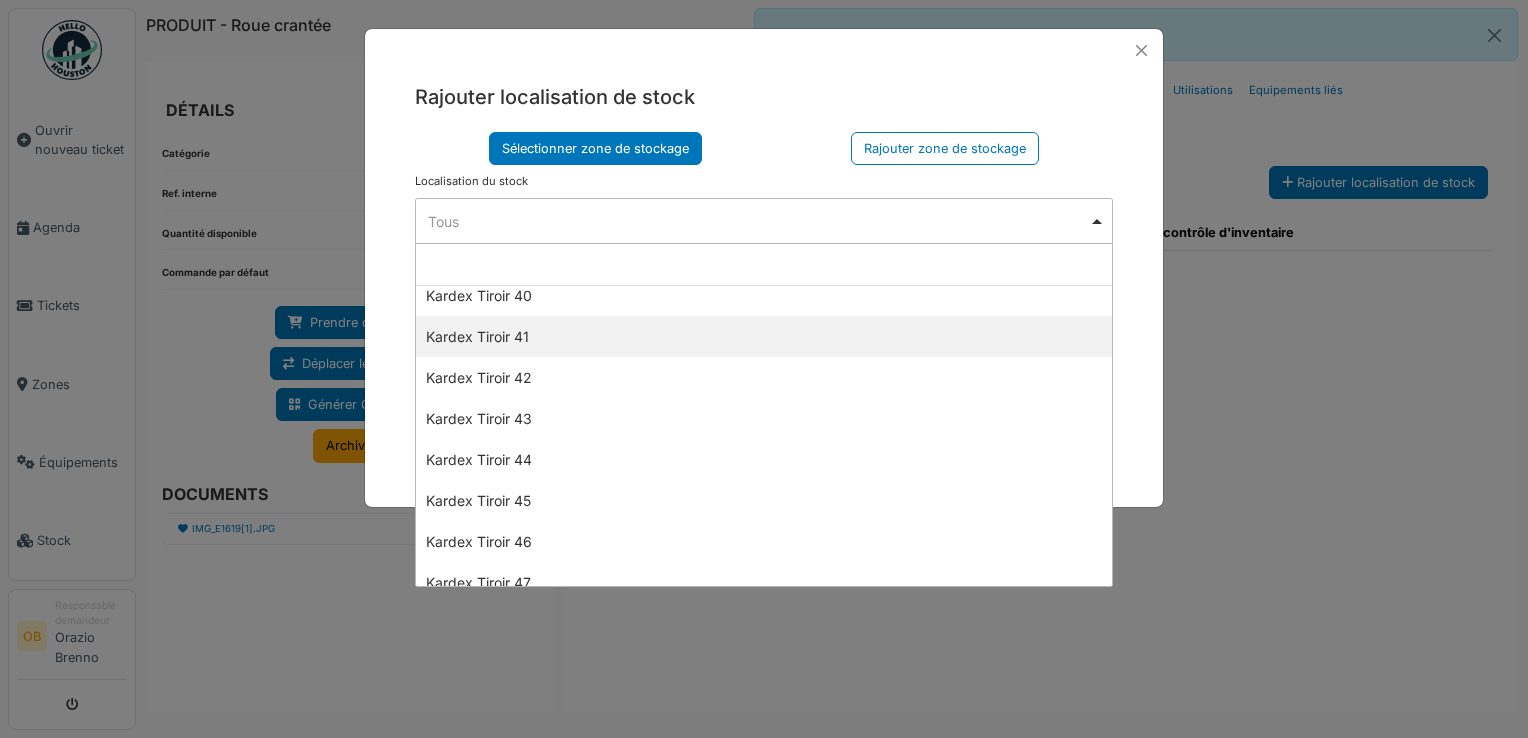 scroll, scrollTop: 1466, scrollLeft: 0, axis: vertical 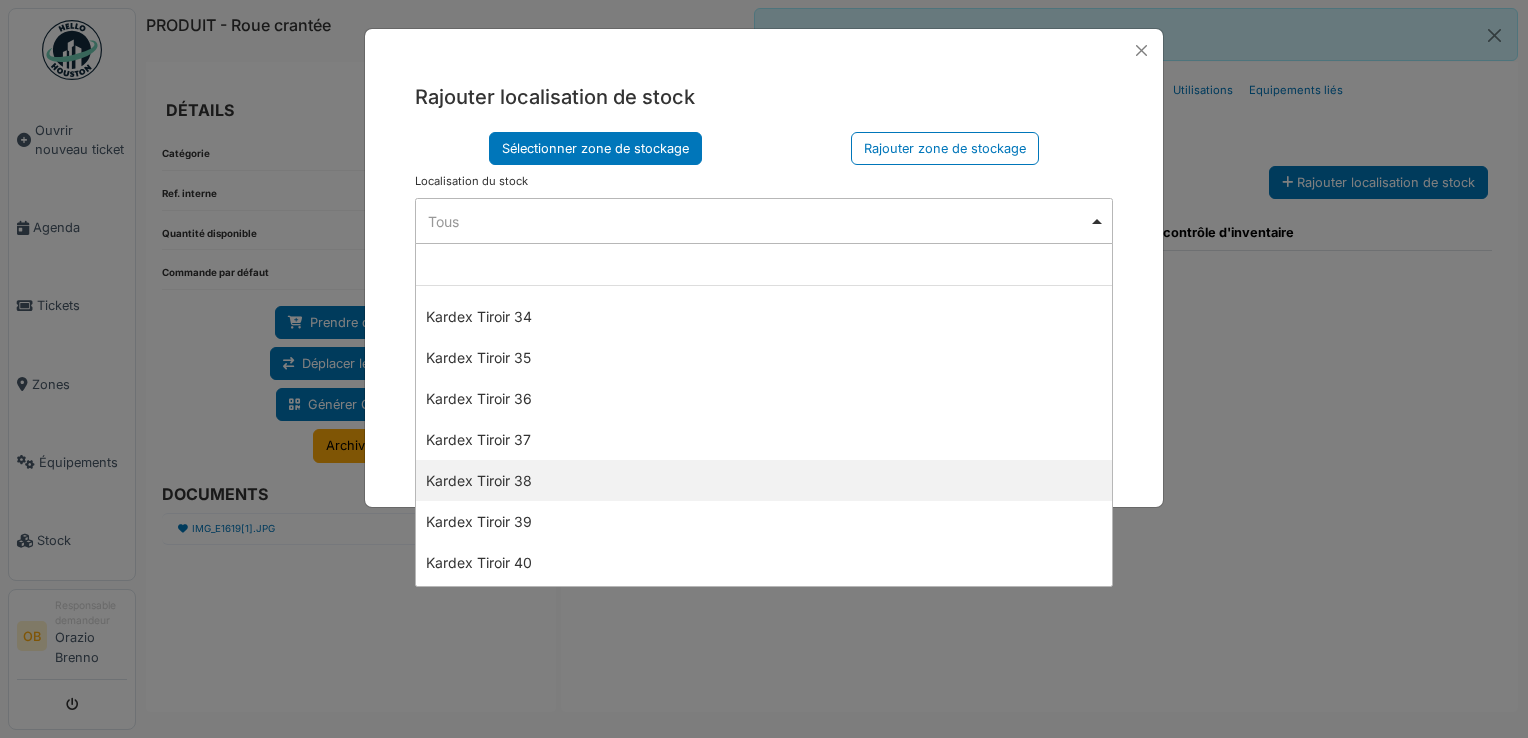 select on "****" 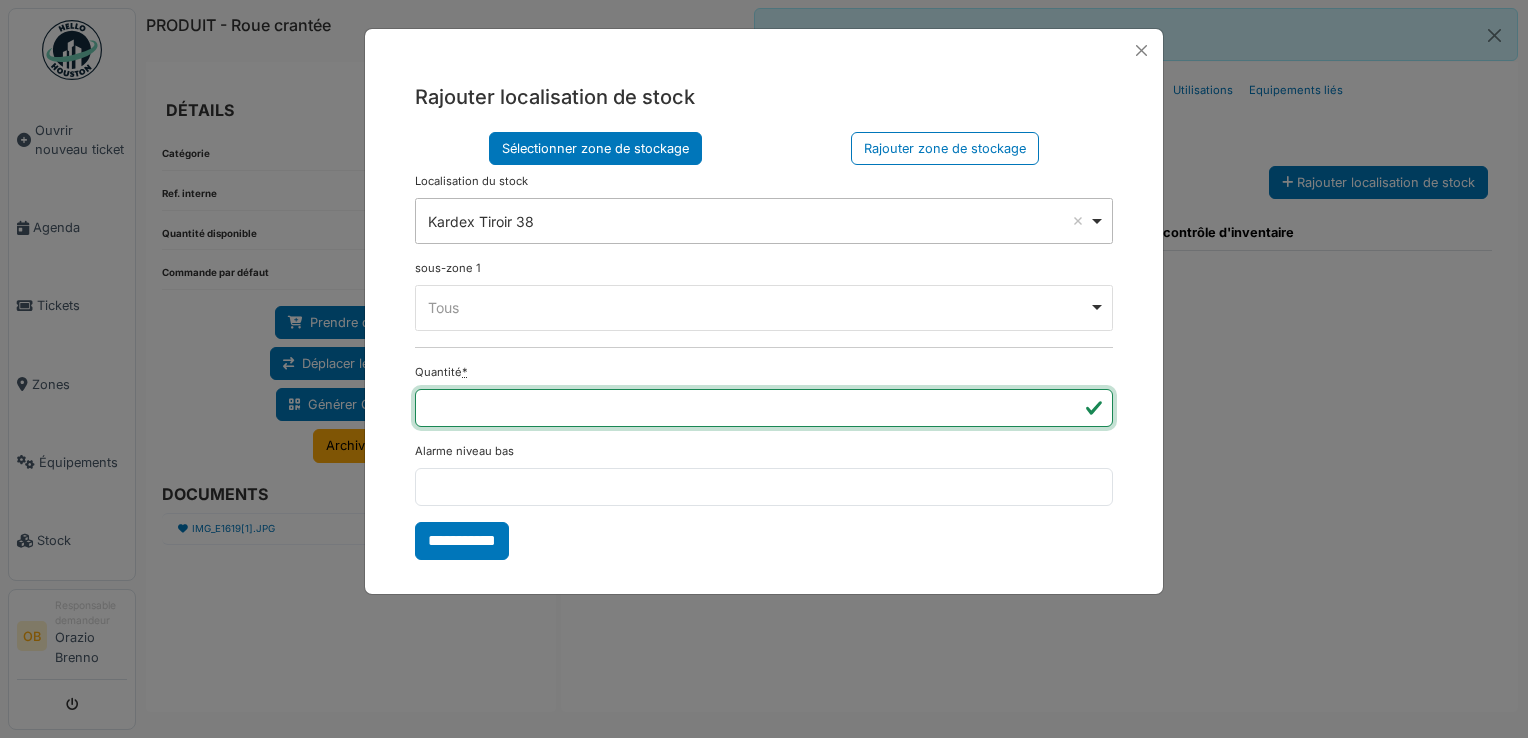 type on "*" 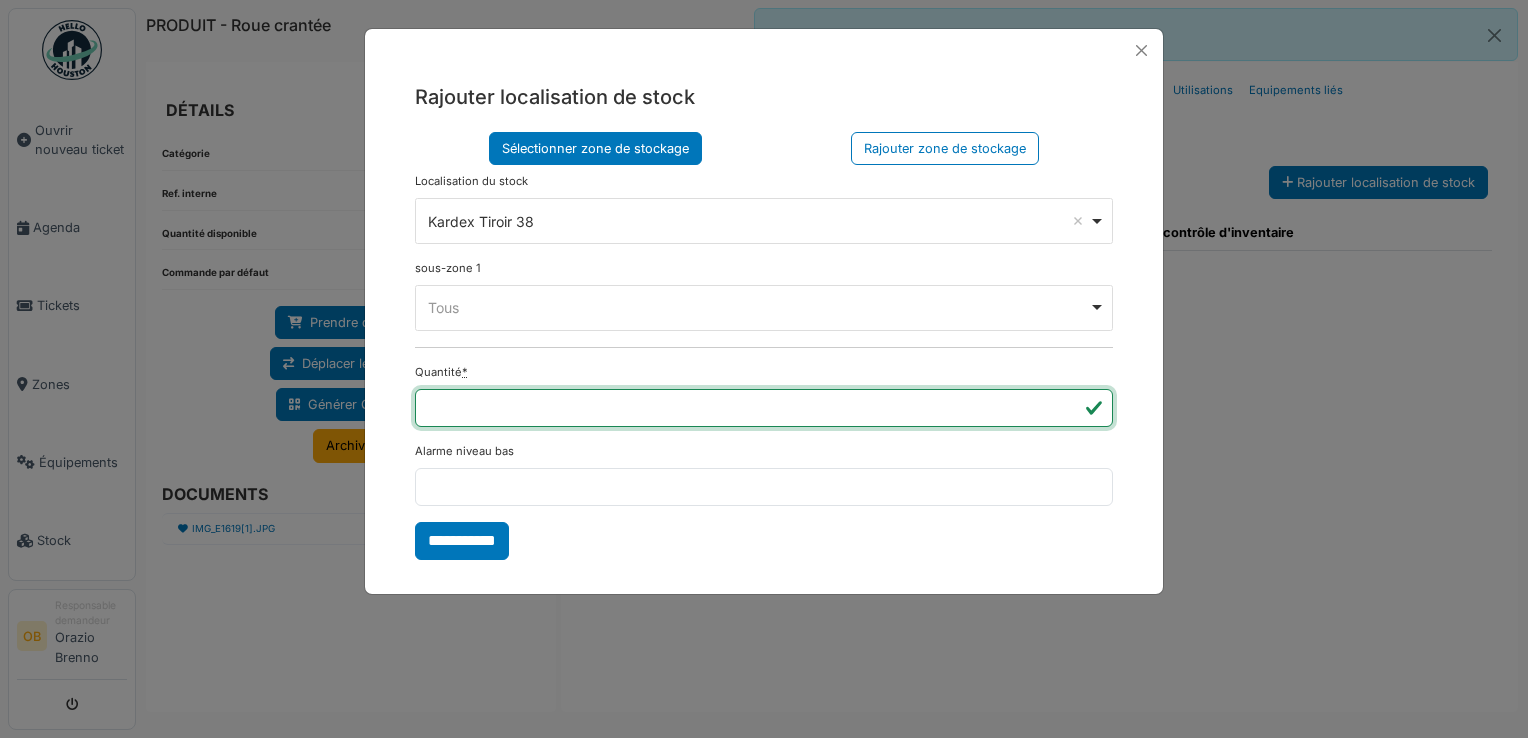 click on "**********" at bounding box center (462, 541) 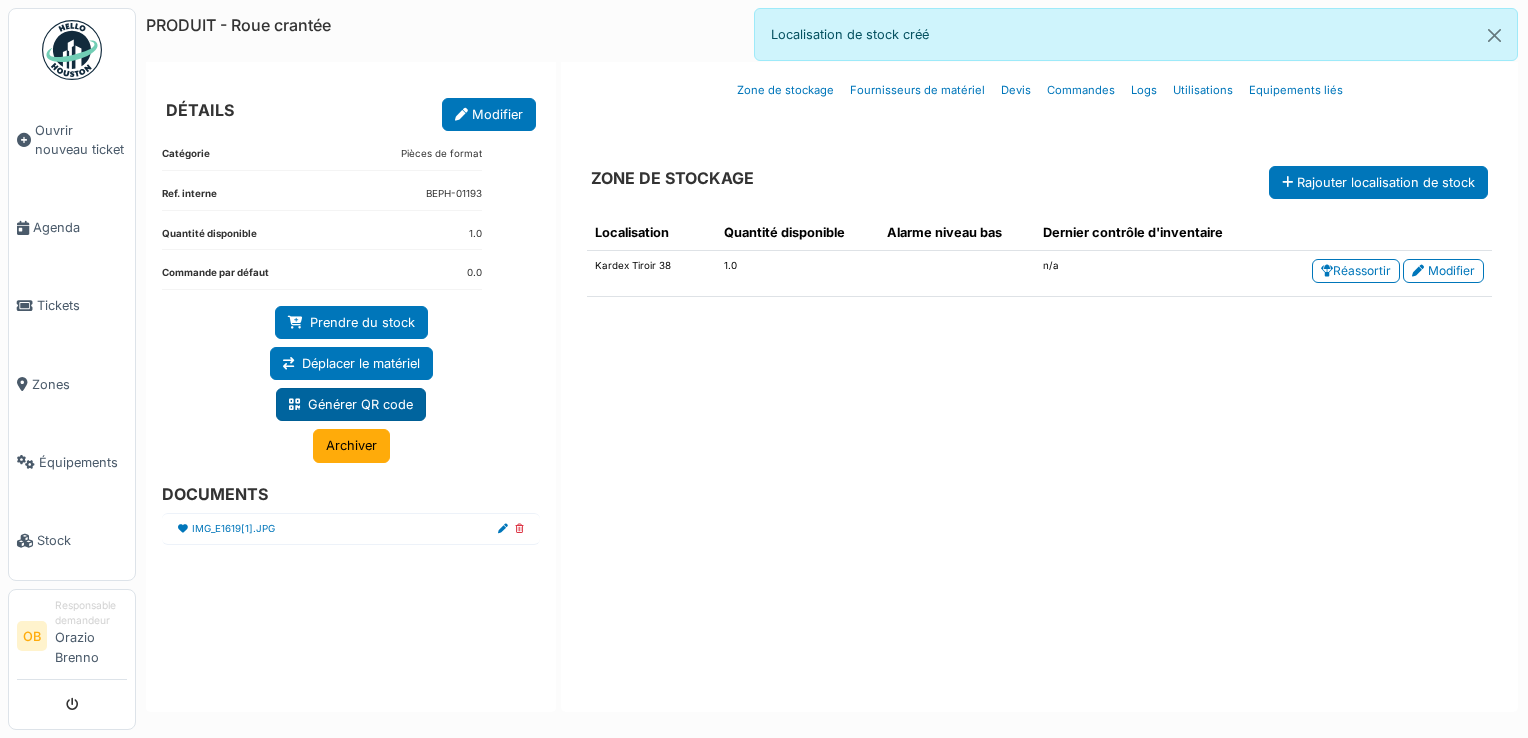 click on "Générer QR code" at bounding box center [351, 404] 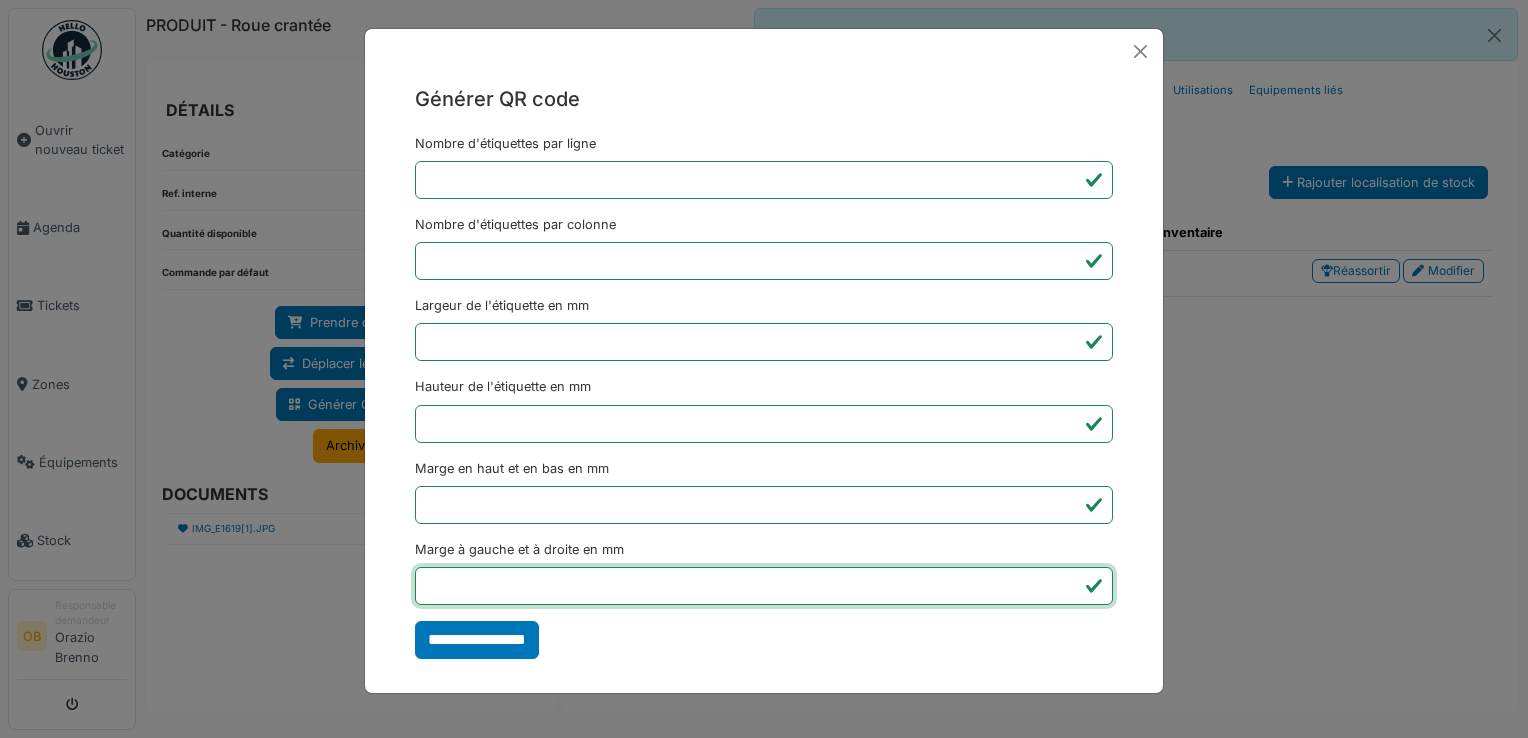 click on "*" at bounding box center (764, 586) 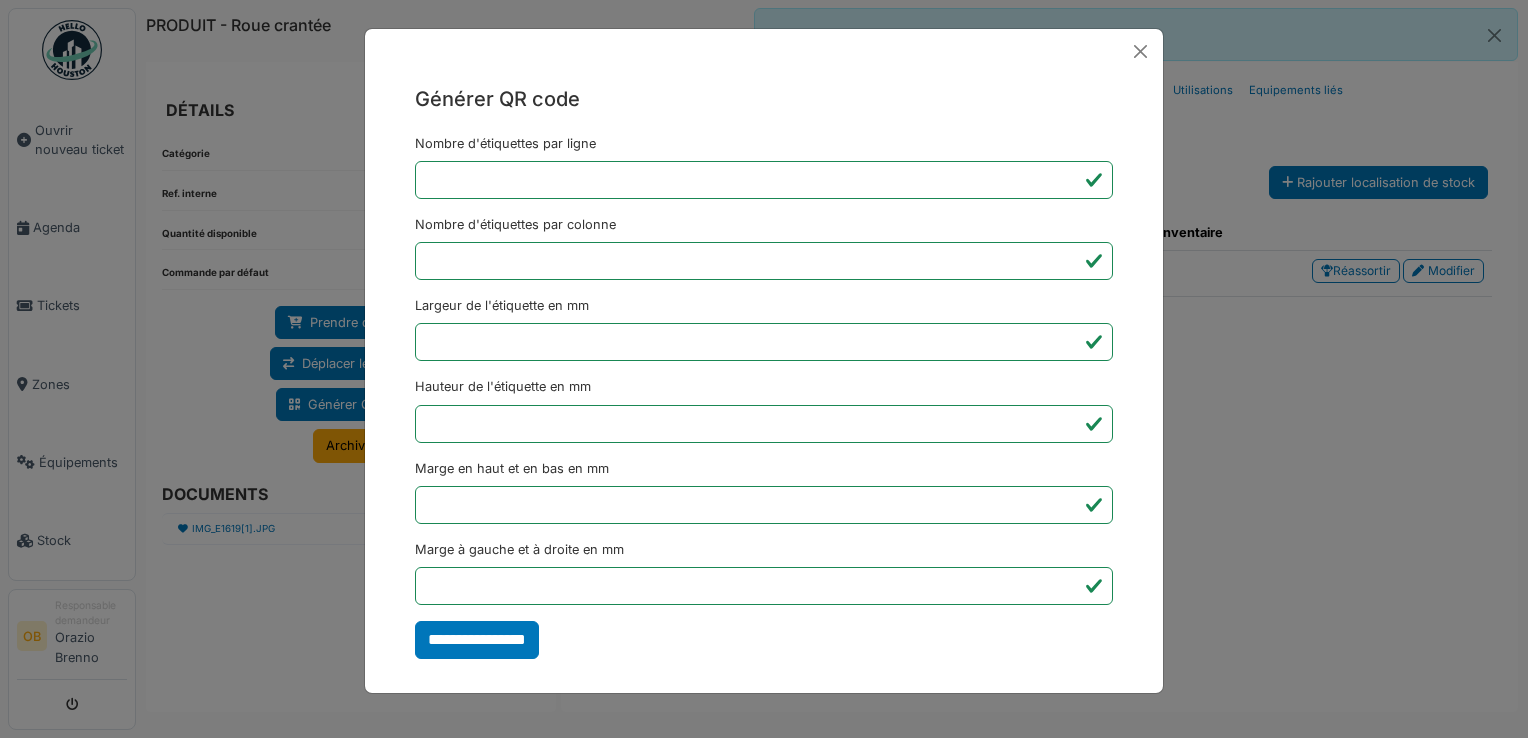 type on "*******" 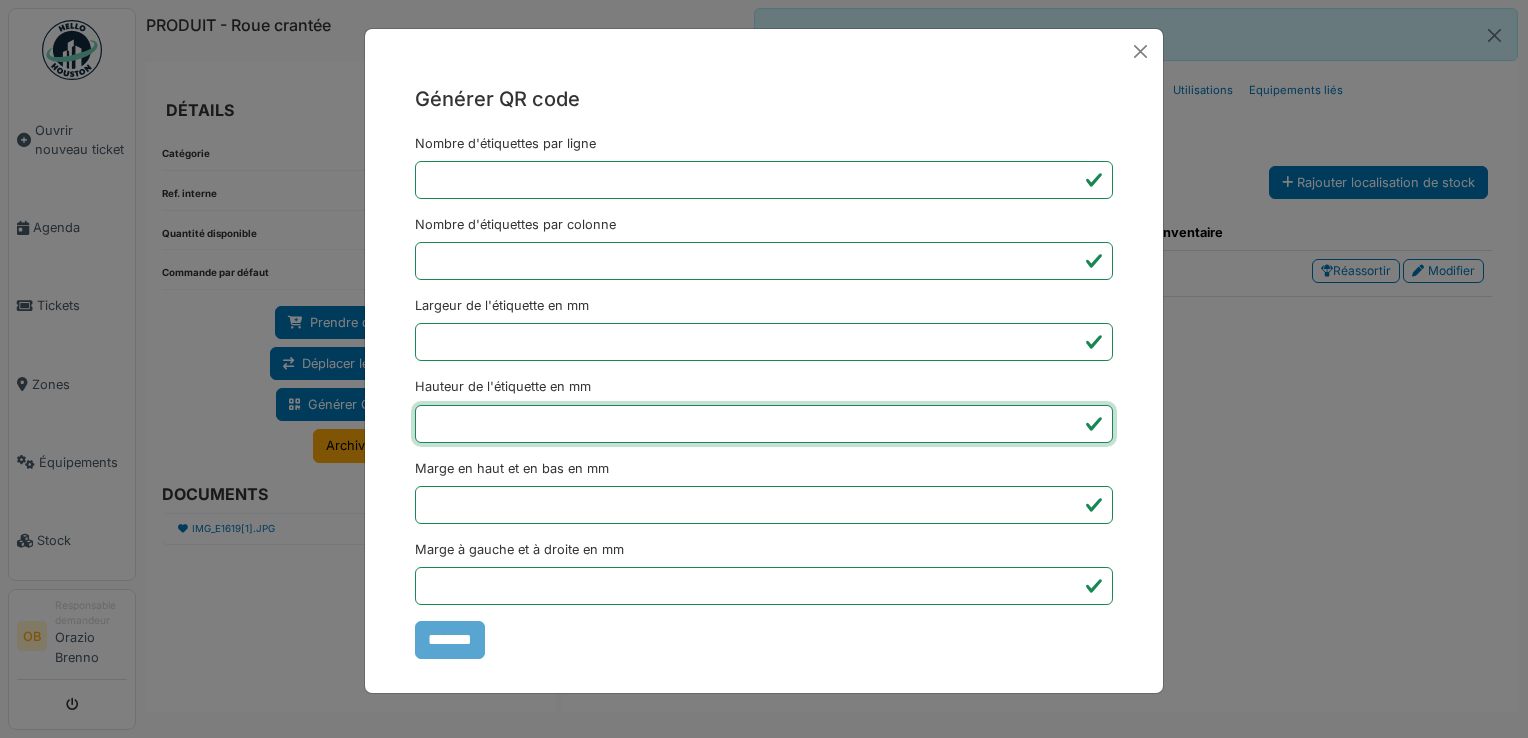 click on "Générer QR code
Nombre d'étiquettes par ligne
*
Nombre d'étiquettes par colonne
*
Largeur de l'étiquette en mm
**
Hauteur de l'étiquette en mm
**
Marge en haut et en bas en mm
*
Marge à gauche et à droite en mm
***
*******" at bounding box center [764, 369] 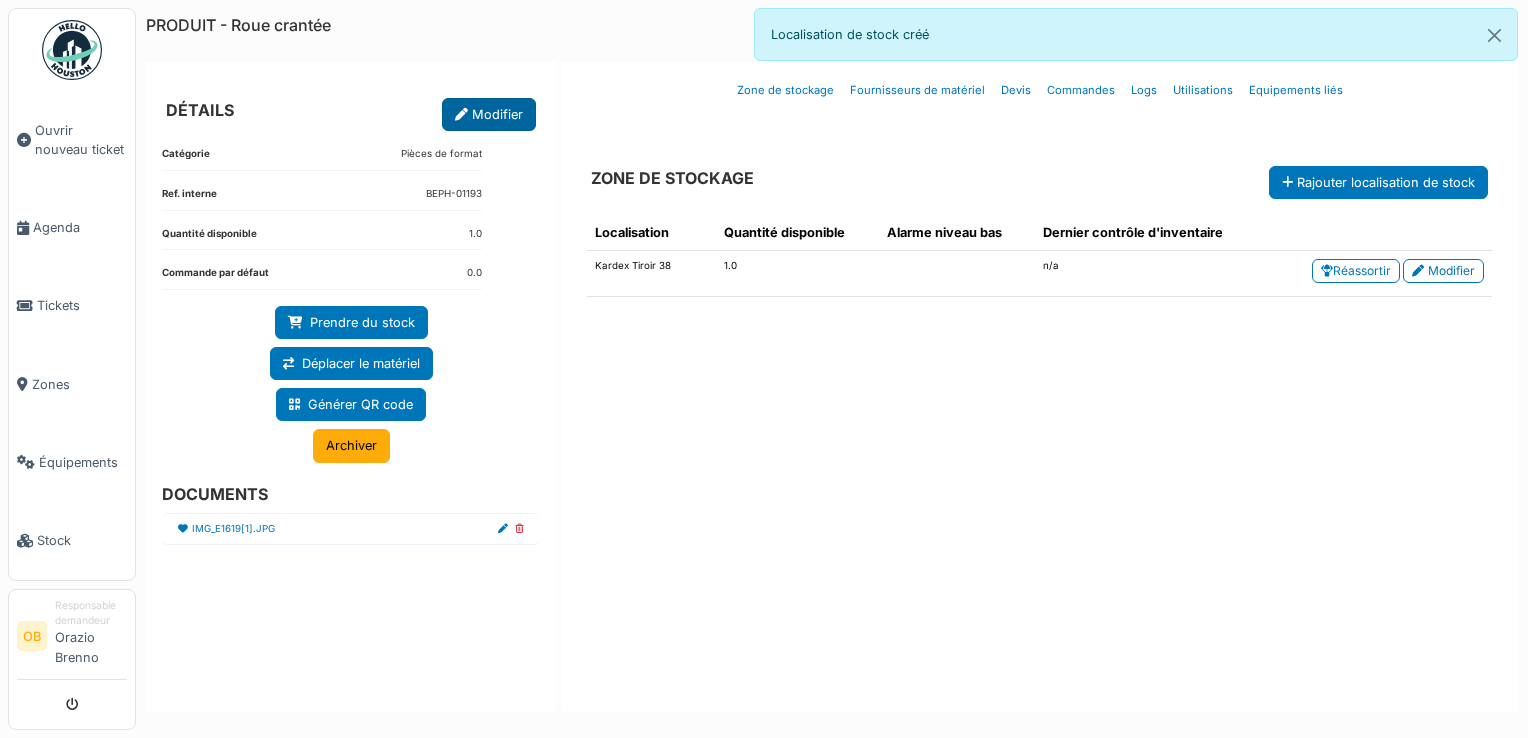 click on "Modifier" at bounding box center (489, 114) 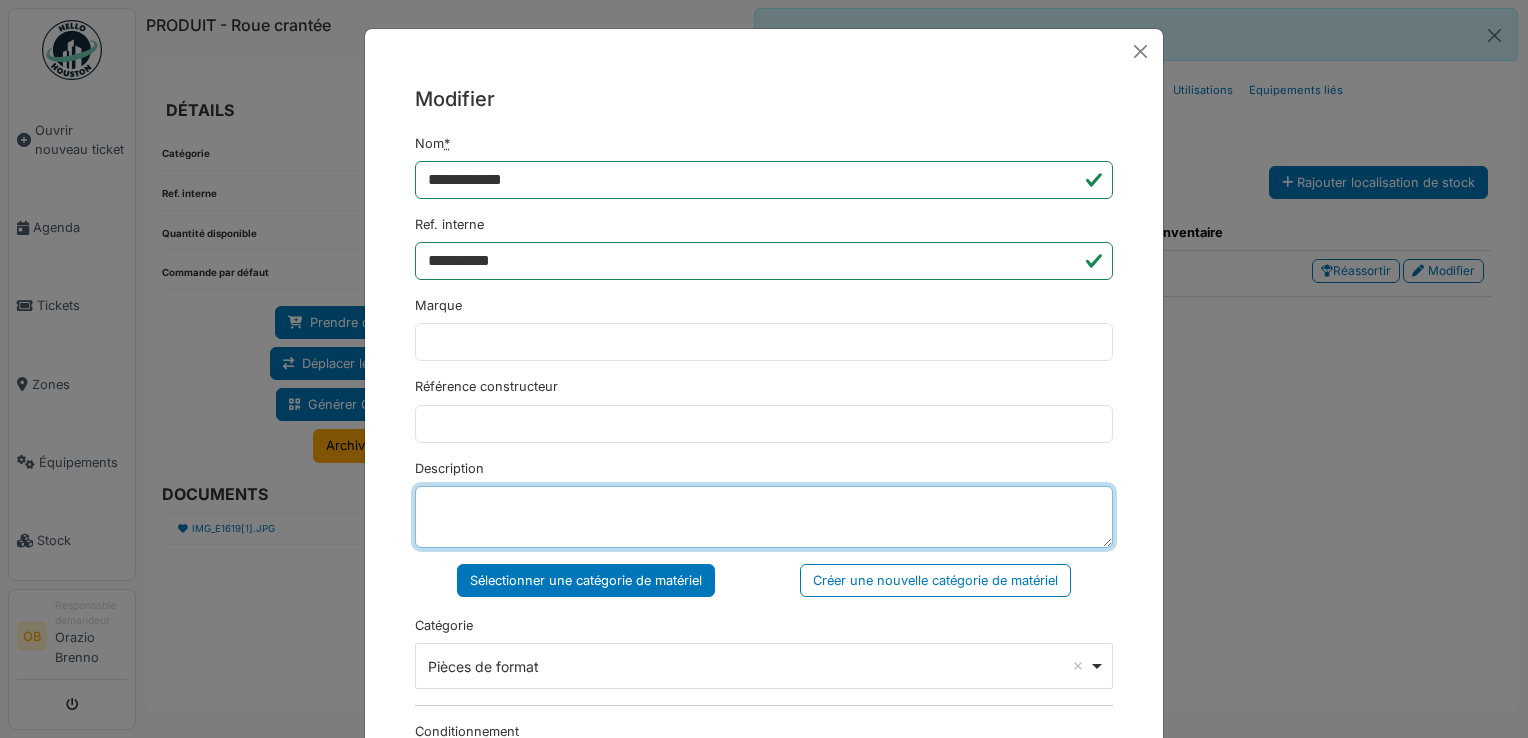 click on "Description" at bounding box center [764, 517] 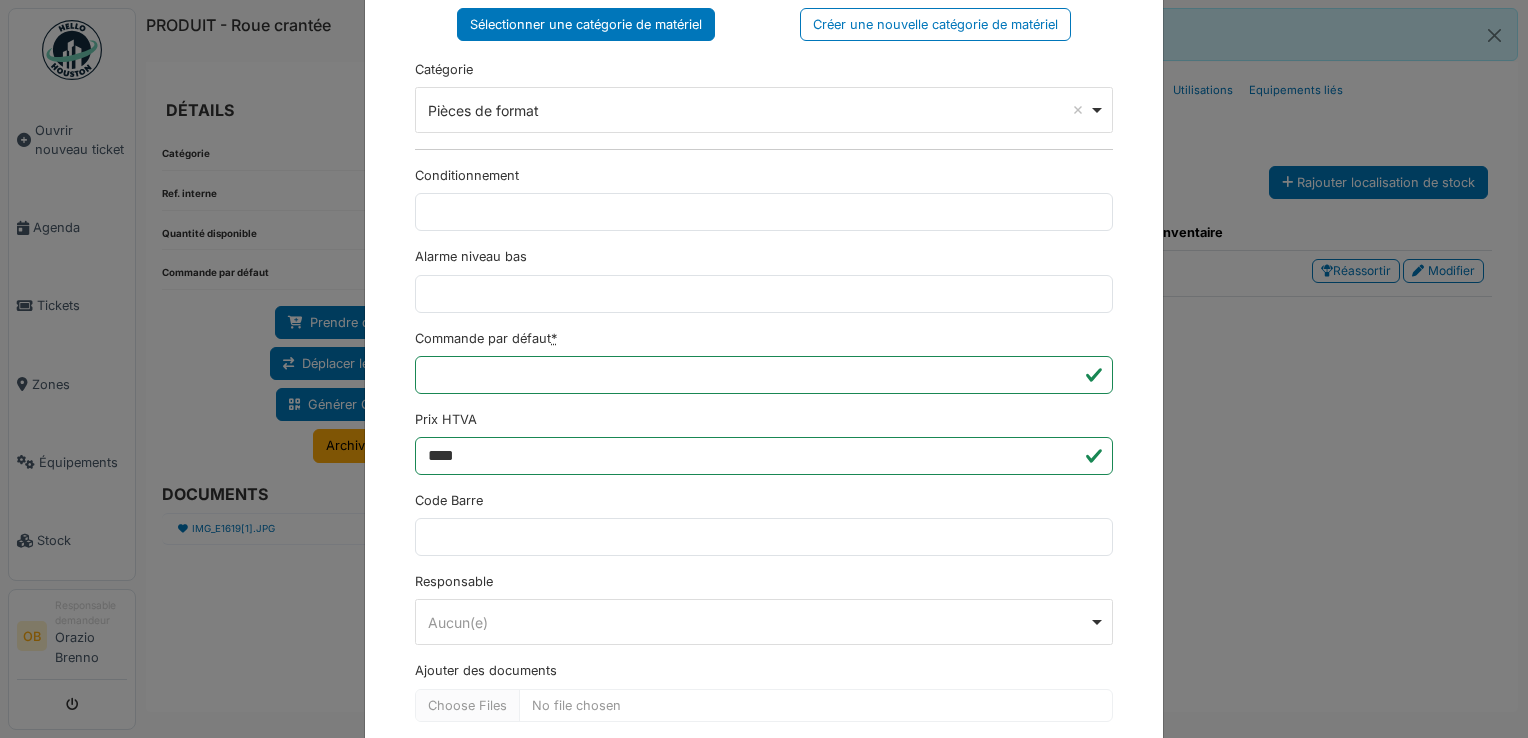 scroll, scrollTop: 650, scrollLeft: 0, axis: vertical 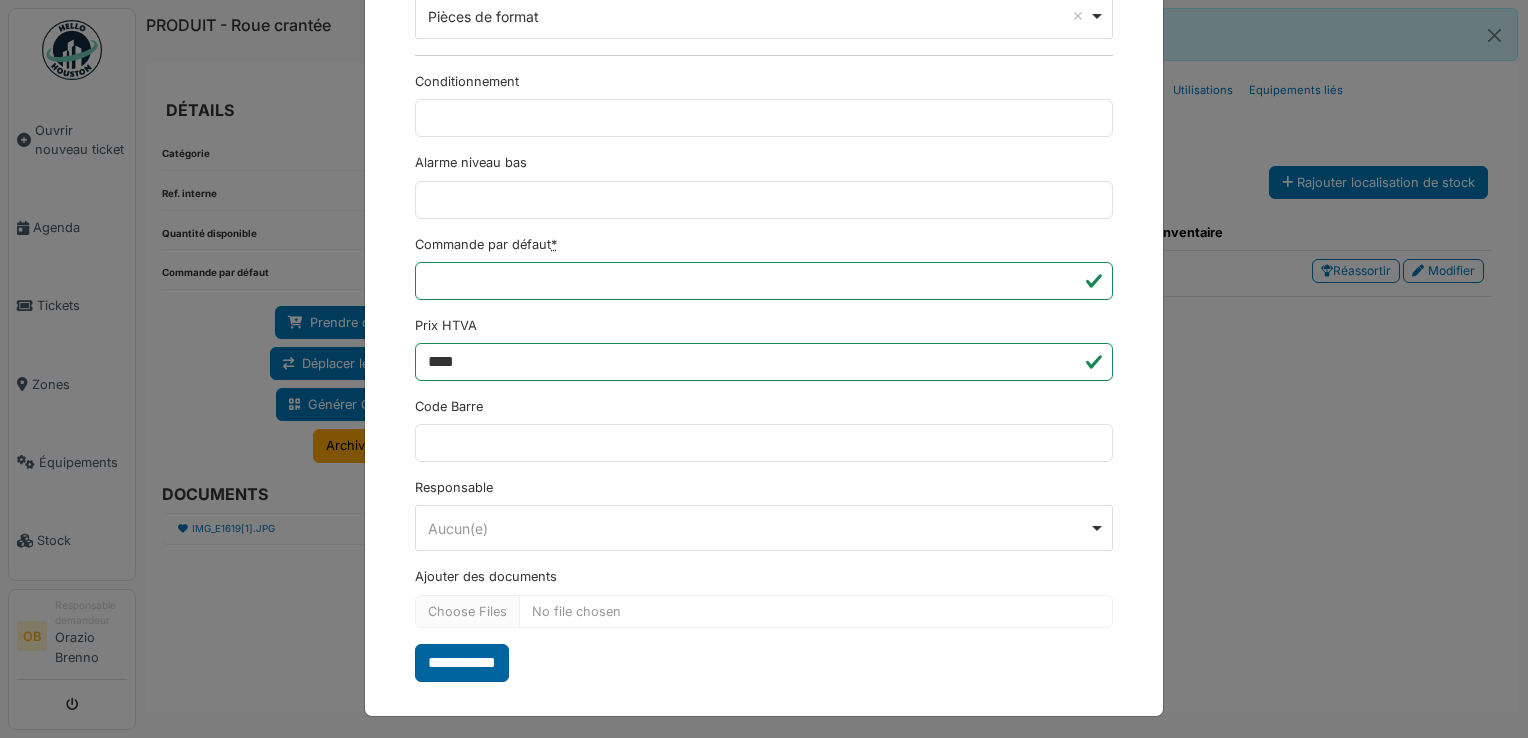 type on "*****" 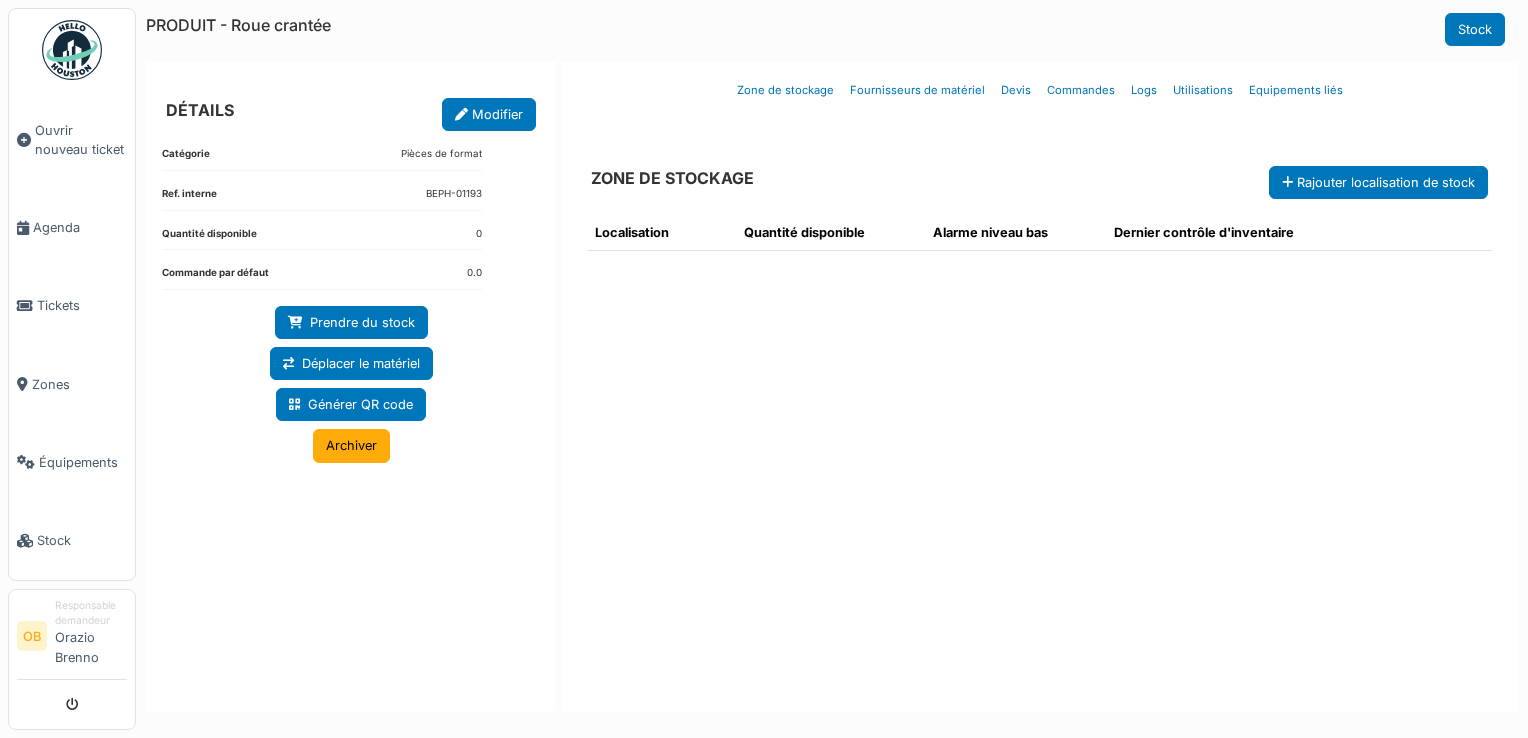 scroll, scrollTop: 0, scrollLeft: 0, axis: both 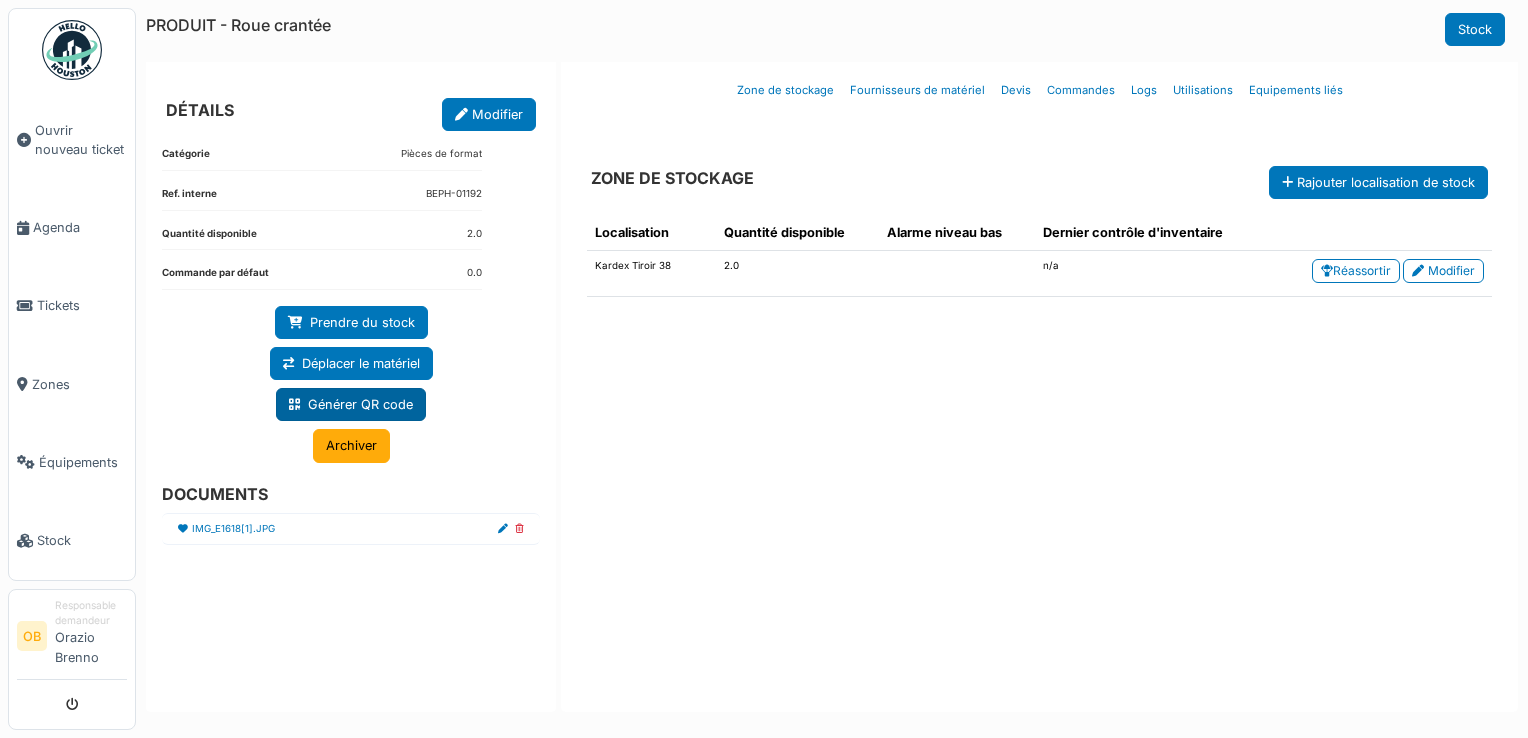 click on "Générer QR code" at bounding box center [351, 404] 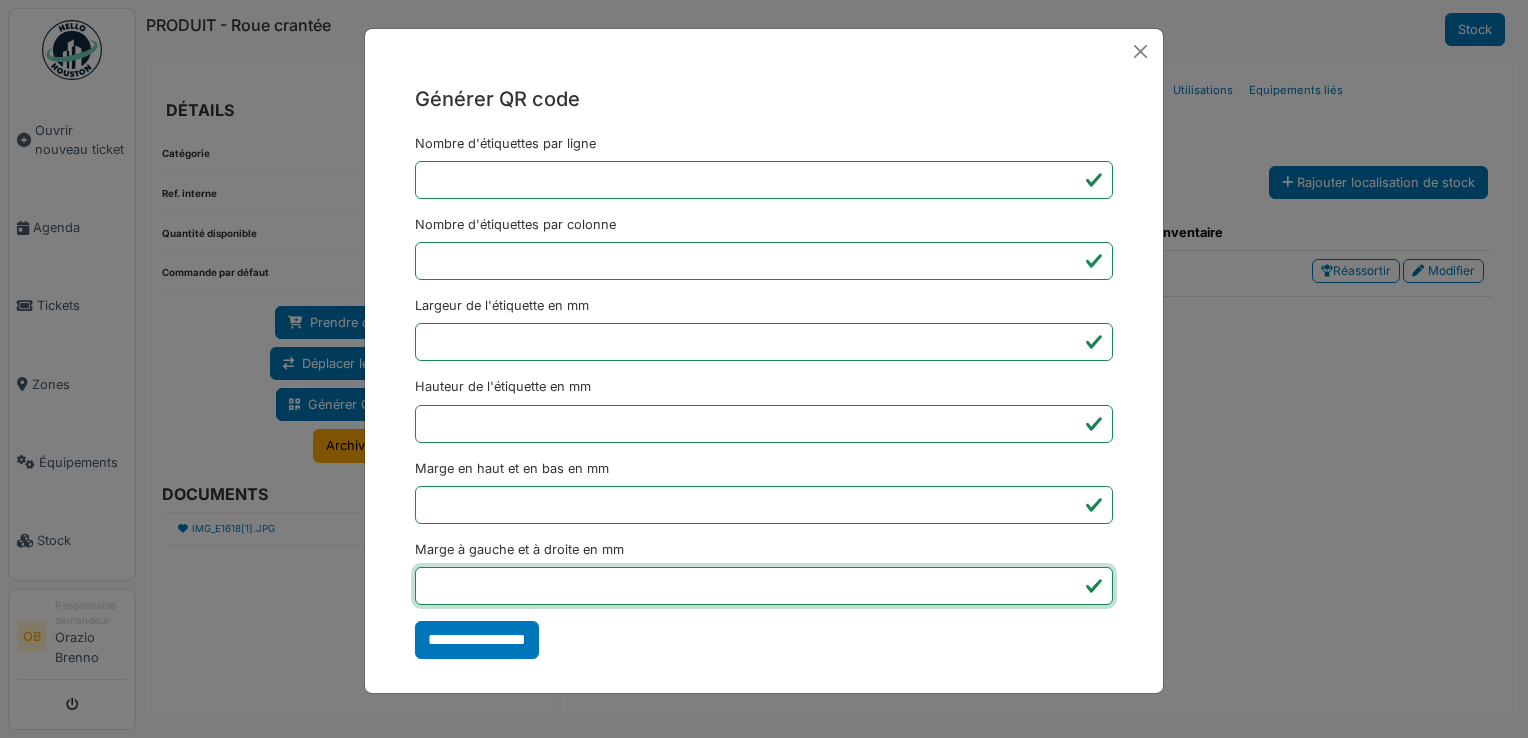 click on "*" at bounding box center [764, 586] 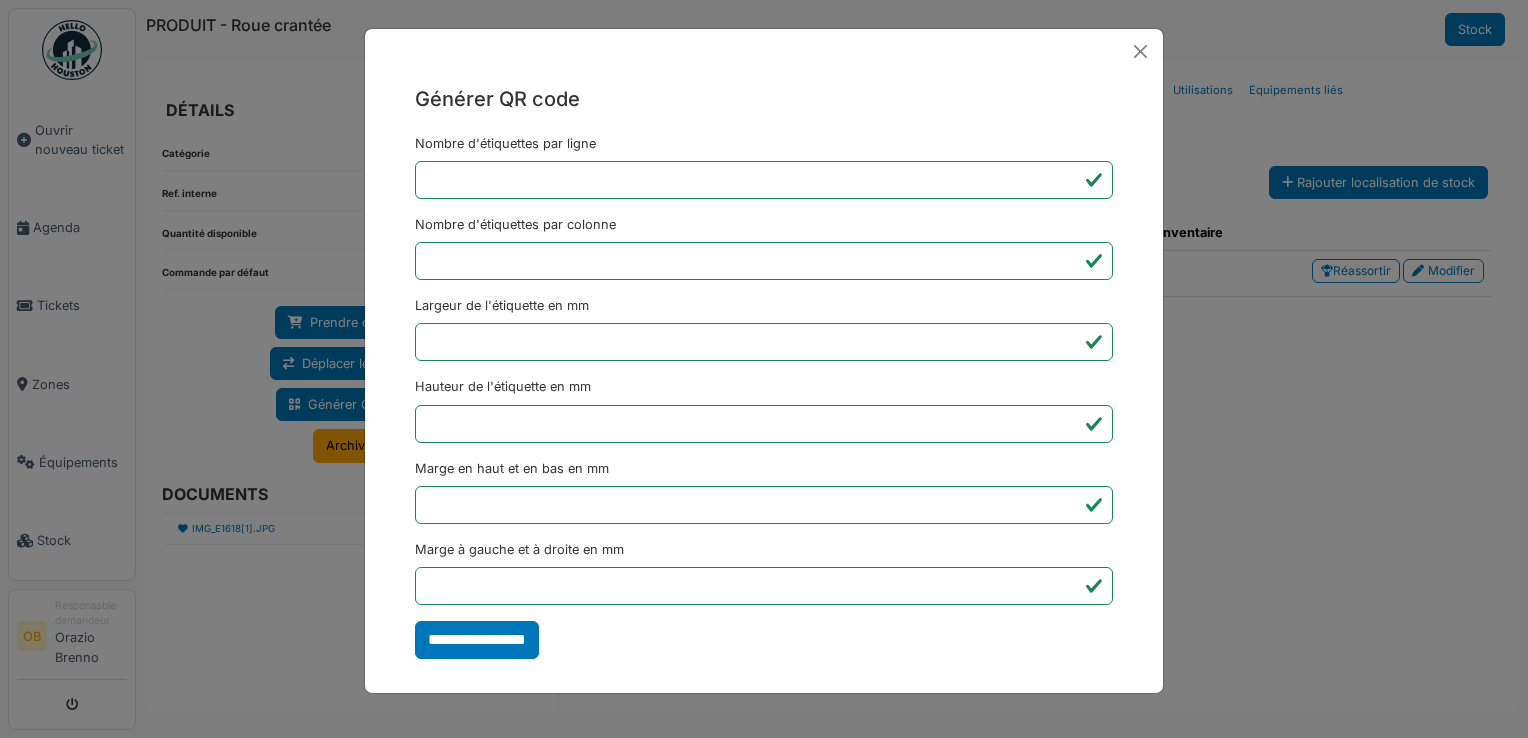 type on "*******" 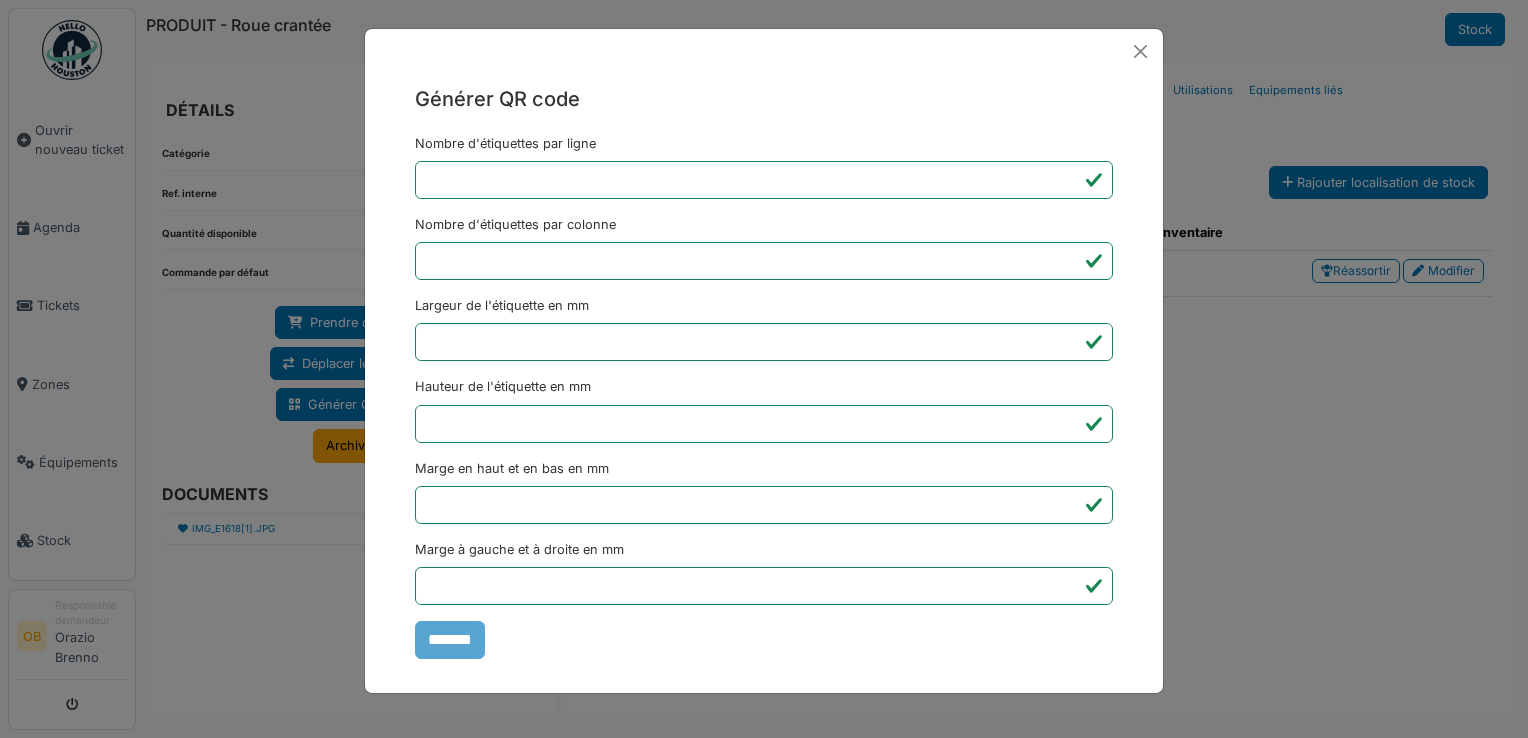 click on "Générer QR code
Nombre d'étiquettes par ligne
*
Nombre d'étiquettes par colonne
*
Largeur de l'étiquette en mm
**
Hauteur de l'étiquette en mm
**
Marge en haut et en bas en mm
*
Marge à gauche et à droite en mm
***
*******" at bounding box center [764, 371] 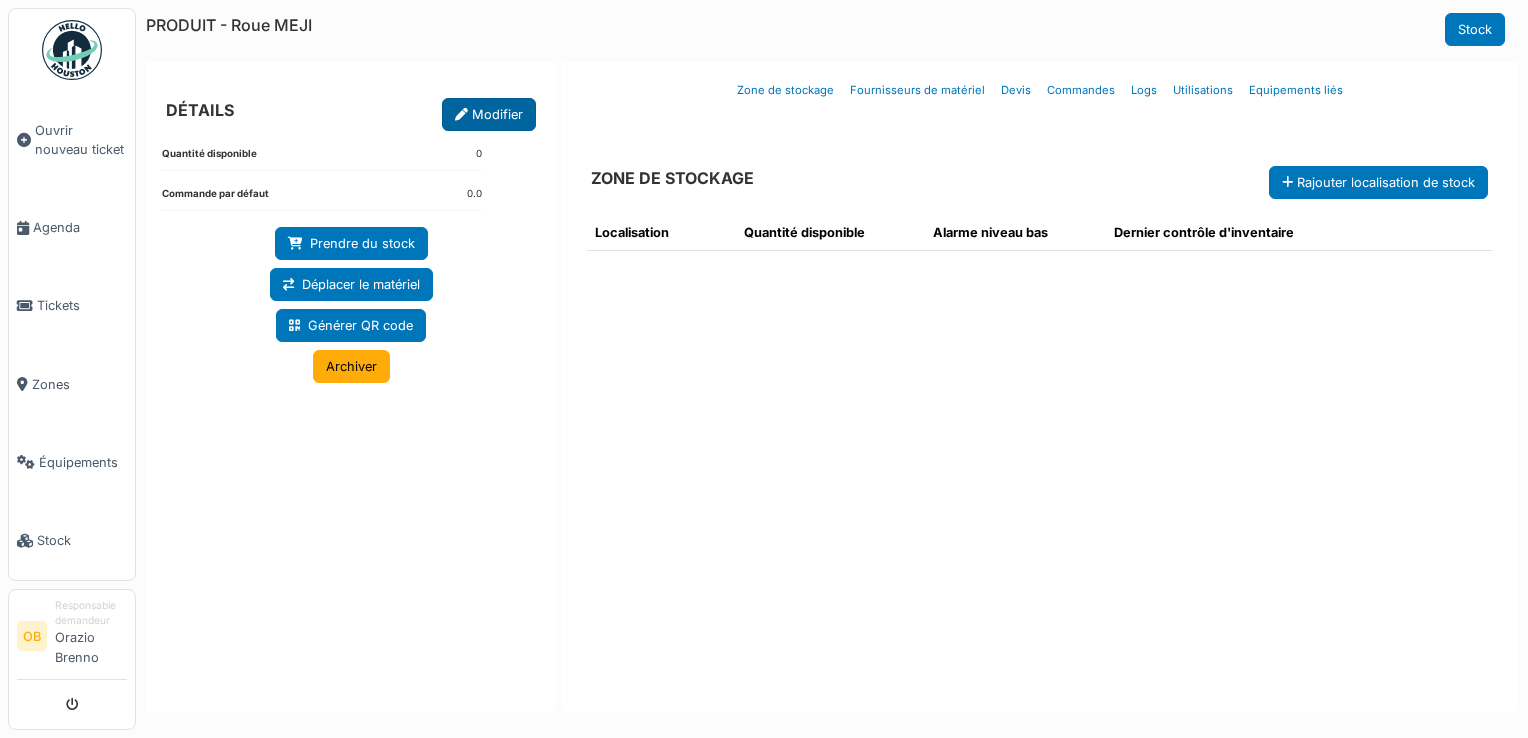scroll, scrollTop: 0, scrollLeft: 0, axis: both 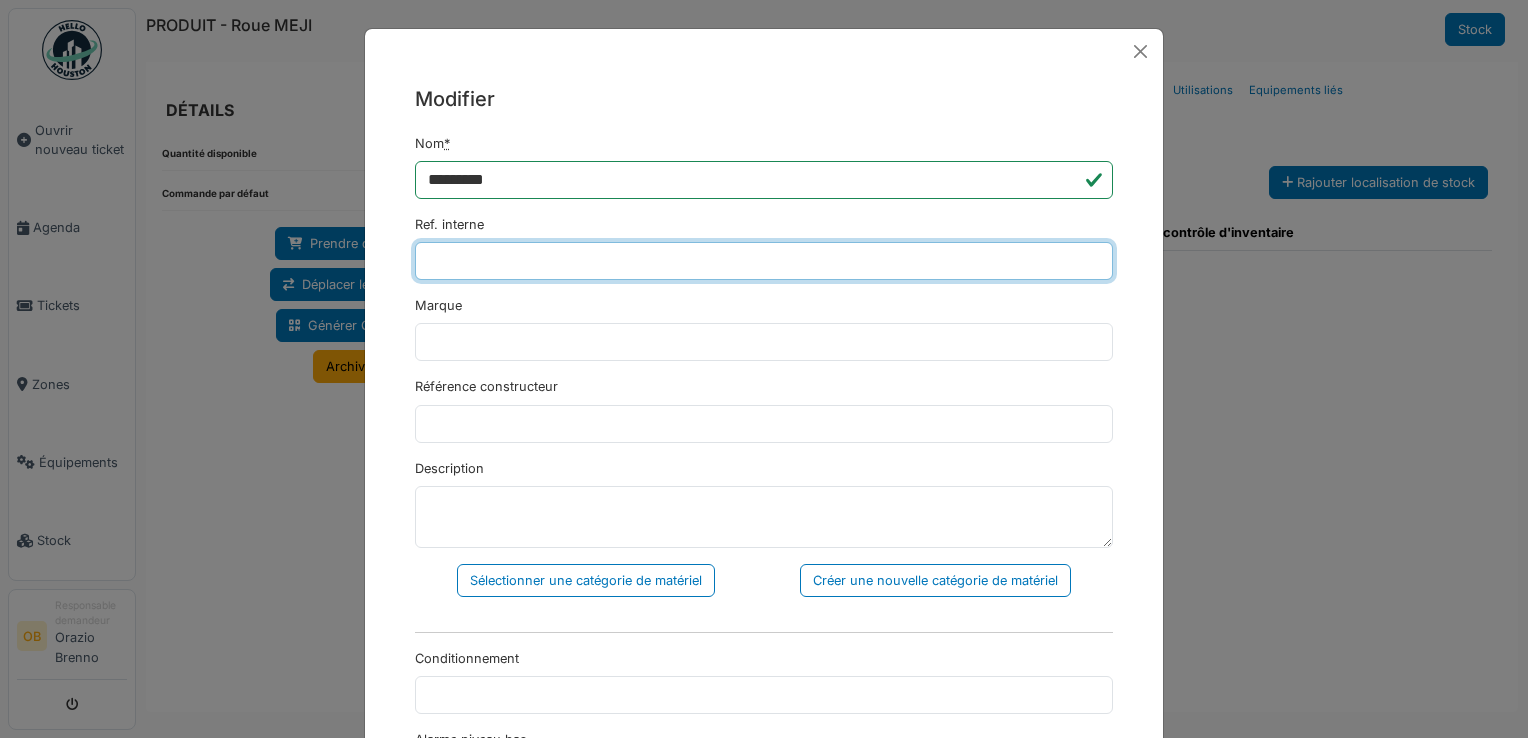 click on "Ref. interne" at bounding box center (764, 261) 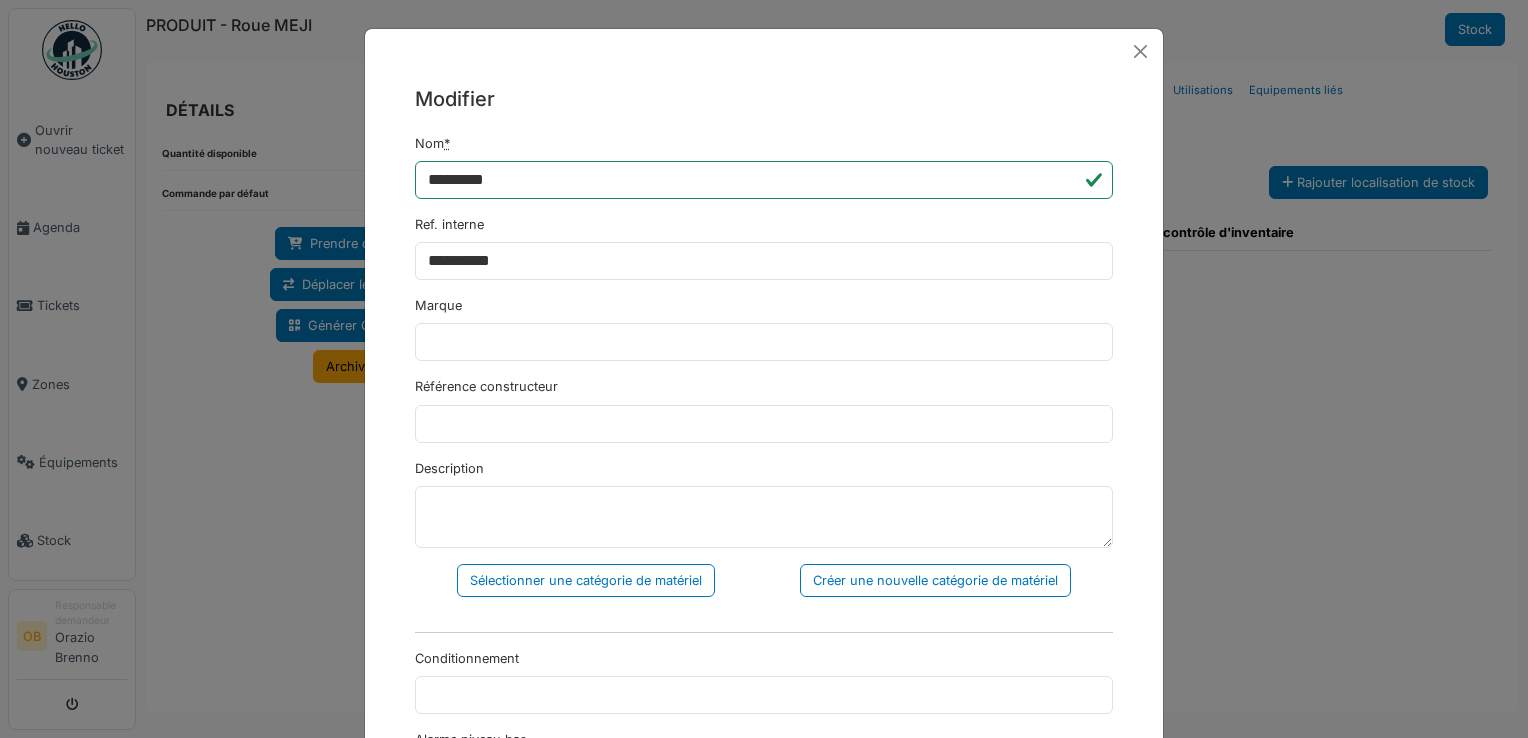 drag, startPoint x: 1040, startPoint y: 309, endPoint x: 1024, endPoint y: 310, distance: 16.03122 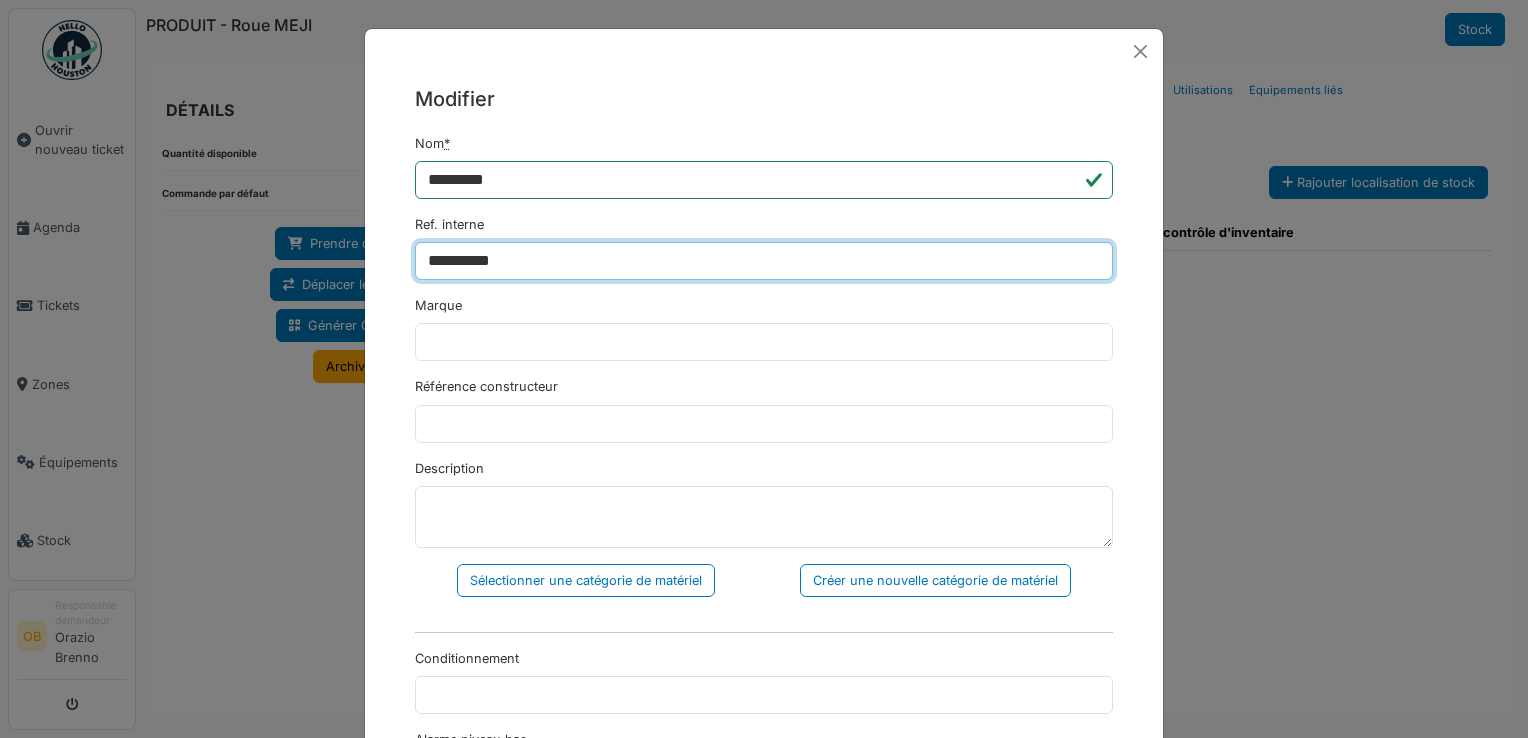 click on "**********" at bounding box center [764, 261] 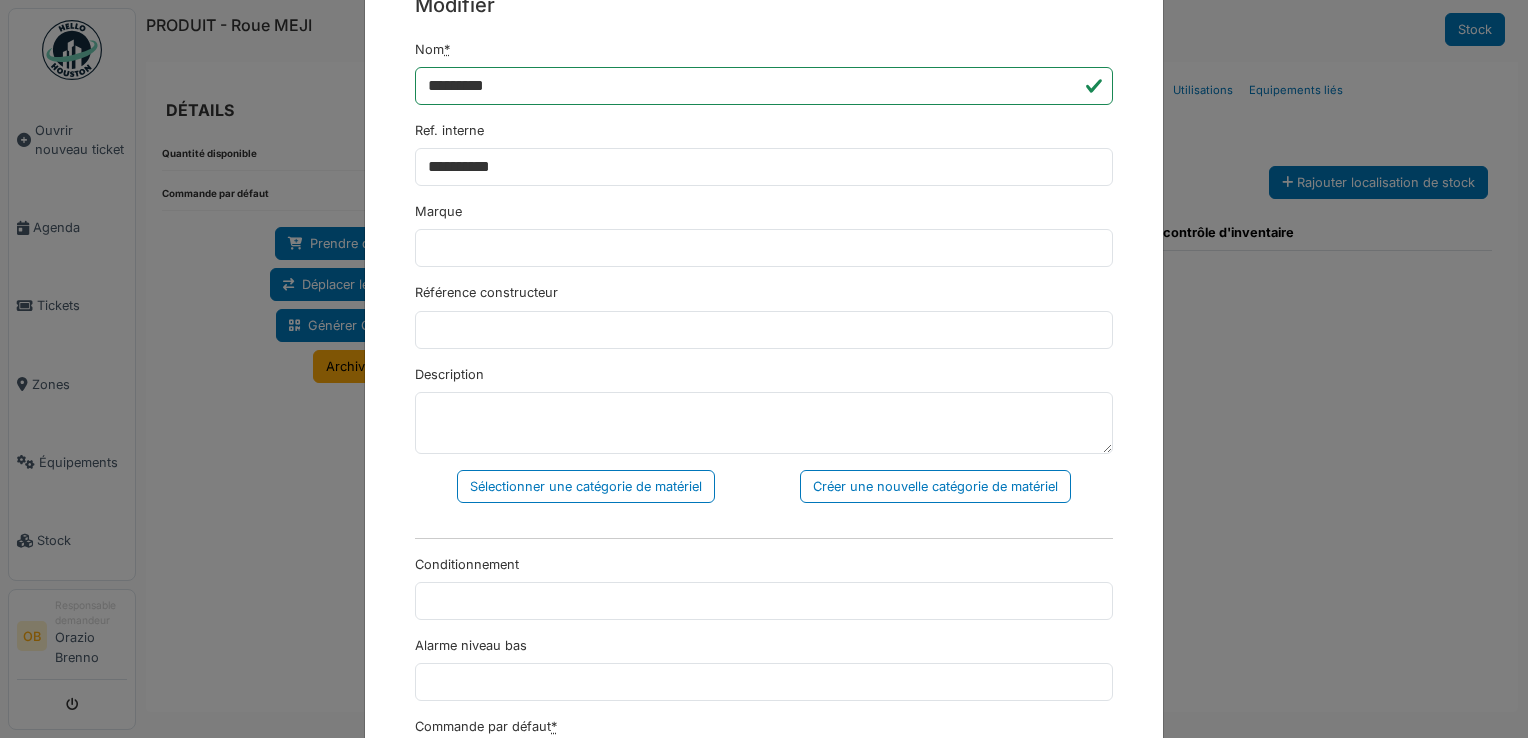 scroll, scrollTop: 133, scrollLeft: 0, axis: vertical 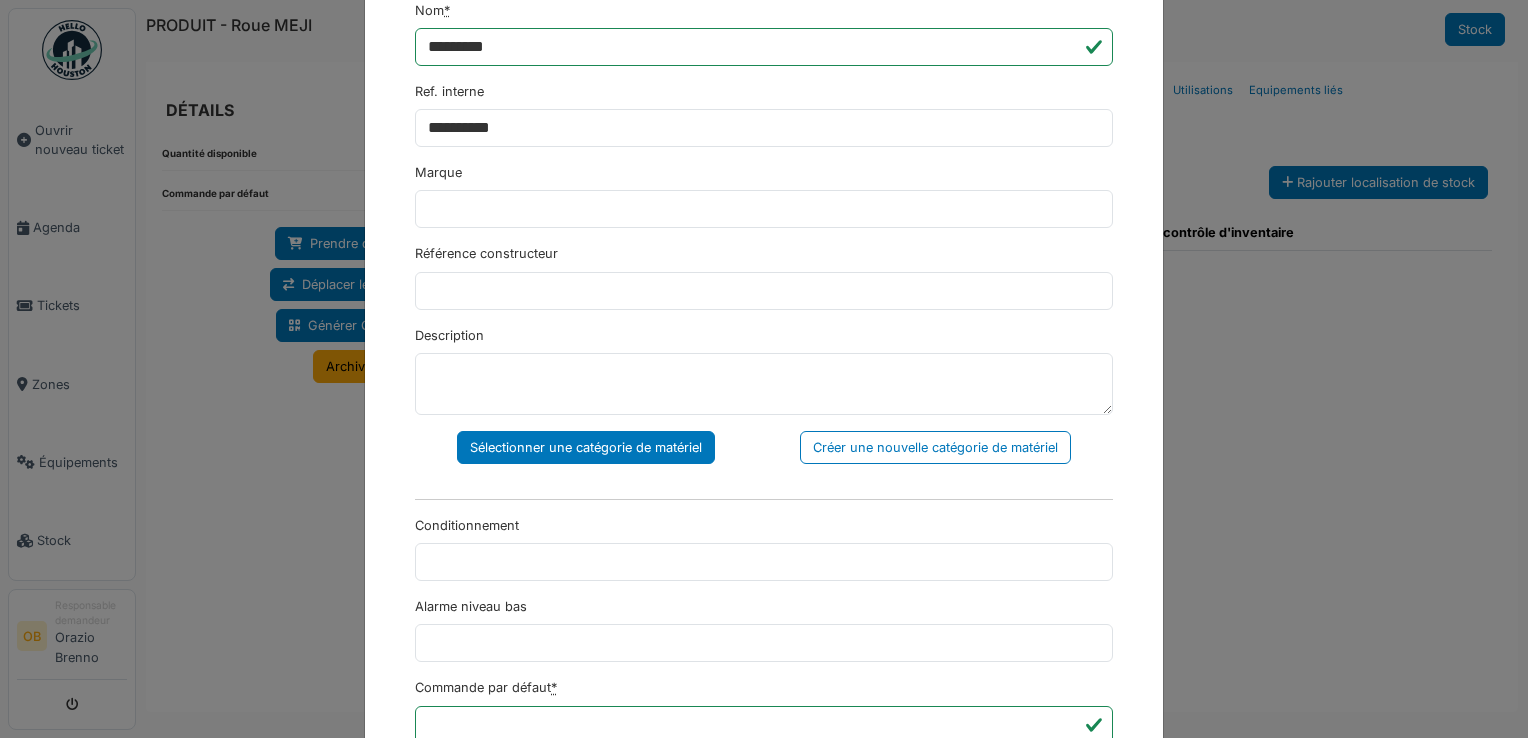 click on "Sélectionner une catégorie de matériel" at bounding box center [586, 447] 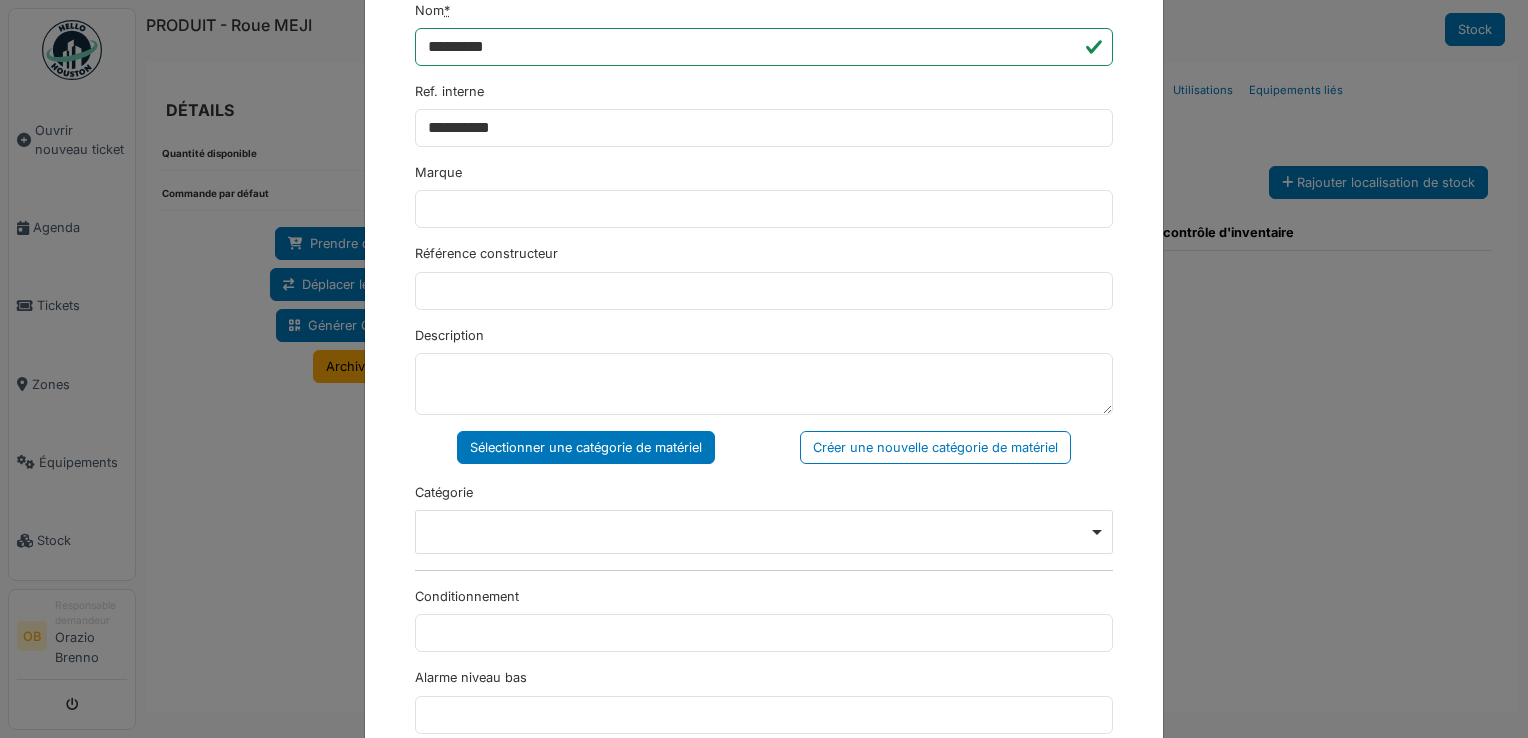 click on "Remove item" at bounding box center (764, 532) 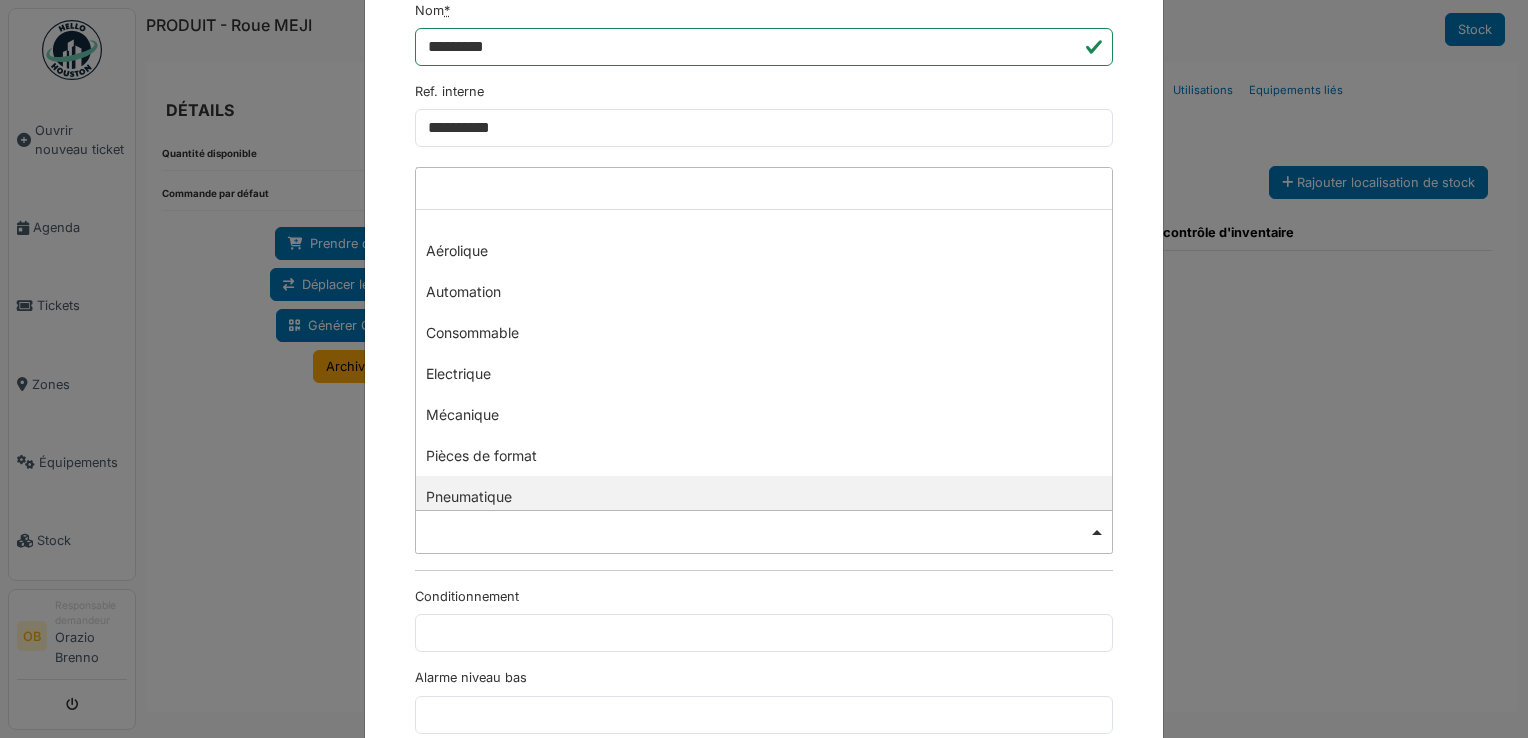 select on "***" 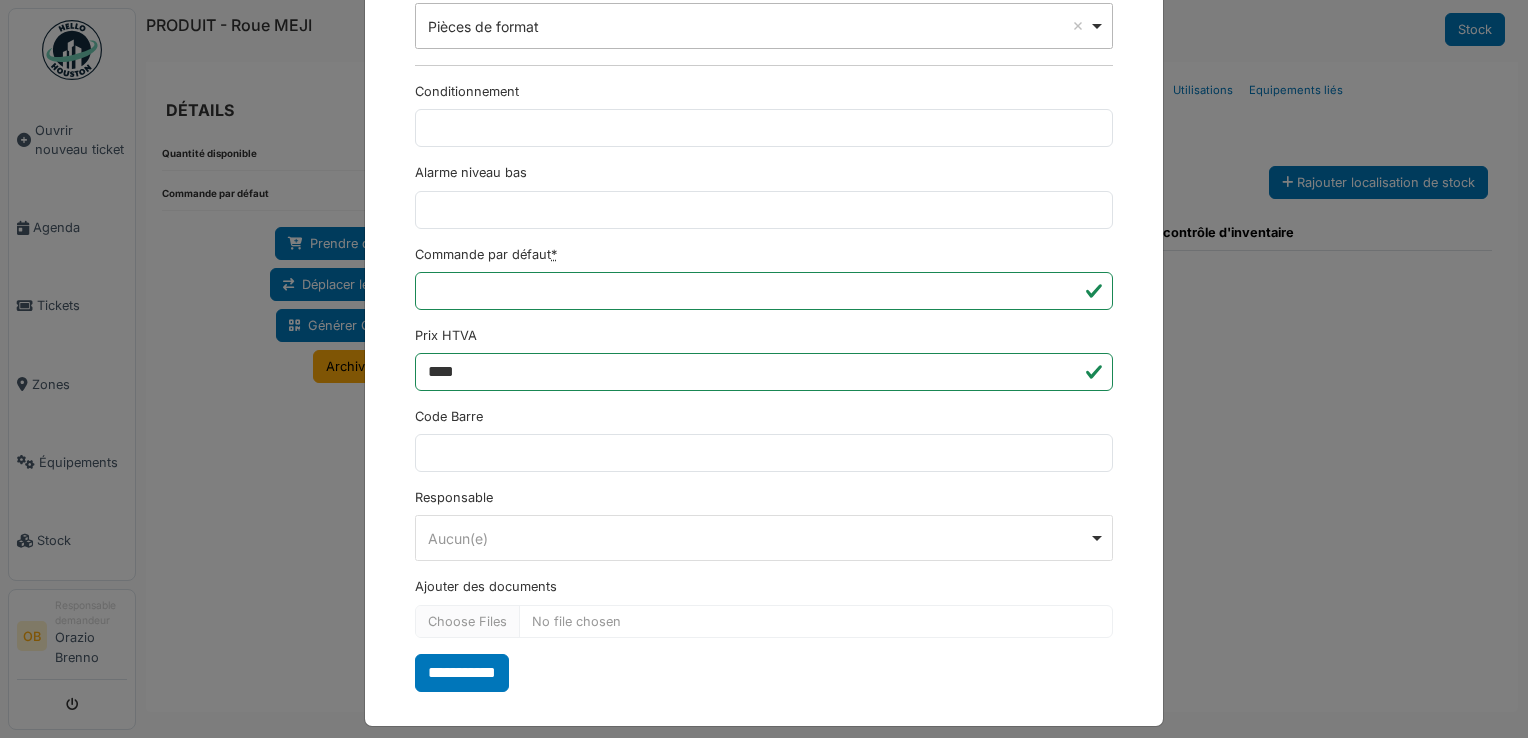 scroll, scrollTop: 650, scrollLeft: 0, axis: vertical 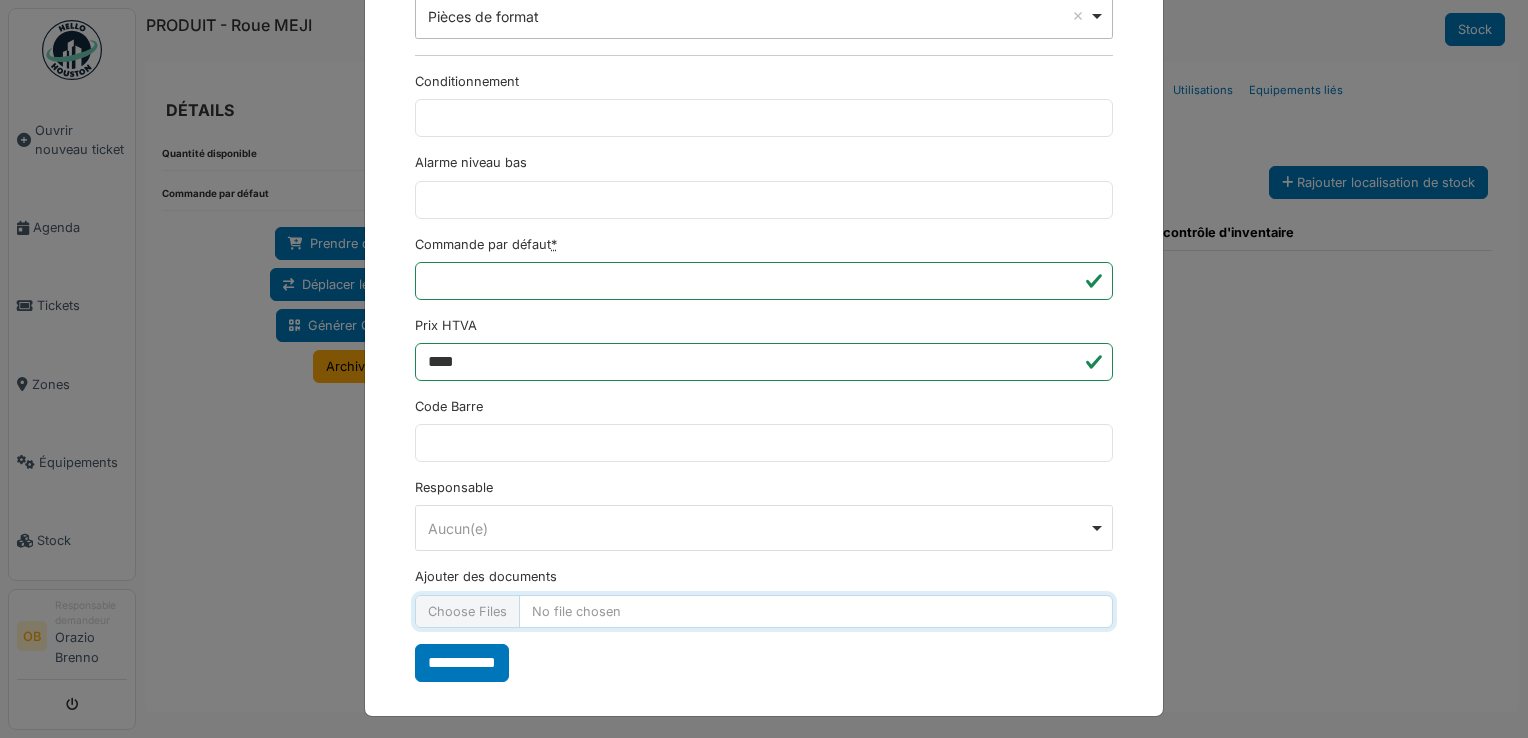 click on "Ajouter des documents" at bounding box center [764, 611] 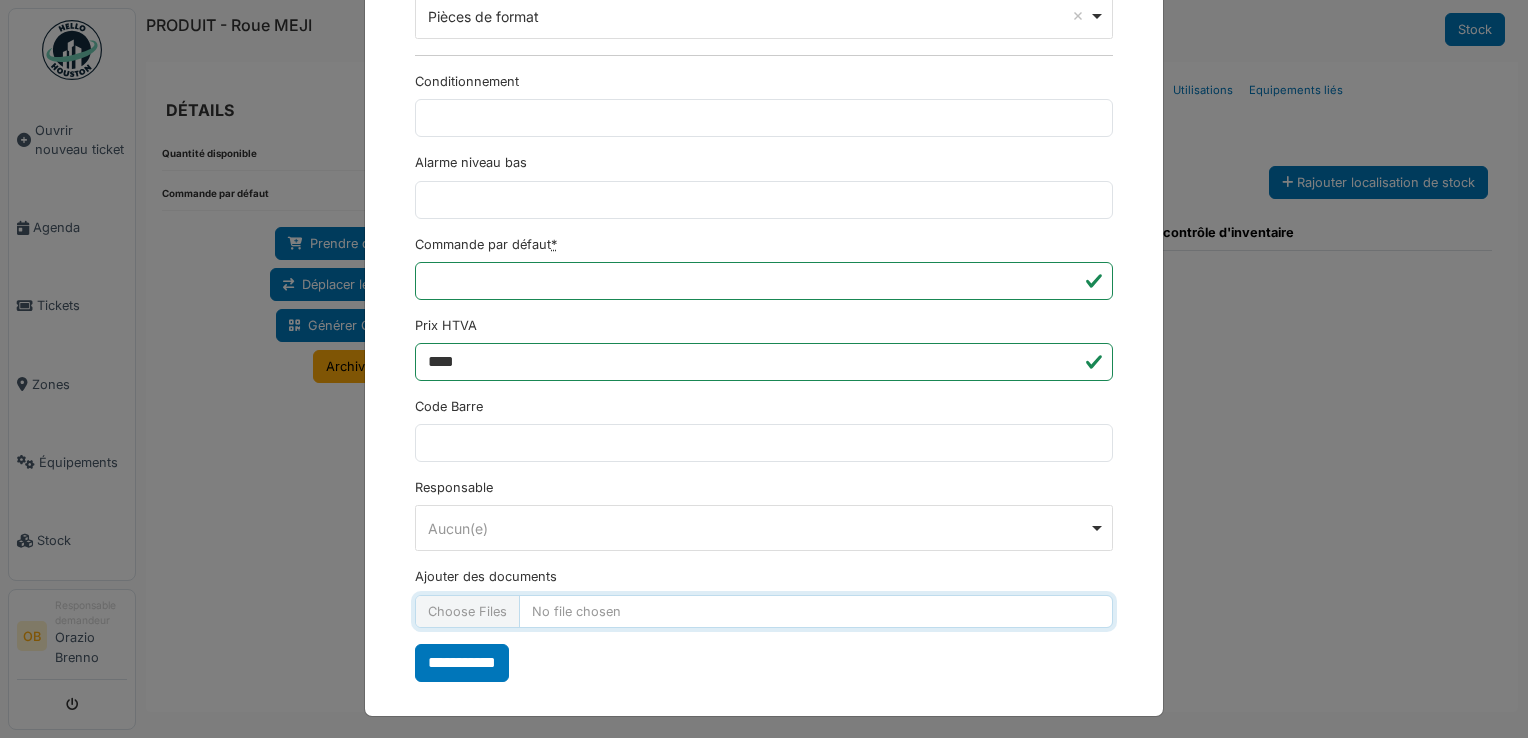 click on "Ajouter des documents" at bounding box center (764, 611) 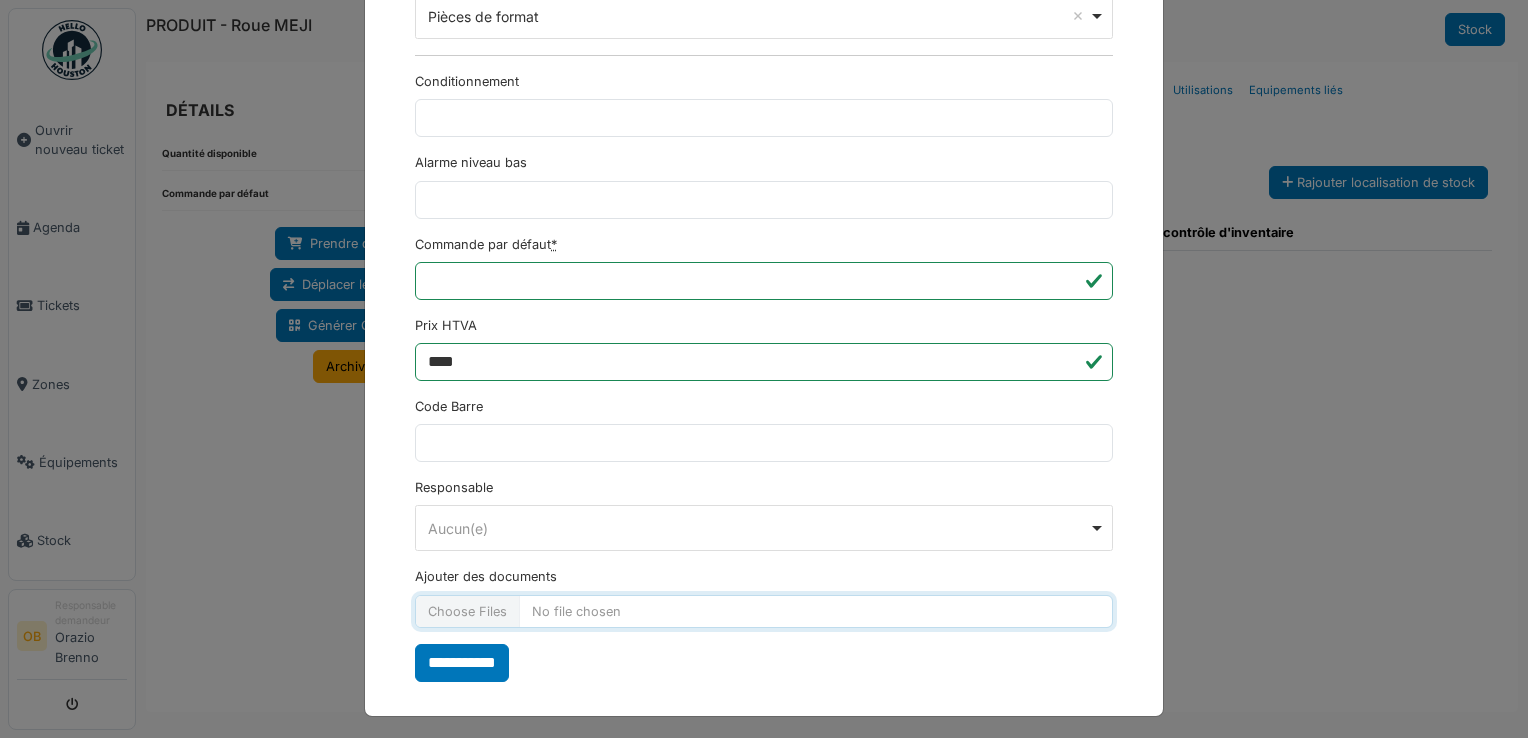 type on "**********" 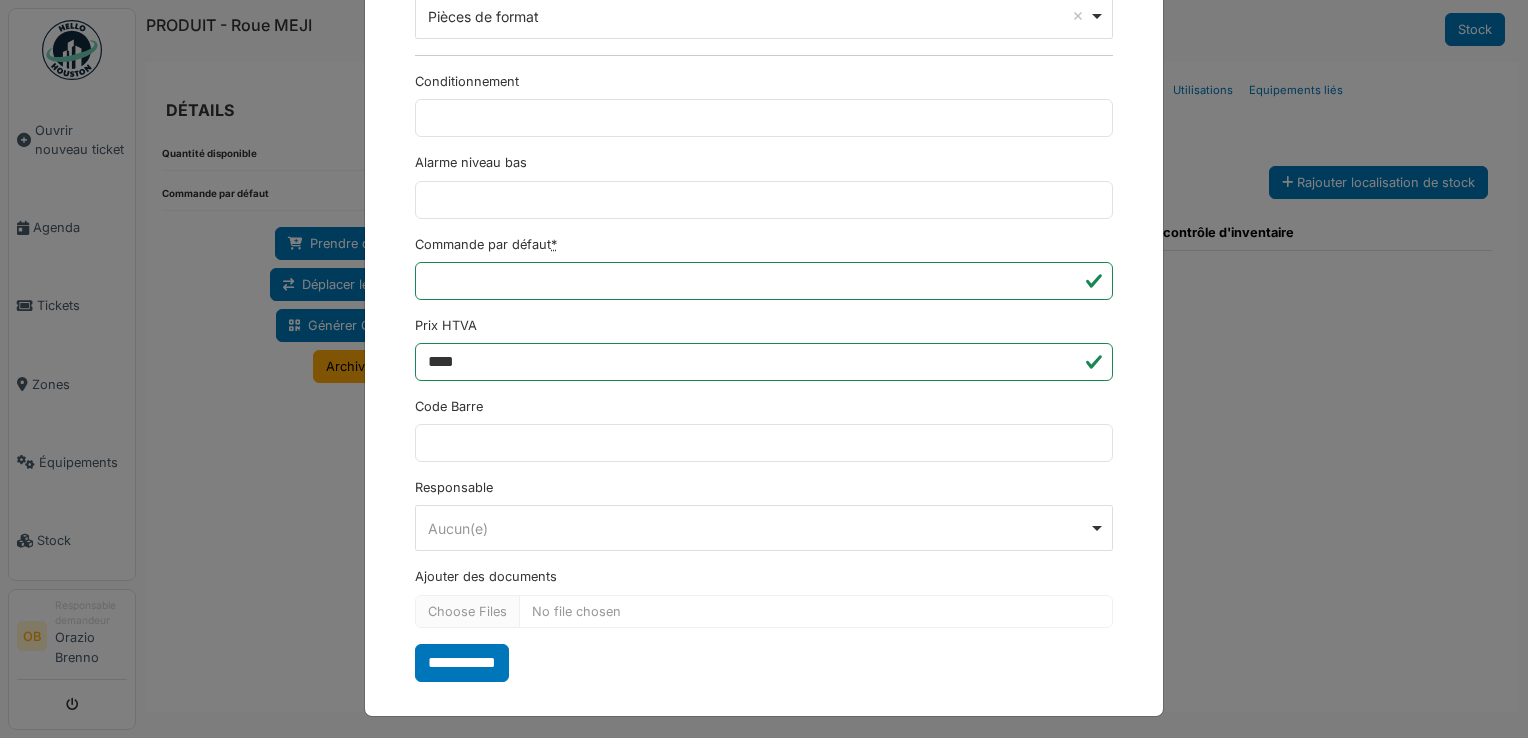 click on "**********" at bounding box center [764, 83] 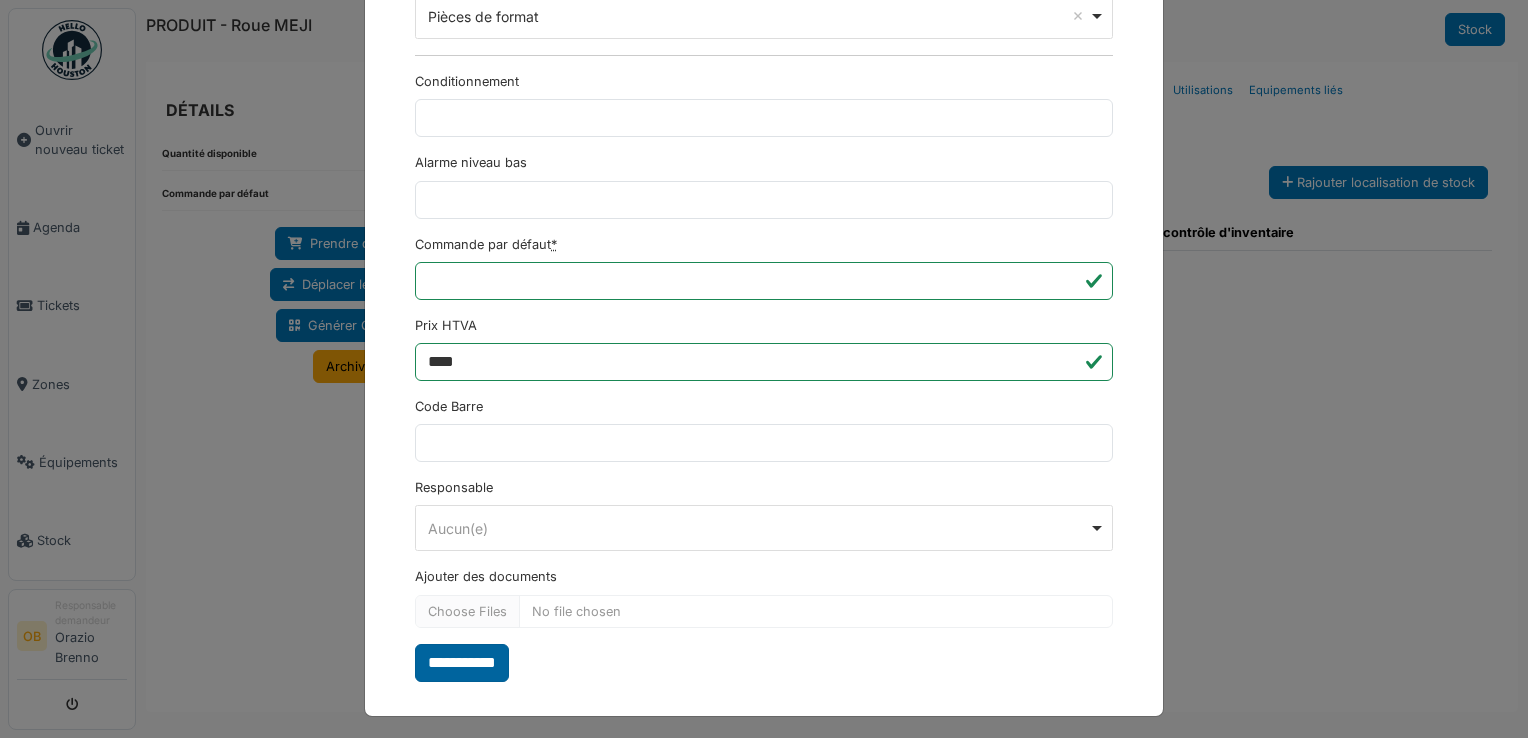 click on "**********" at bounding box center [462, 663] 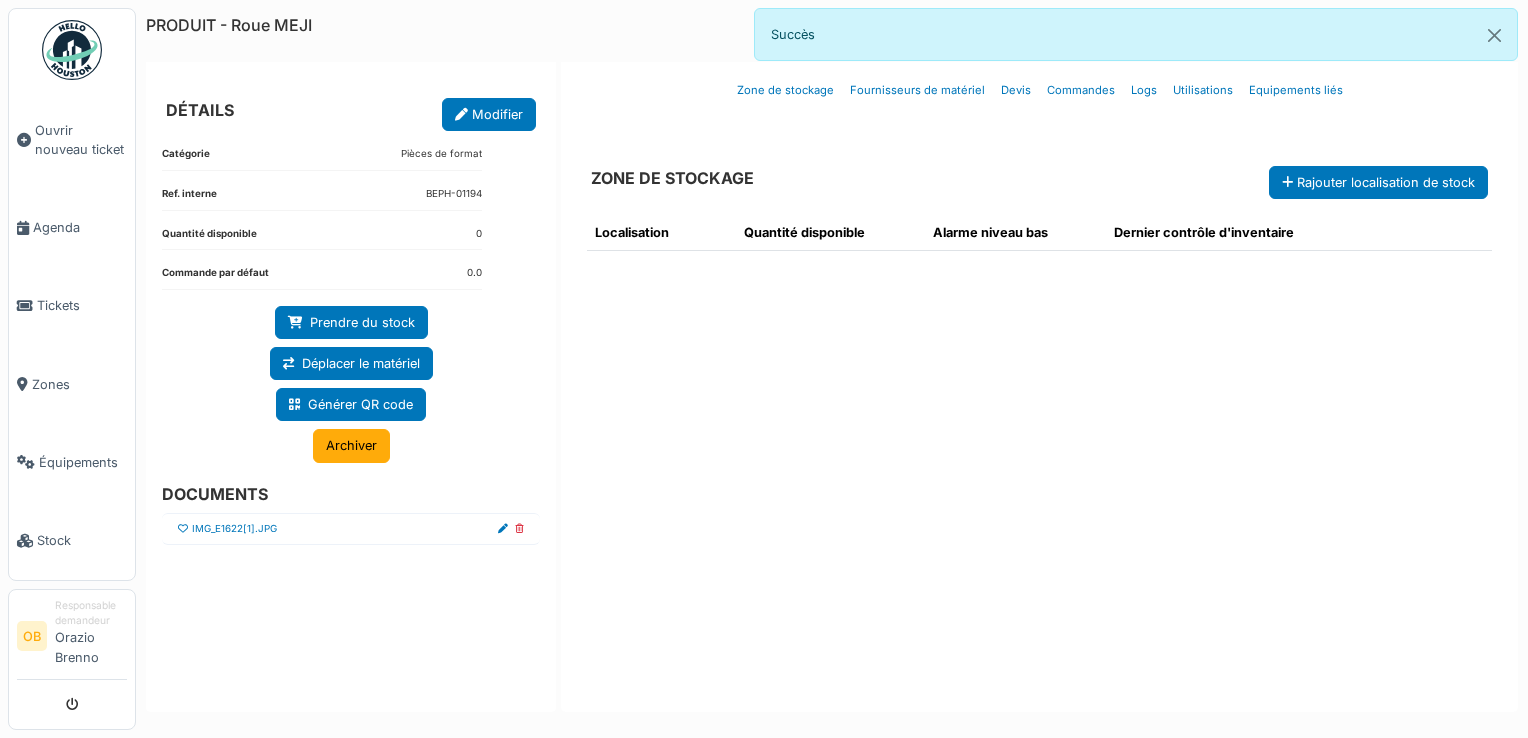 click at bounding box center (183, 529) 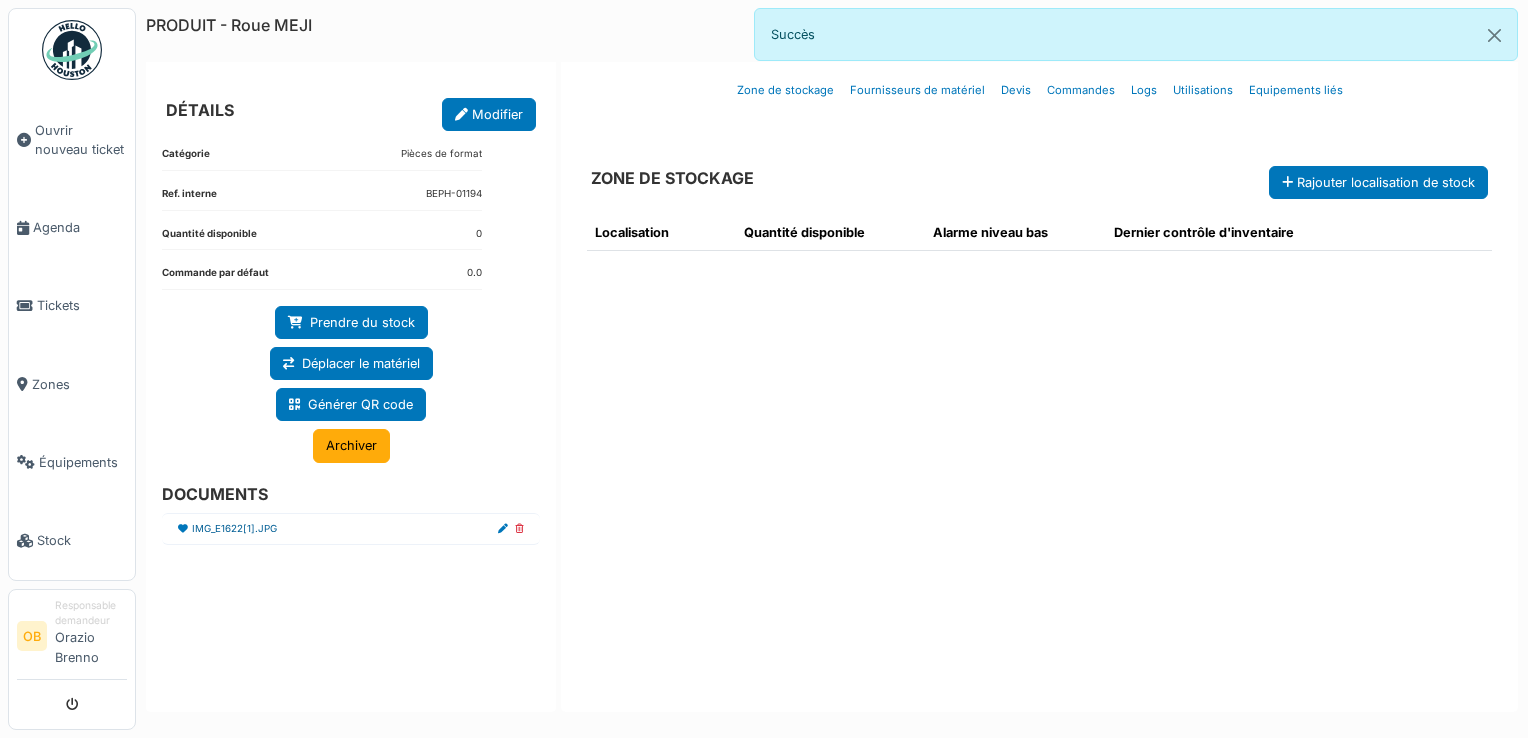 click on "IMG_E1622[1].JPG" at bounding box center (234, 529) 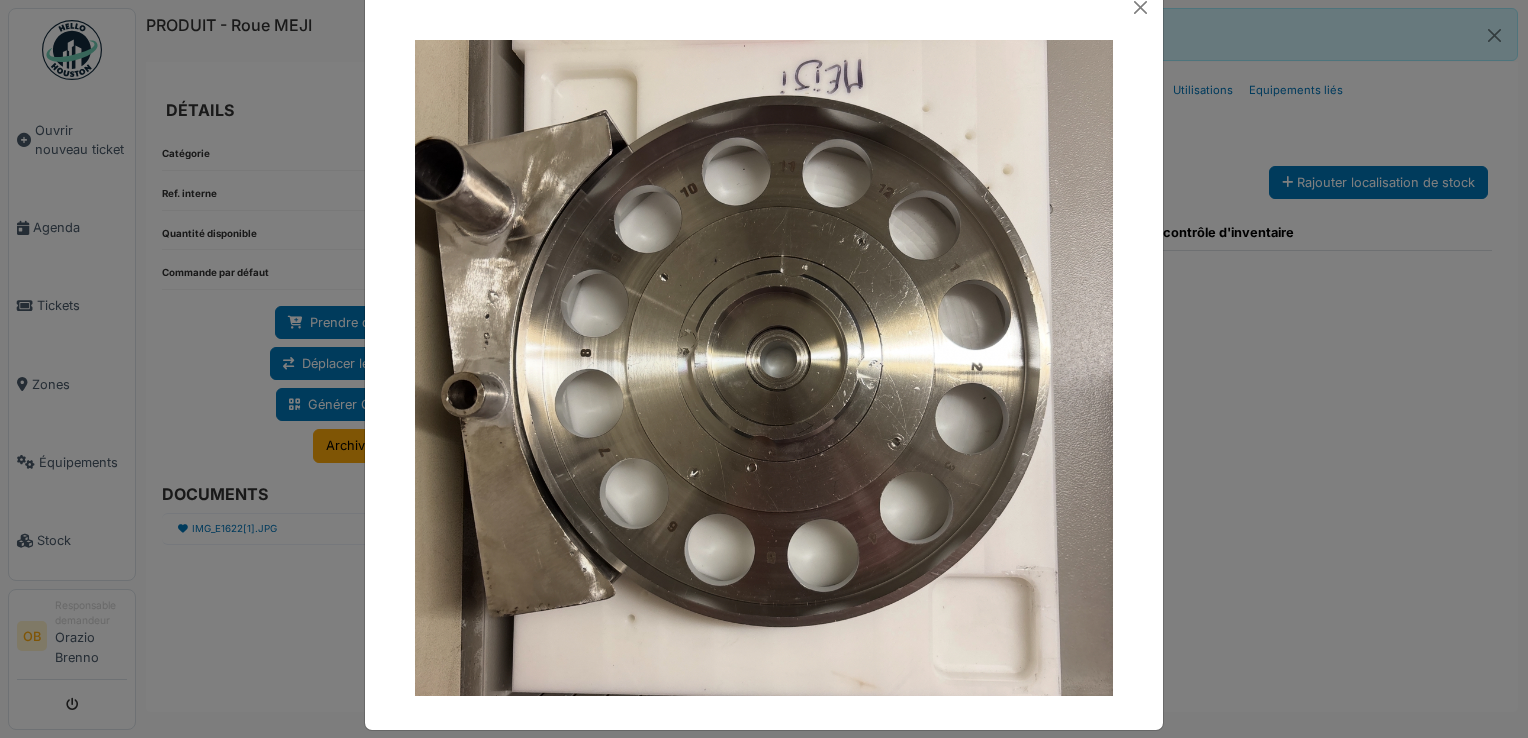 scroll, scrollTop: 64, scrollLeft: 0, axis: vertical 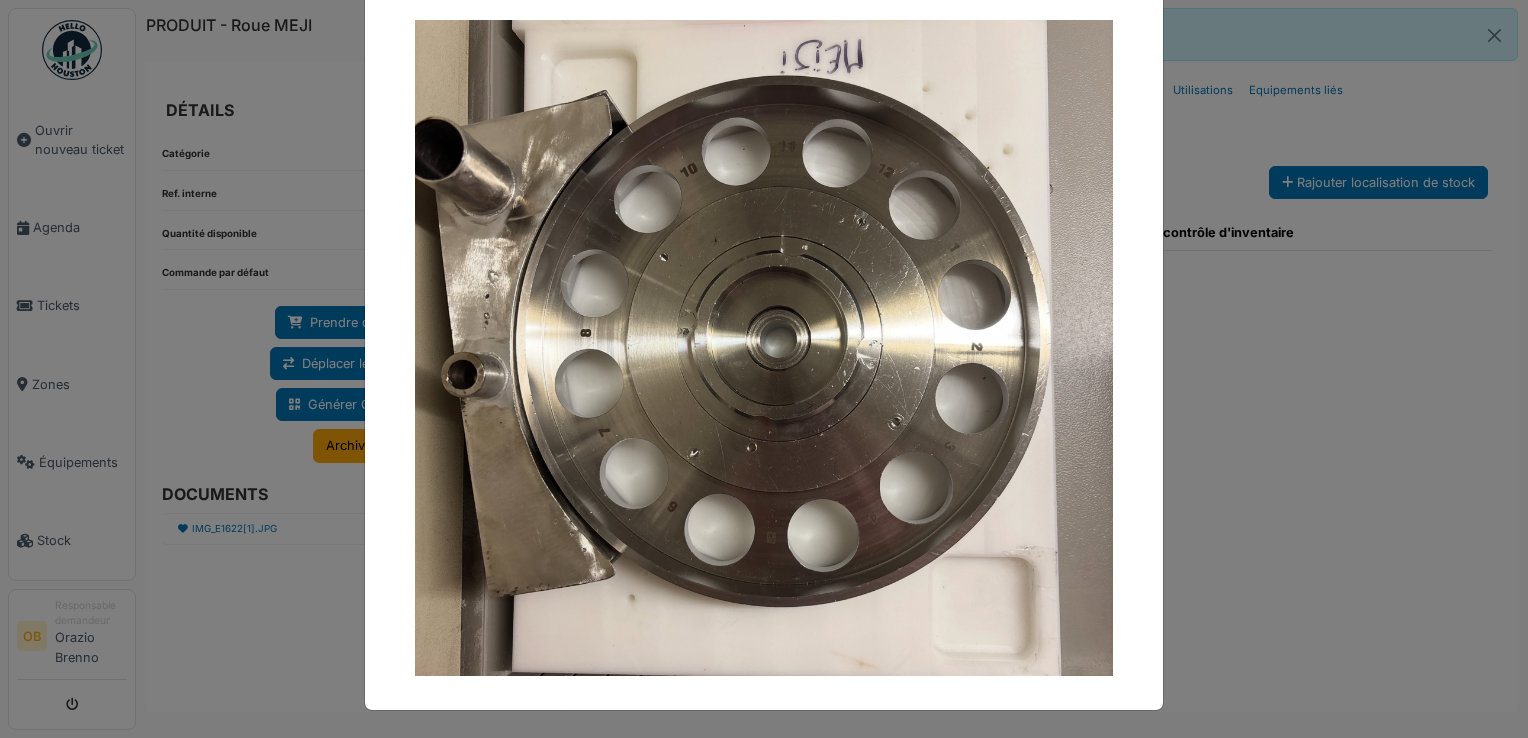 click at bounding box center (764, 369) 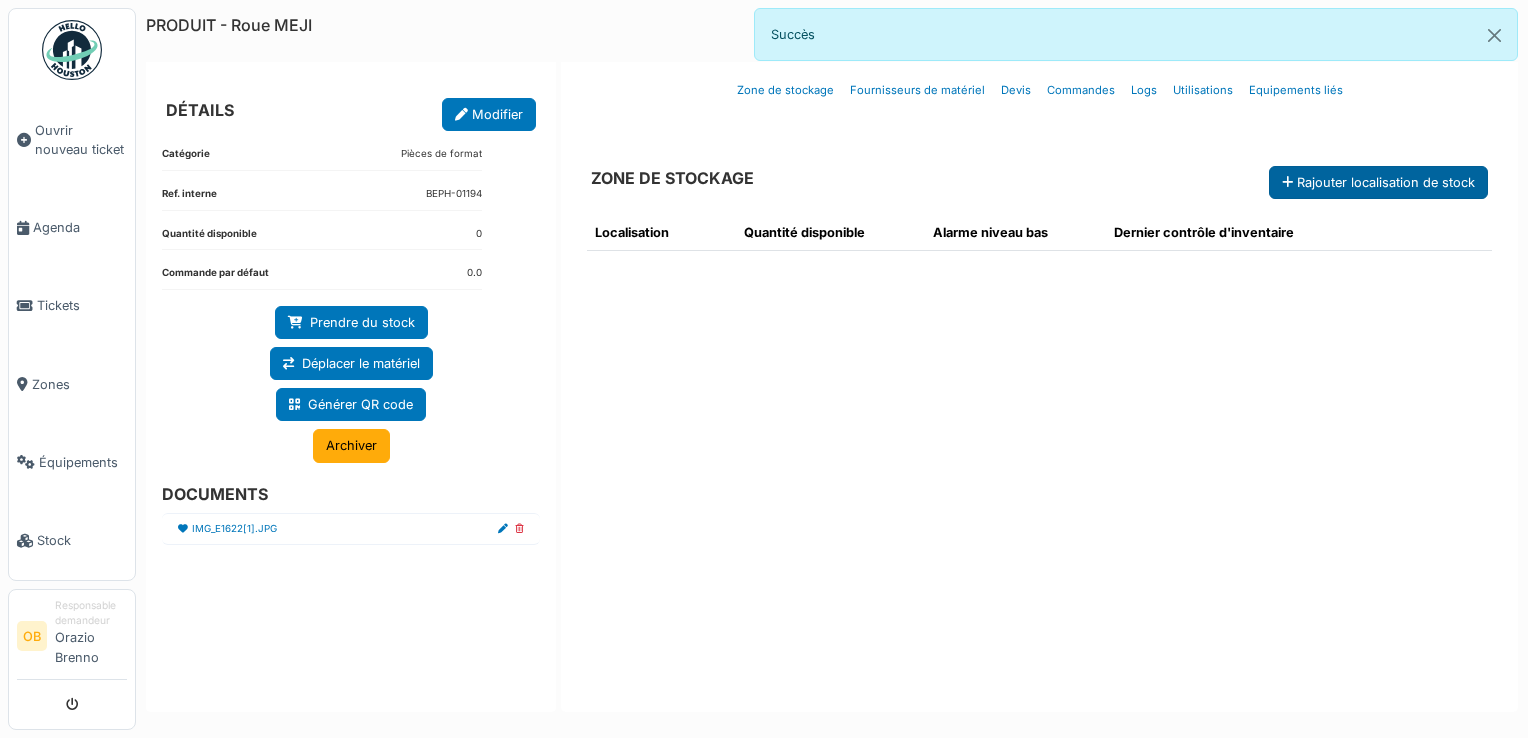 click on "Rajouter localisation de stock" at bounding box center [1378, 182] 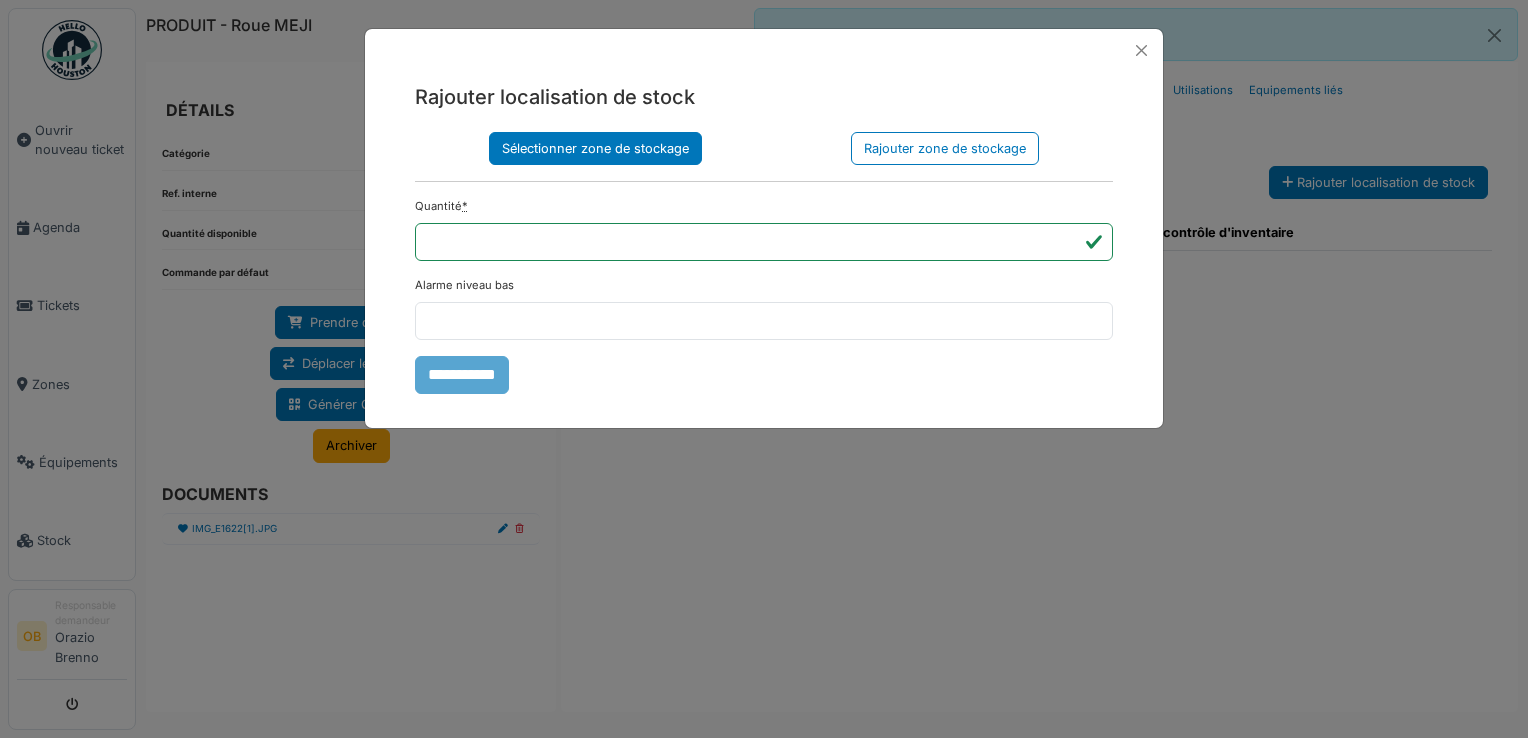 click on "Sélectionner zone de stockage" at bounding box center [595, 148] 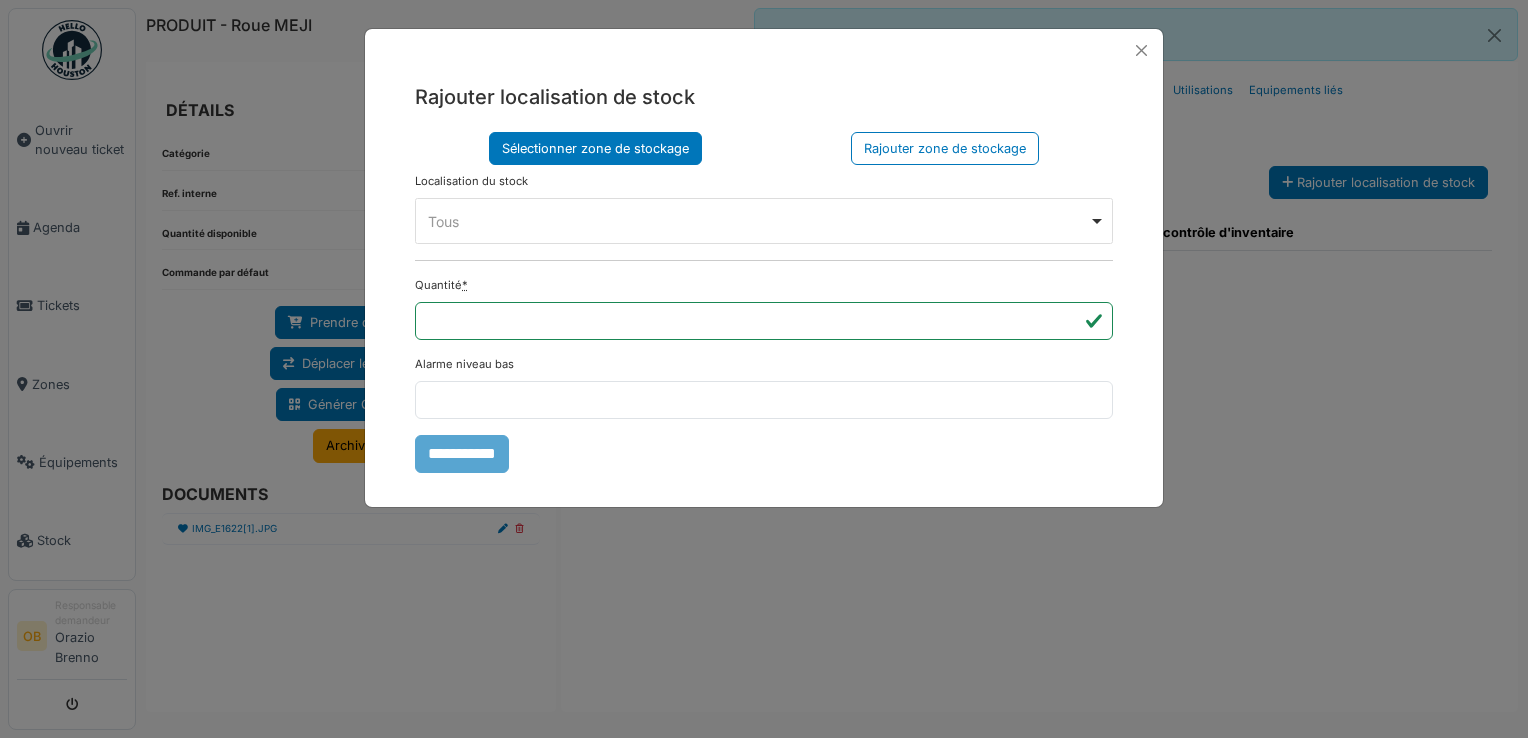 click on "Tous Remove item" at bounding box center [758, 221] 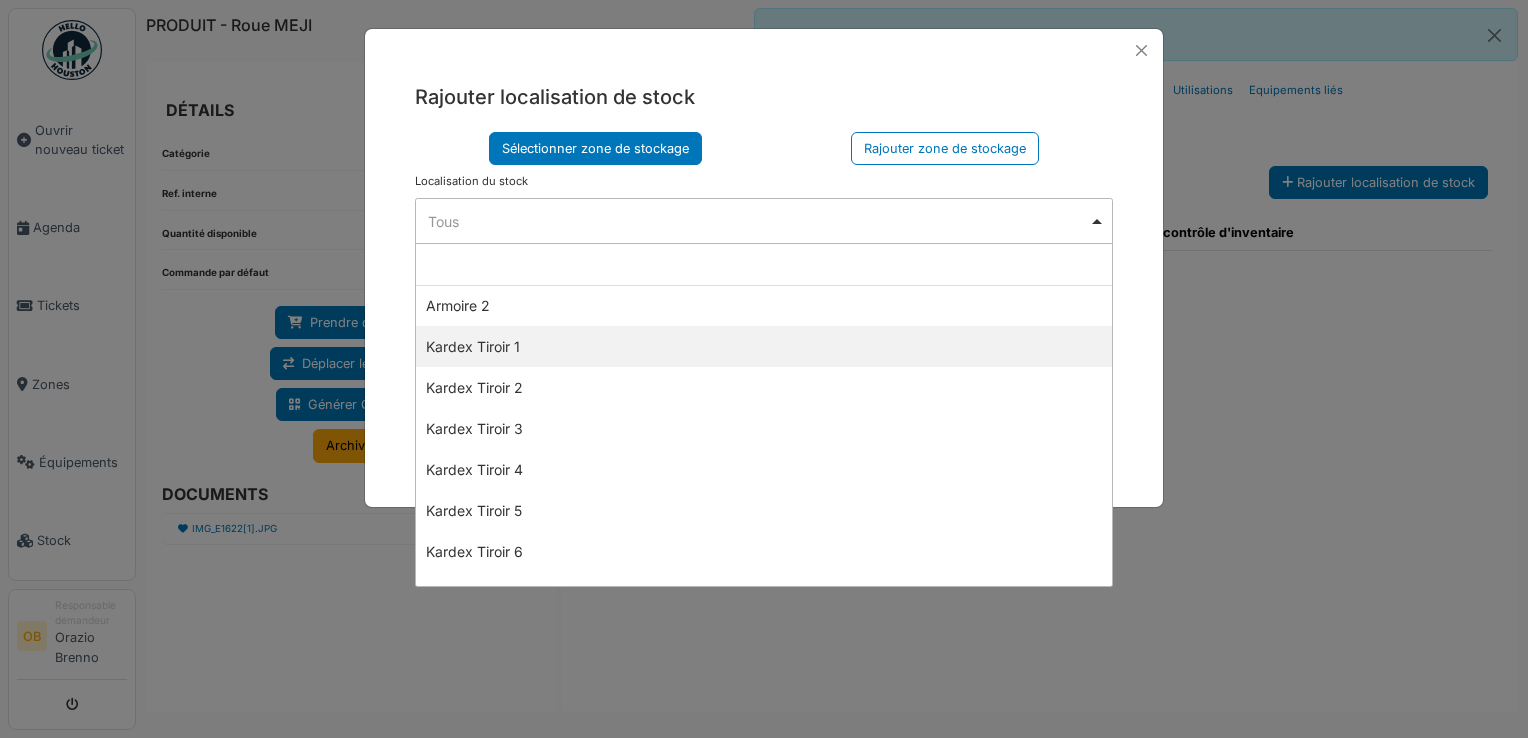 scroll, scrollTop: 0, scrollLeft: 0, axis: both 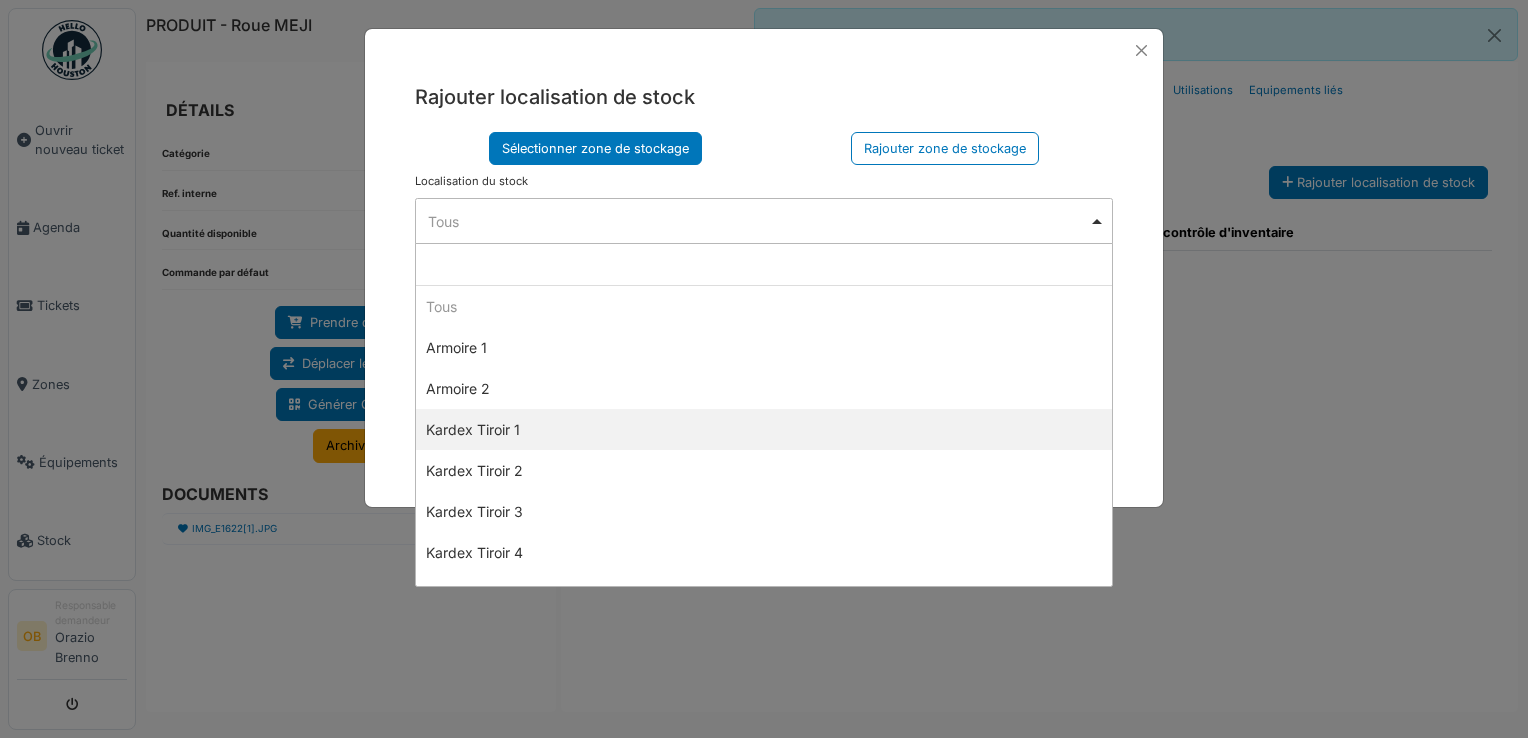 click on "Localisation du stock
**** Tous Remove item Tous Armoire 1 Armoire 2 Kardex Tiroir 1 Kardex Tiroir 2 Kardex Tiroir 3 Kardex Tiroir 4 Kardex Tiroir 5 Kardex Tiroir 6 Kardex Tiroir 7 Kardex Tiroir 8 Kardex Tiroir 9 Kardex Tiroir 10 Kardex Tiroir 11 Kardex Tiroir 12 Kardex Tiroir 13 Kardex Tiroir 14 Kardex Tiroir 15 Kardex Tiroir 16 Kardex Tiroir 17 Kardex Tiroir 18 Kardex Tiroir 19 Kardex Tiroir 20 Kardex Tiroir 21 Kardex Tiroir 22 Kardex Tiroir 23 Kardex Tiroir 24 Kardex Tiroir 25 Kardex Tiroir 26 Kardex Tiroir 27 Kardex Tiroir 28 Kardex Tiroir 29 Kardex Tiroir 30 Kardex Tiroir 31 Kardex Tiroir 32 Kardex Tiroir 33 Kardex Tiroir 34 Kardex Tiroir 35 Kardex Tiroir 36 Kardex Tiroir 37 Kardex Tiroir 38 Kardex Tiroir 39 Kardex Tiroir 40 Kardex Tiroir 41 Kardex Tiroir 42 Kardex Tiroir 43 Kardex Tiroir 44 Kardex Tiroir 45 Kardex Tiroir 46 Kardex Tiroir 47 Kardex Tiroir 48 Kardex Tiroir 49 Kardex Tiroir 50 Kardex Tiroir 51" at bounding box center (764, 208) 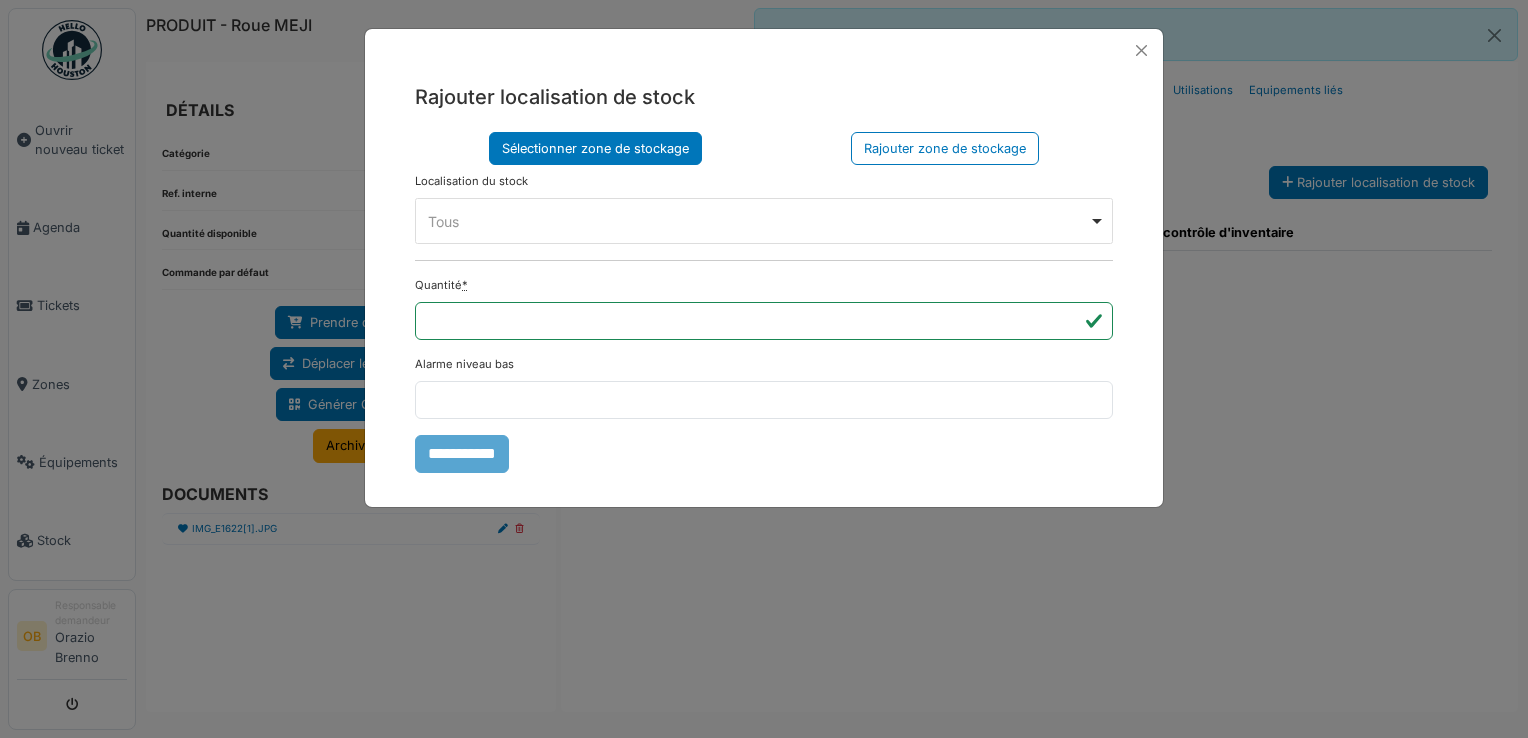 click on "Tous Remove item" at bounding box center [764, 221] 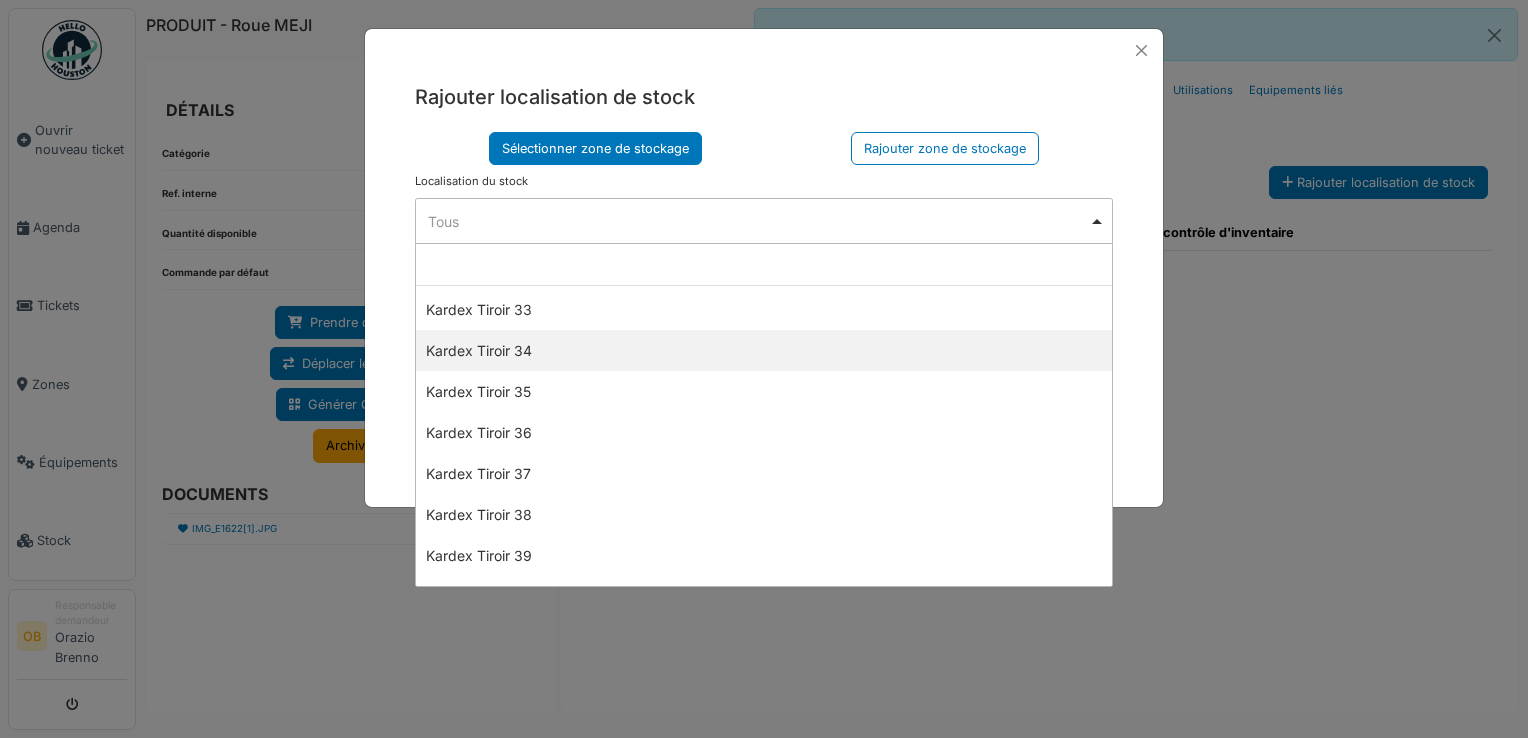 scroll, scrollTop: 1466, scrollLeft: 0, axis: vertical 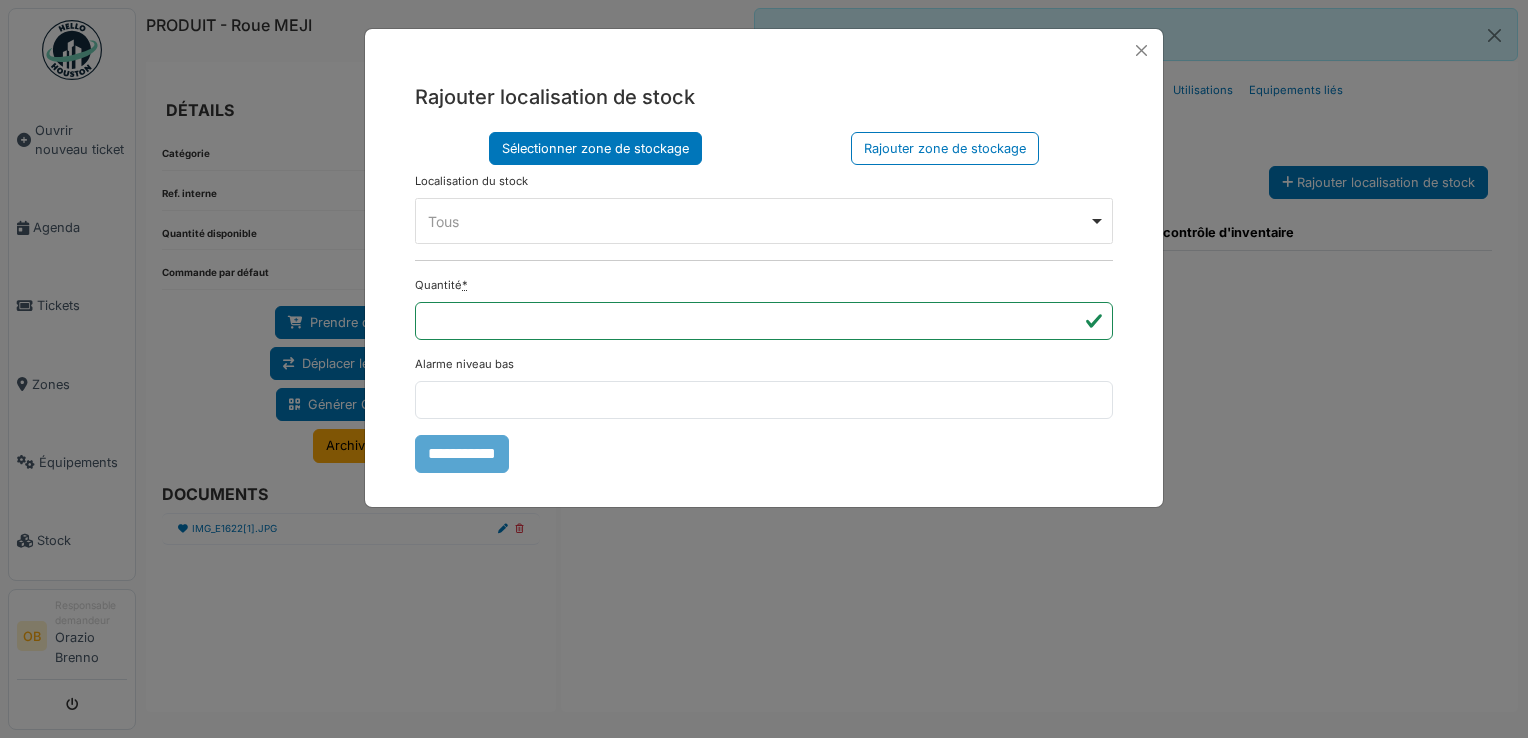 click on "Tous Remove item" at bounding box center [764, 221] 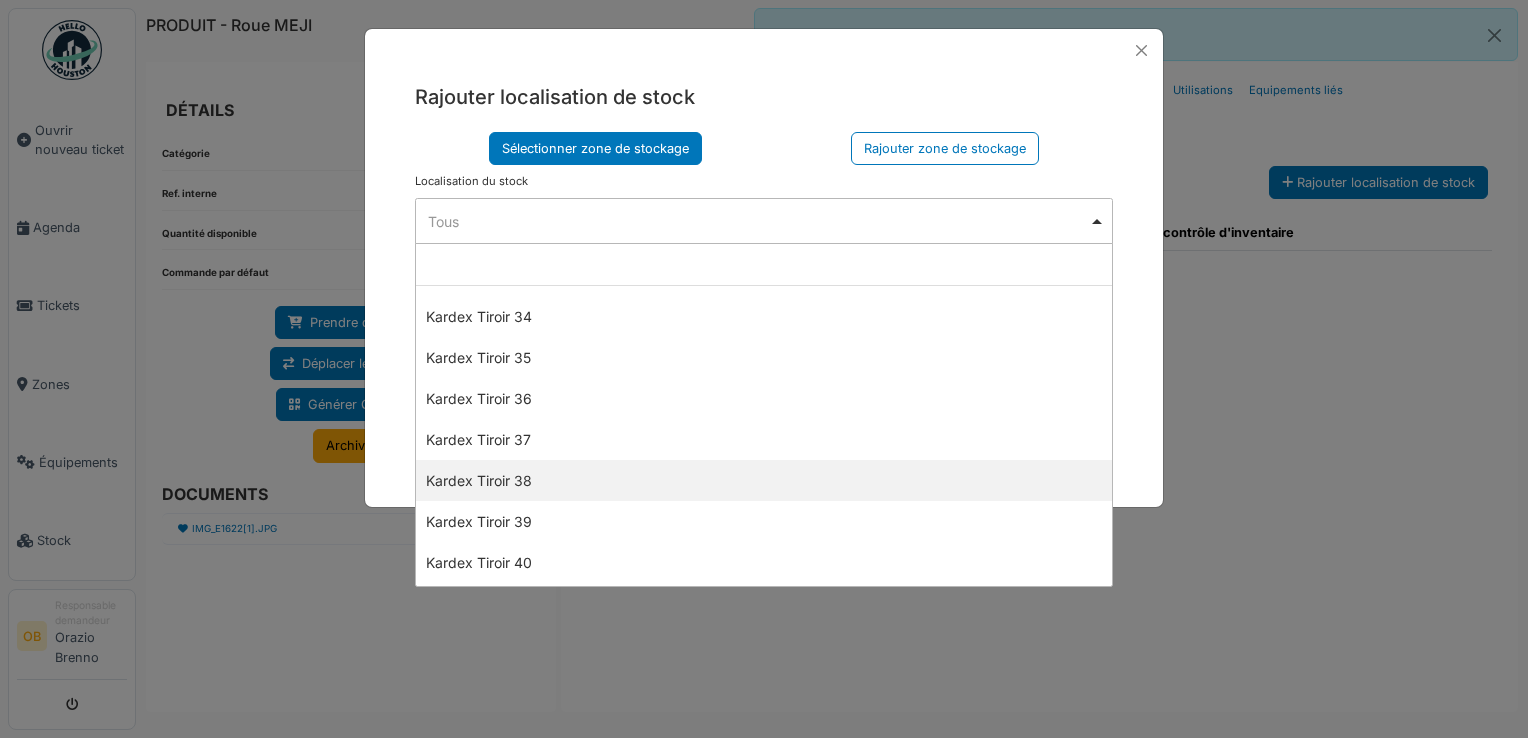select on "****" 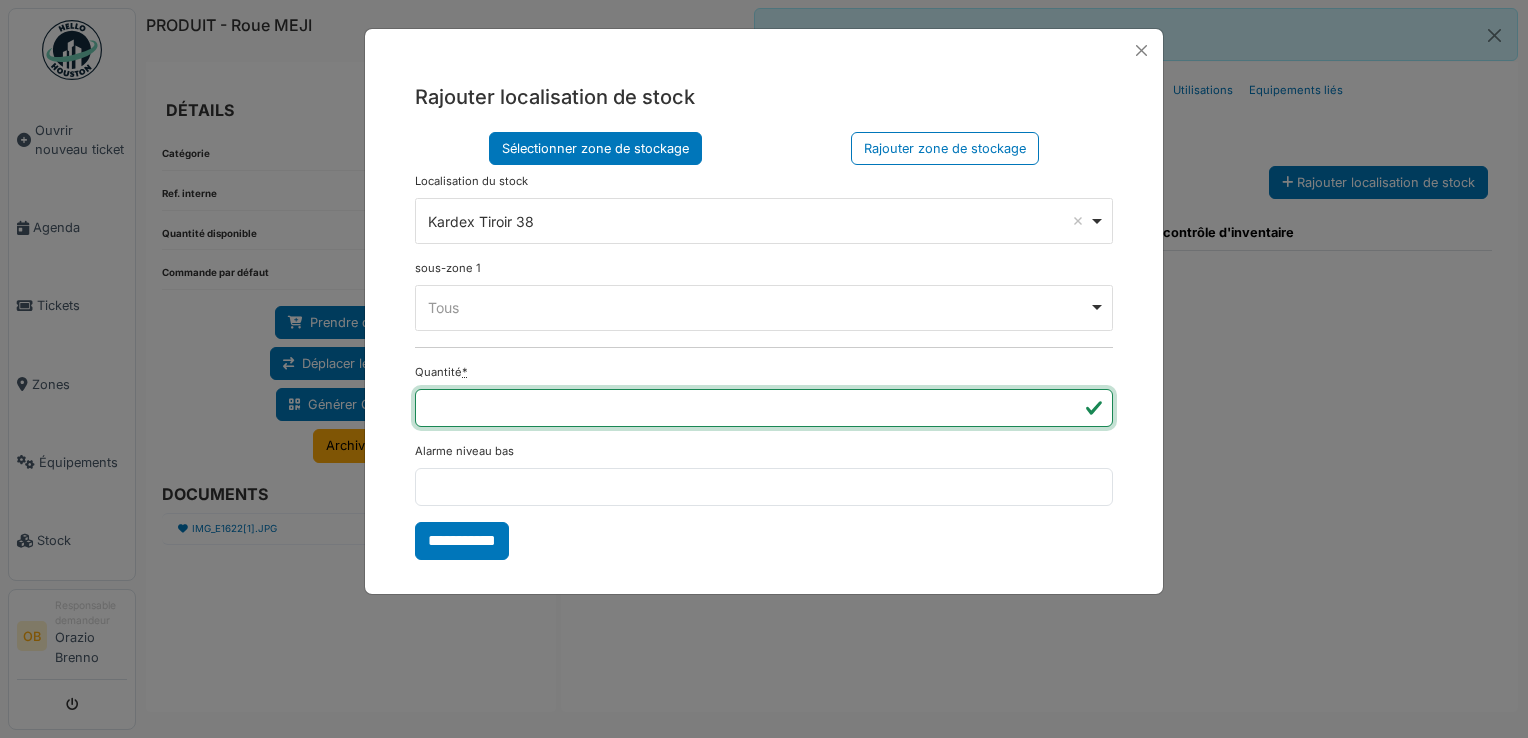 click on "*" at bounding box center [764, 408] 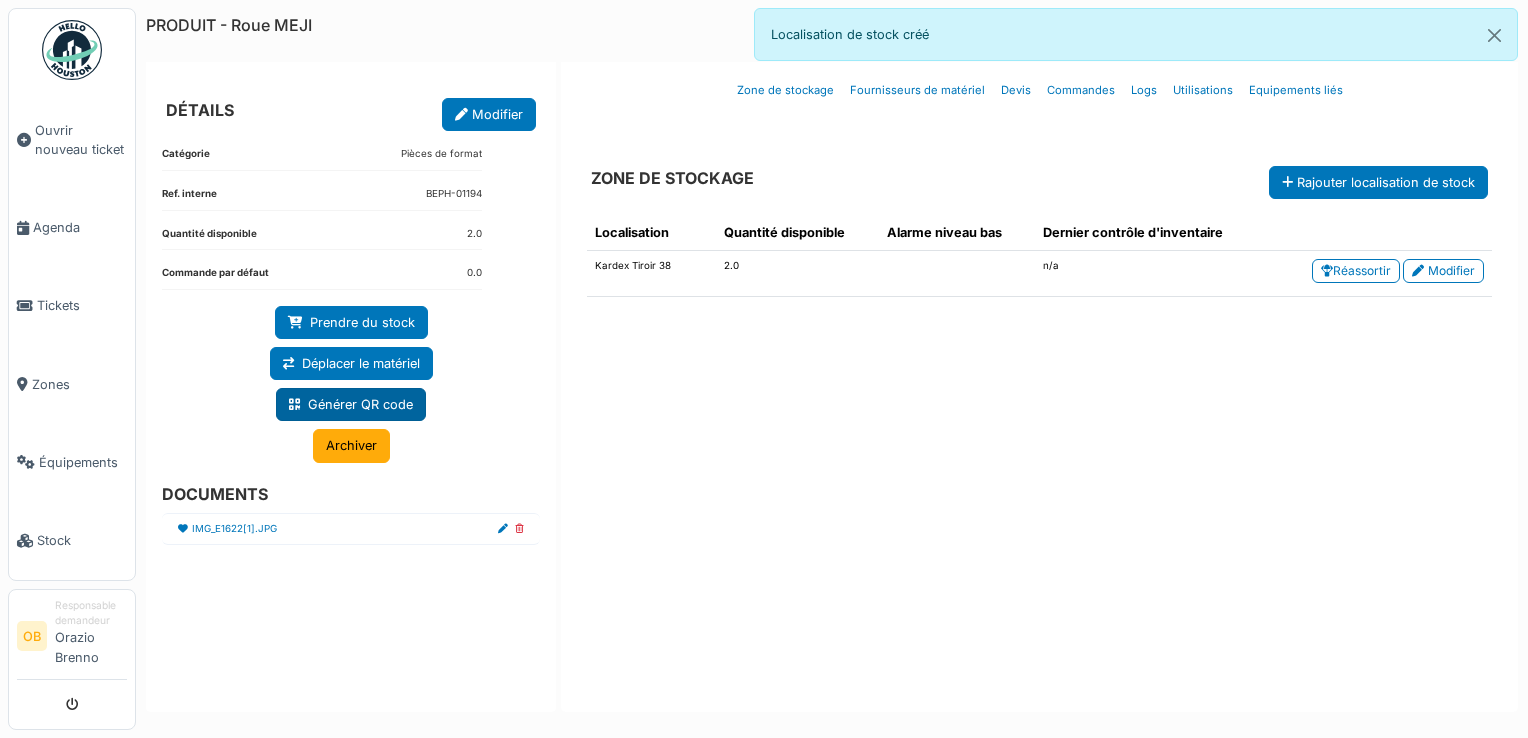 click on "Générer QR code" at bounding box center (351, 404) 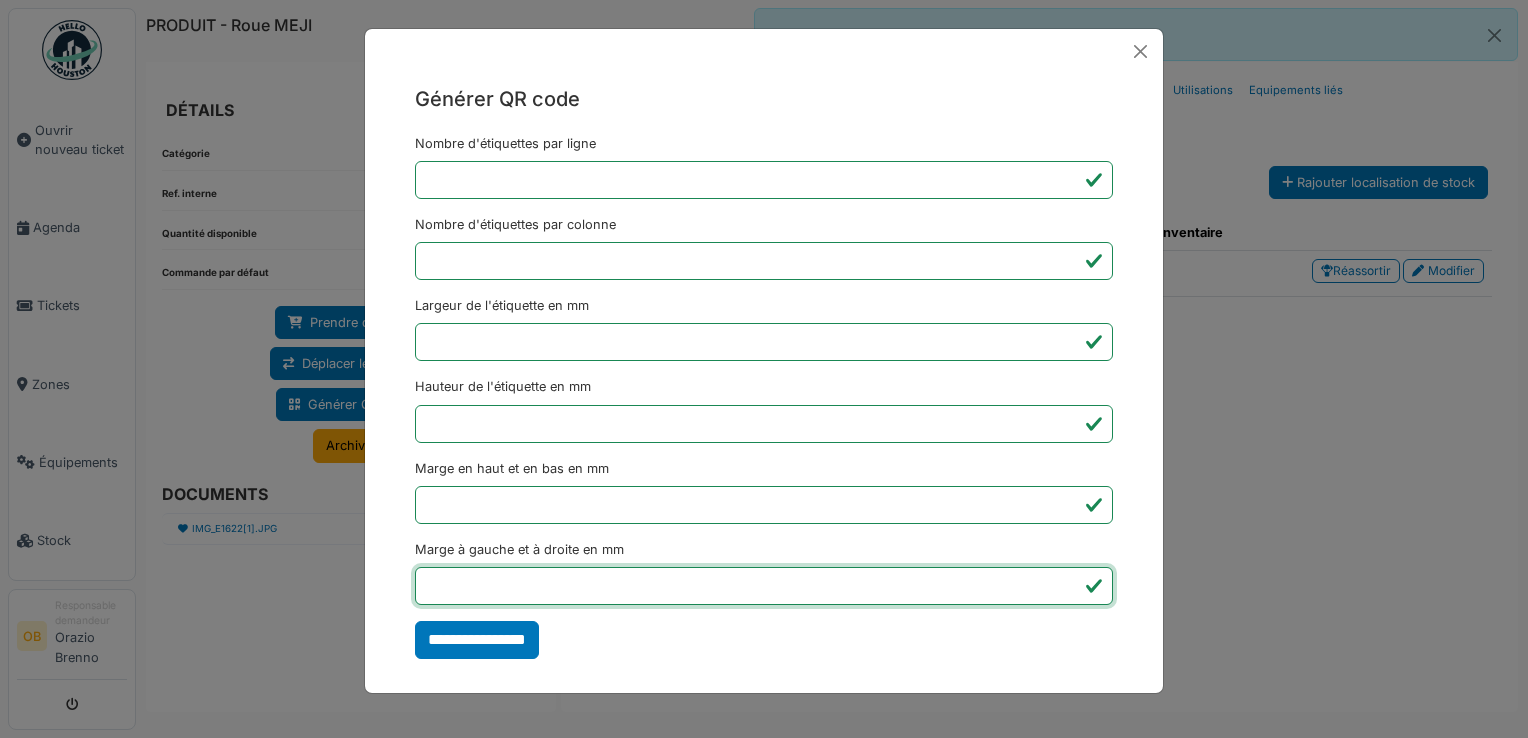 click on "*" at bounding box center (764, 586) 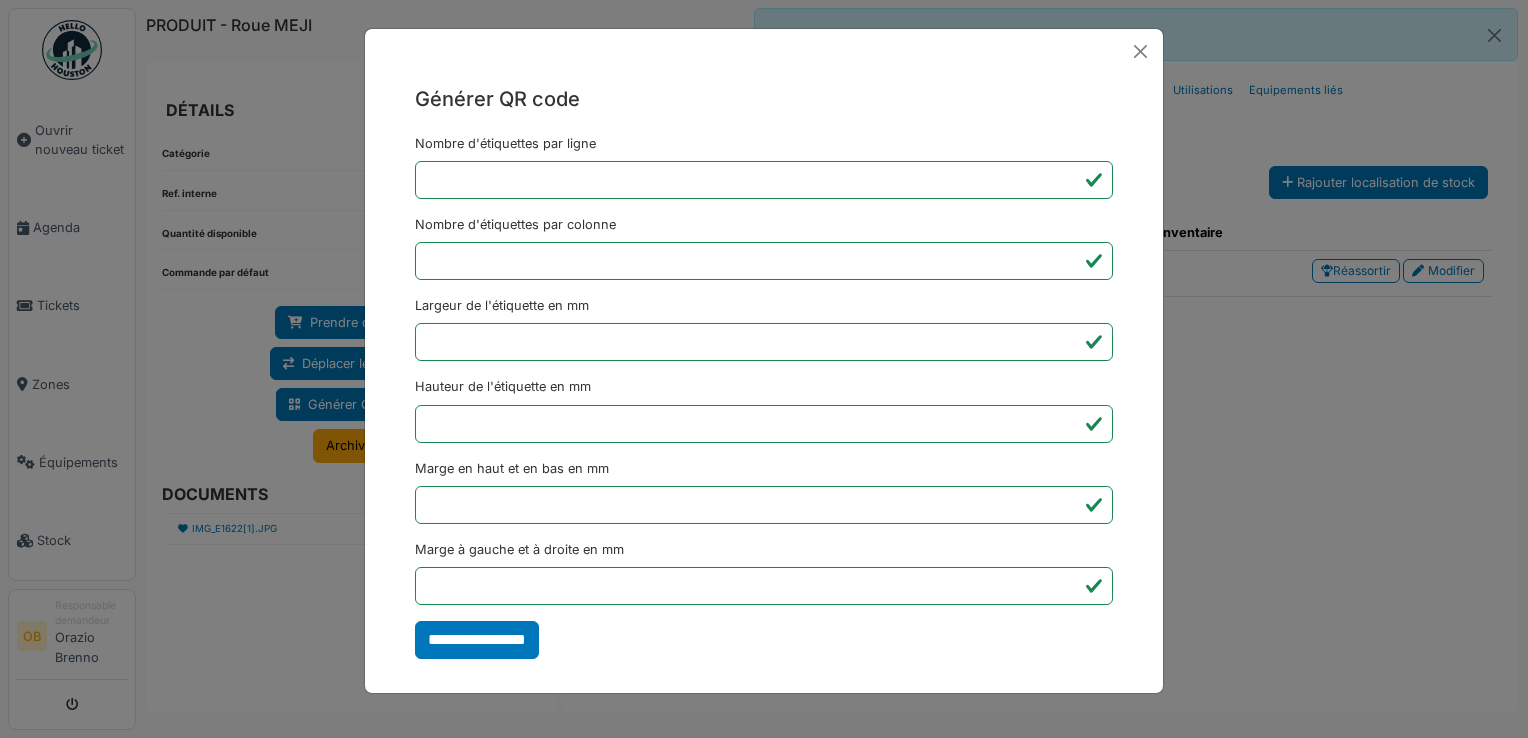 type on "*******" 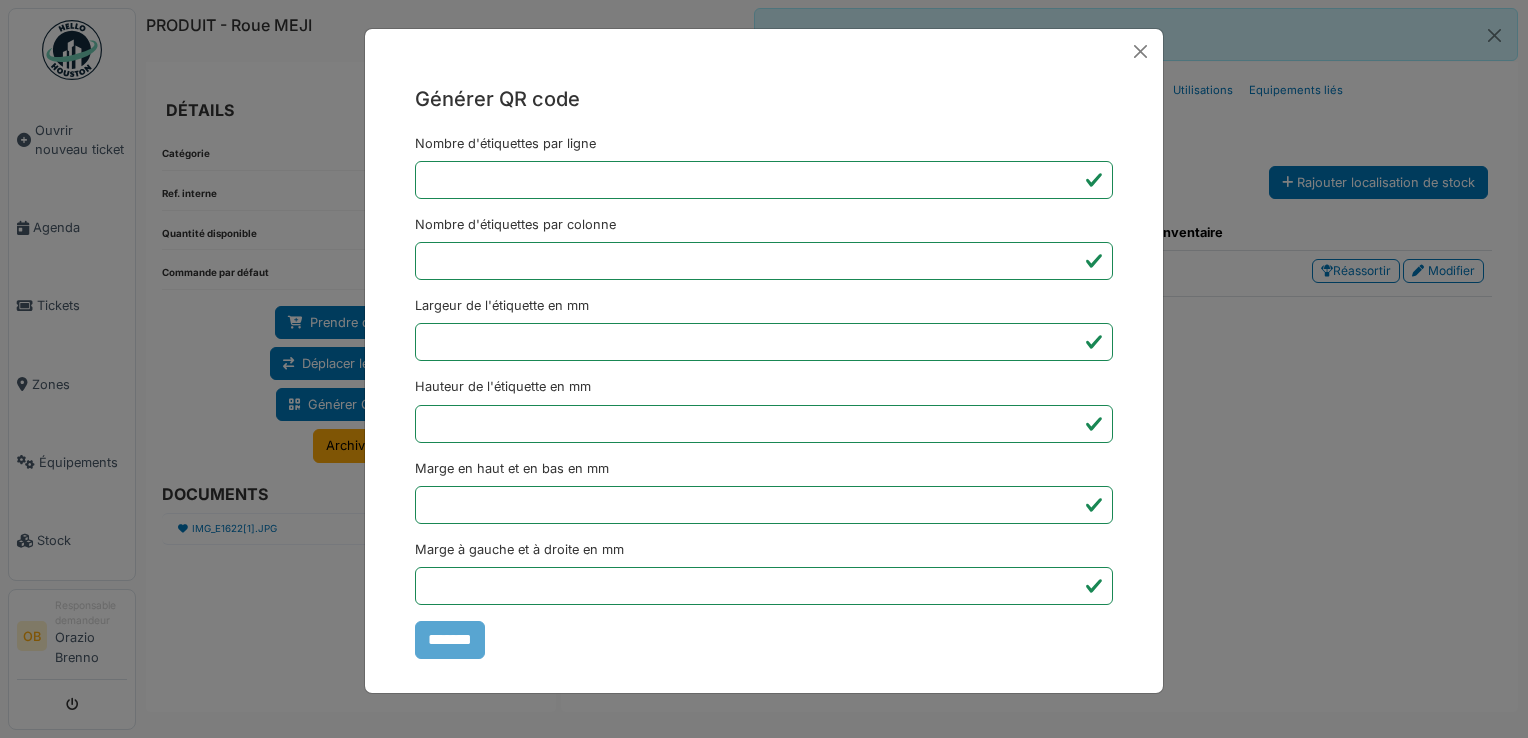 click on "Générer QR code
Nombre d'étiquettes par ligne
*
Nombre d'étiquettes par colonne
*
Largeur de l'étiquette en mm
**
Hauteur de l'étiquette en mm
**
Marge en haut et en bas en mm
*
Marge à gauche et à droite en mm
***
*******" at bounding box center (764, 369) 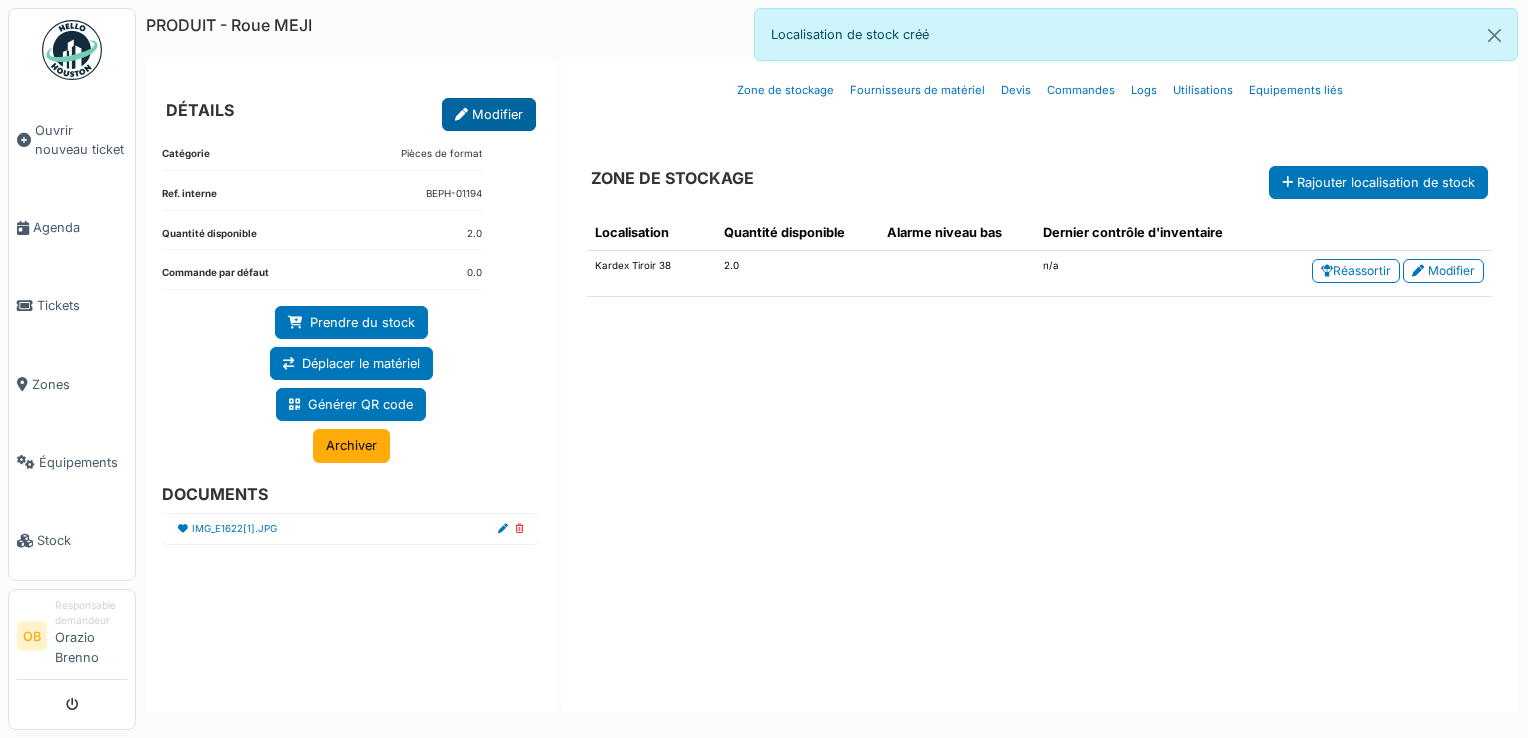 click on "Modifier" at bounding box center (489, 114) 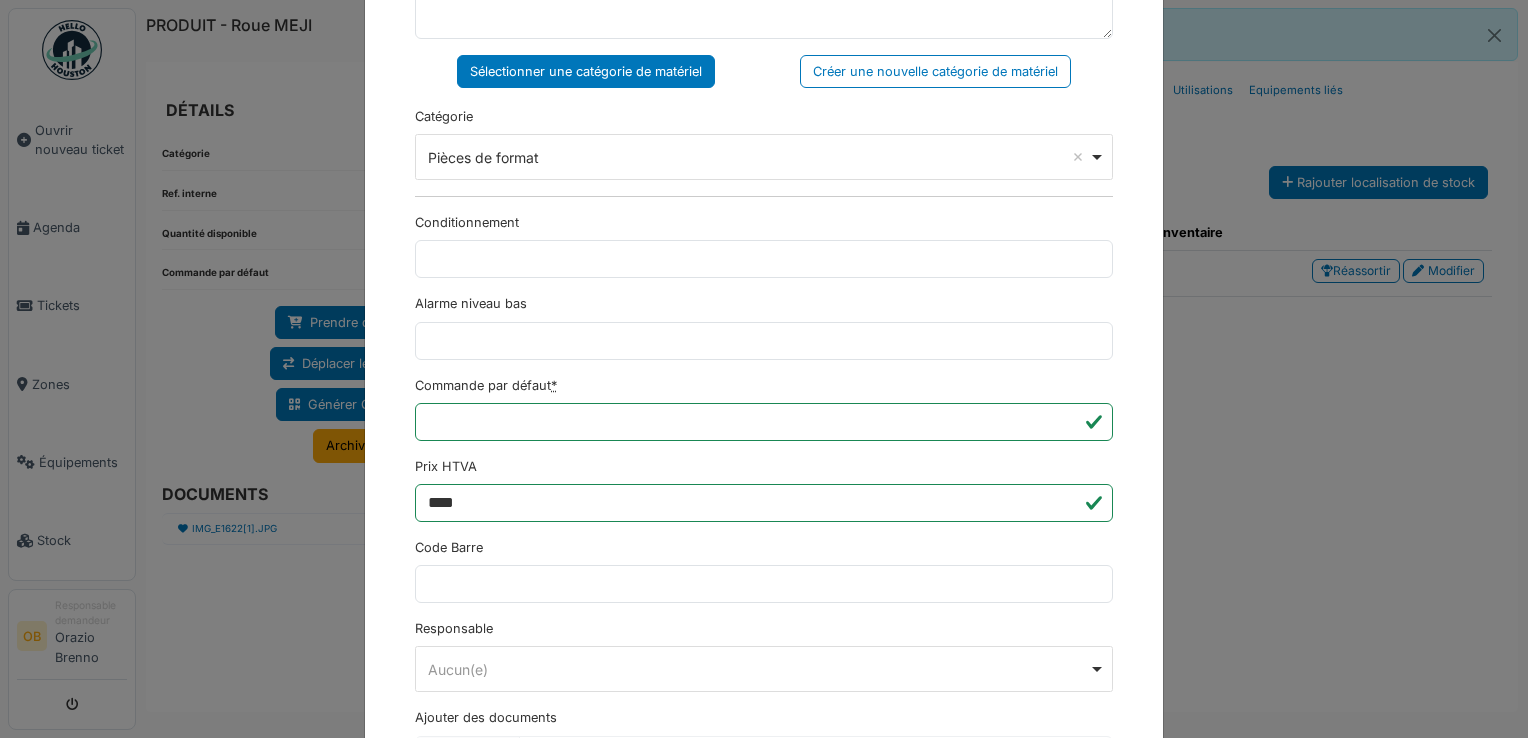 scroll, scrollTop: 650, scrollLeft: 0, axis: vertical 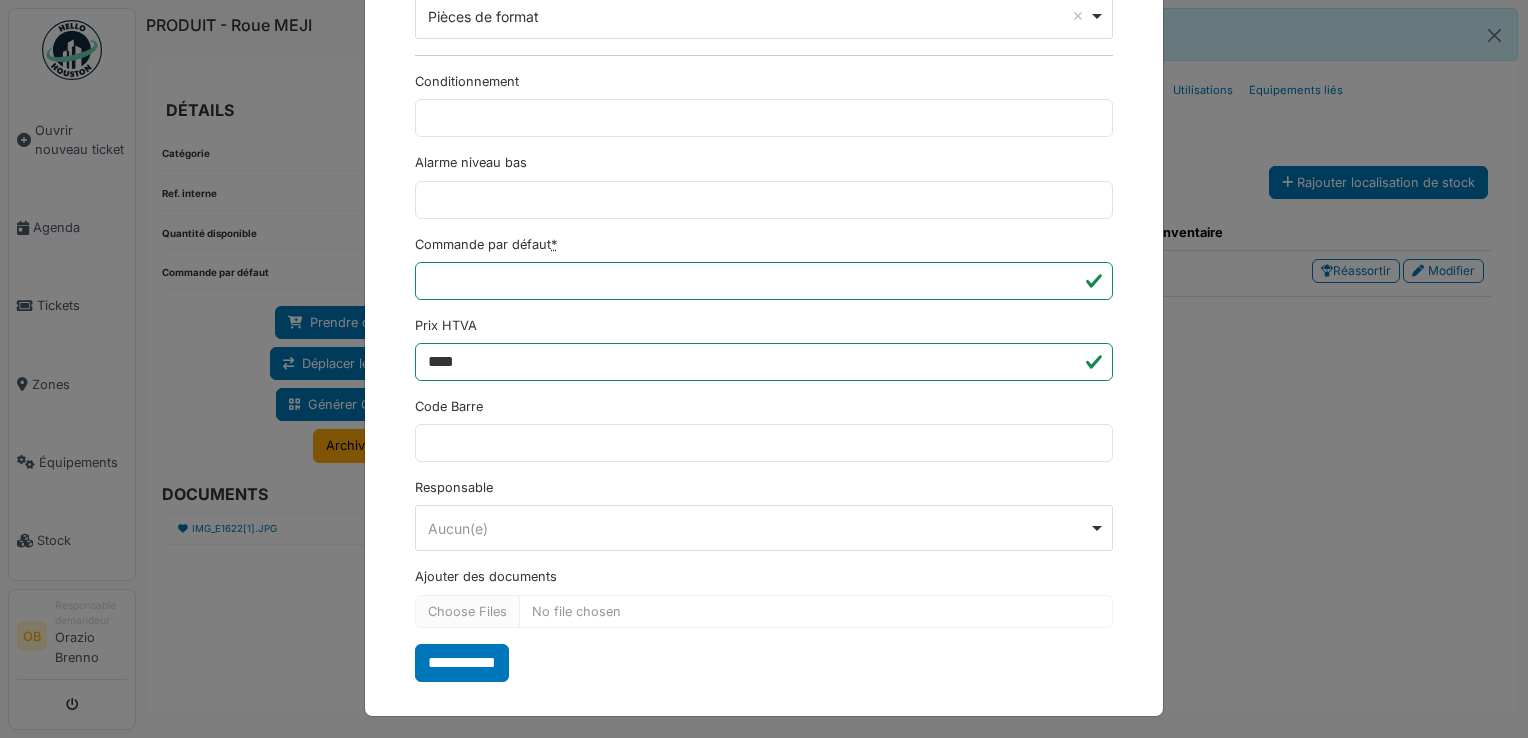click on "**********" at bounding box center [764, 369] 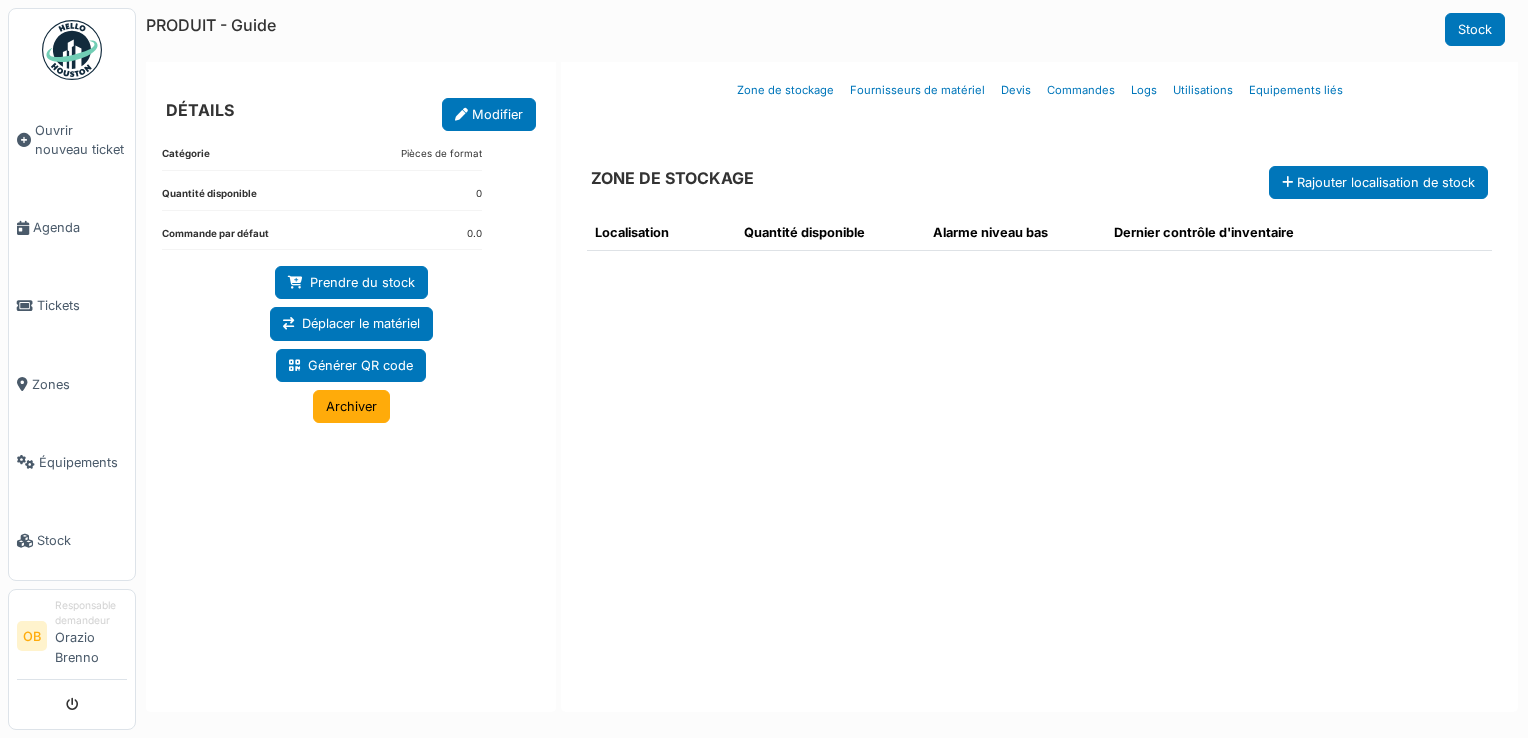 scroll, scrollTop: 0, scrollLeft: 0, axis: both 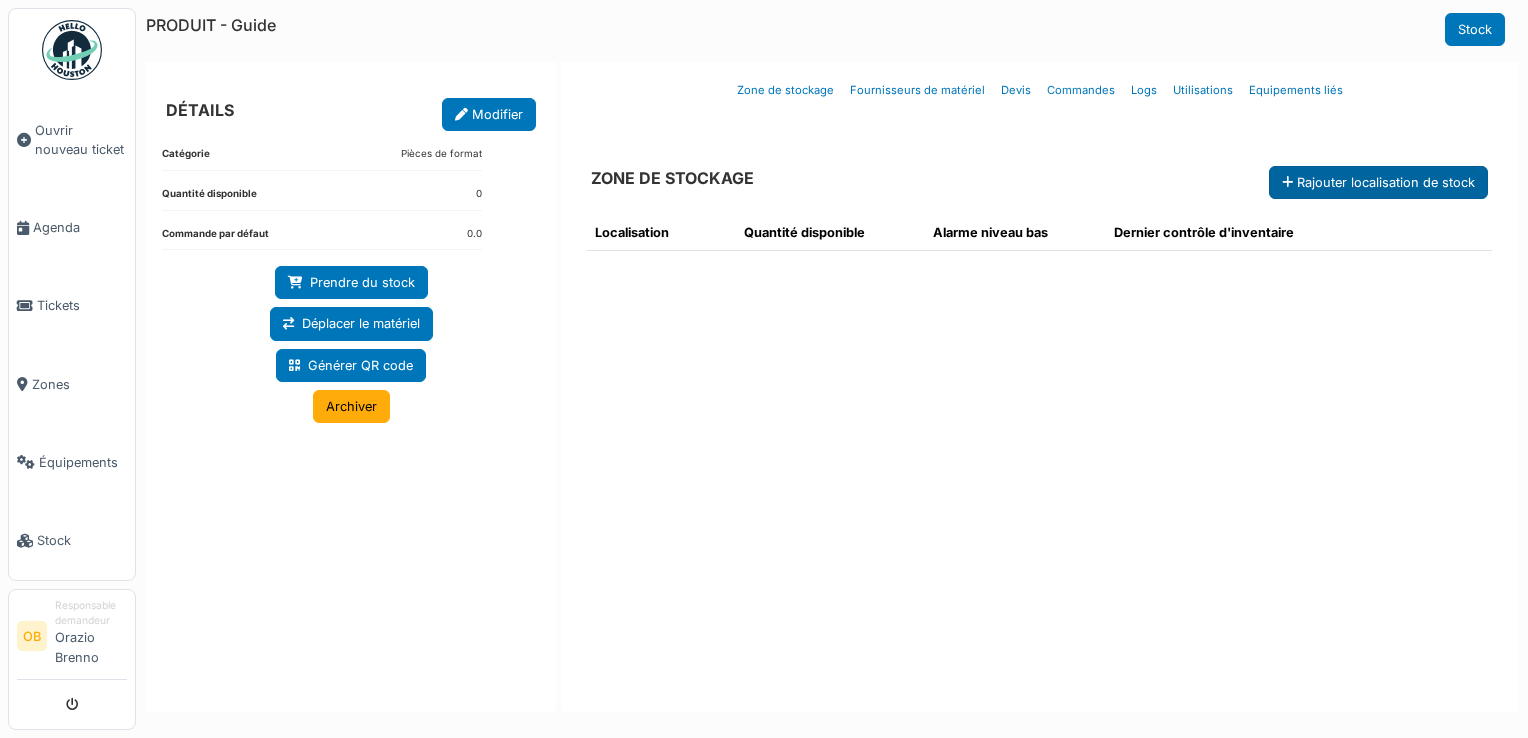 click on "Rajouter localisation de stock" at bounding box center (1378, 182) 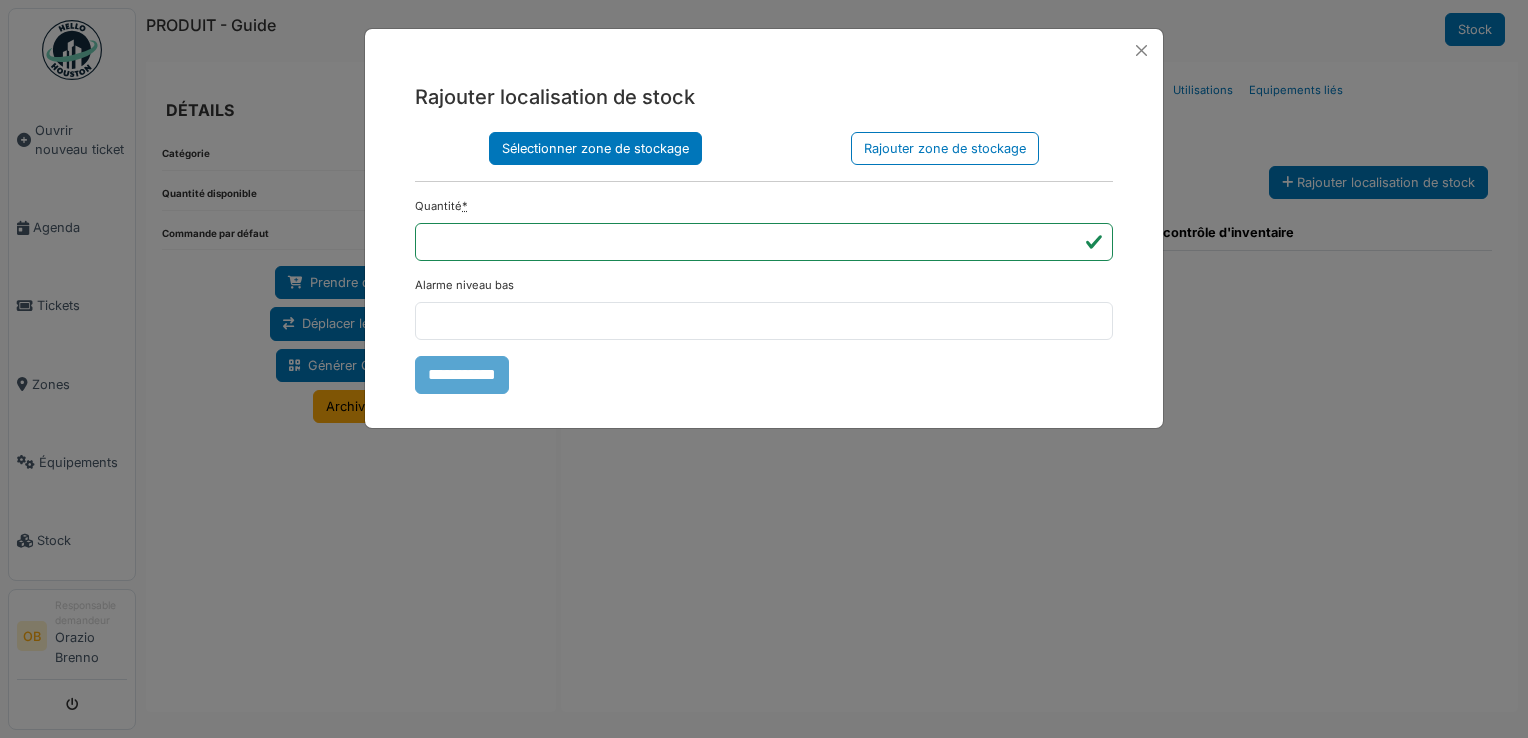 click on "Sélectionner zone de stockage" at bounding box center (595, 148) 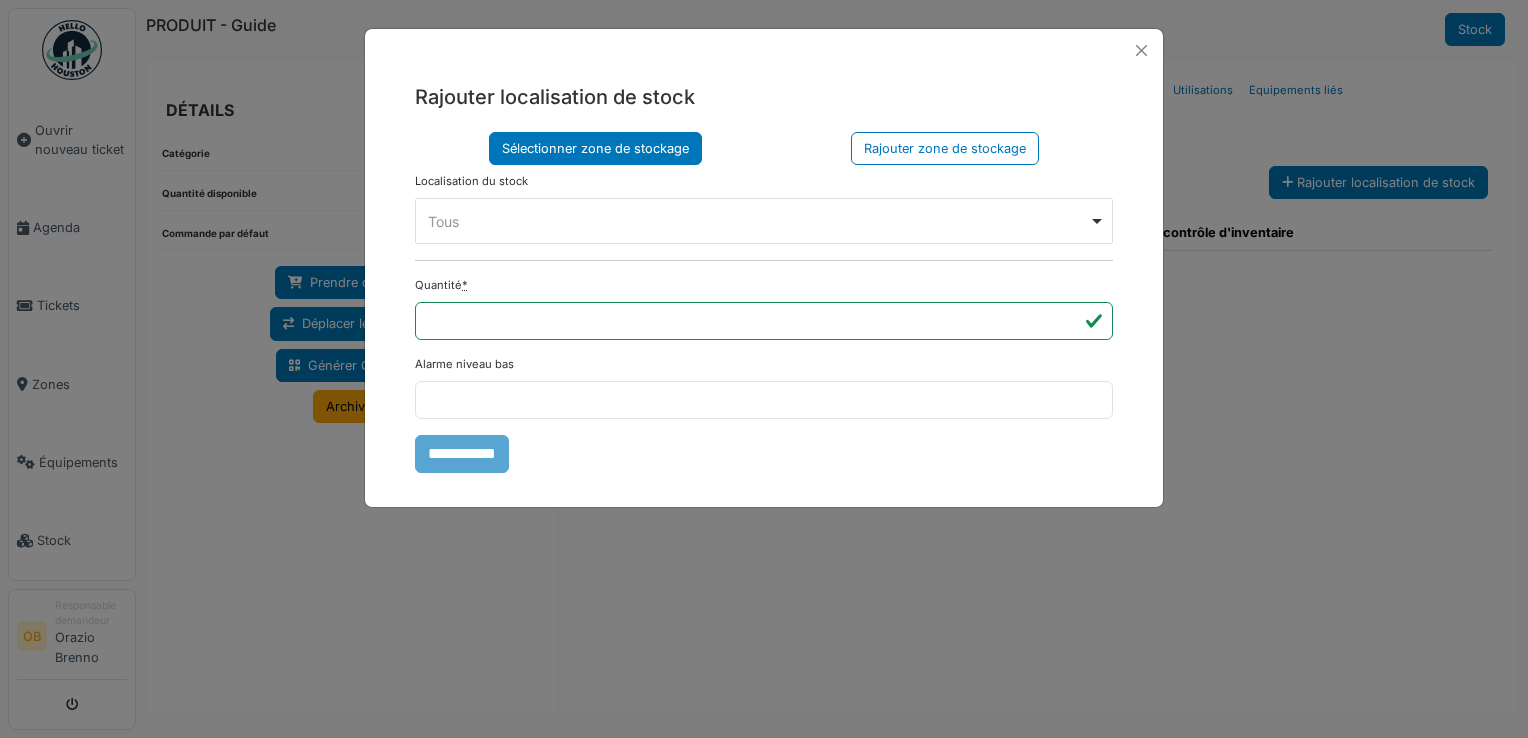 click on "Tous Remove item" at bounding box center [758, 221] 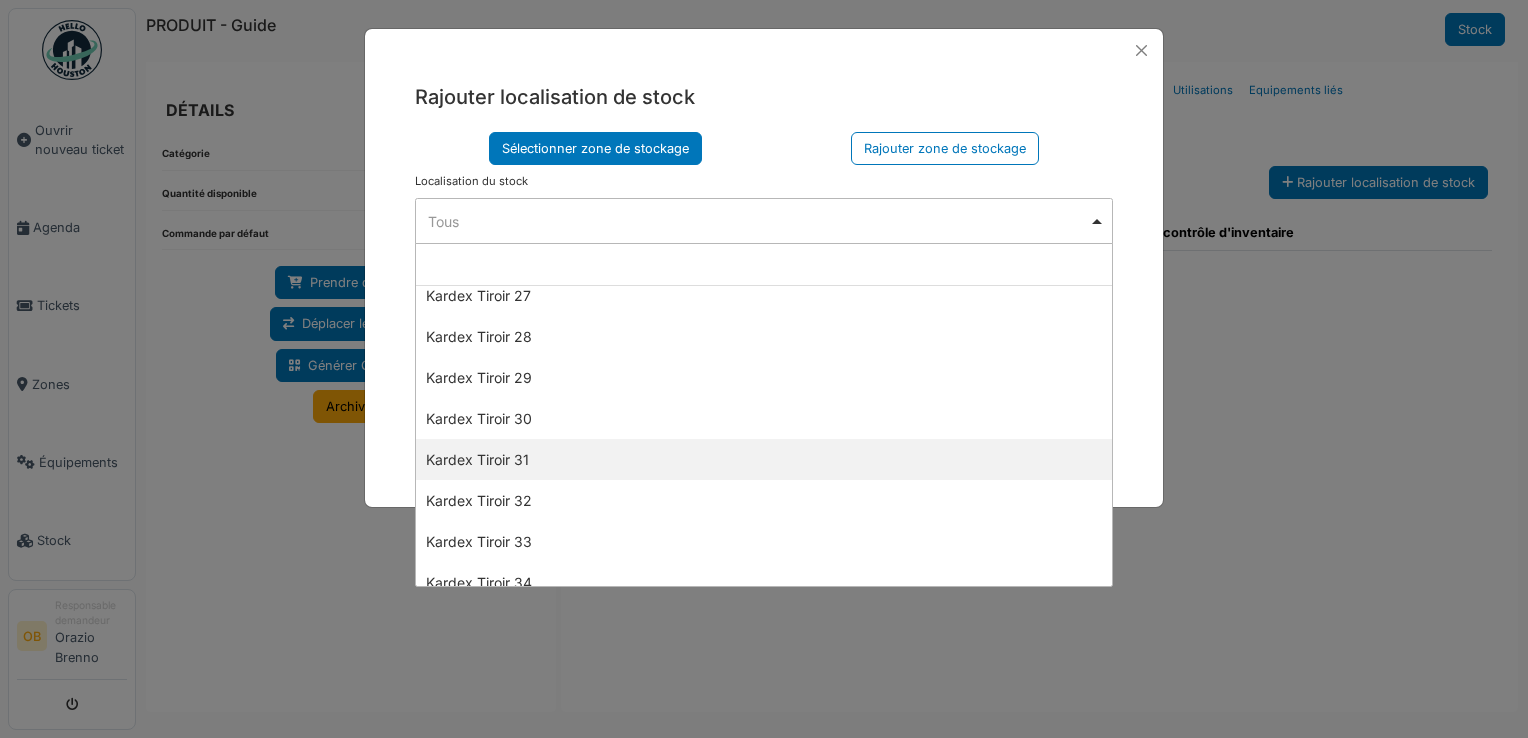 scroll, scrollTop: 1466, scrollLeft: 0, axis: vertical 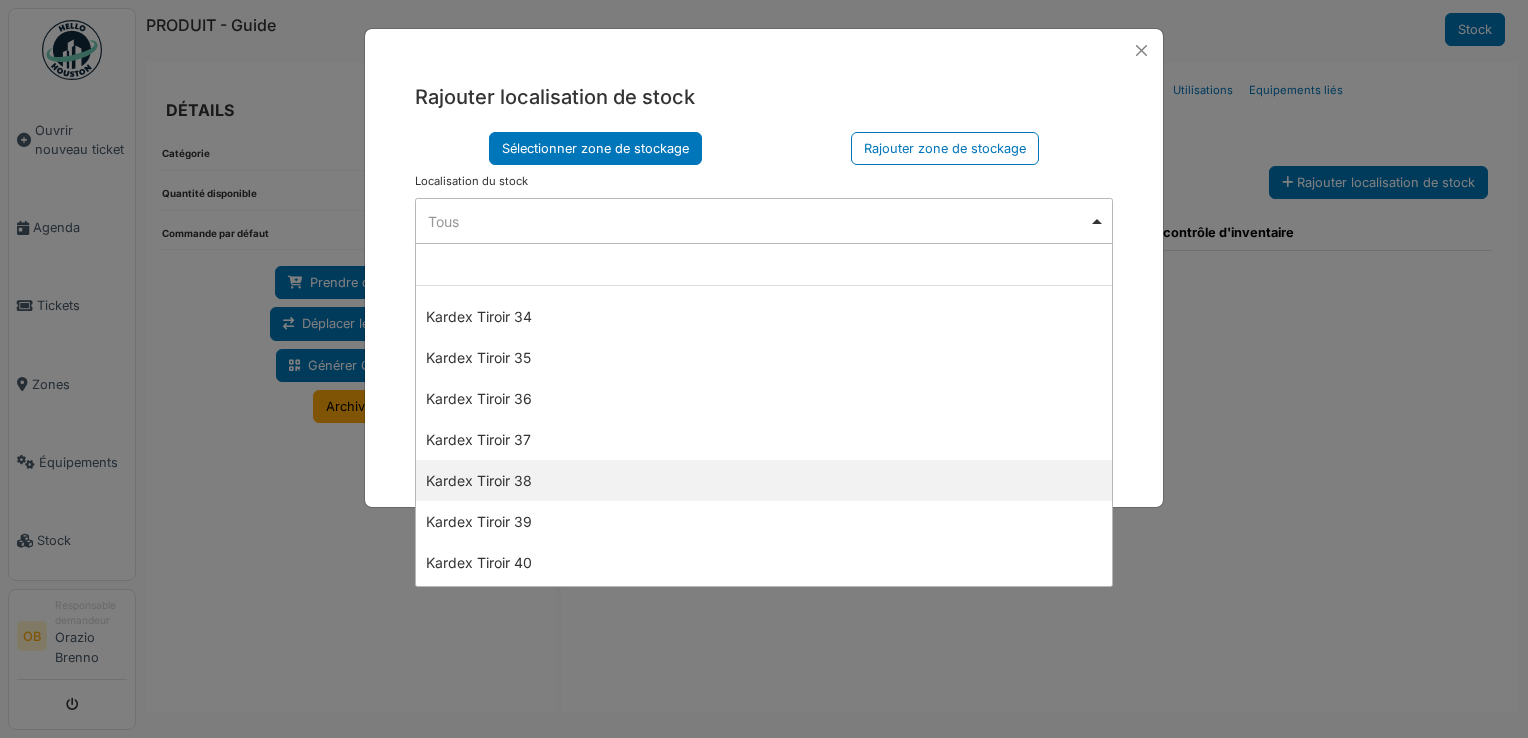 select on "****" 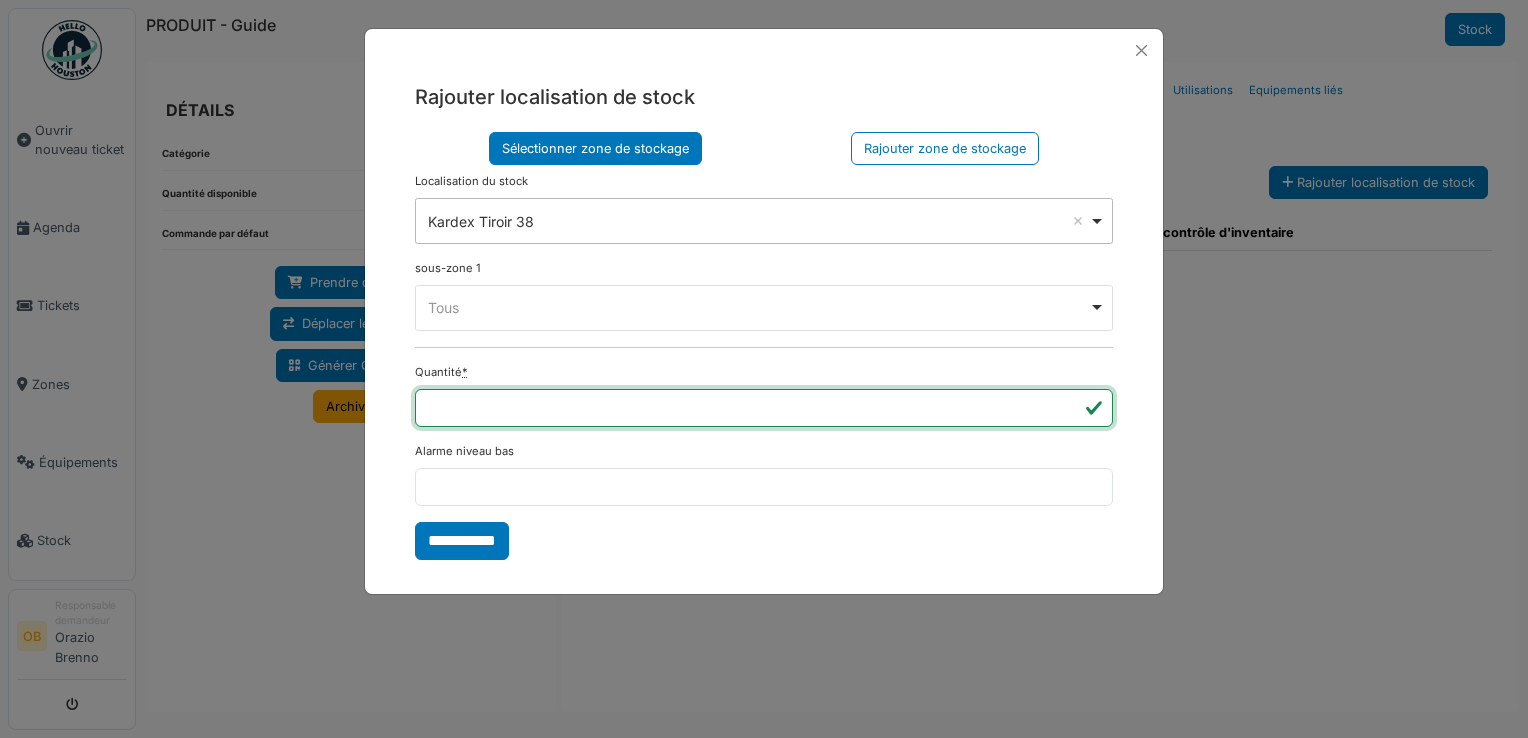 click on "**" at bounding box center (764, 408) 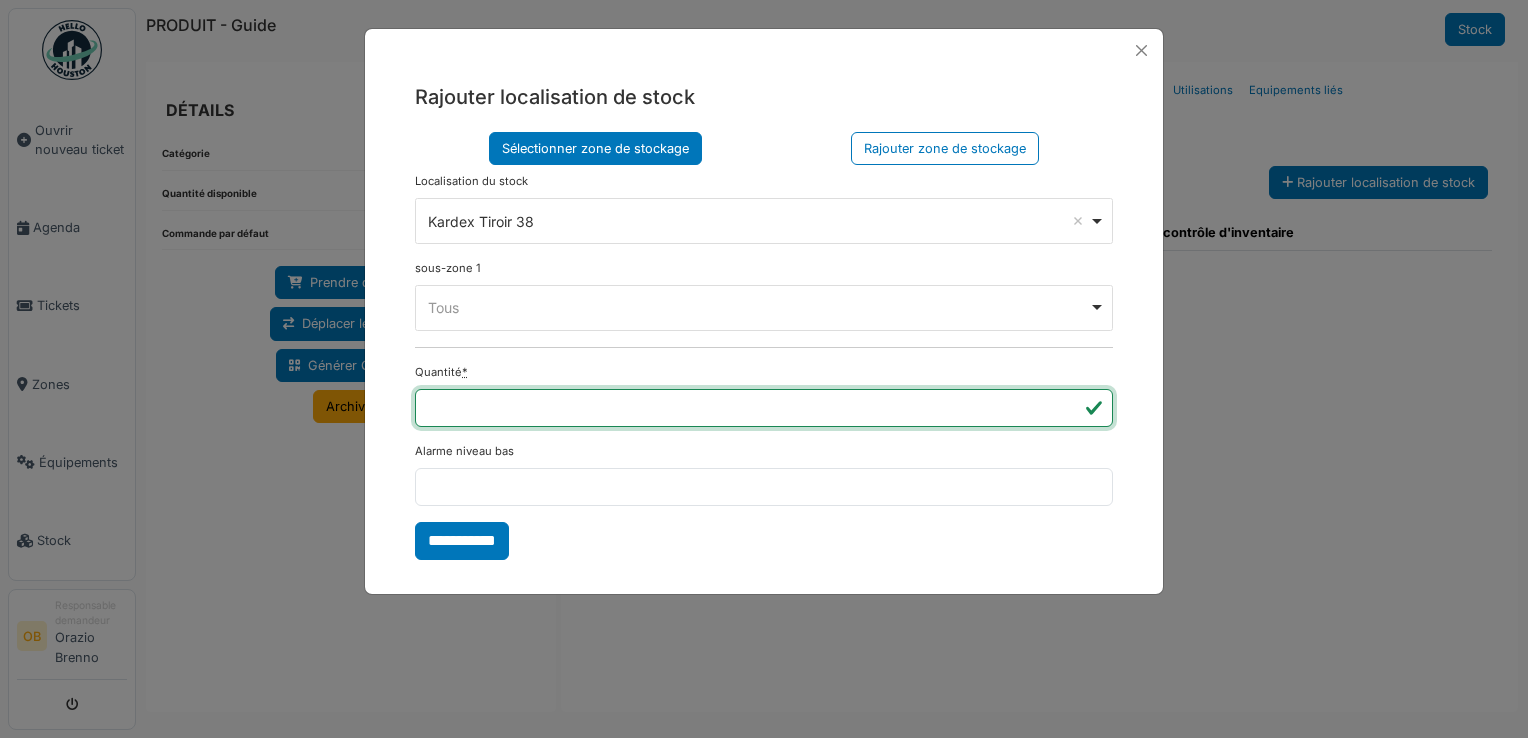 click on "**" at bounding box center (764, 408) 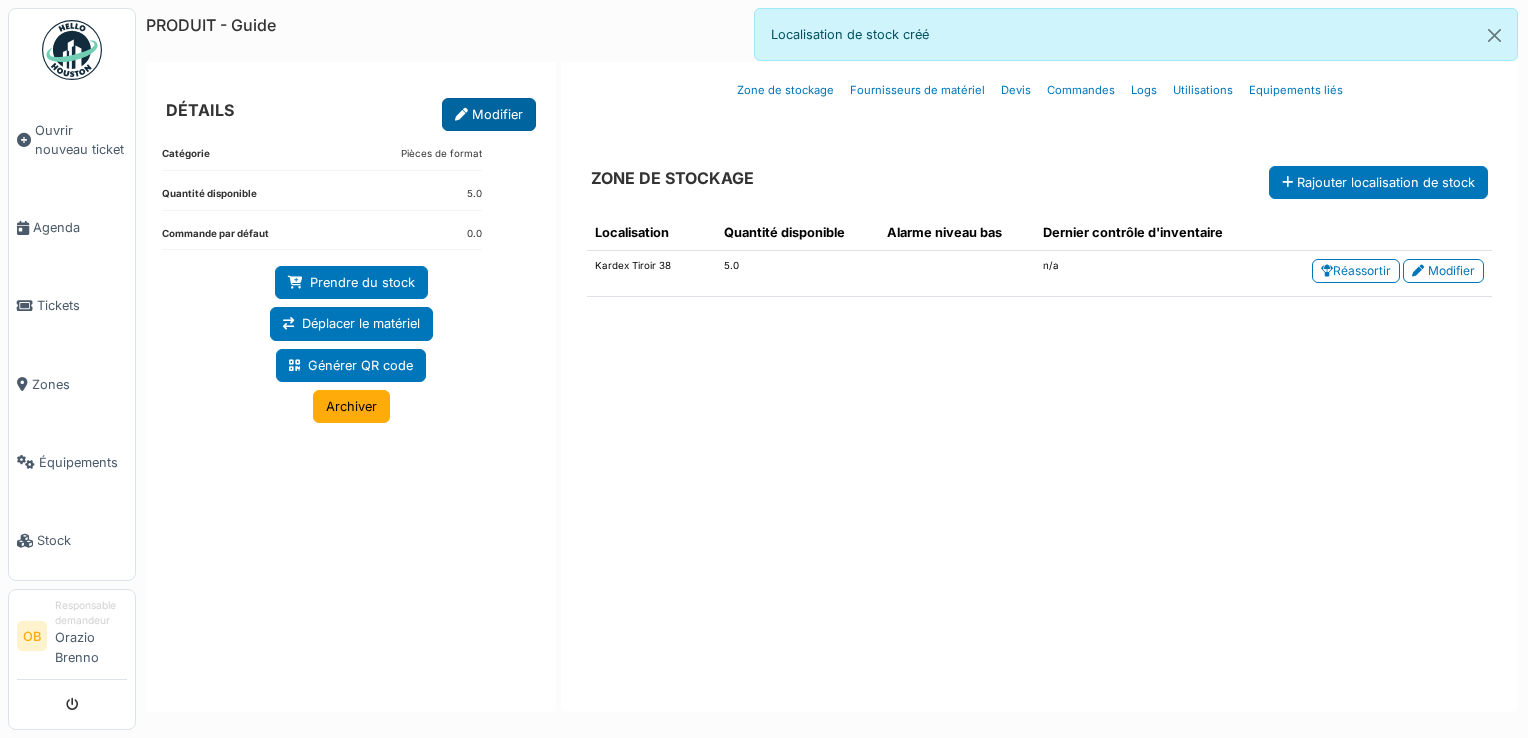 click on "Modifier" at bounding box center (489, 114) 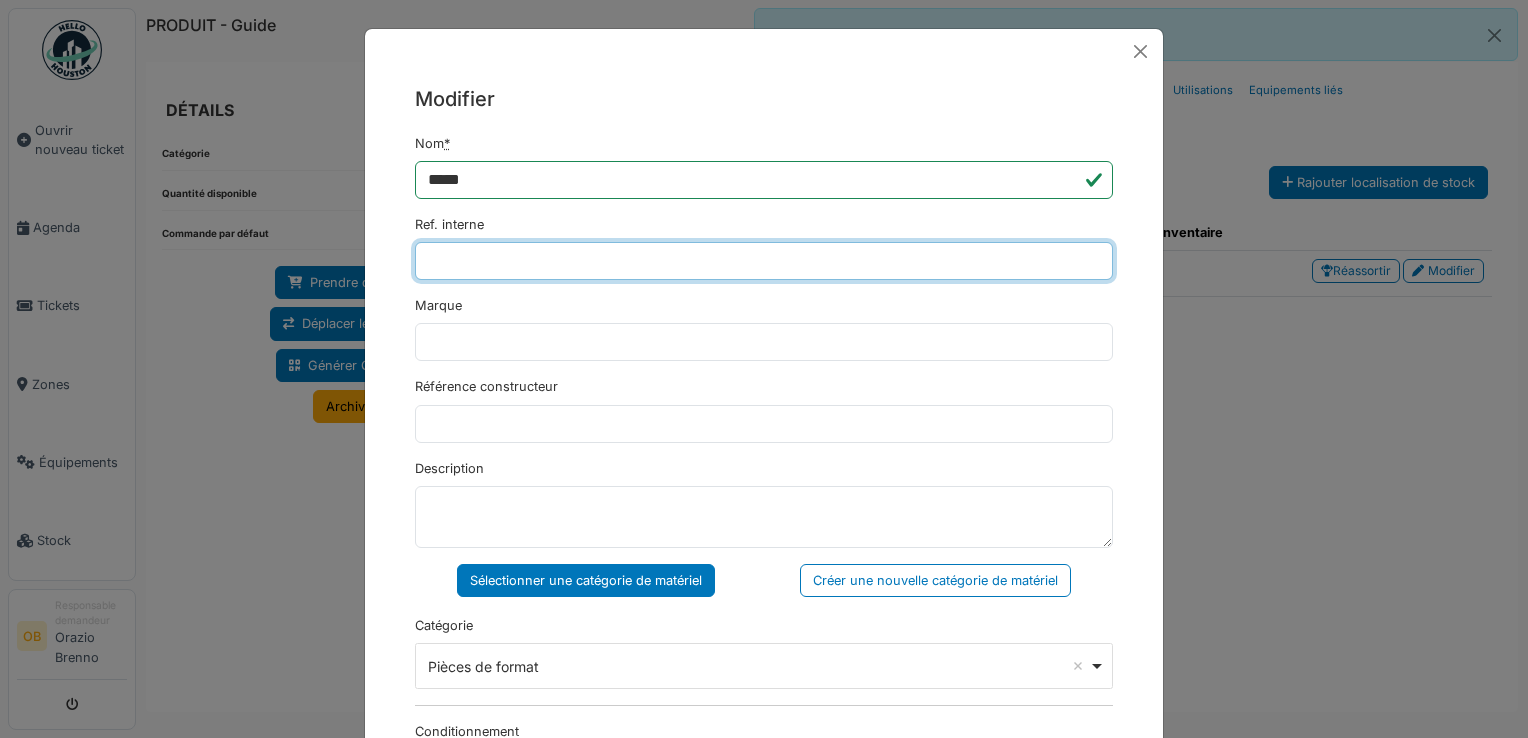 click on "Ref. interne" at bounding box center (764, 261) 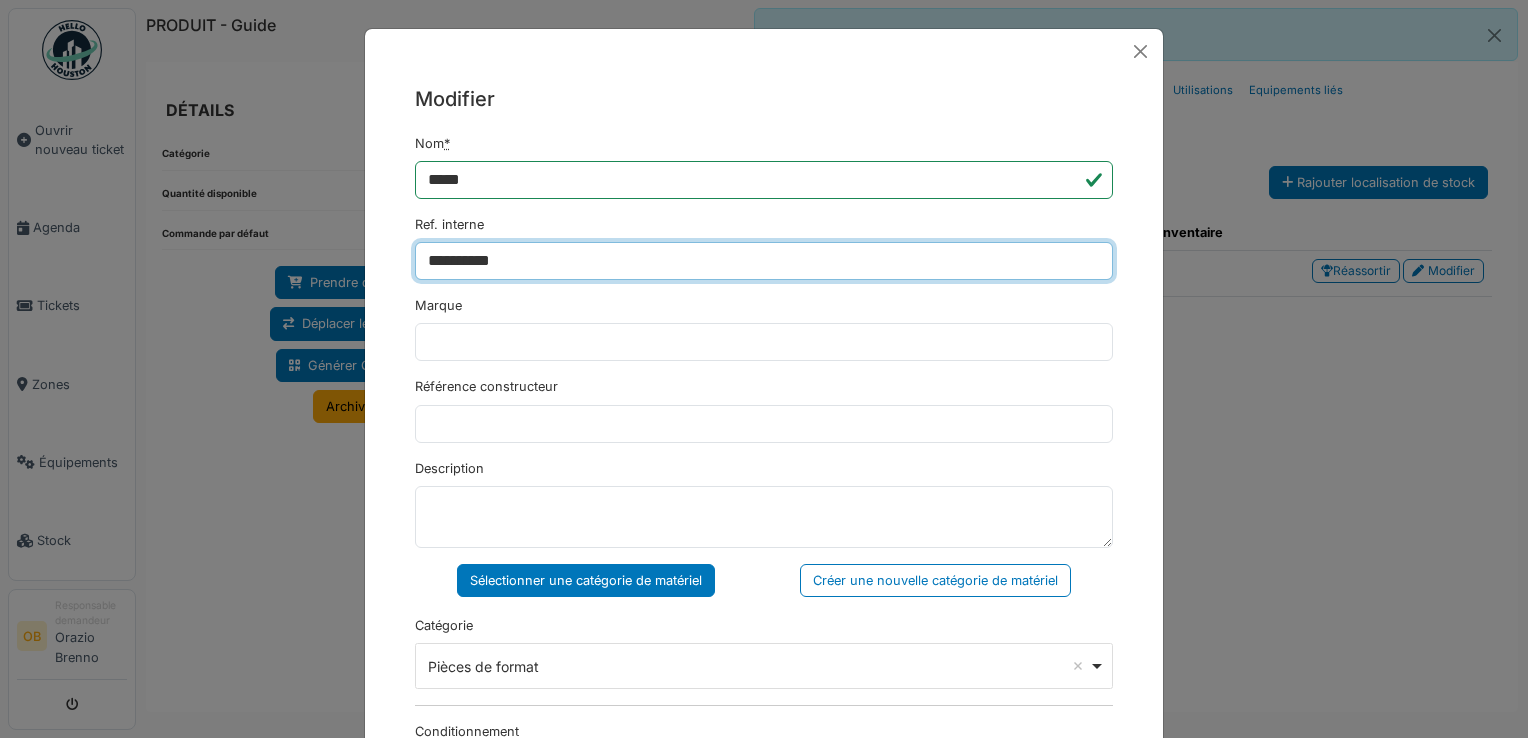 click on "**********" at bounding box center (764, 261) 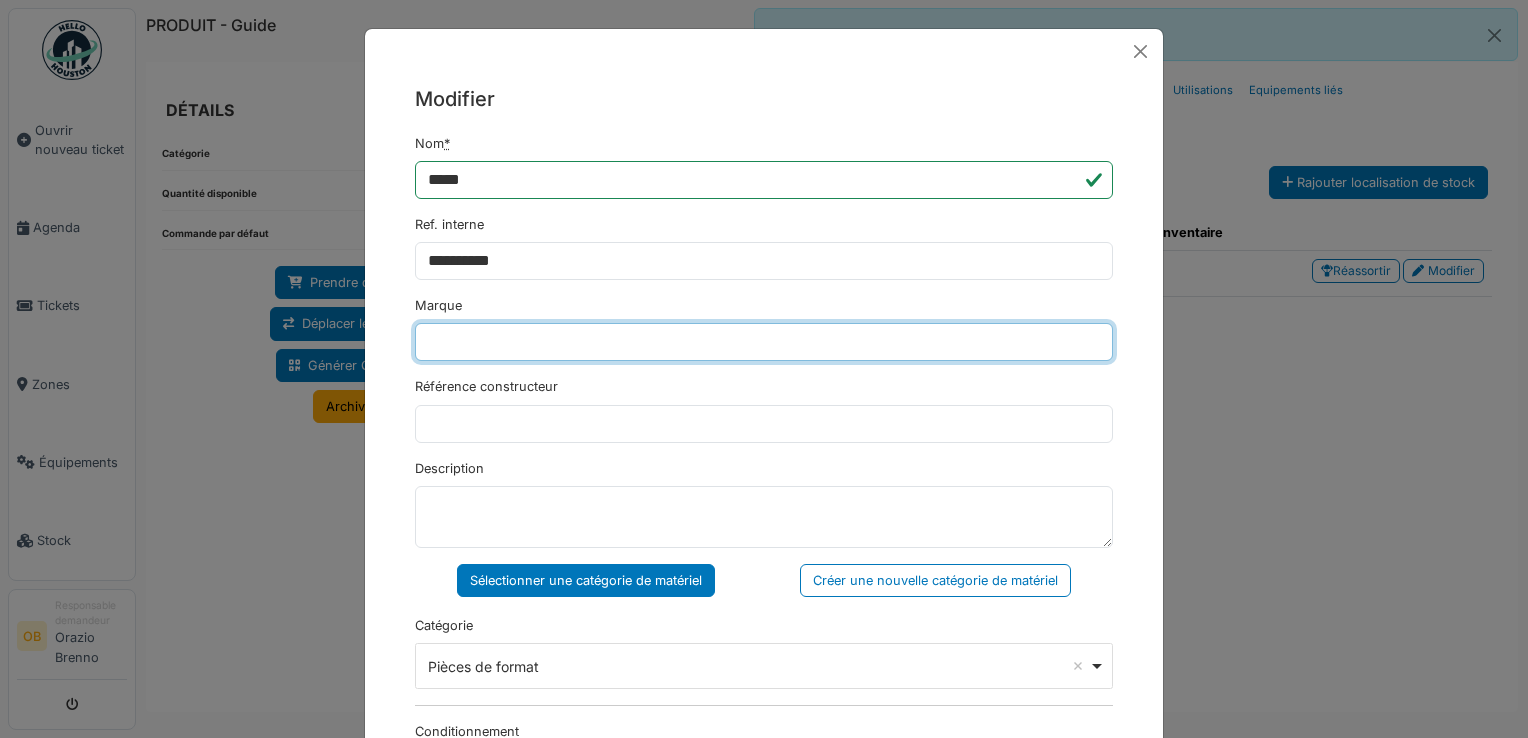 click on "Marque" at bounding box center [764, 342] 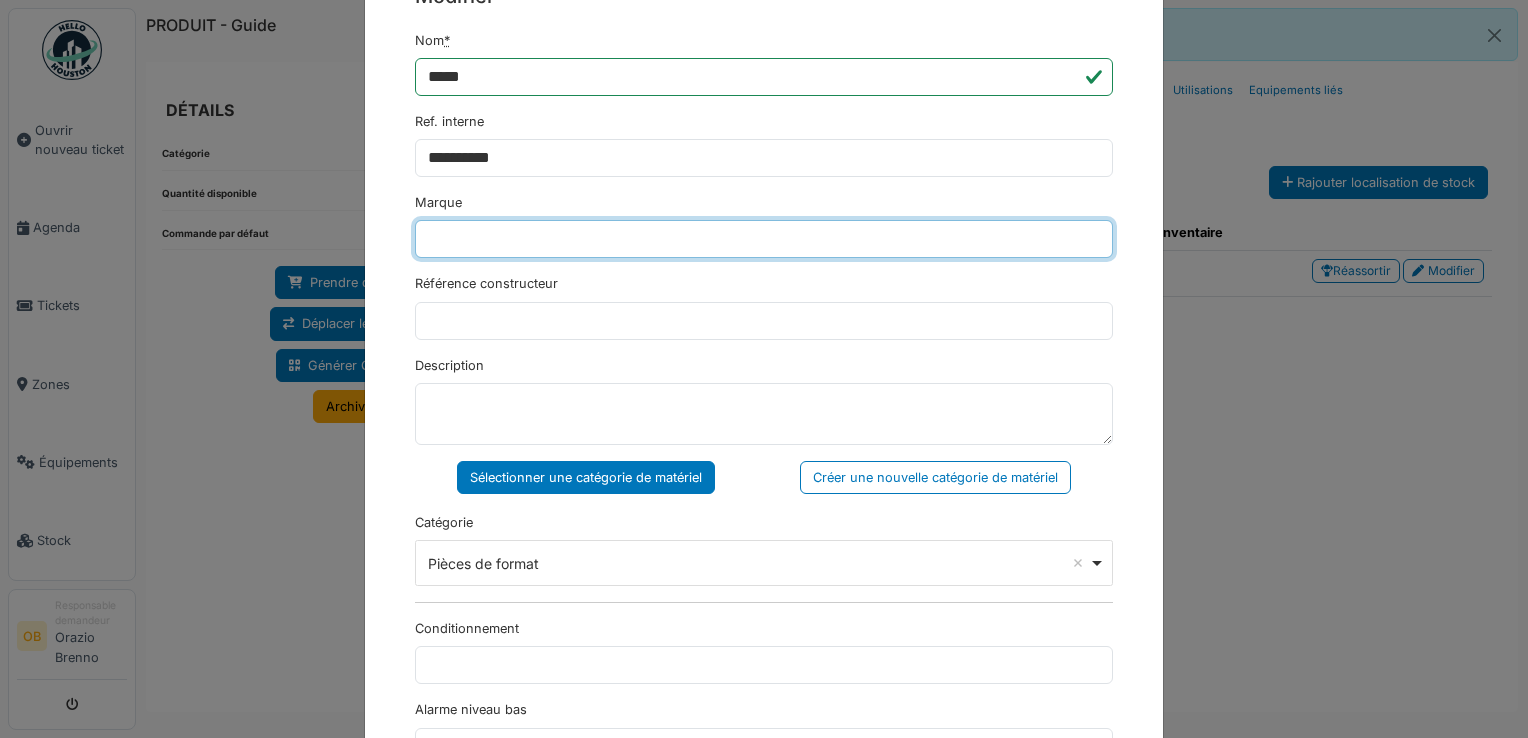 scroll, scrollTop: 133, scrollLeft: 0, axis: vertical 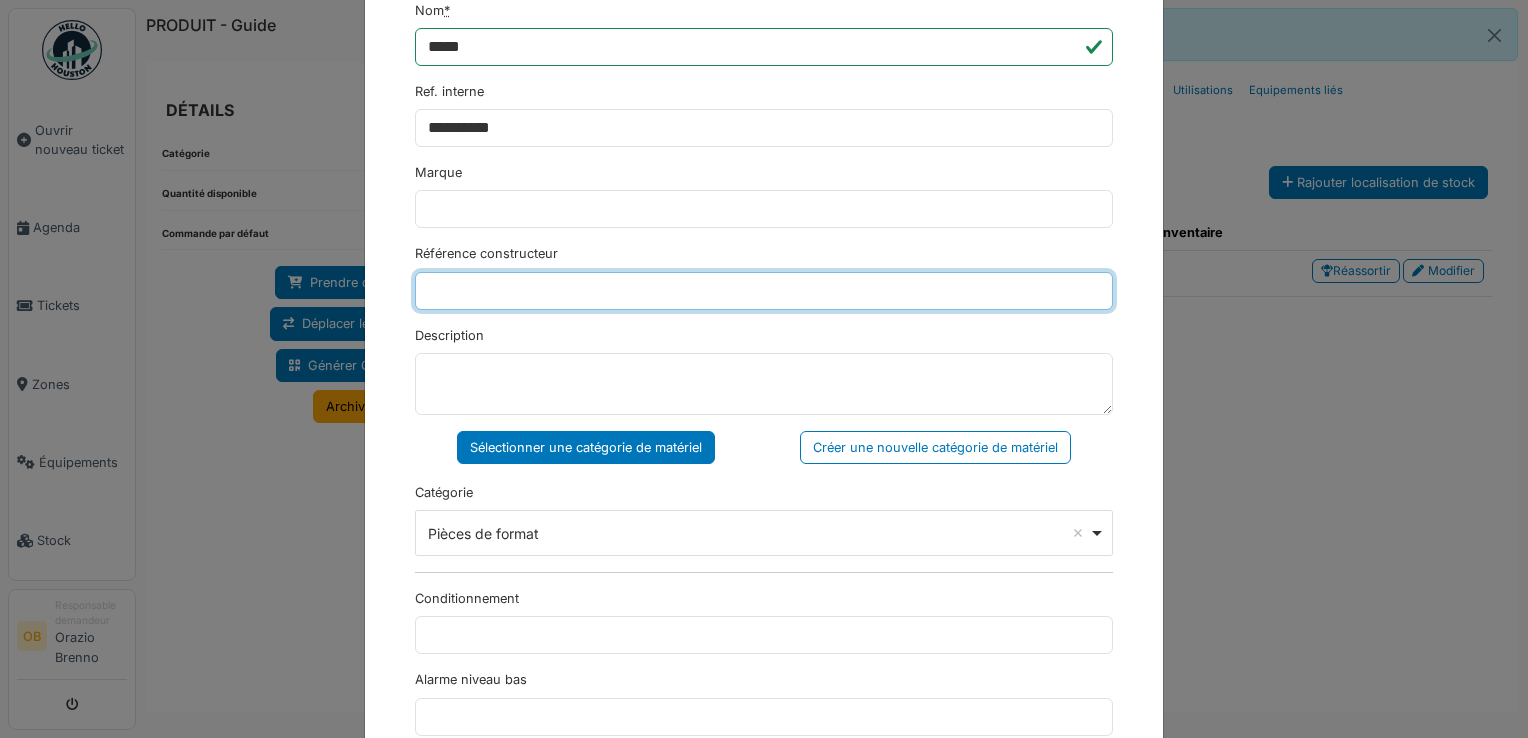 click on "Référence constructeur" at bounding box center [764, 291] 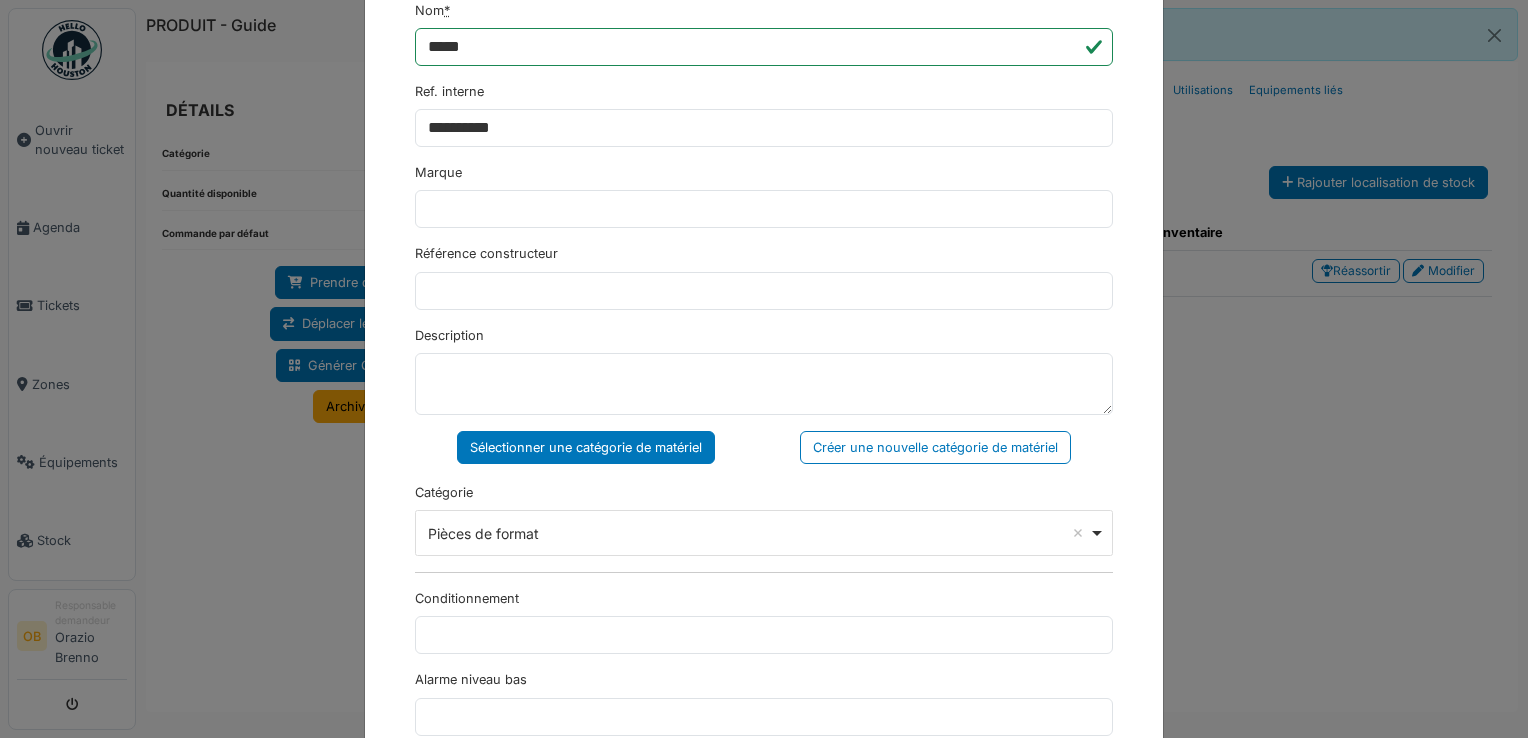 drag, startPoint x: 384, startPoint y: 355, endPoint x: 381, endPoint y: 368, distance: 13.341664 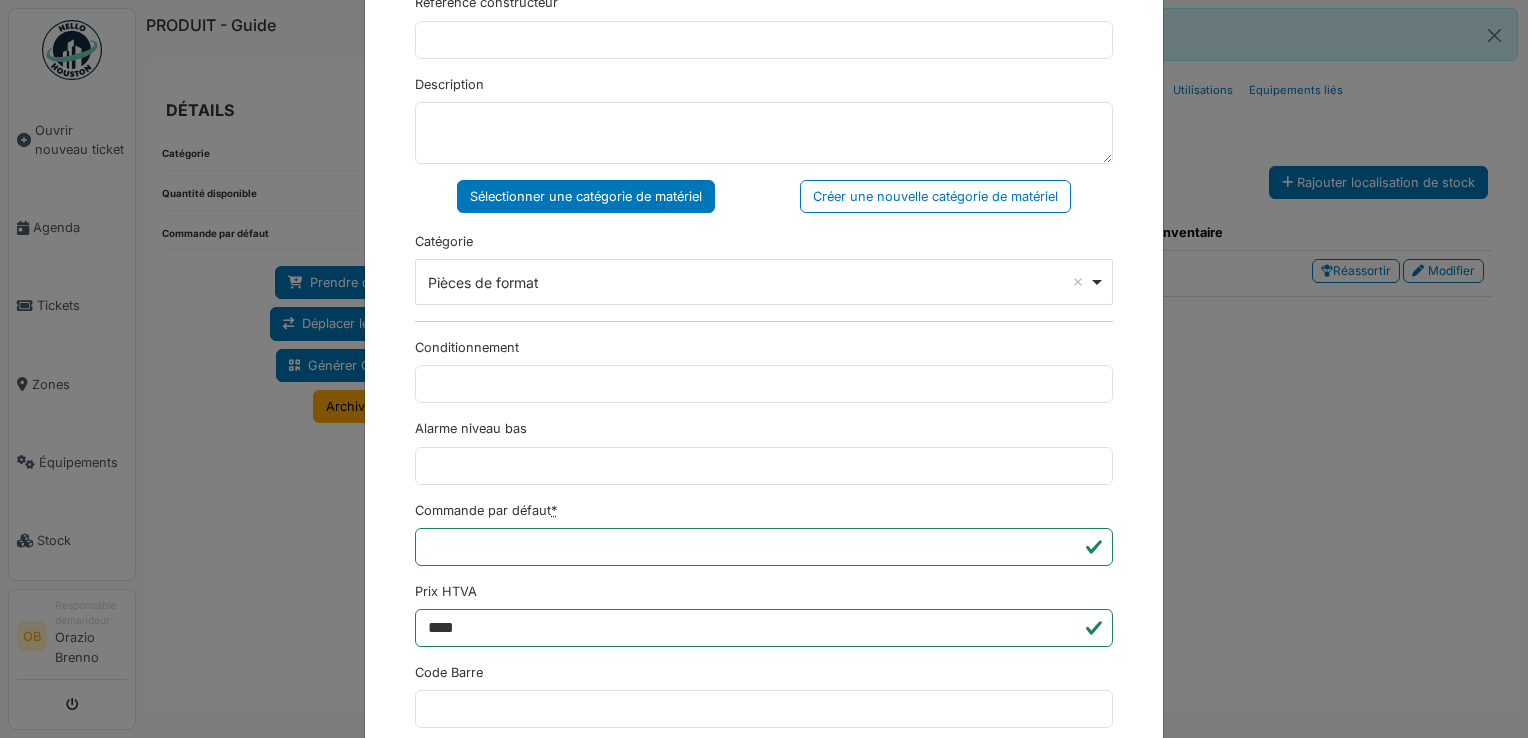 scroll, scrollTop: 650, scrollLeft: 0, axis: vertical 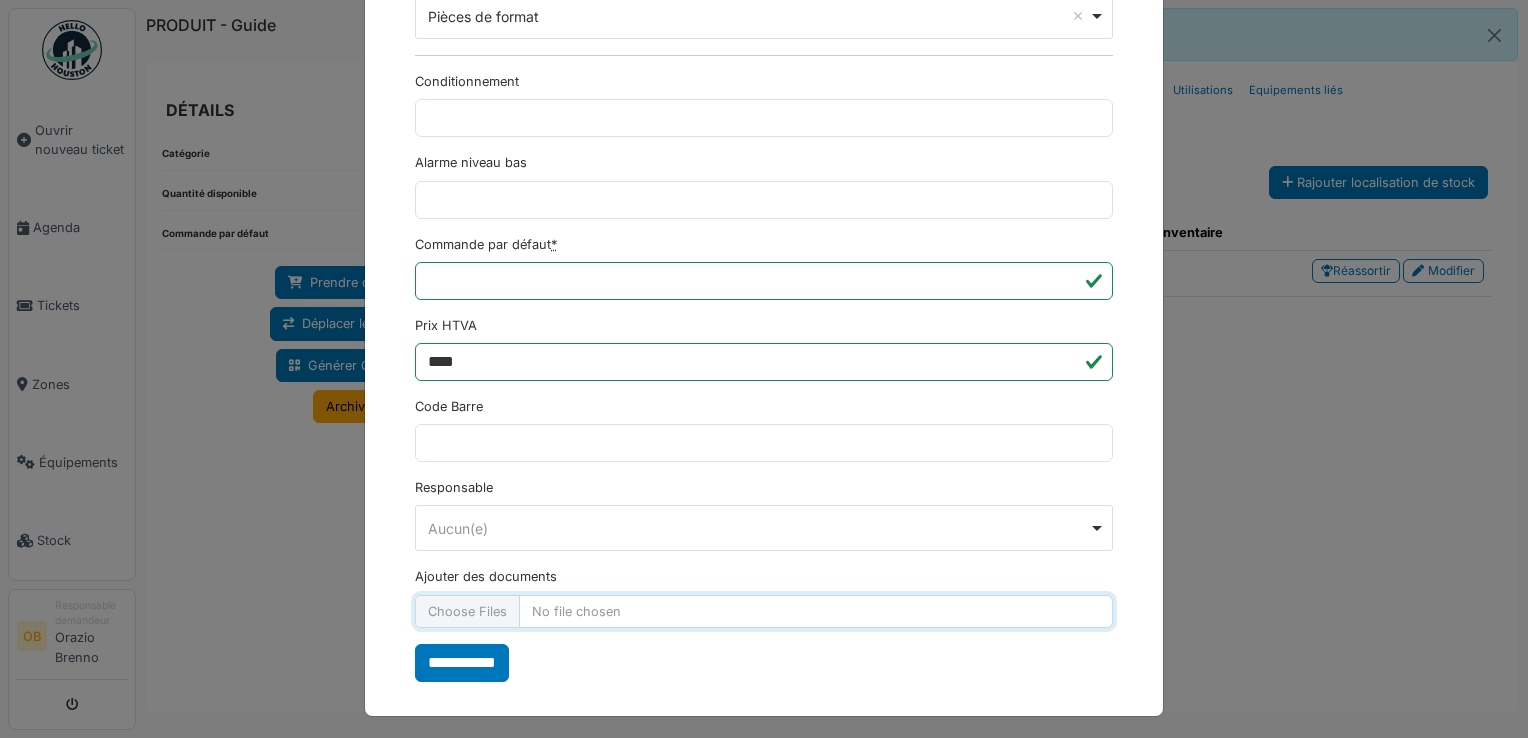 click on "Ajouter des documents" at bounding box center [764, 611] 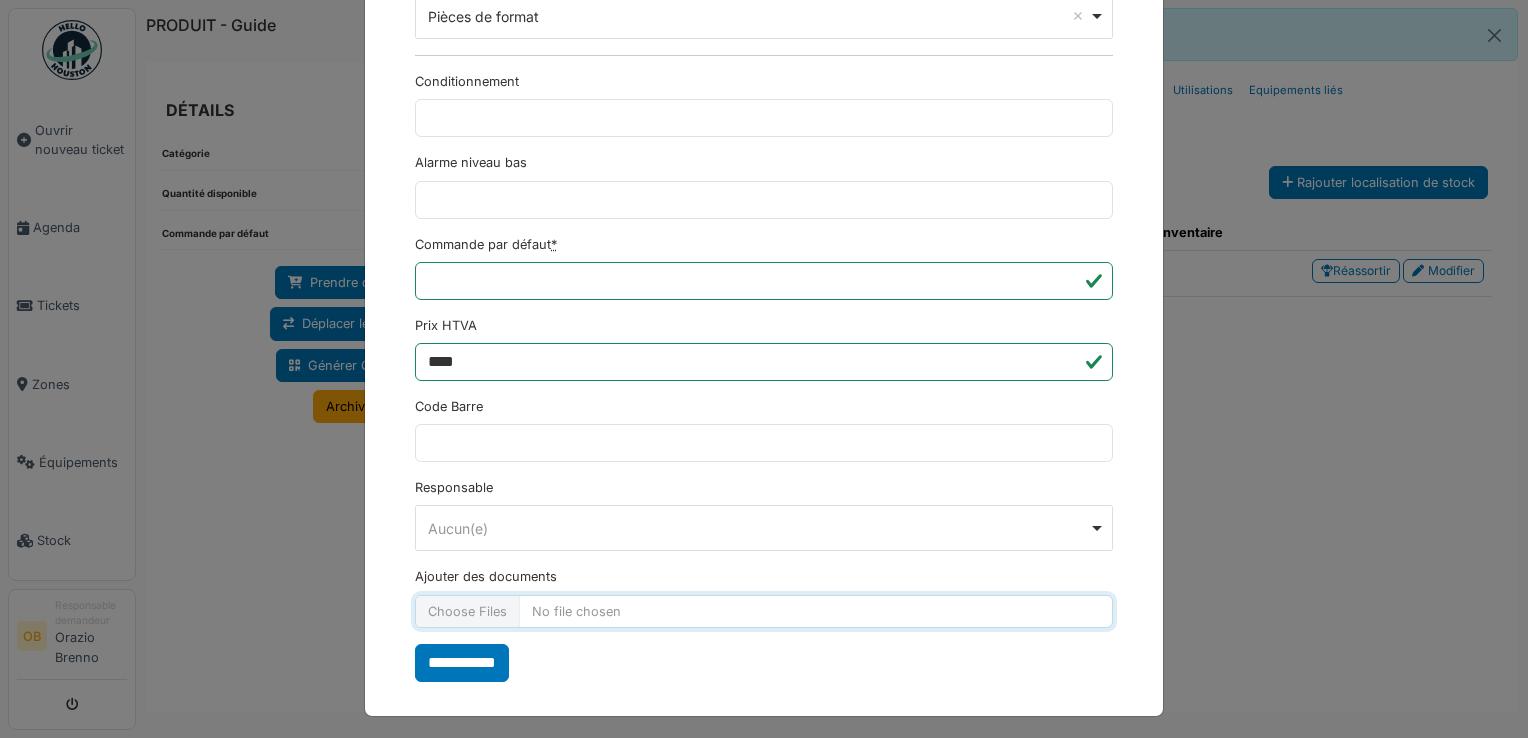 type on "**********" 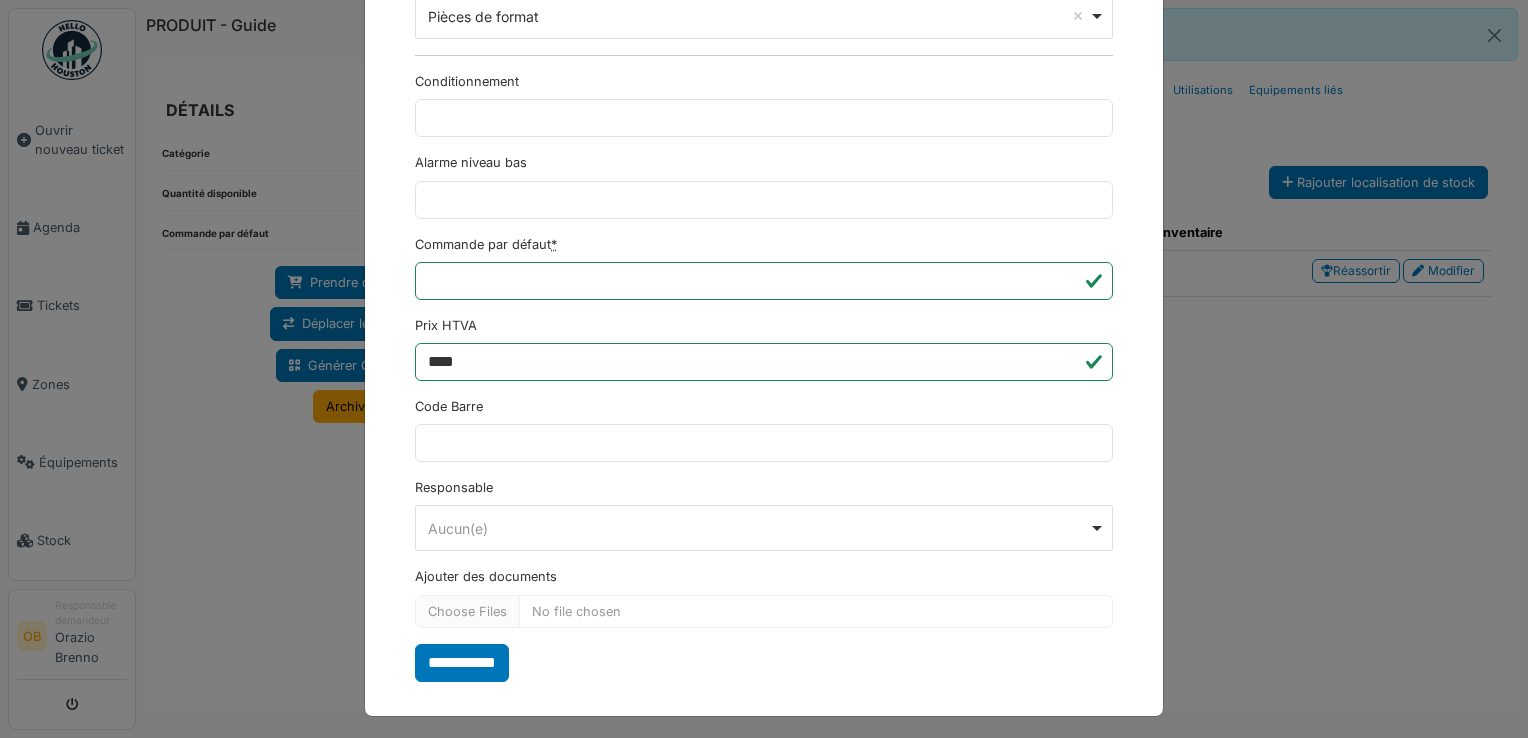 click on "**********" at bounding box center [764, 83] 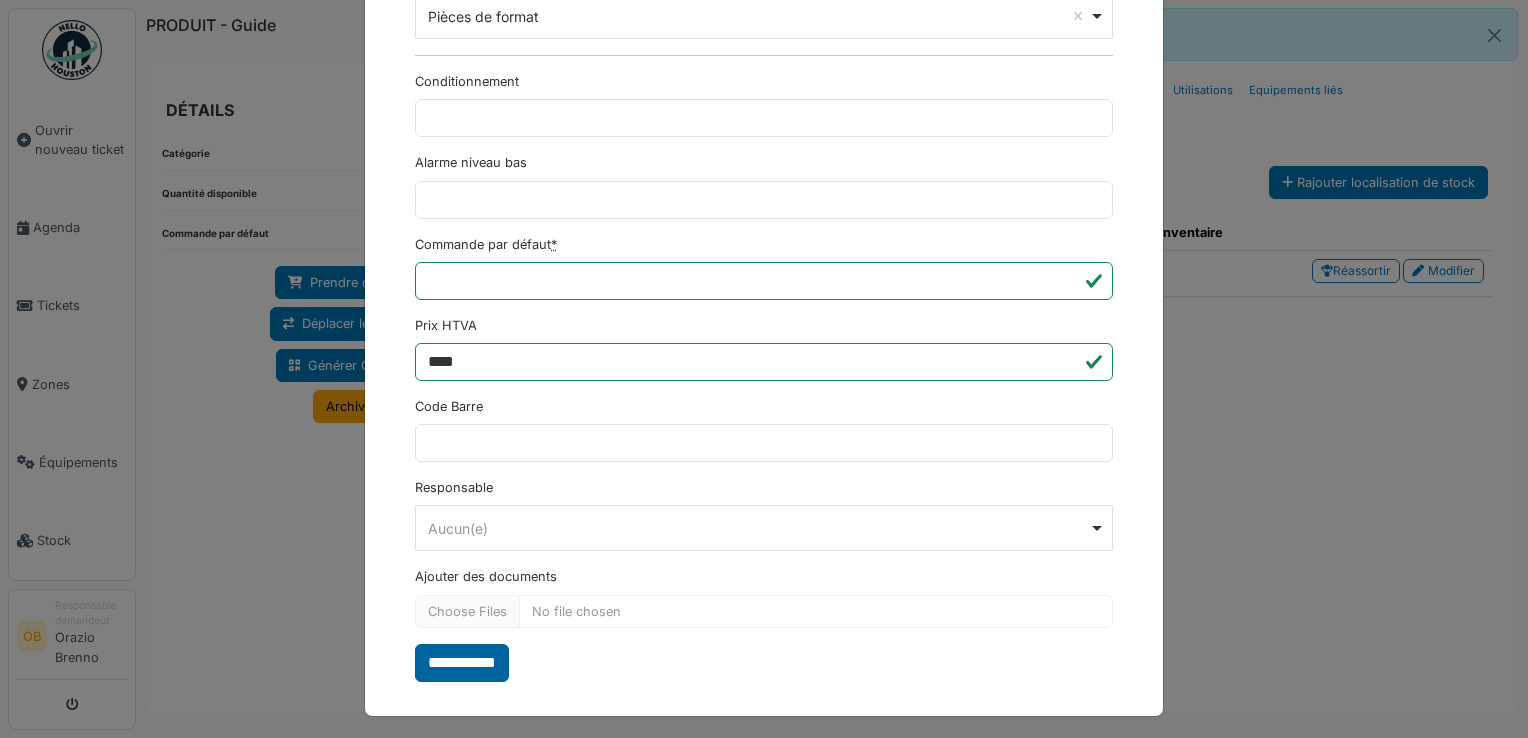 click on "**********" at bounding box center [462, 663] 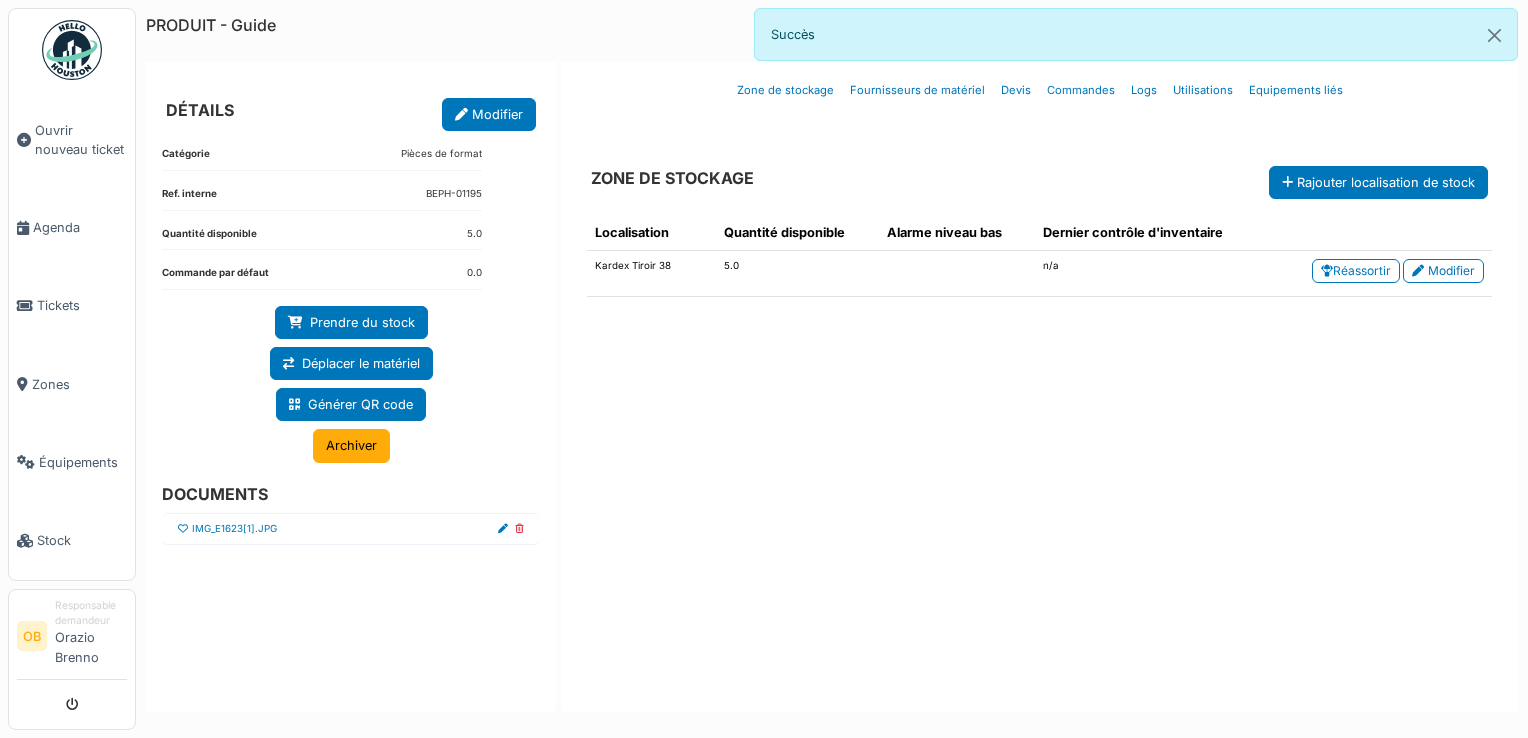 click at bounding box center (183, 529) 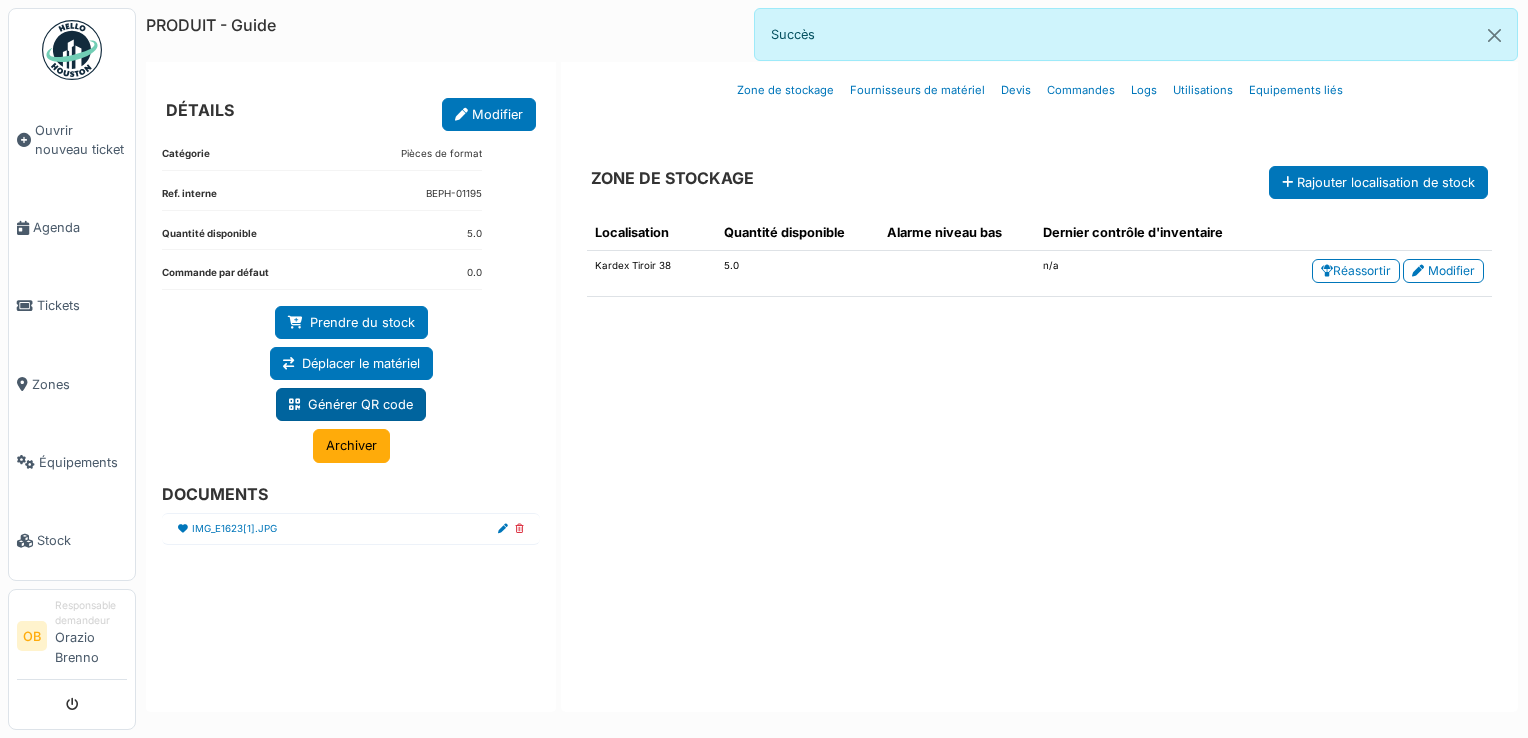 click on "Générer QR code" at bounding box center (351, 404) 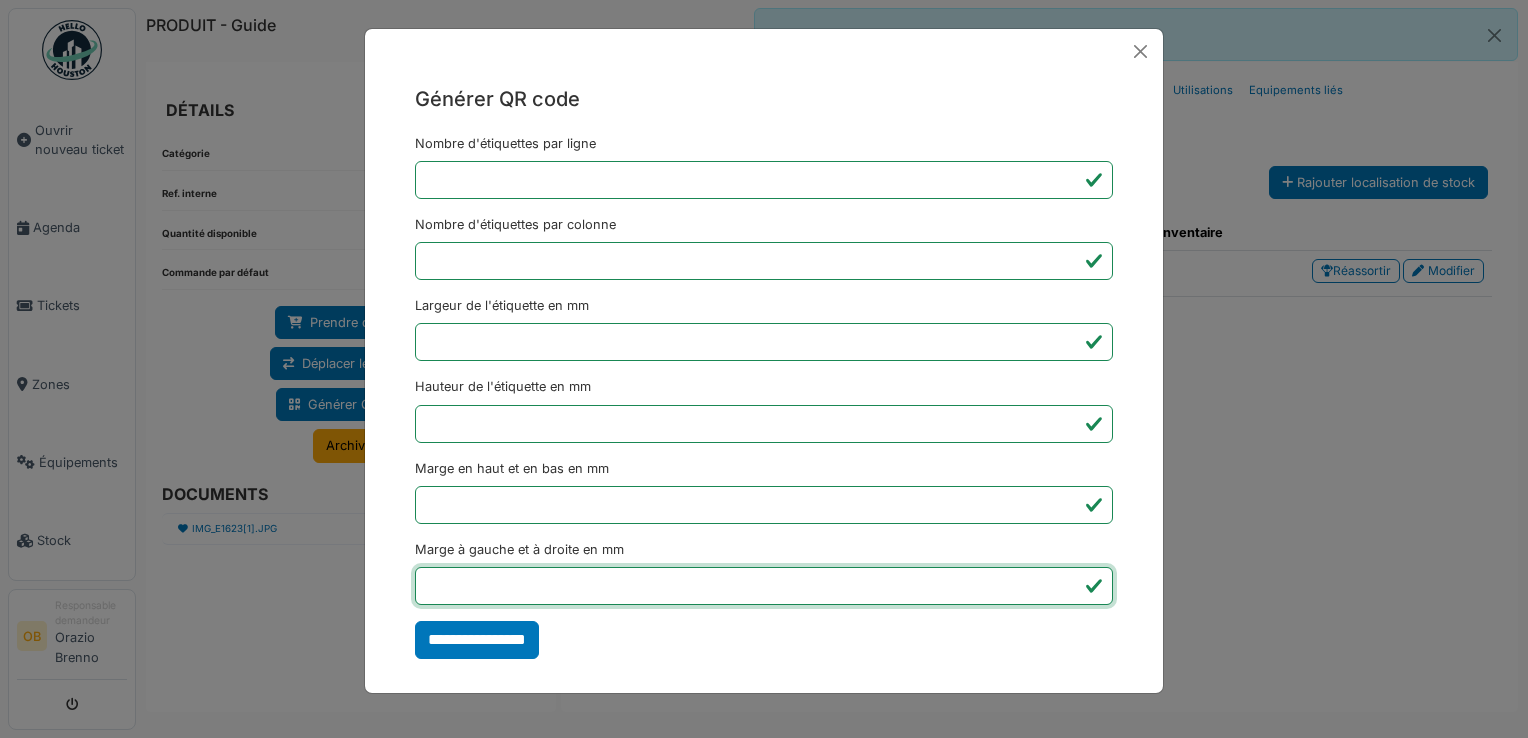 click on "*" at bounding box center (764, 586) 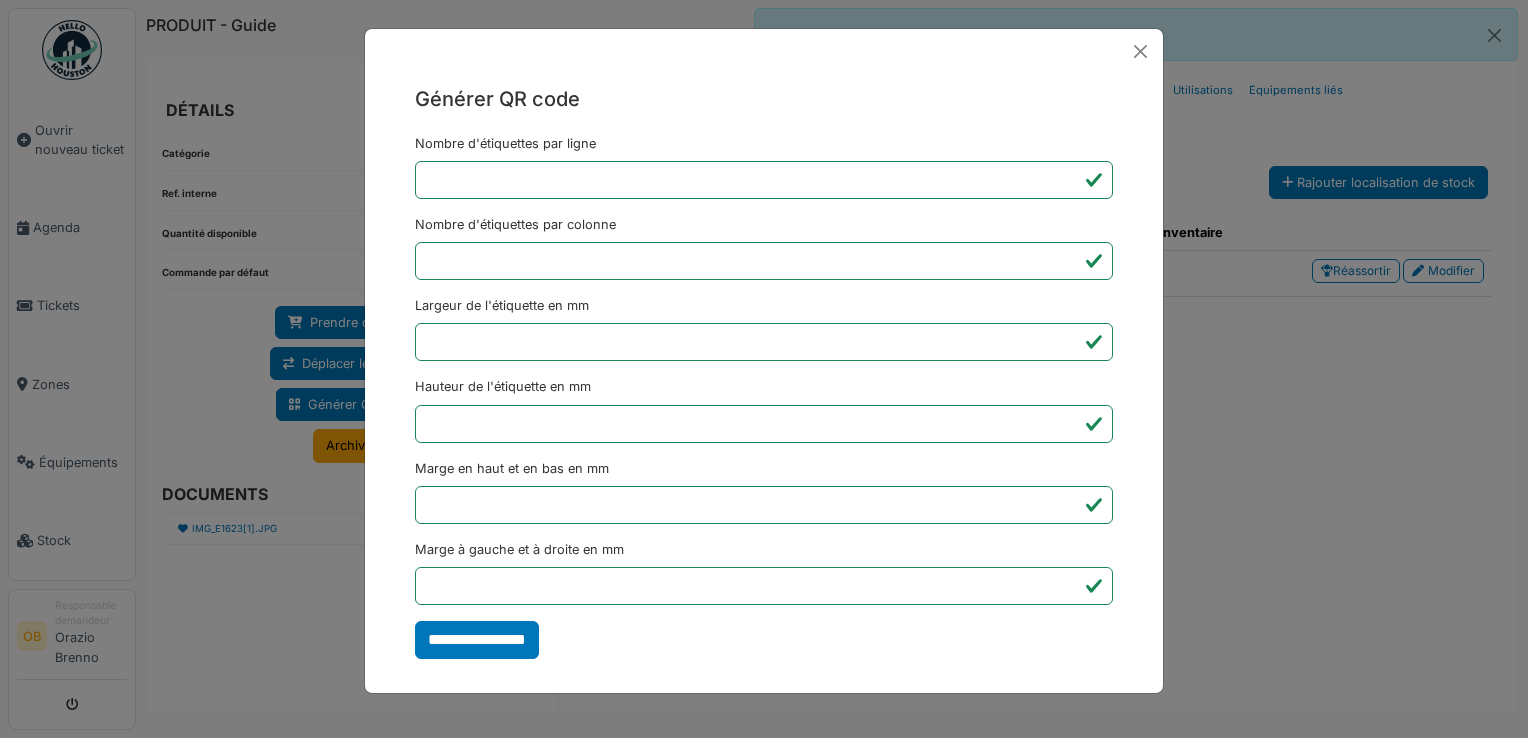type on "*******" 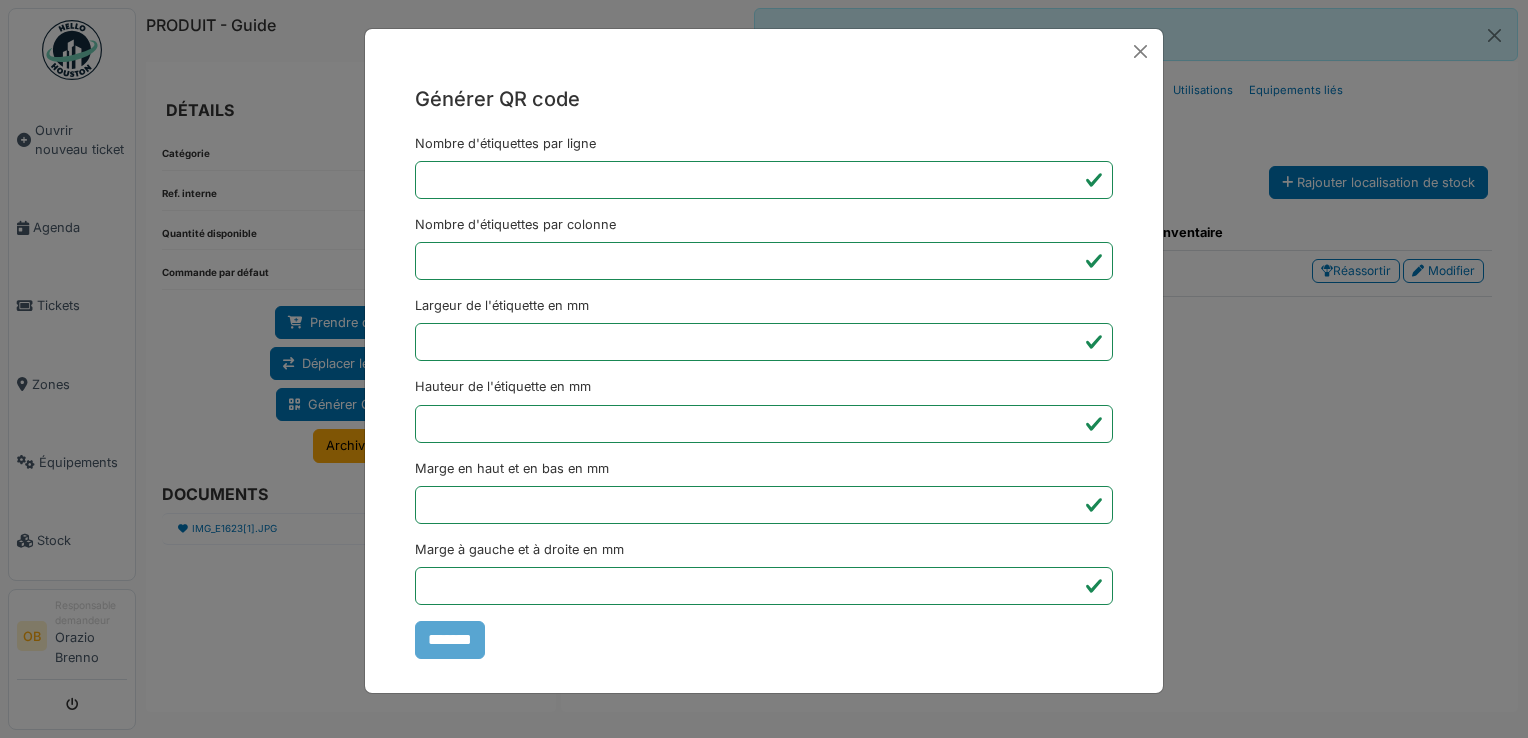 click on "Générer QR code
Nombre d'étiquettes par ligne
*
Nombre d'étiquettes par colonne
*
Largeur de l'étiquette en mm
**
Hauteur de l'étiquette en mm
**
Marge en haut et en bas en mm
*
Marge à gauche et à droite en mm
***
*******" at bounding box center [764, 369] 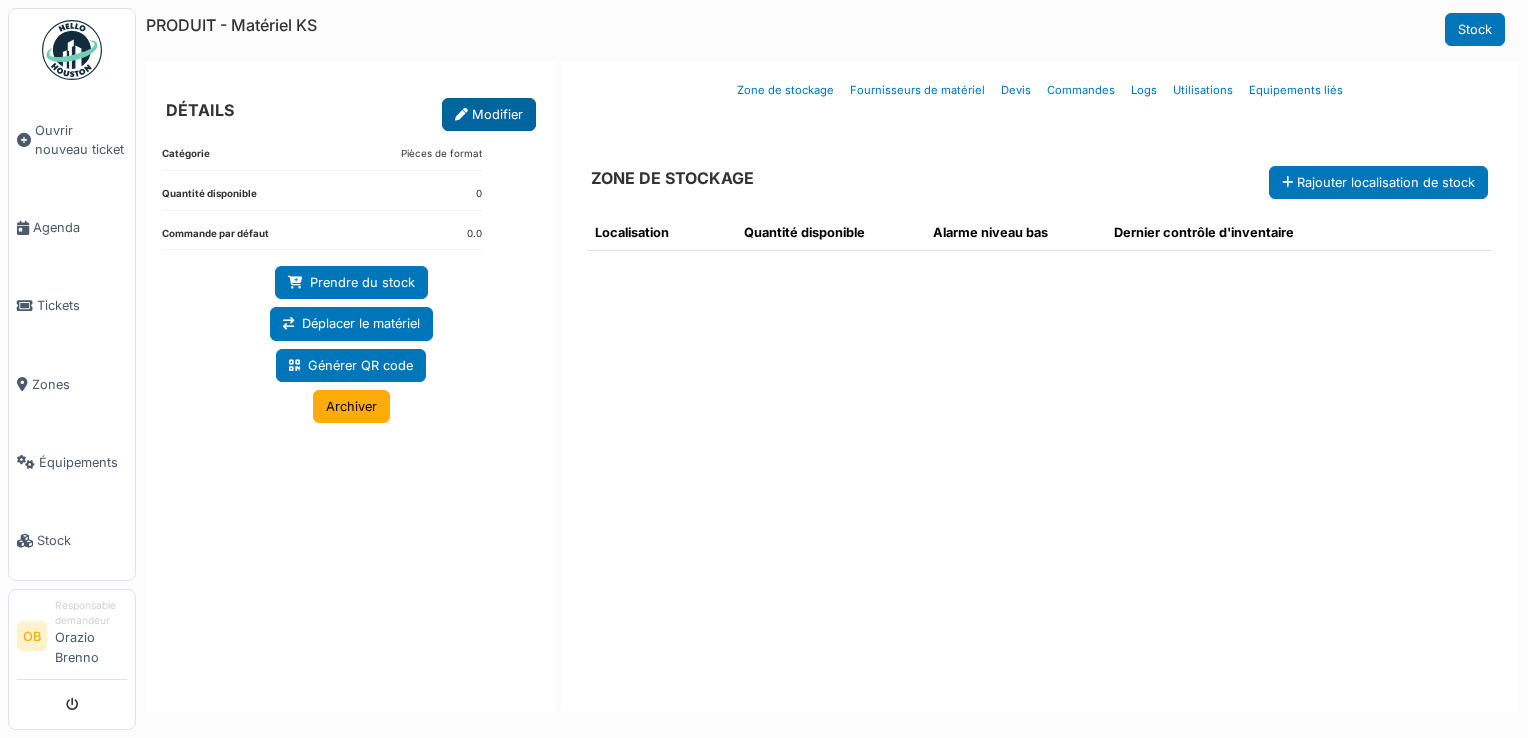 scroll, scrollTop: 0, scrollLeft: 0, axis: both 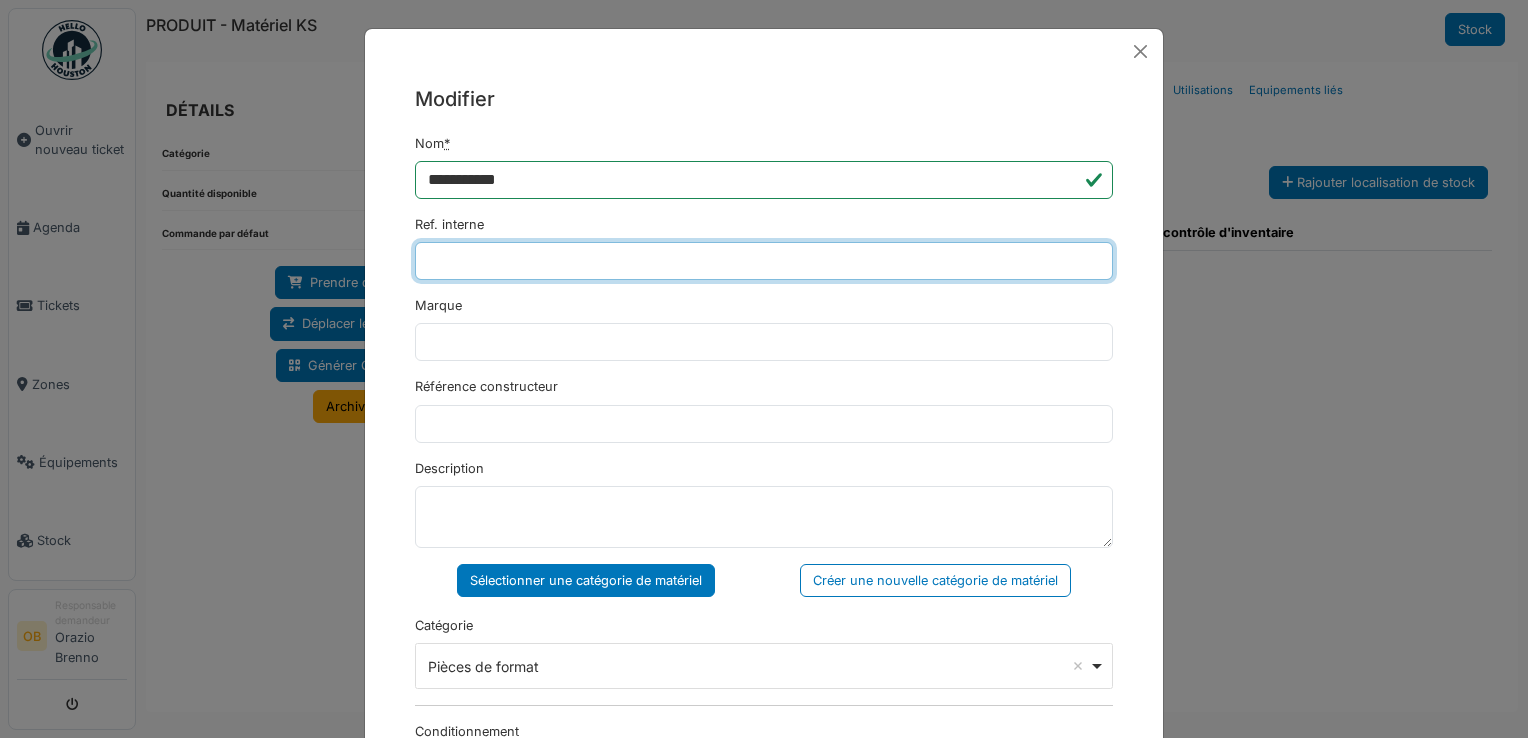 click on "Ref. interne" at bounding box center [764, 261] 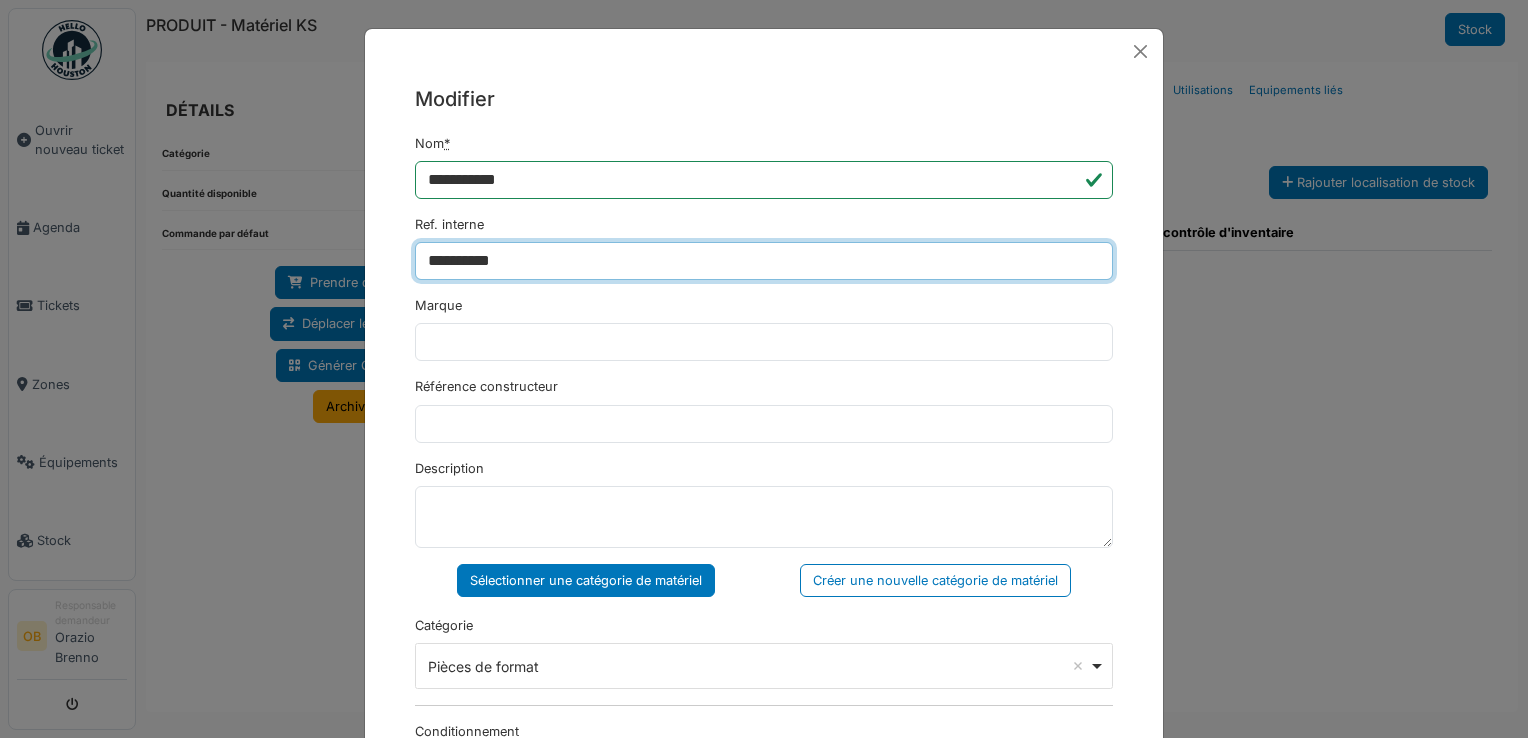 type on "**********" 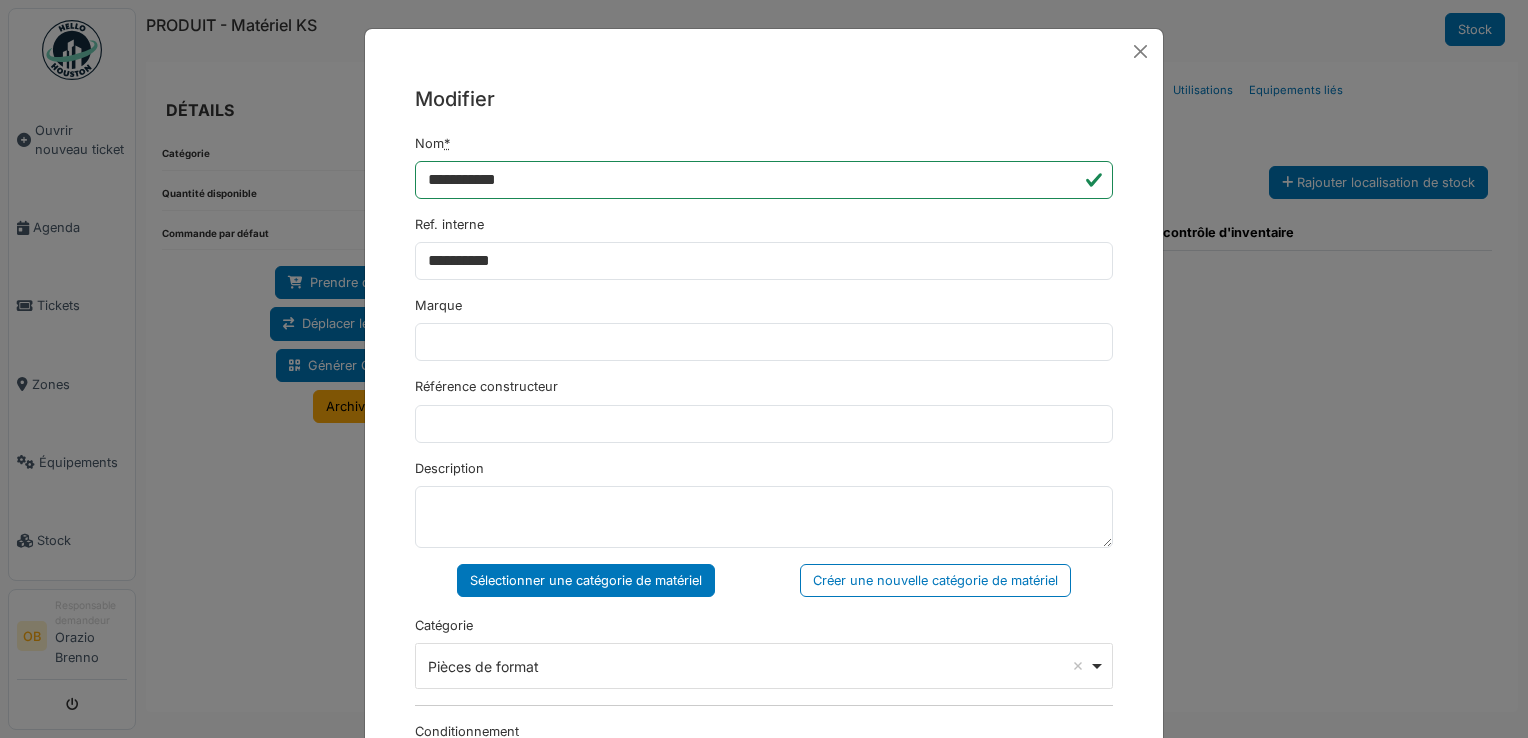 click on "Marque" at bounding box center [764, 328] 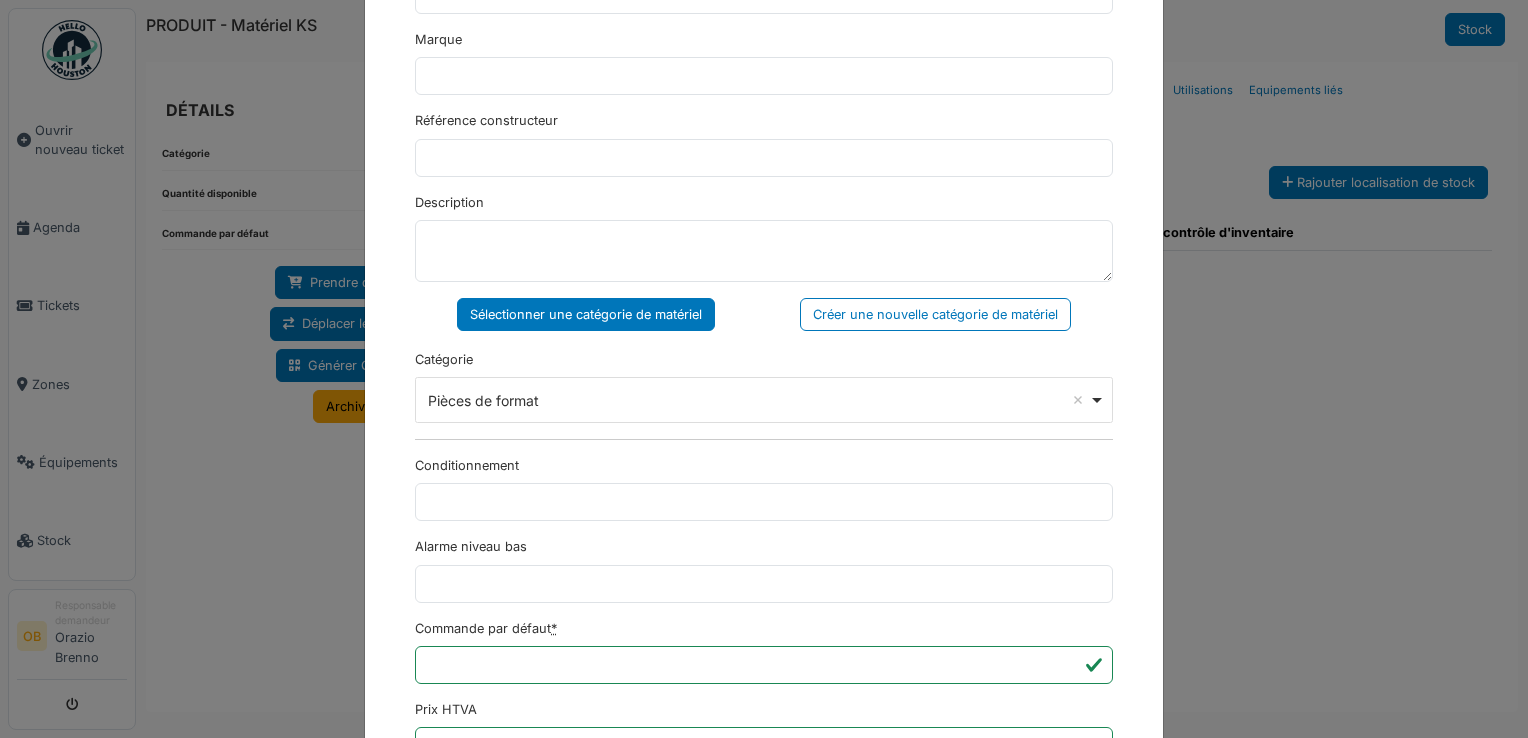 scroll, scrollTop: 650, scrollLeft: 0, axis: vertical 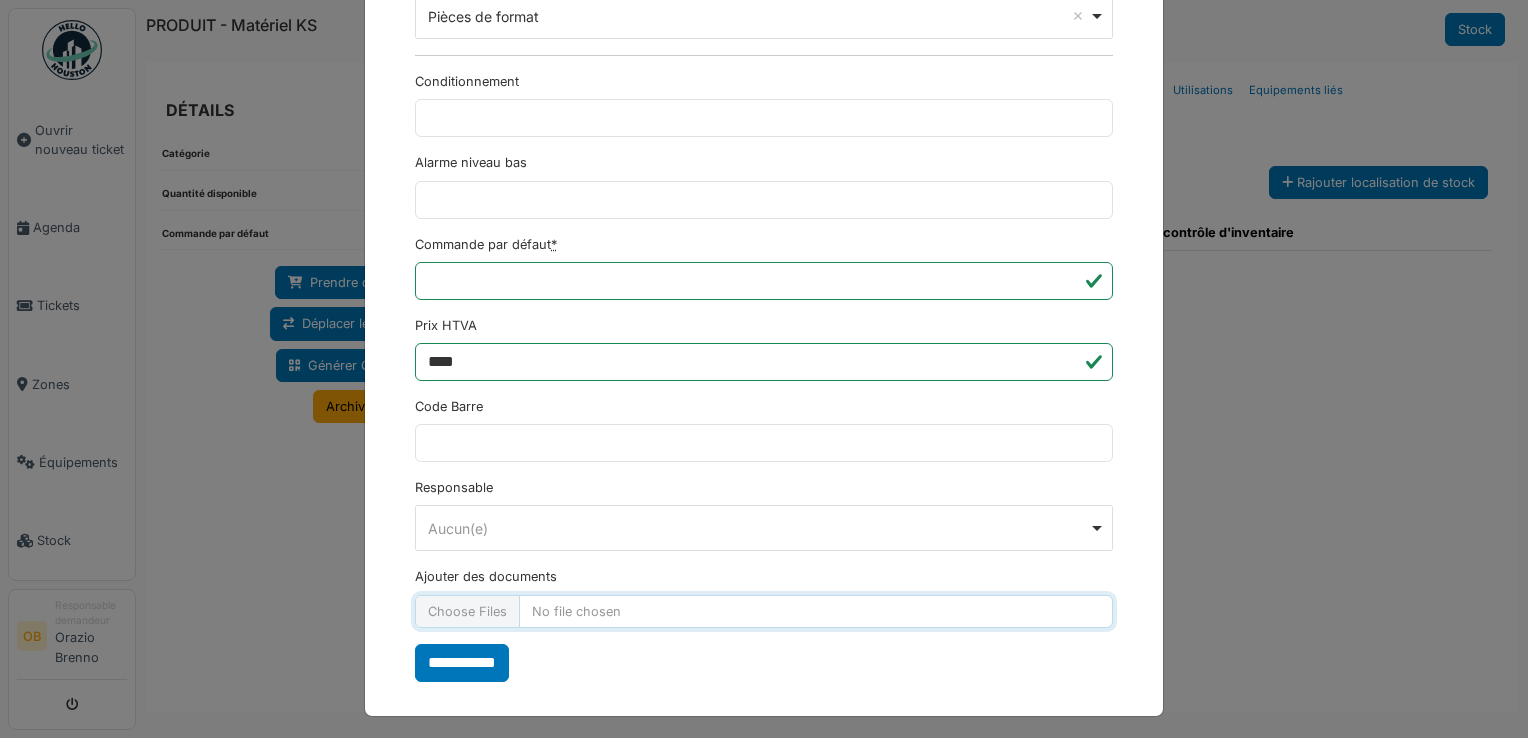 click on "Ajouter des documents" at bounding box center [764, 611] 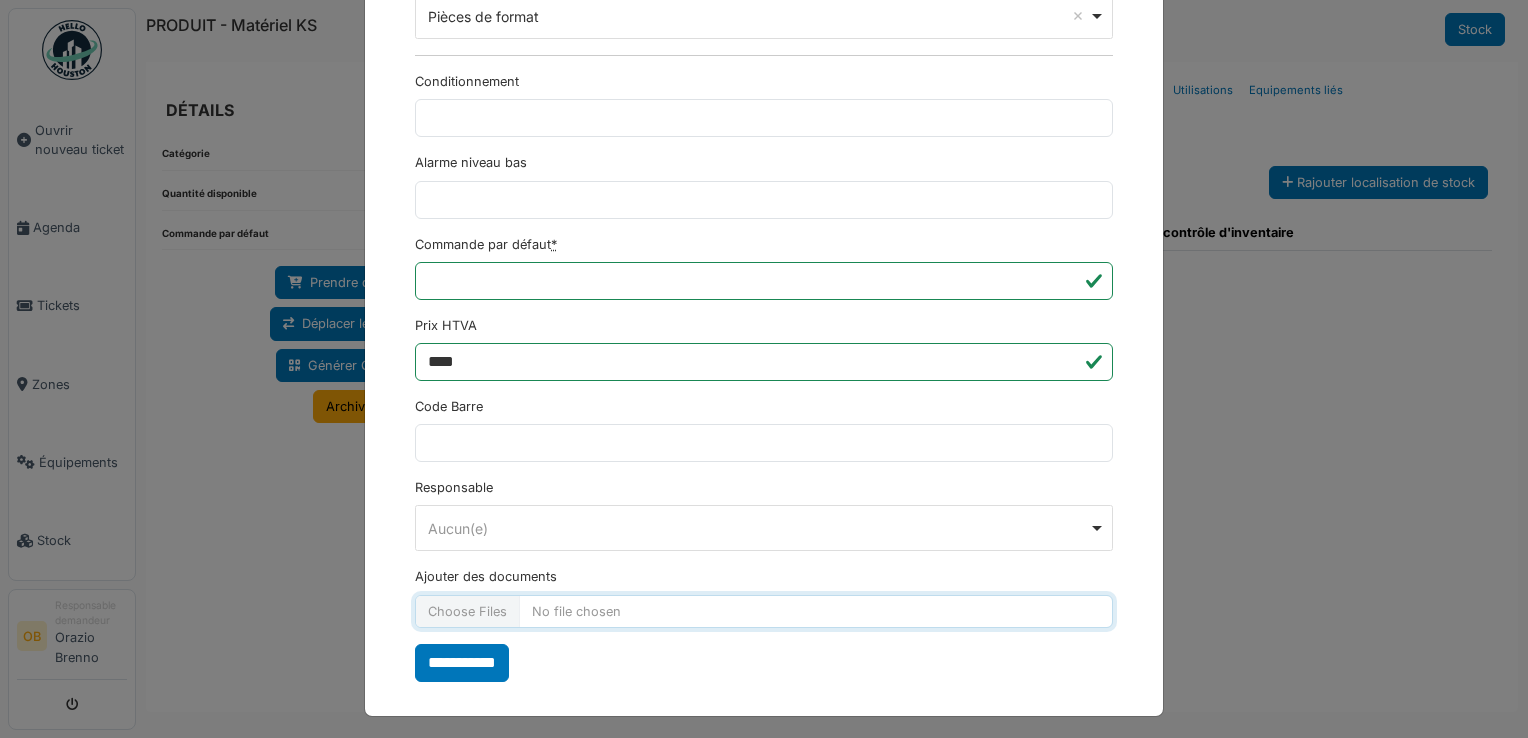 type on "**********" 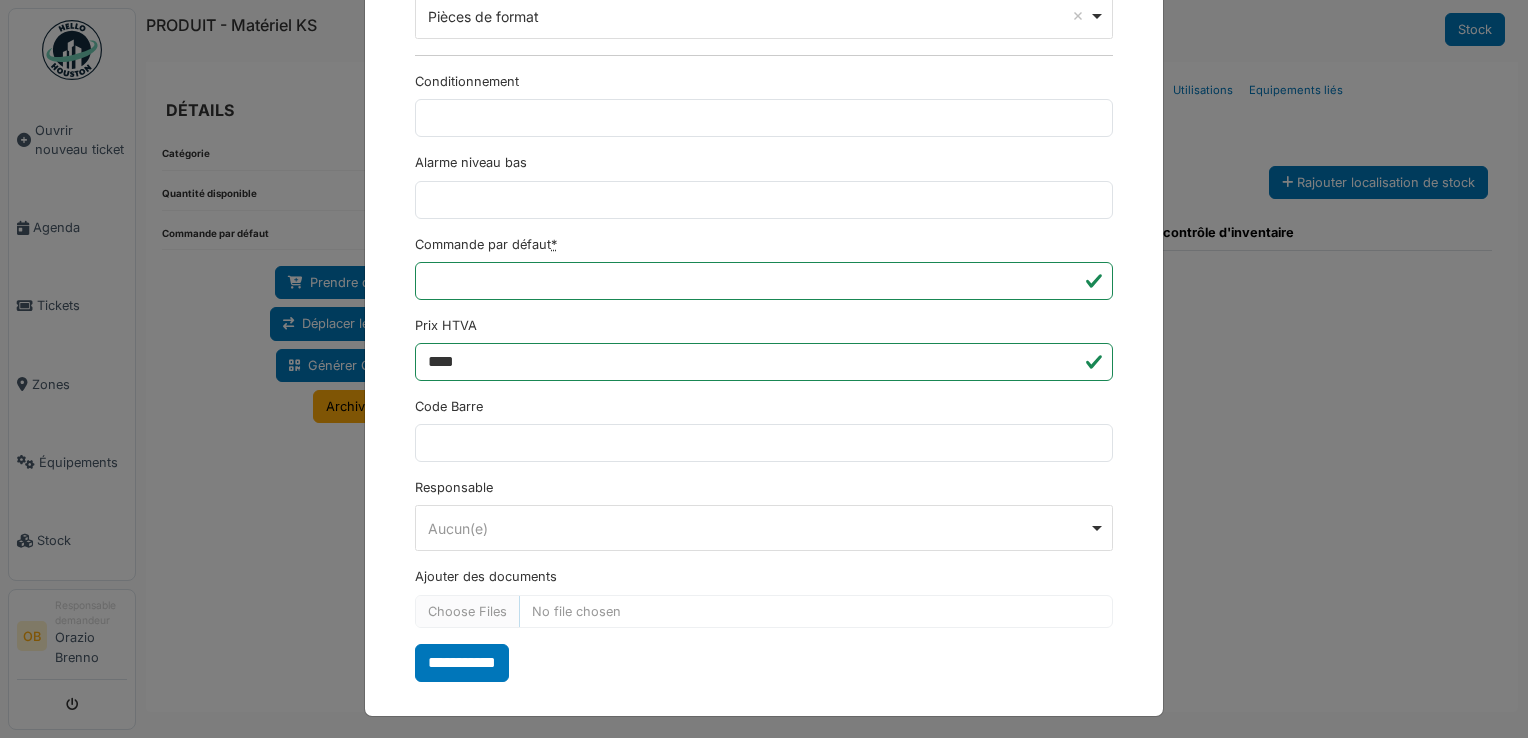 drag, startPoint x: 699, startPoint y: 681, endPoint x: 684, endPoint y: 681, distance: 15 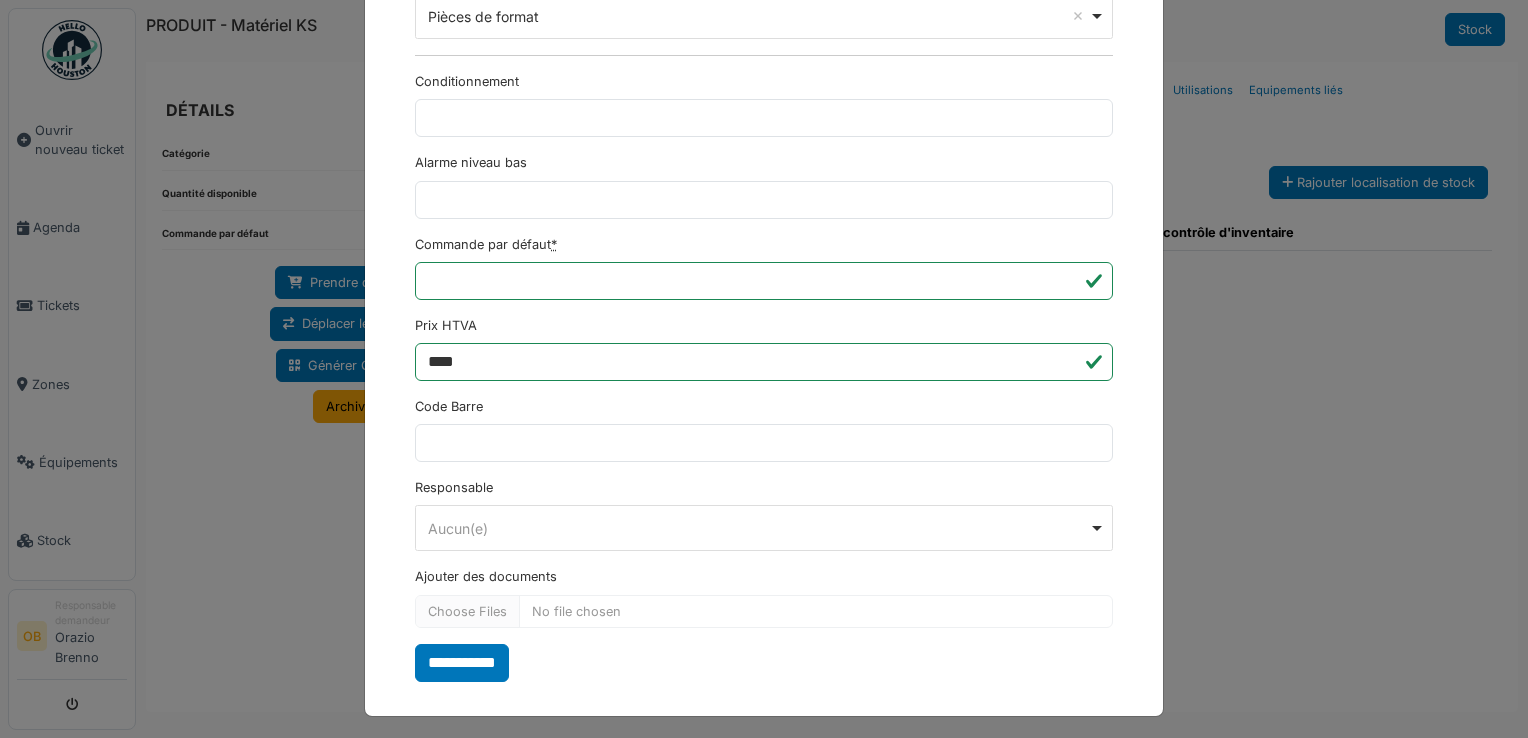 click on "**********" at bounding box center [764, 58] 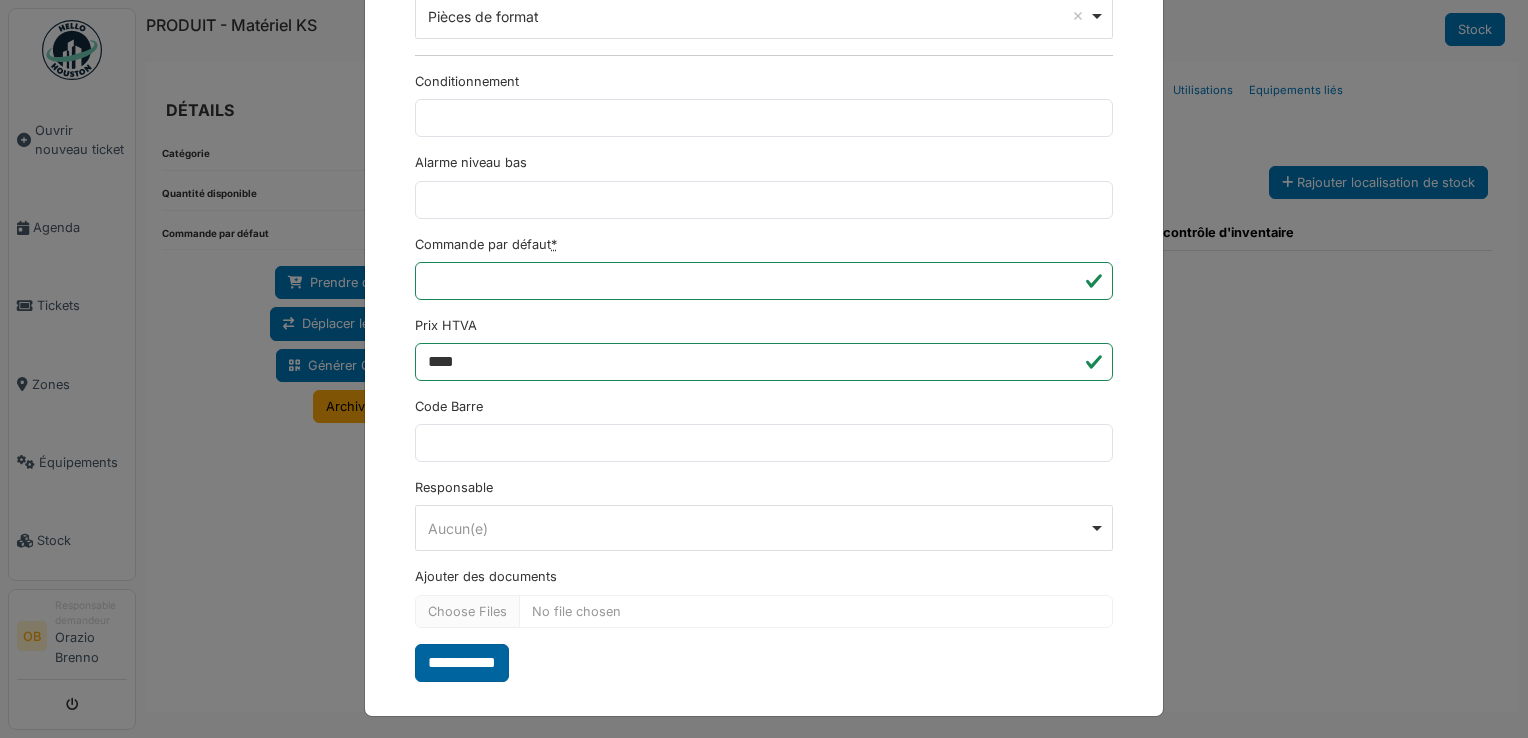 click on "**********" at bounding box center (462, 663) 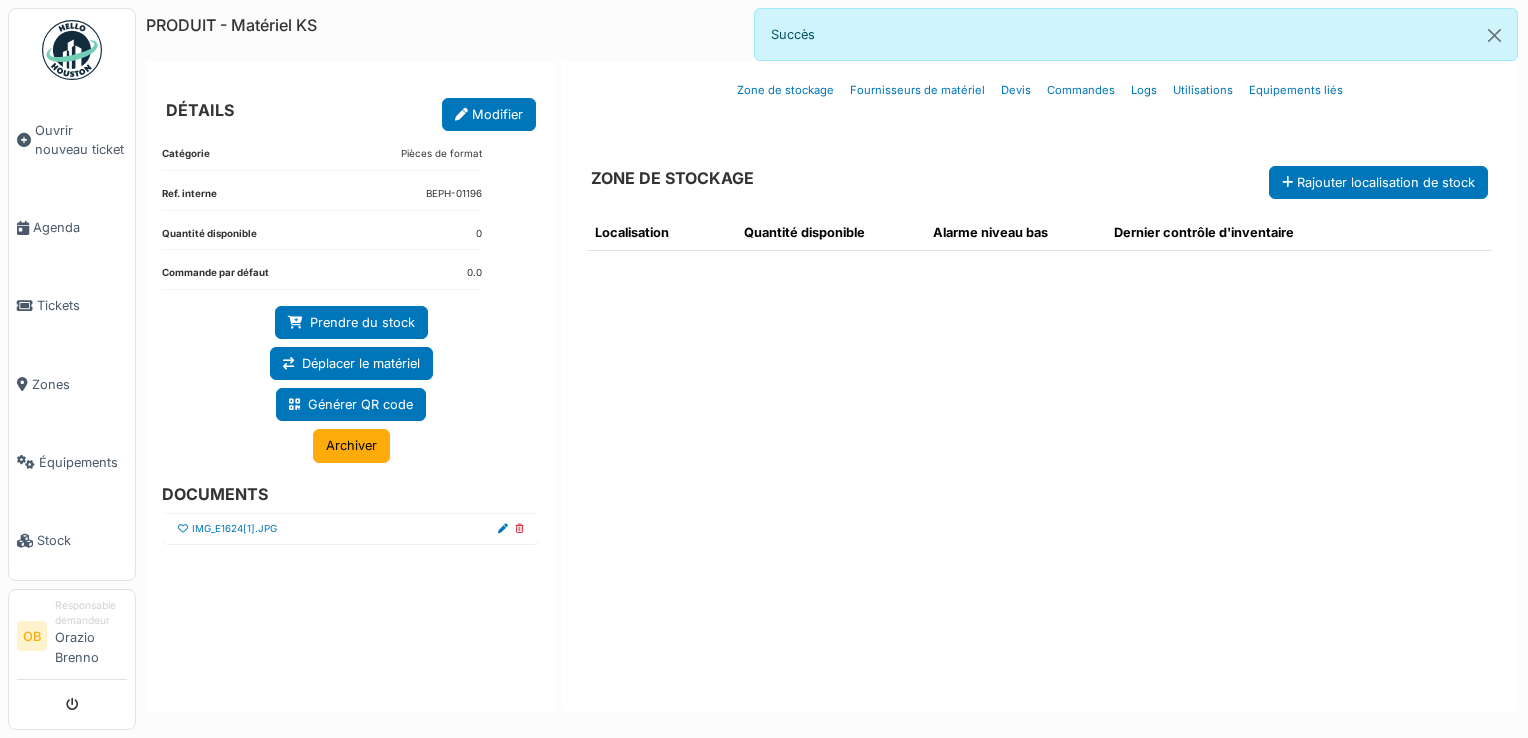 click on "IMG_E1624[1].JPG" at bounding box center [351, 529] 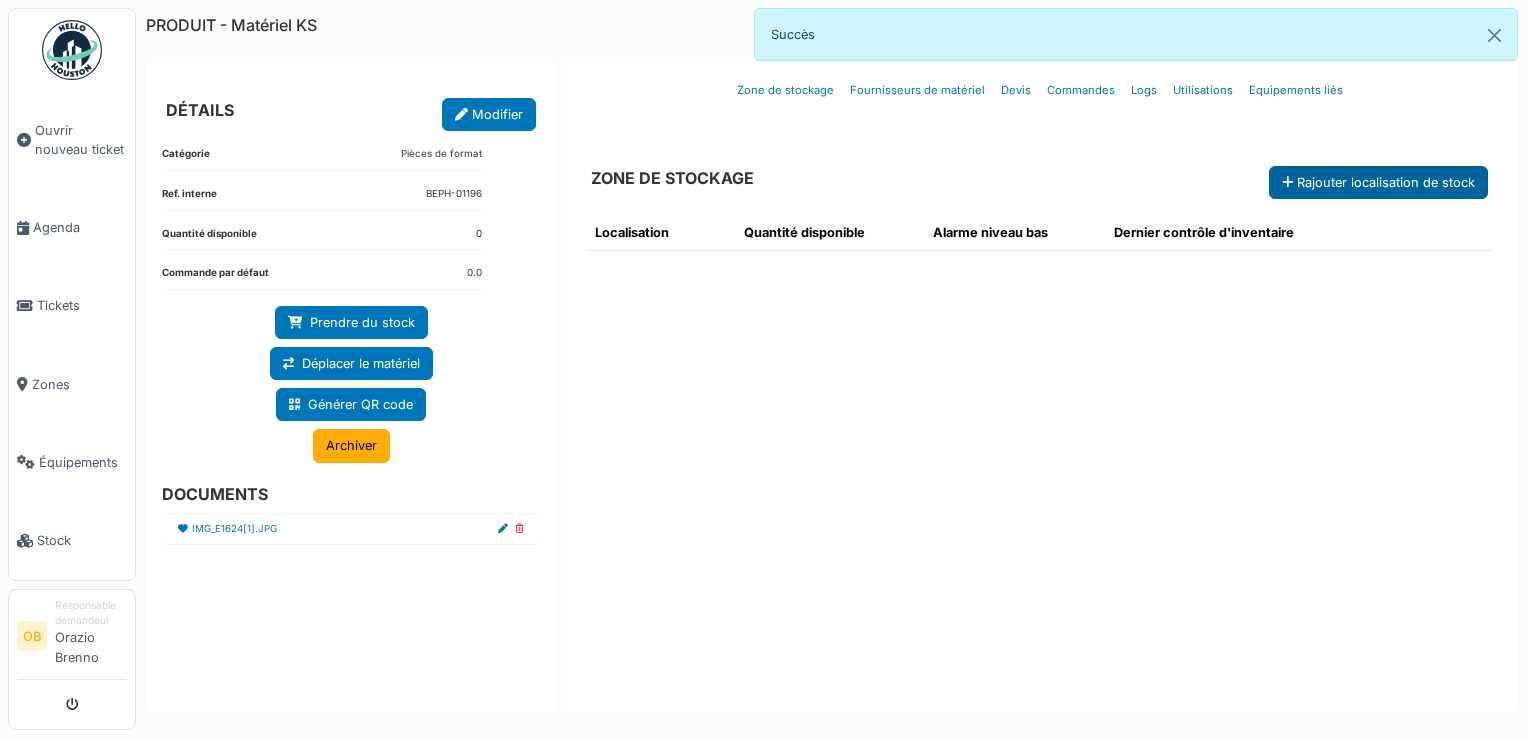 click on "Rajouter localisation de stock" at bounding box center (1378, 182) 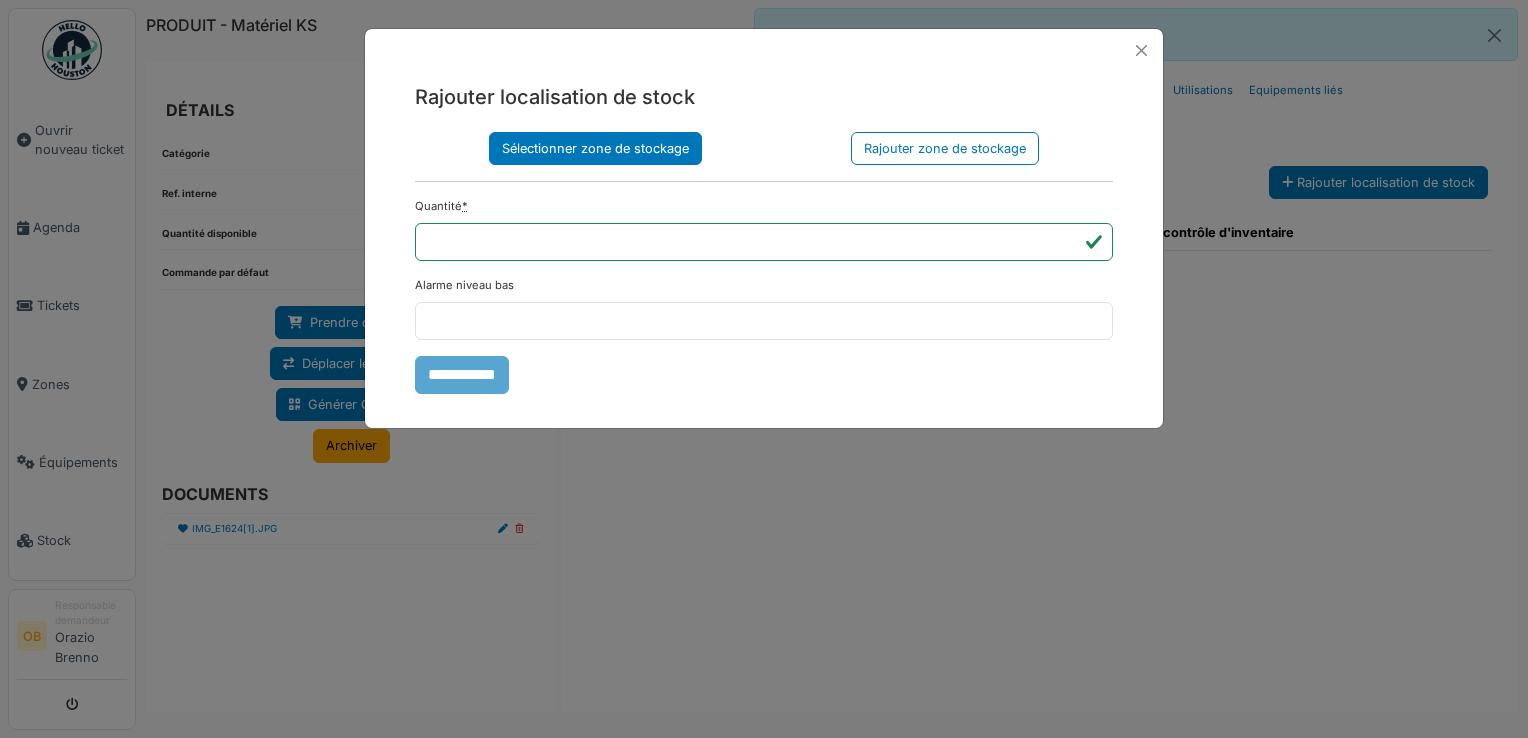 click on "Sélectionner zone de stockage" at bounding box center [595, 148] 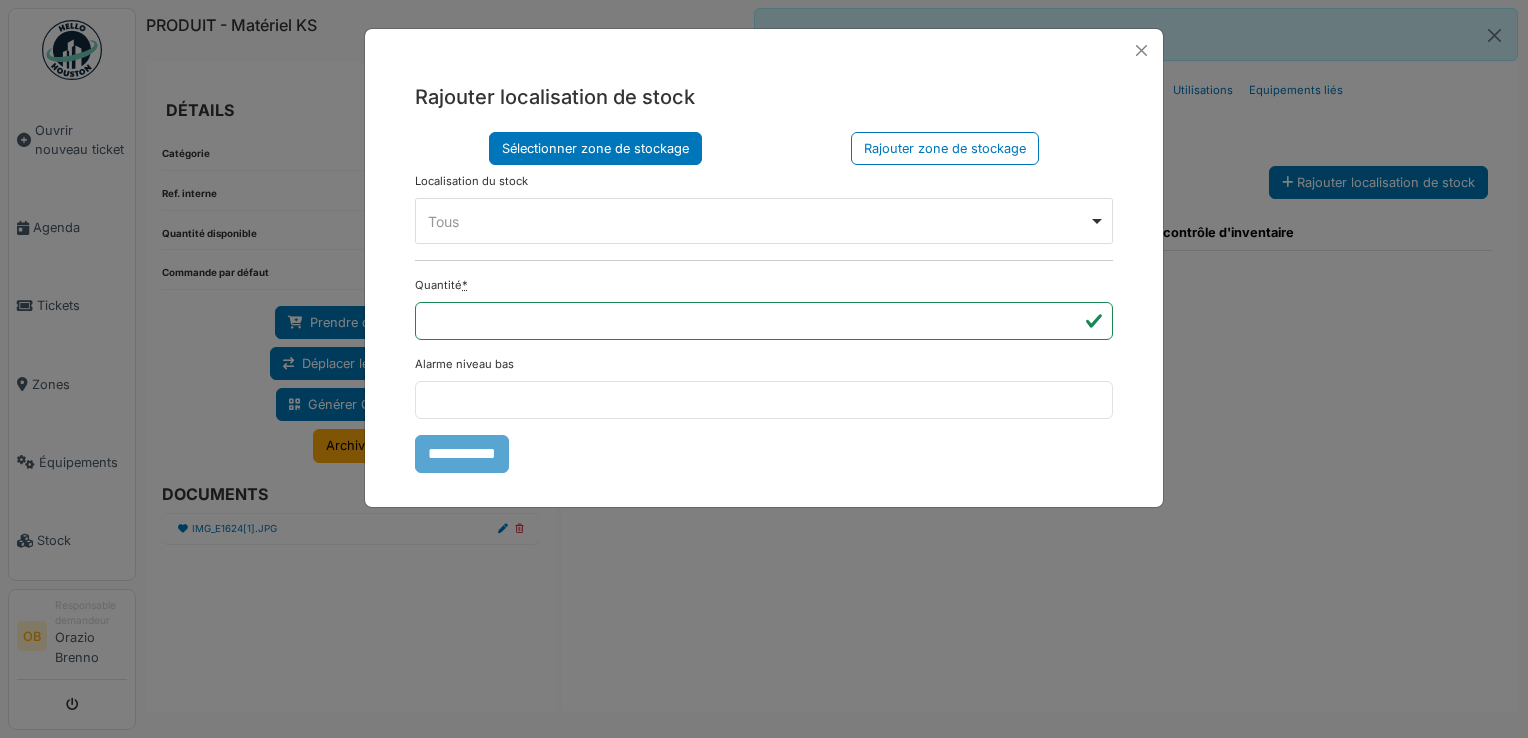 click on "Tous Remove item" at bounding box center [758, 221] 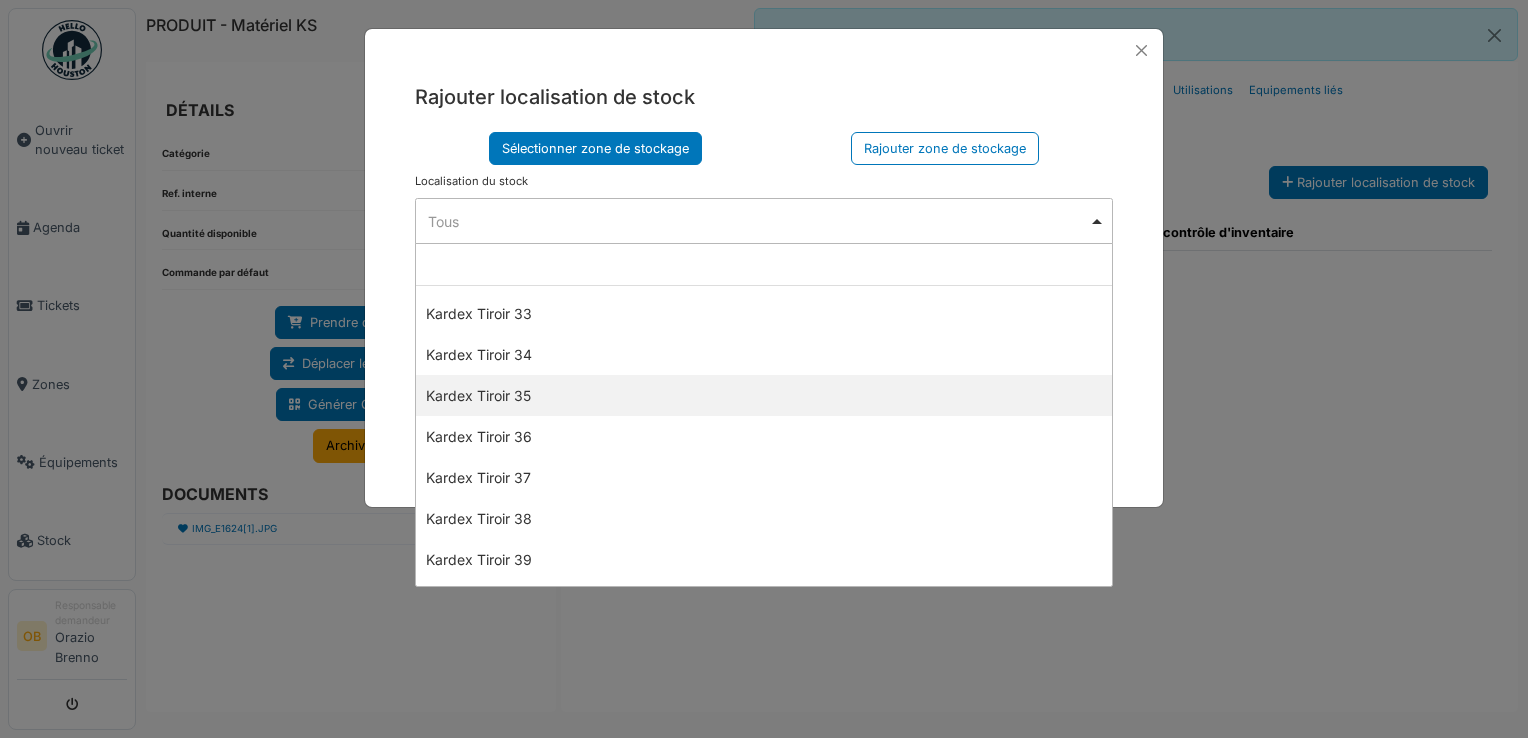 scroll, scrollTop: 1466, scrollLeft: 0, axis: vertical 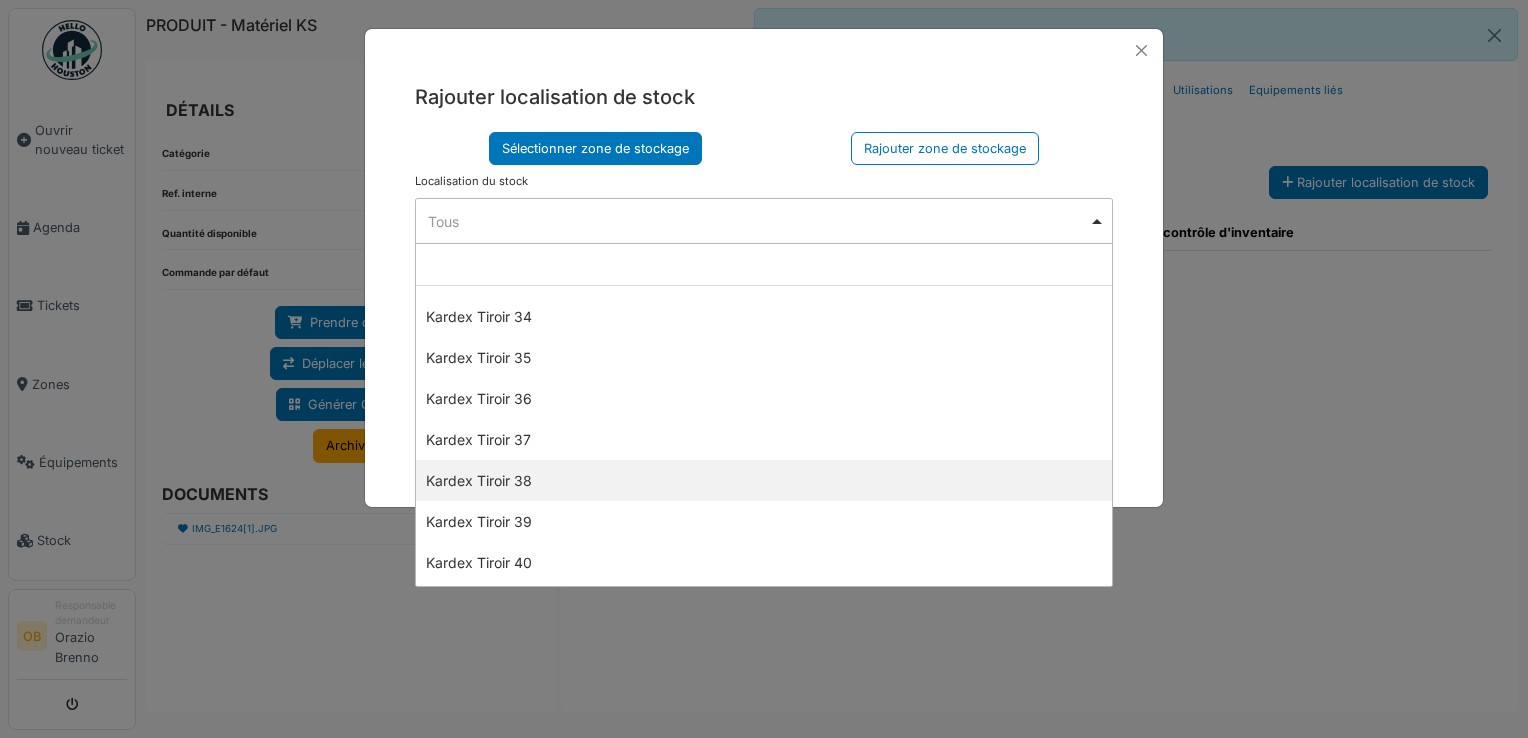 select on "****" 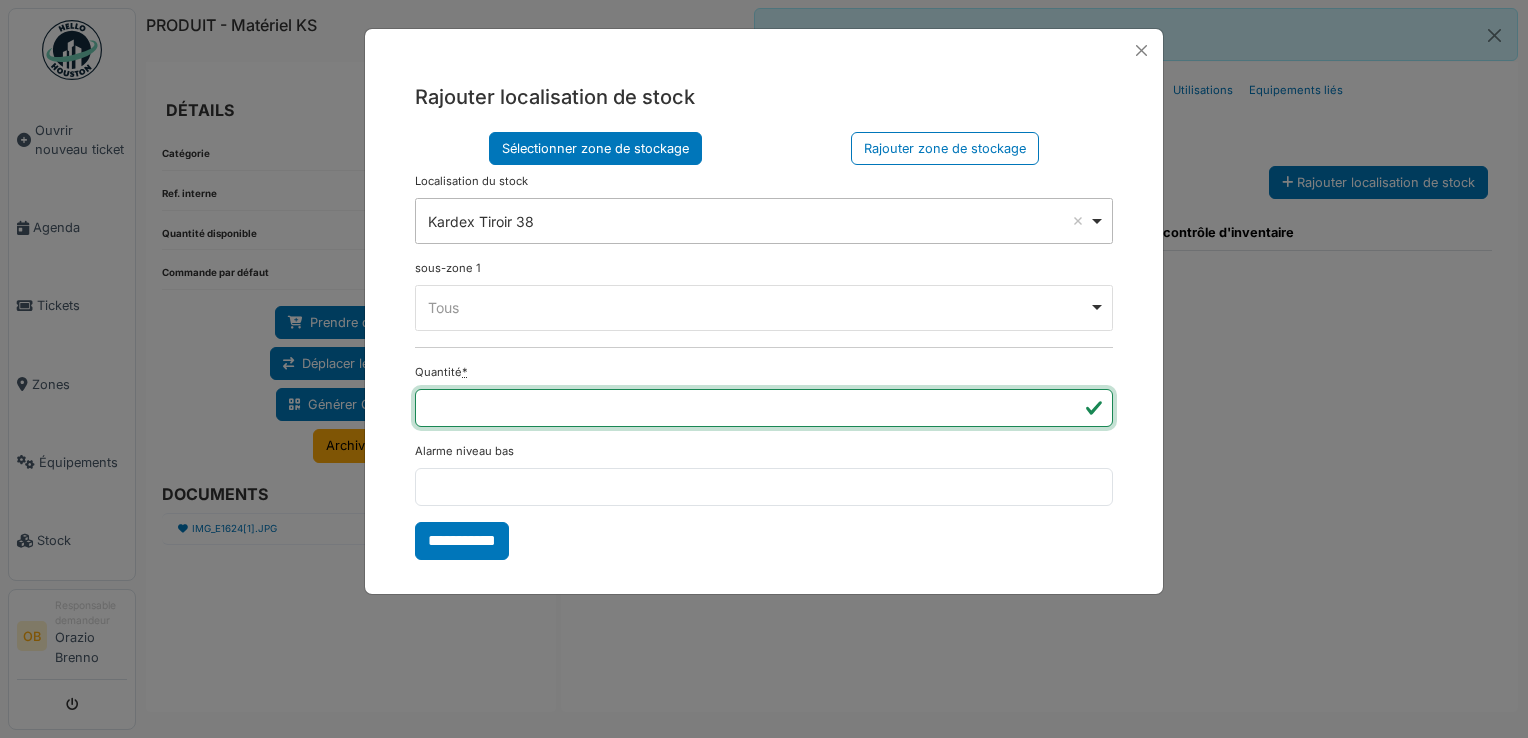 type on "*" 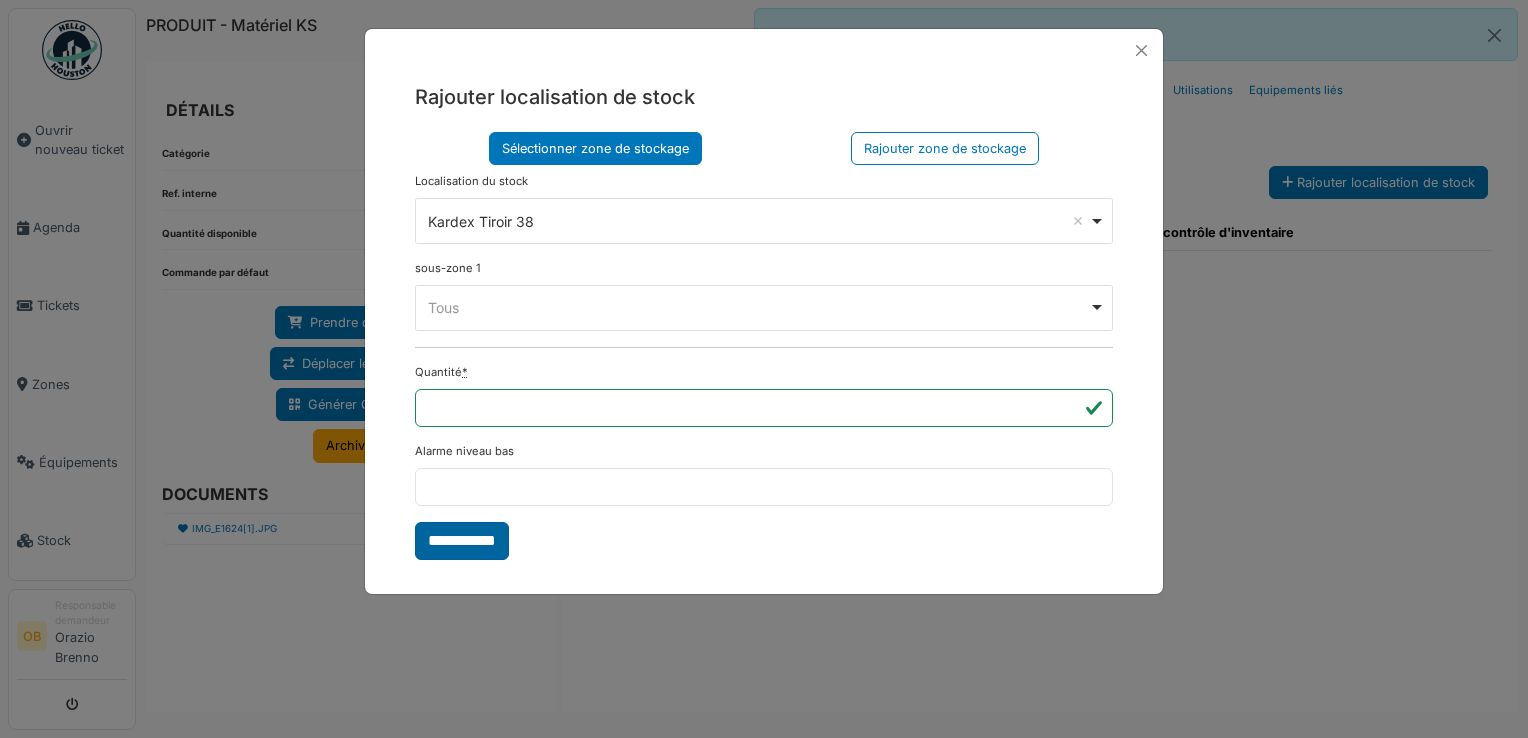 click on "**********" at bounding box center (462, 541) 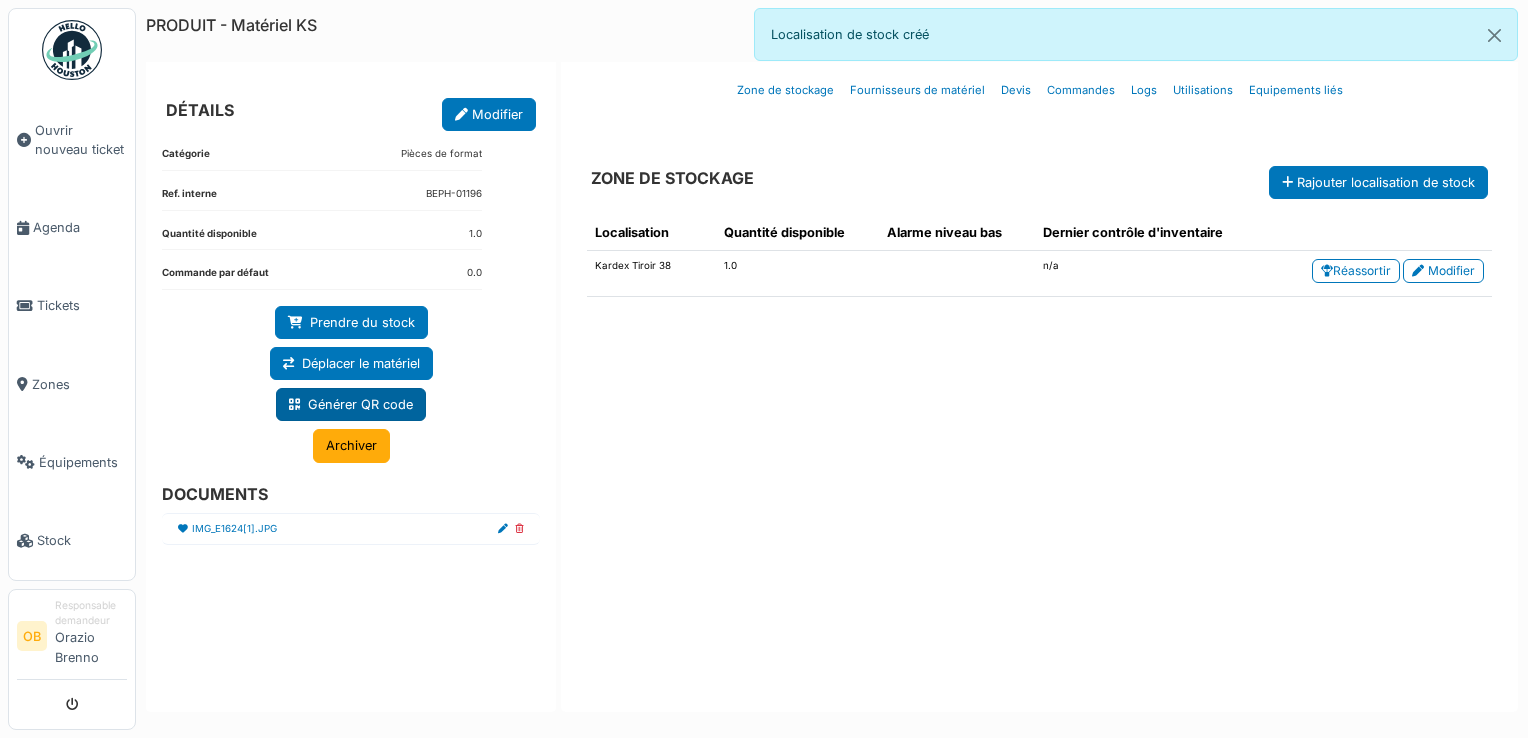 click on "Générer QR code" at bounding box center (351, 404) 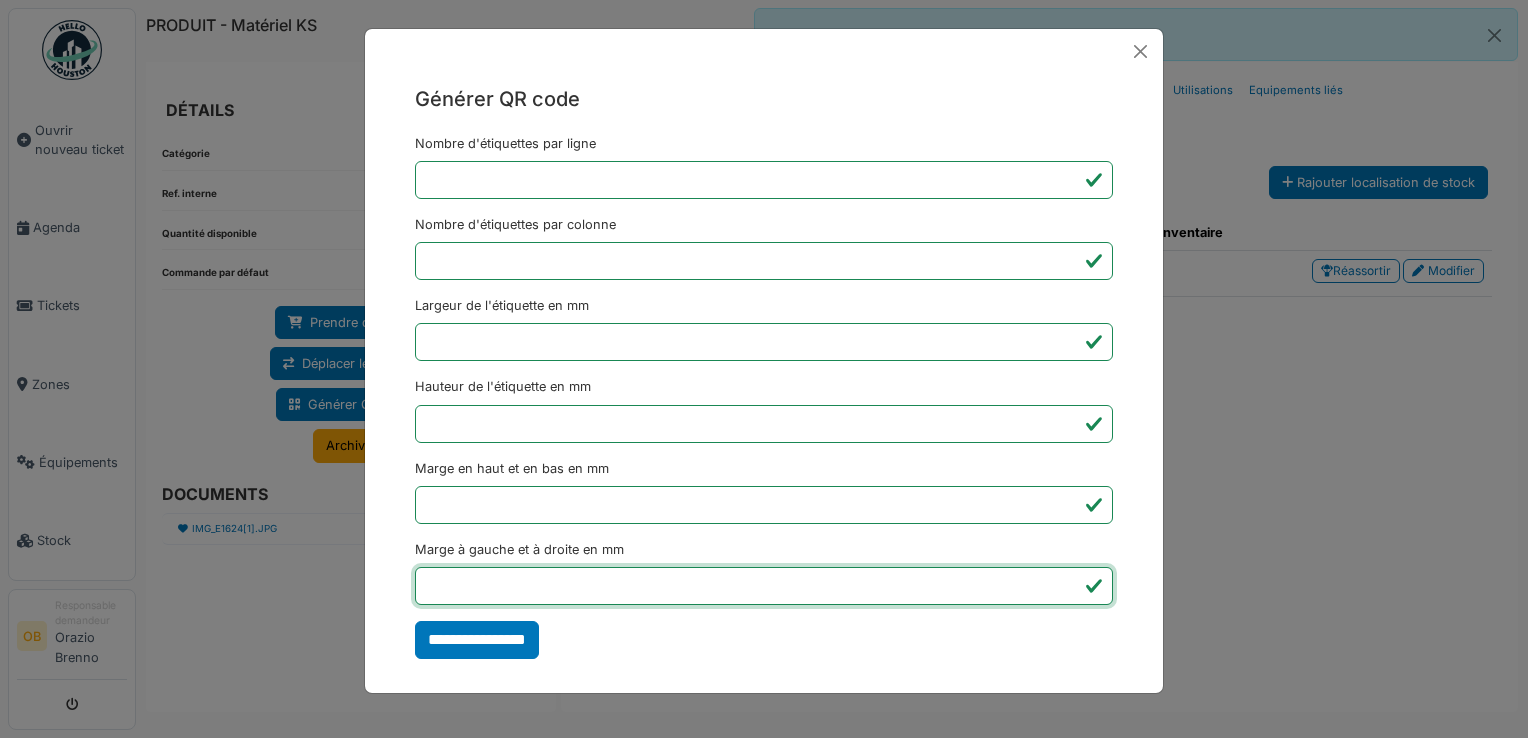 click on "*" at bounding box center [764, 586] 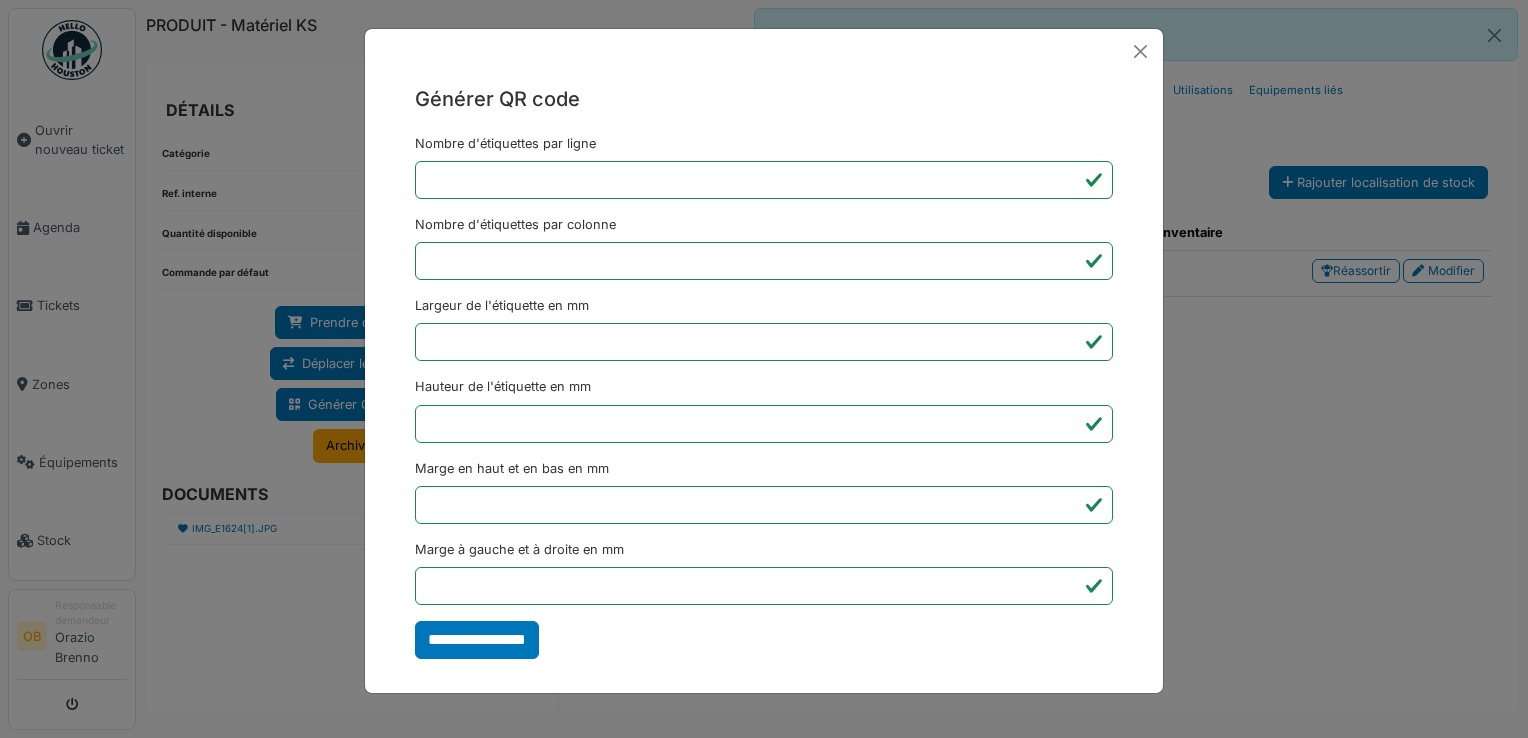 type on "*******" 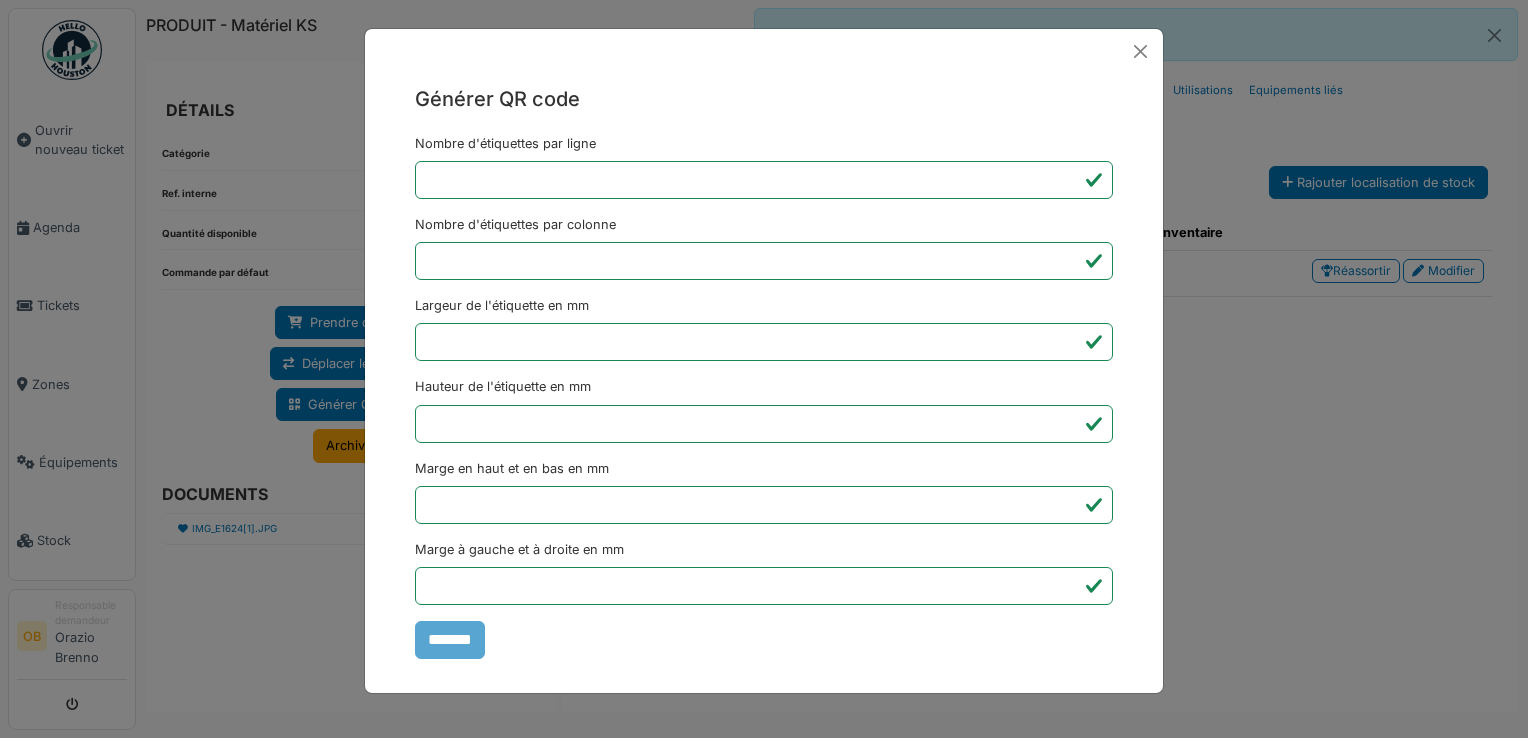 click on "Générer QR code
Nombre d'étiquettes par ligne
*
Nombre d'étiquettes par colonne
*
Largeur de l'étiquette en mm
**
Hauteur de l'étiquette en mm
**
Marge en haut et en bas en mm
*
Marge à gauche et à droite en mm
***
*******" at bounding box center (764, 369) 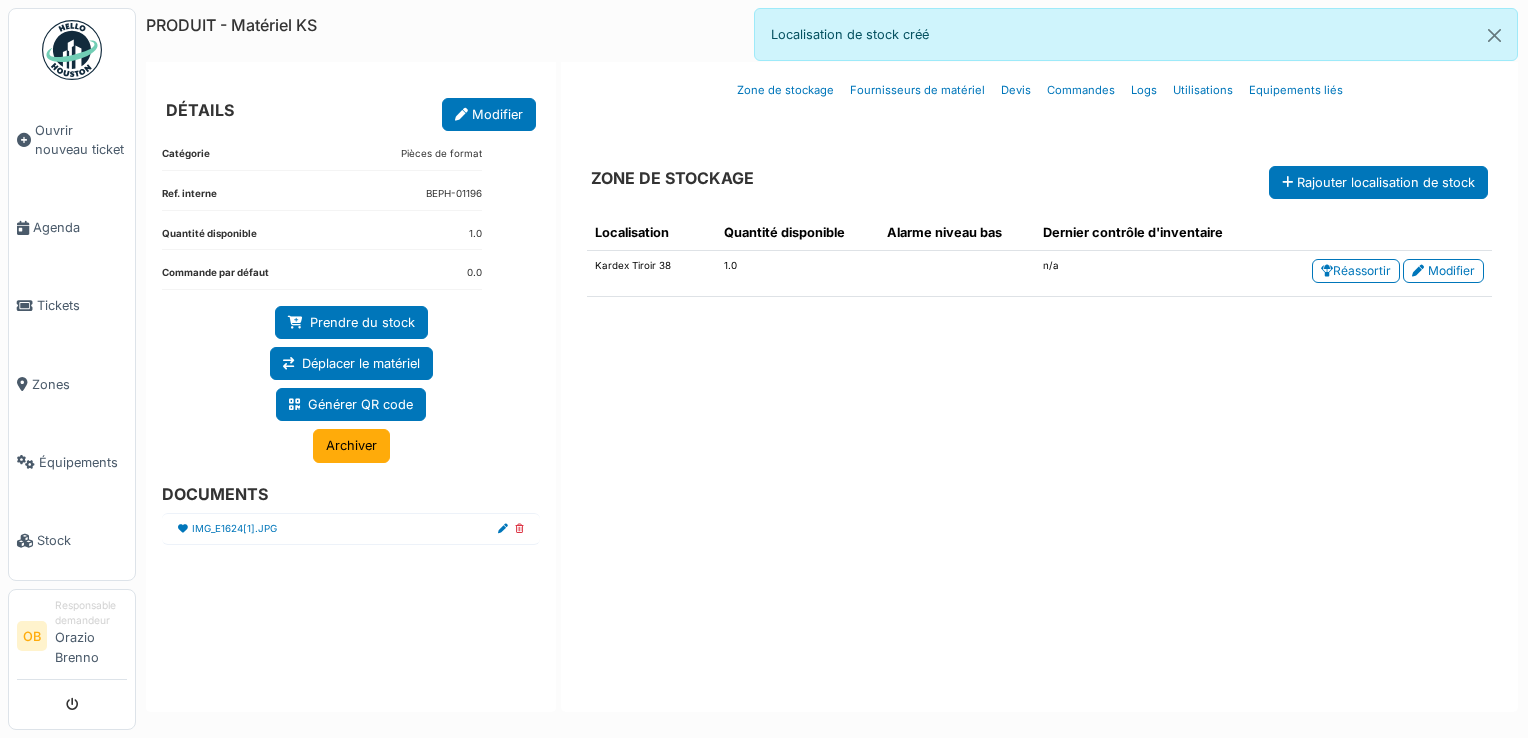 click on "Localisation
Quantité disponible
Alarme niveau bas
Dernier contrôle d'inventaire
Kardex Tiroir 38
1.0
n/a
Réassortir
Modifier" at bounding box center (1039, 445) 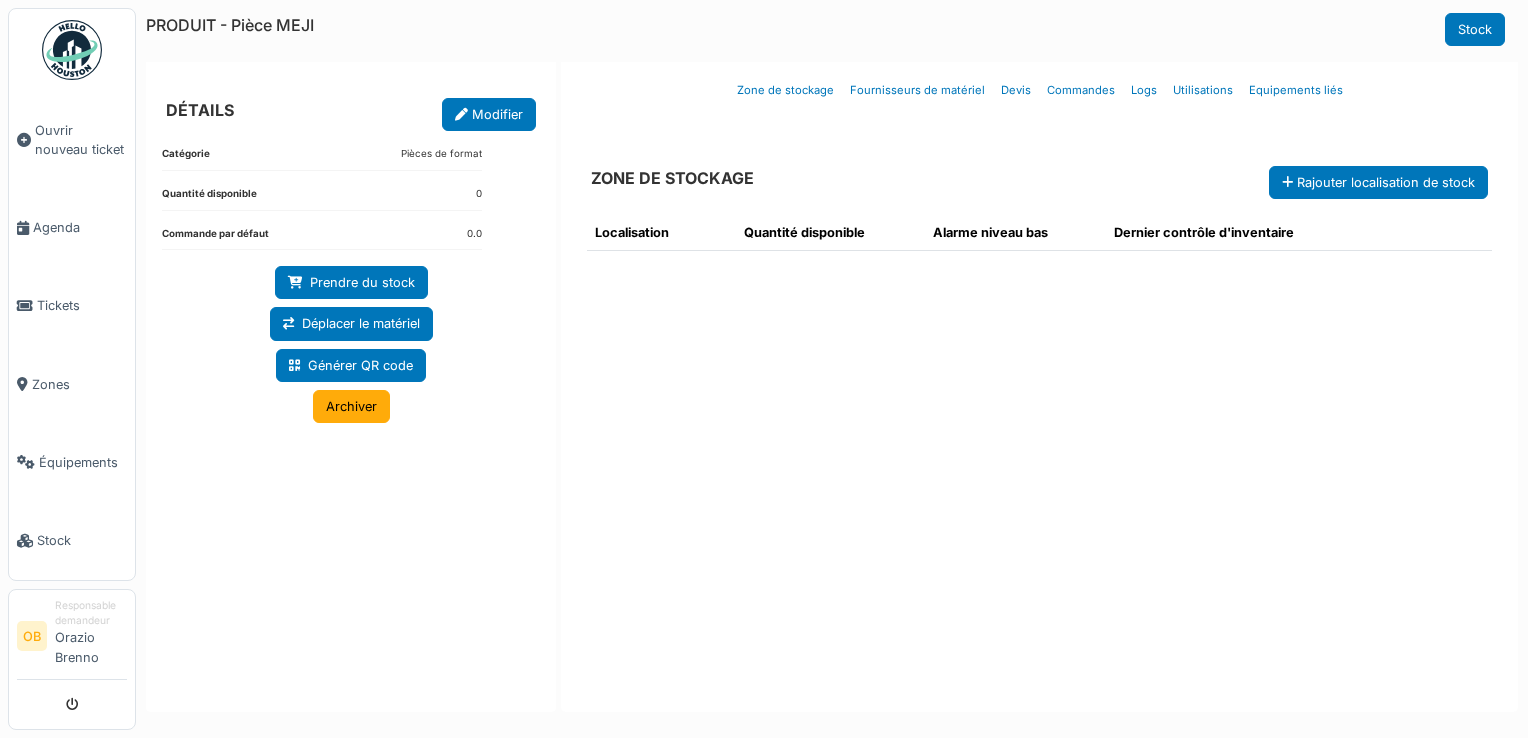scroll, scrollTop: 0, scrollLeft: 0, axis: both 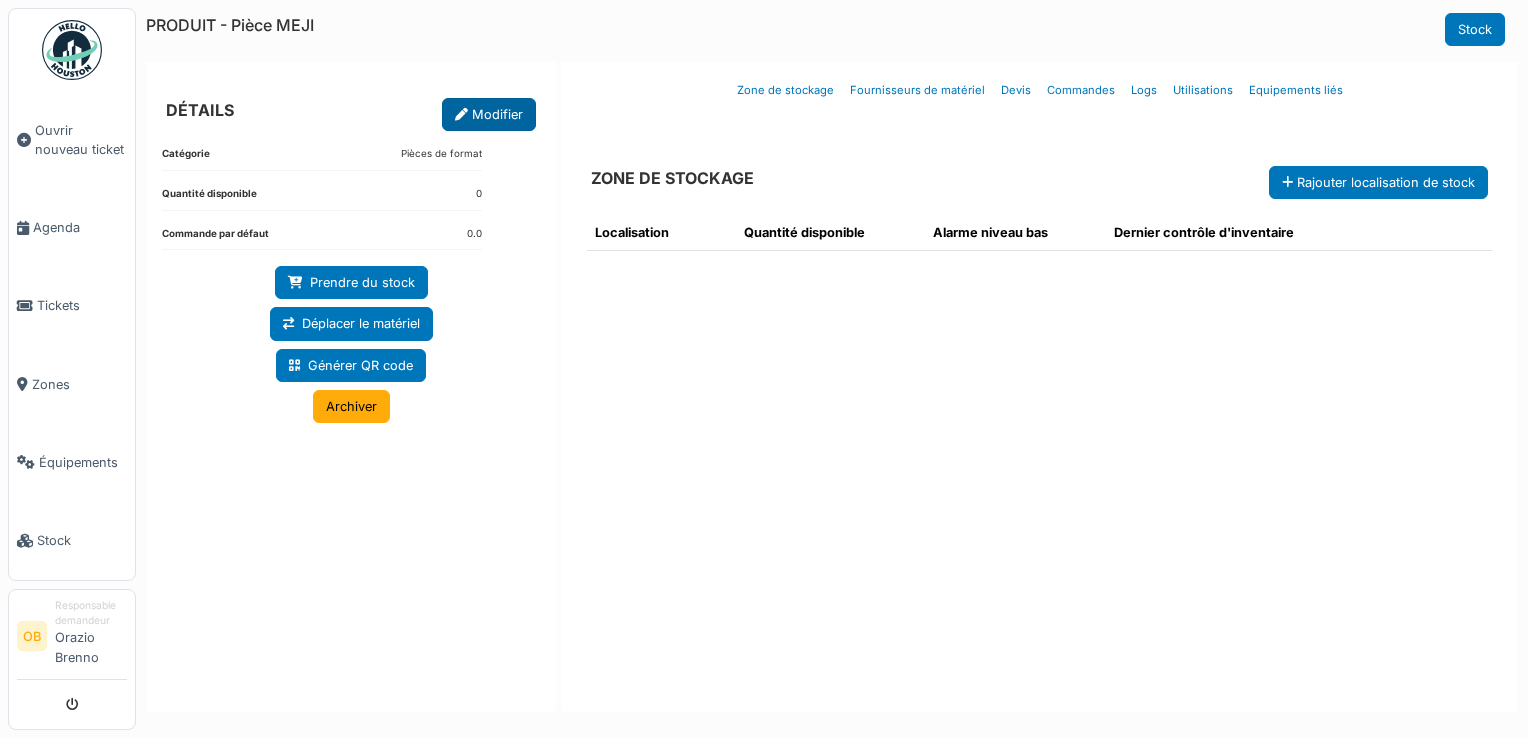 click on "Modifier" at bounding box center [489, 114] 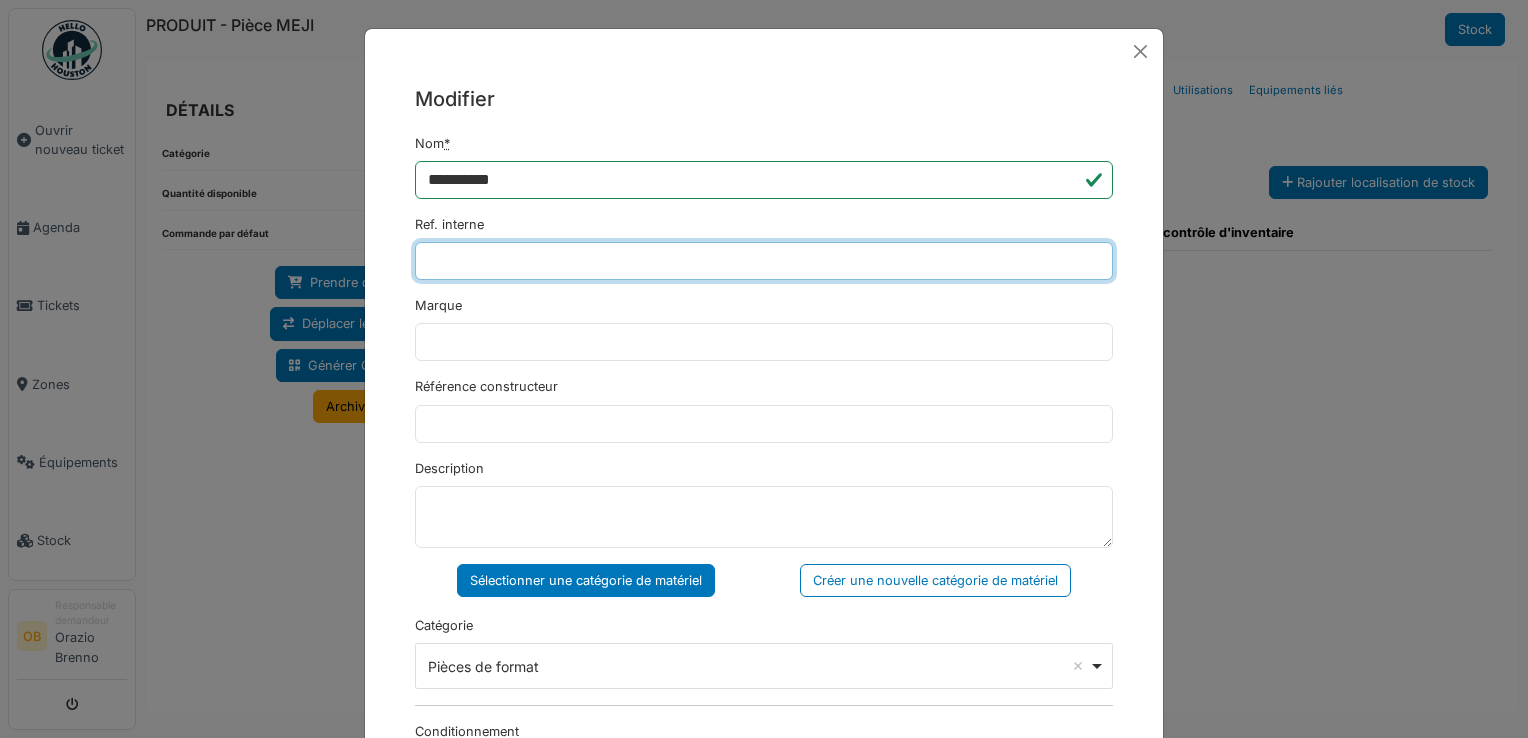 click on "Ref. interne" at bounding box center [764, 261] 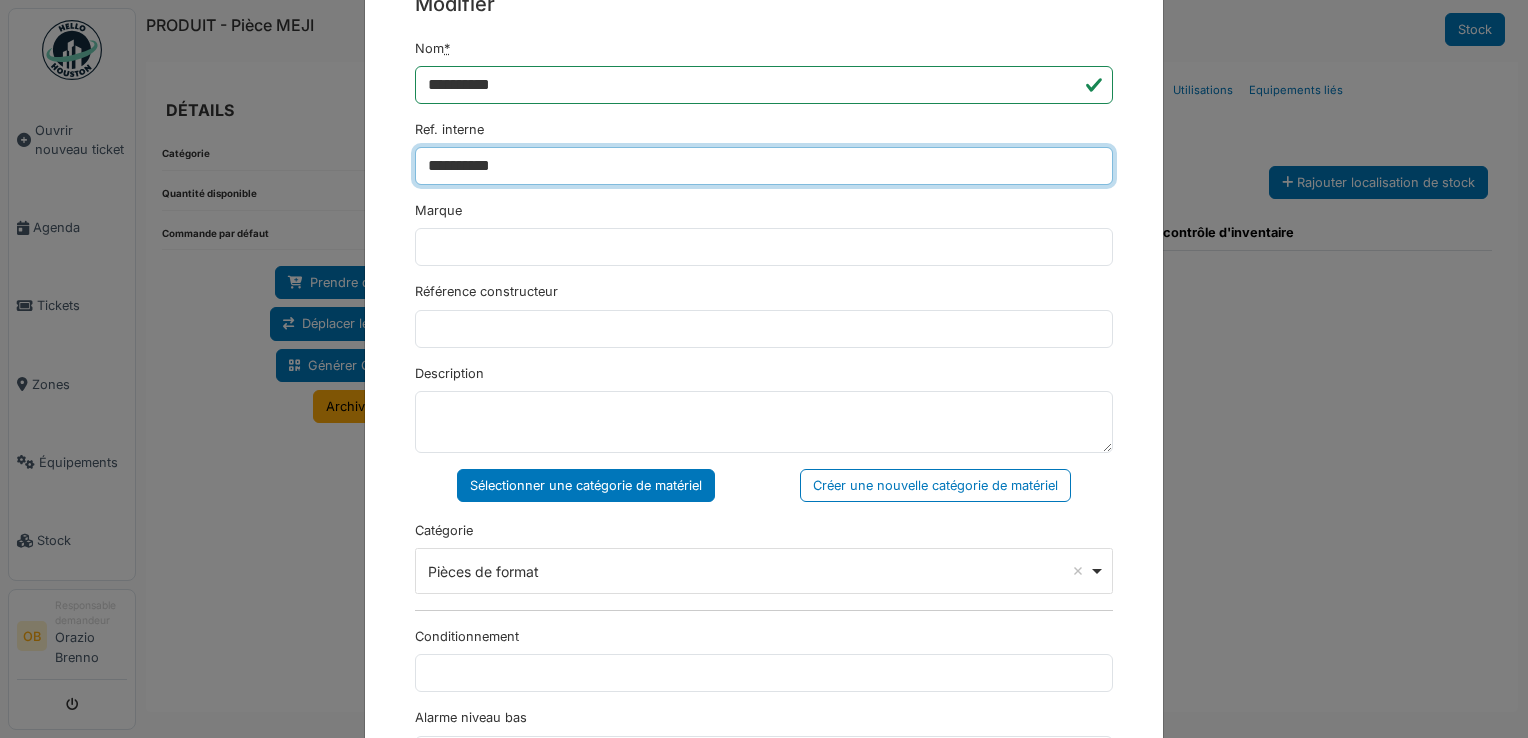 scroll, scrollTop: 133, scrollLeft: 0, axis: vertical 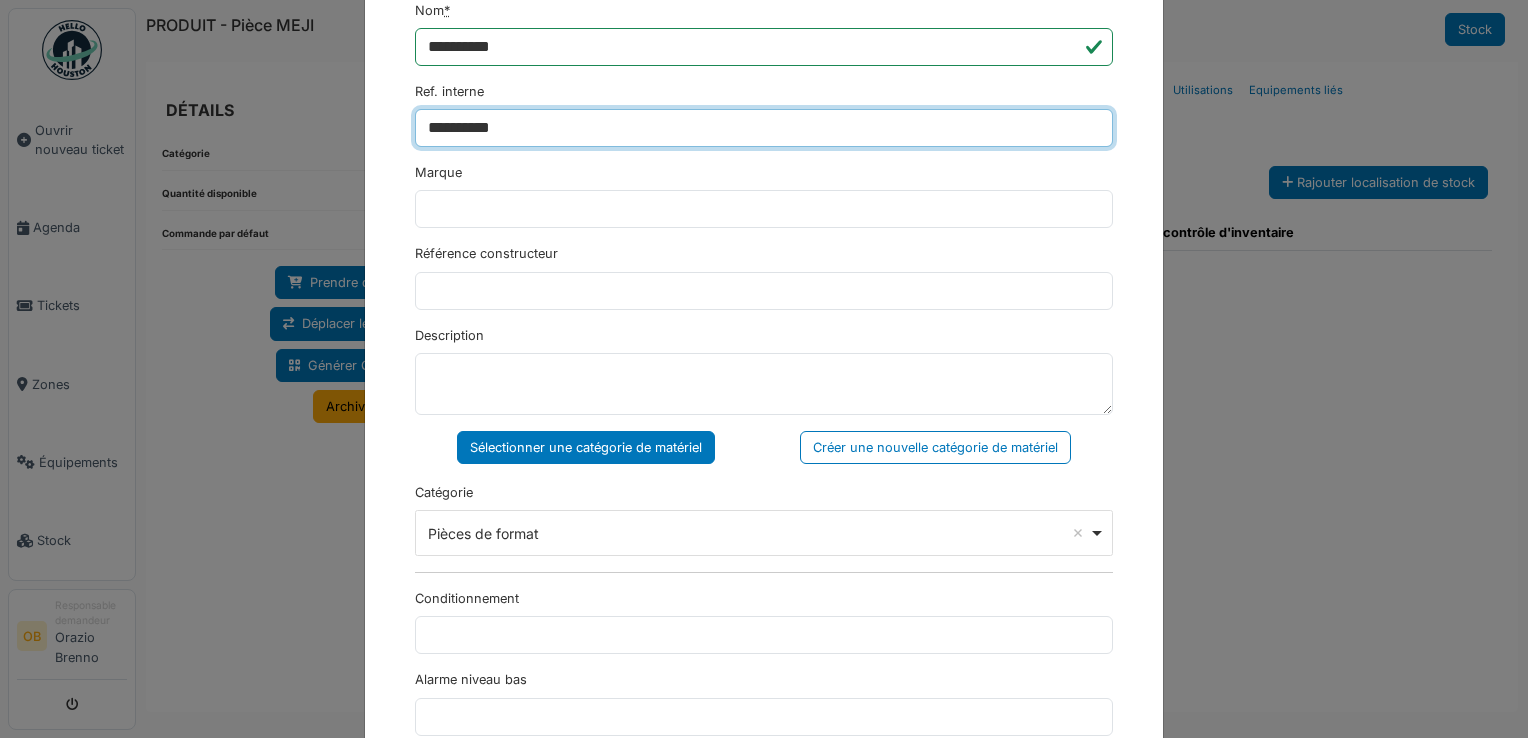type on "**********" 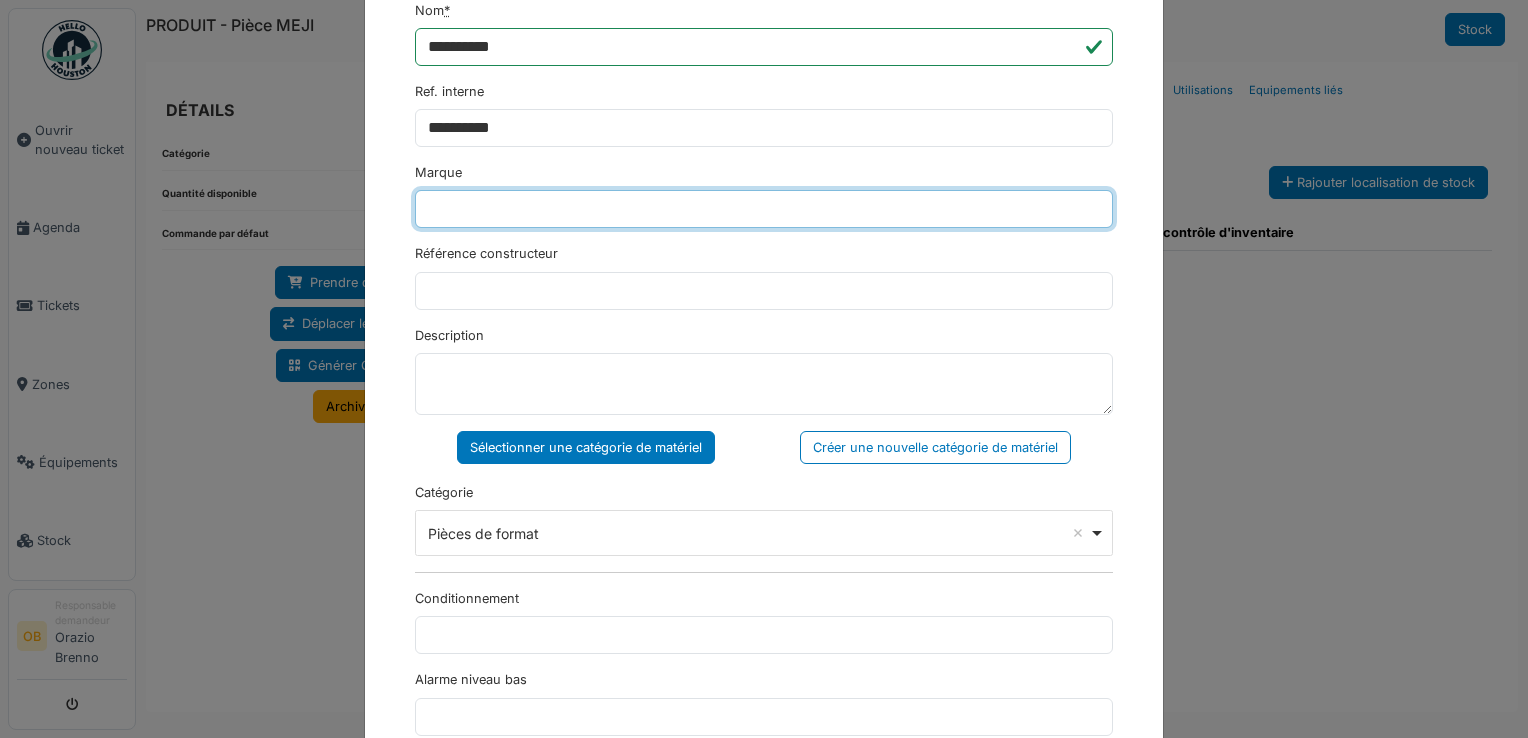 click on "Marque" at bounding box center [764, 209] 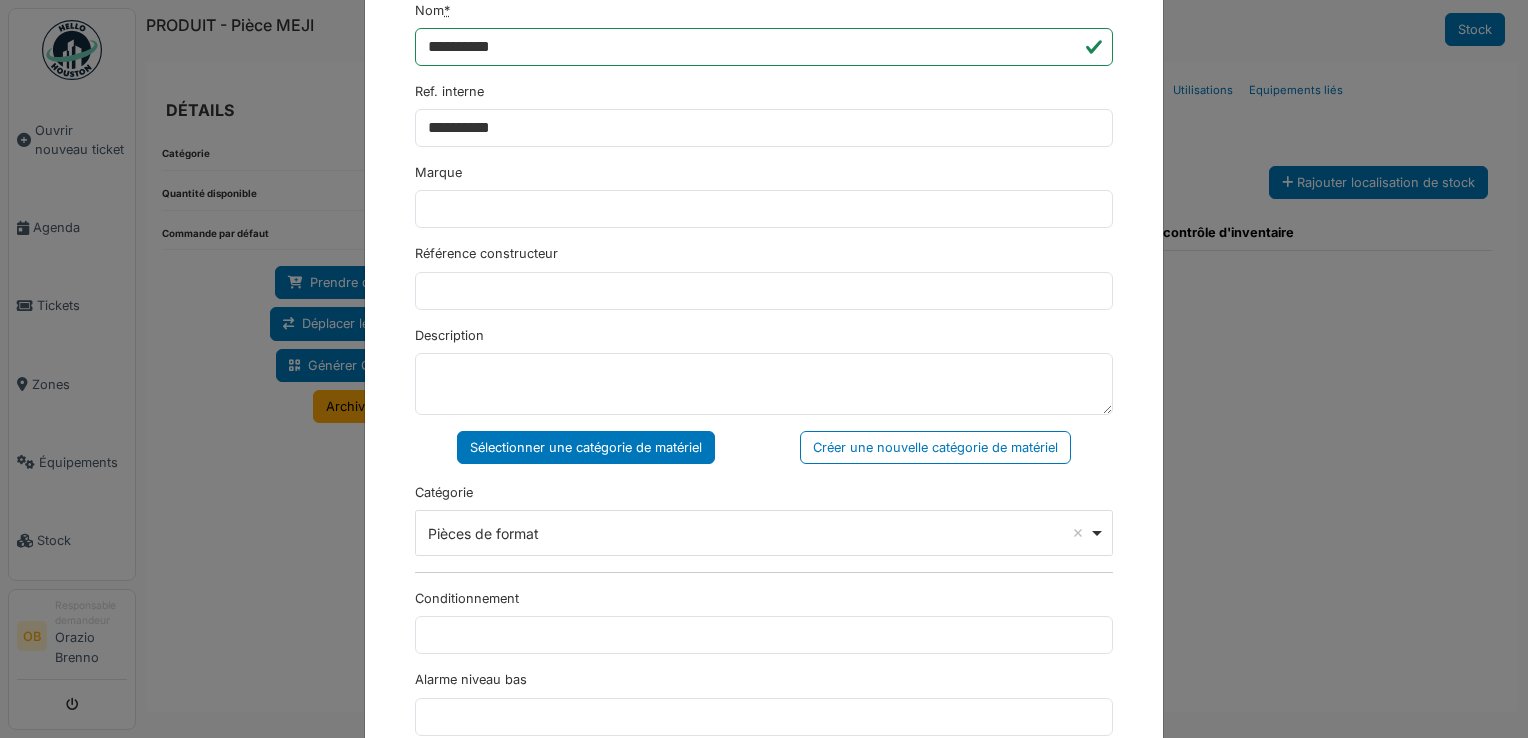 click on "**********" at bounding box center [764, 575] 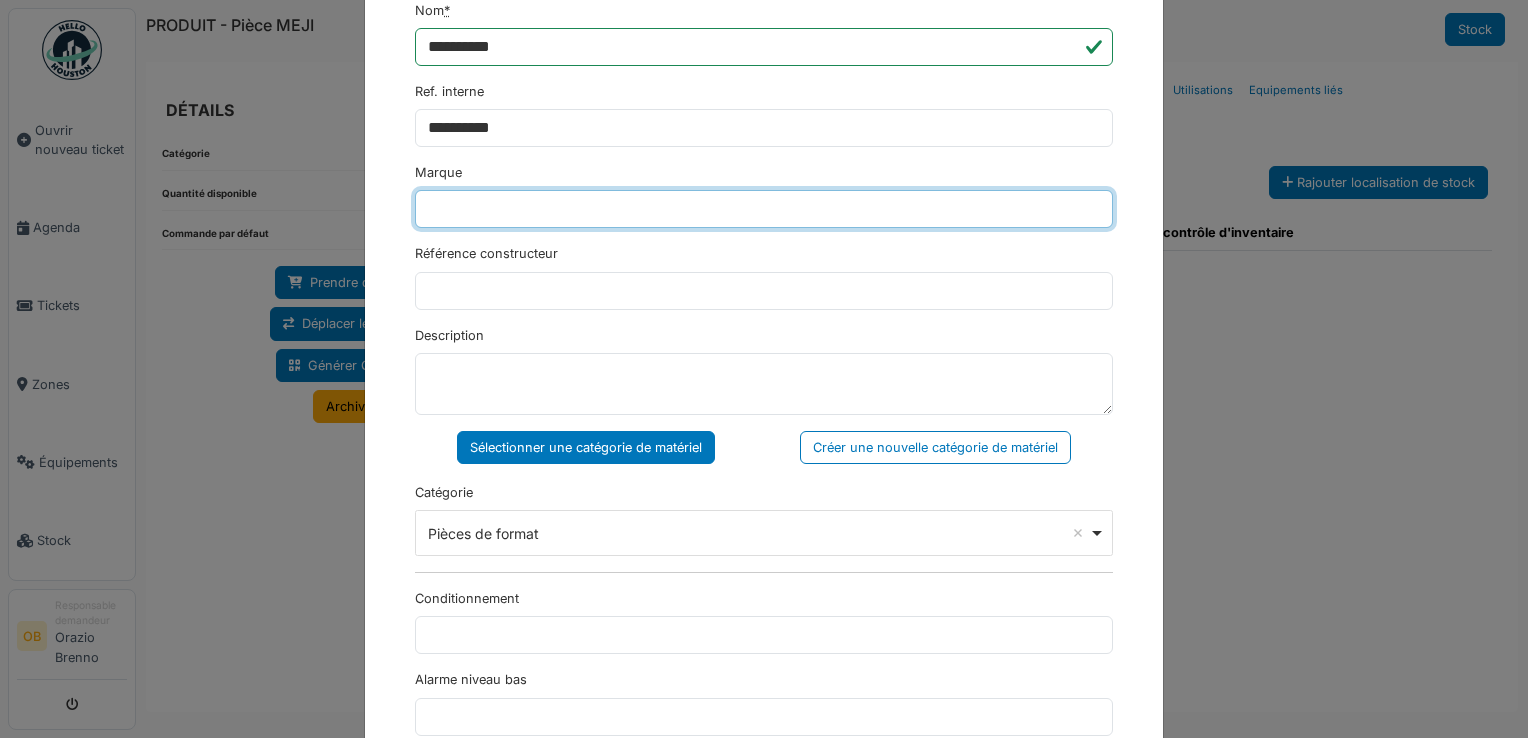 click on "Marque" at bounding box center (764, 209) 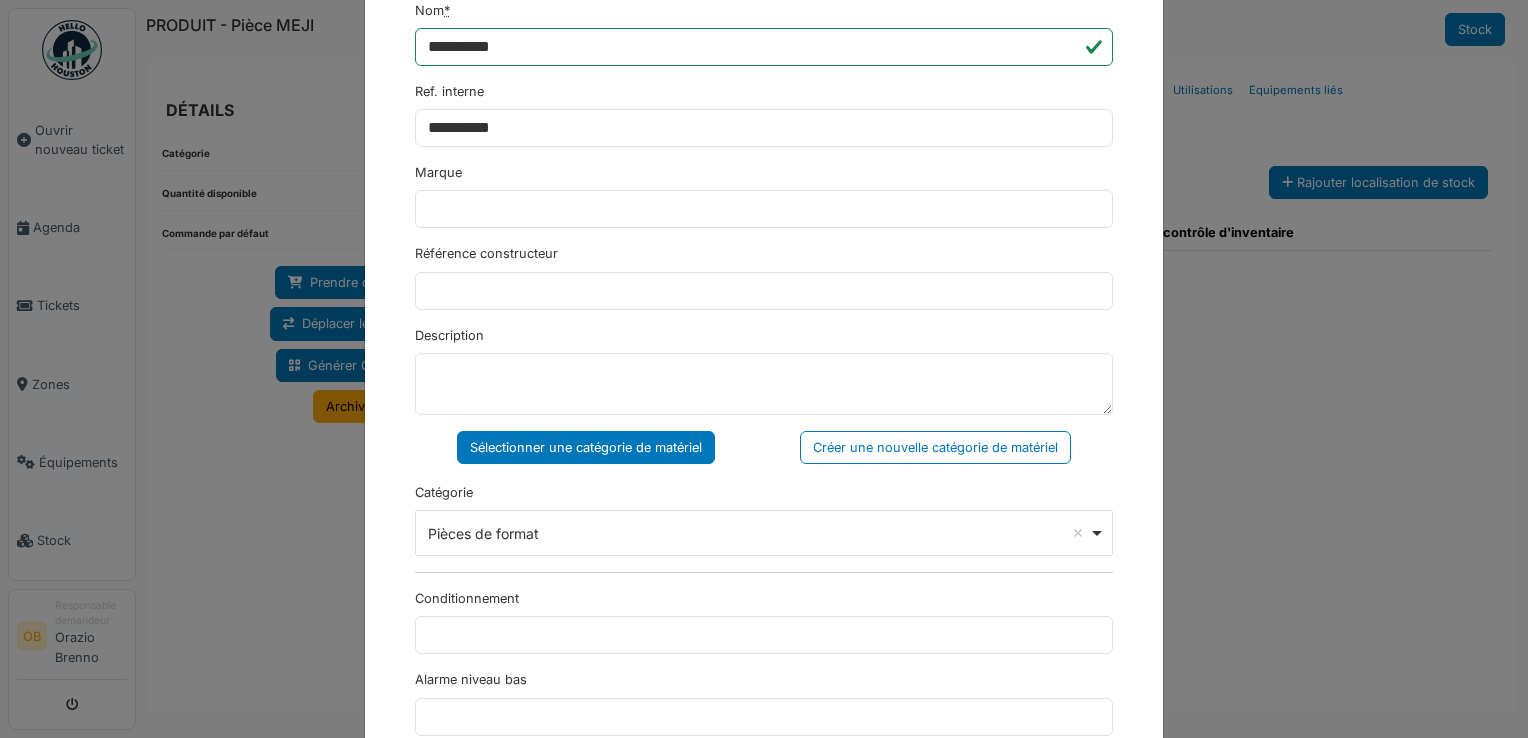 click on "**********" at bounding box center [764, 575] 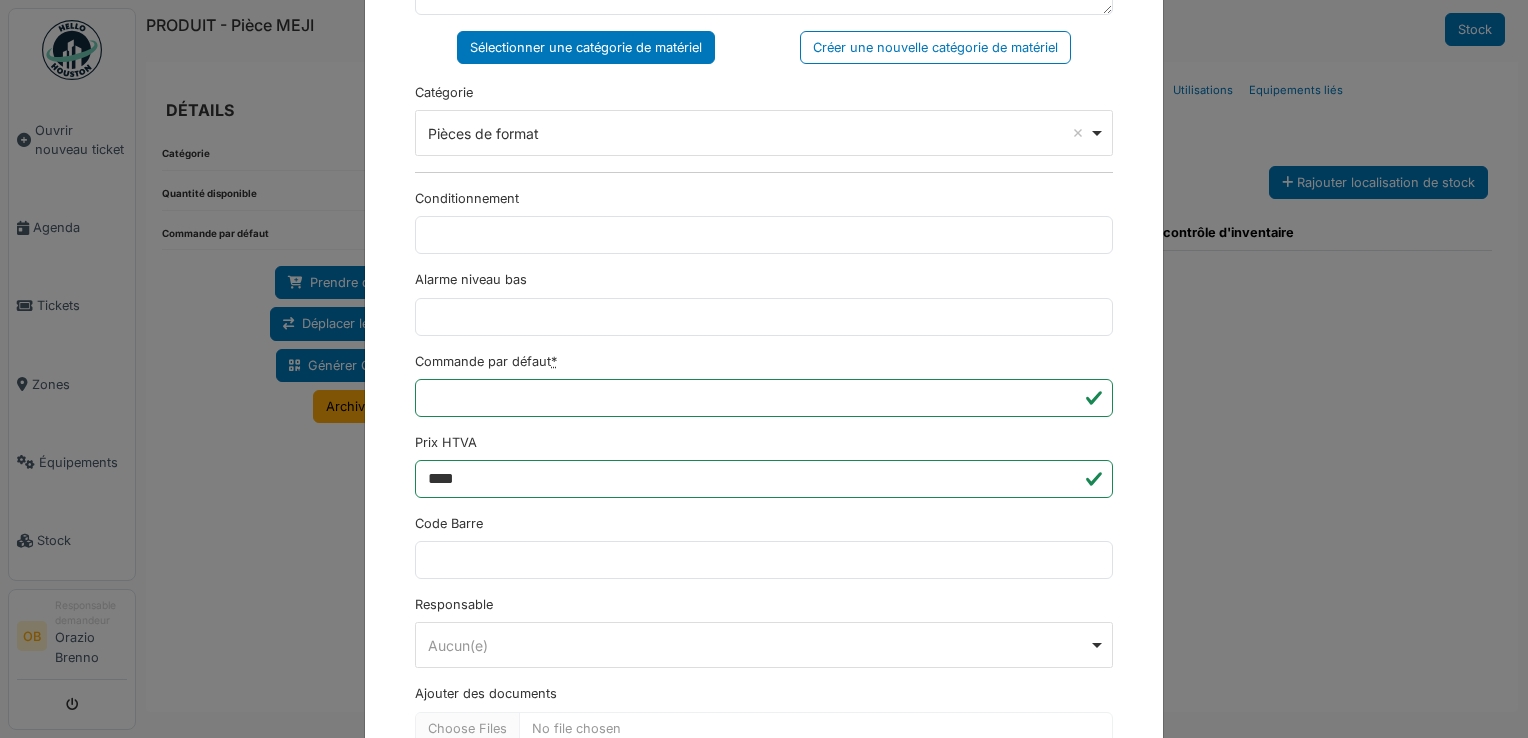 scroll, scrollTop: 650, scrollLeft: 0, axis: vertical 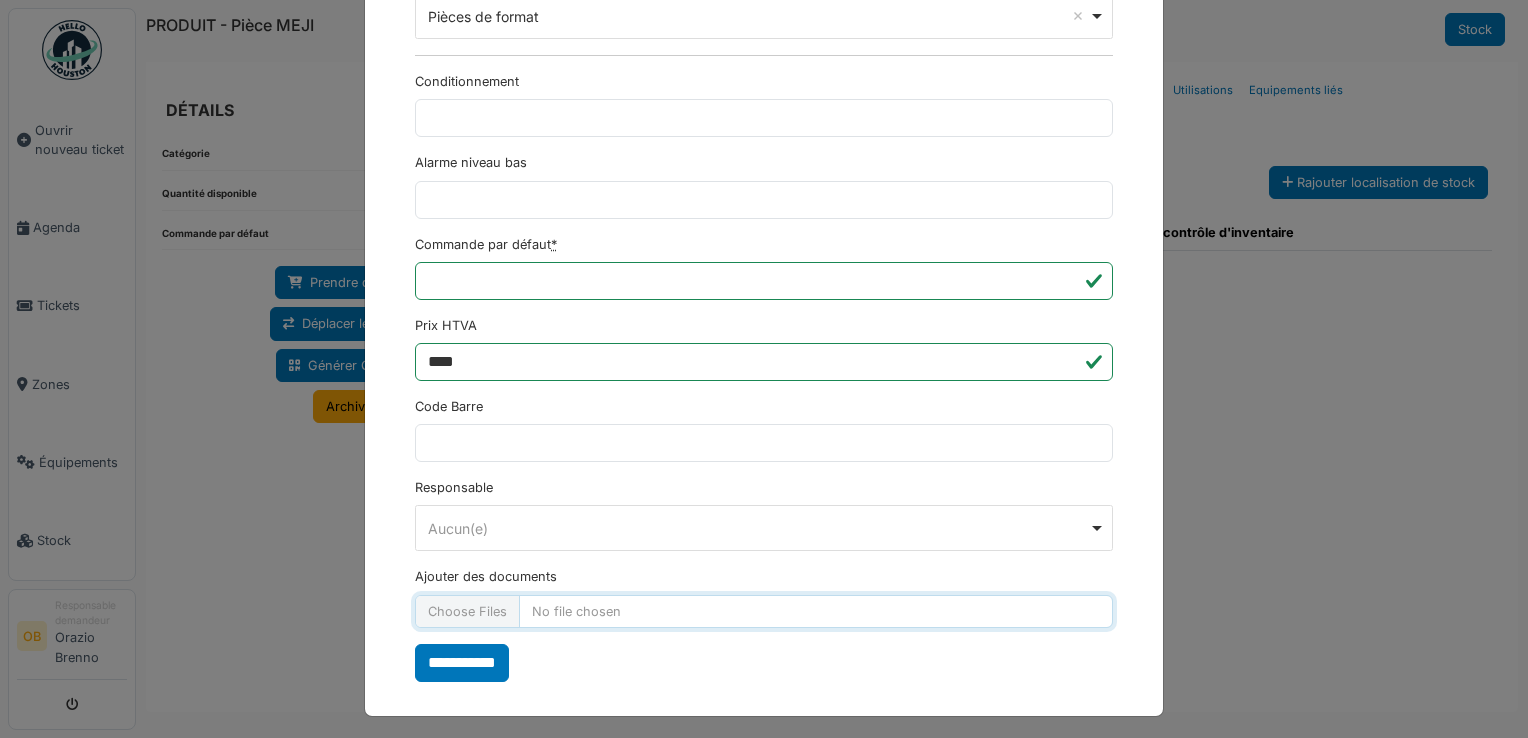 click on "Ajouter des documents" at bounding box center (764, 611) 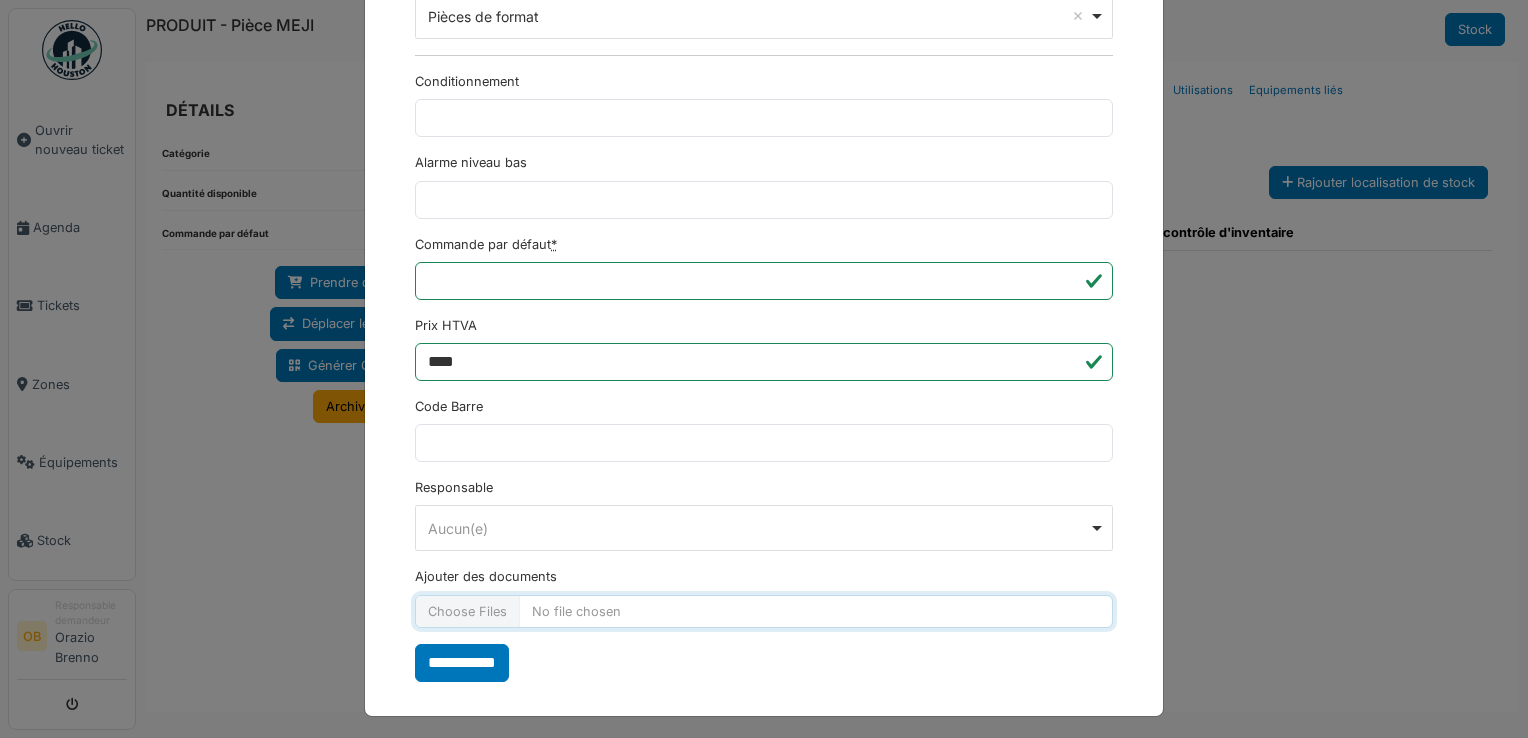 type on "**********" 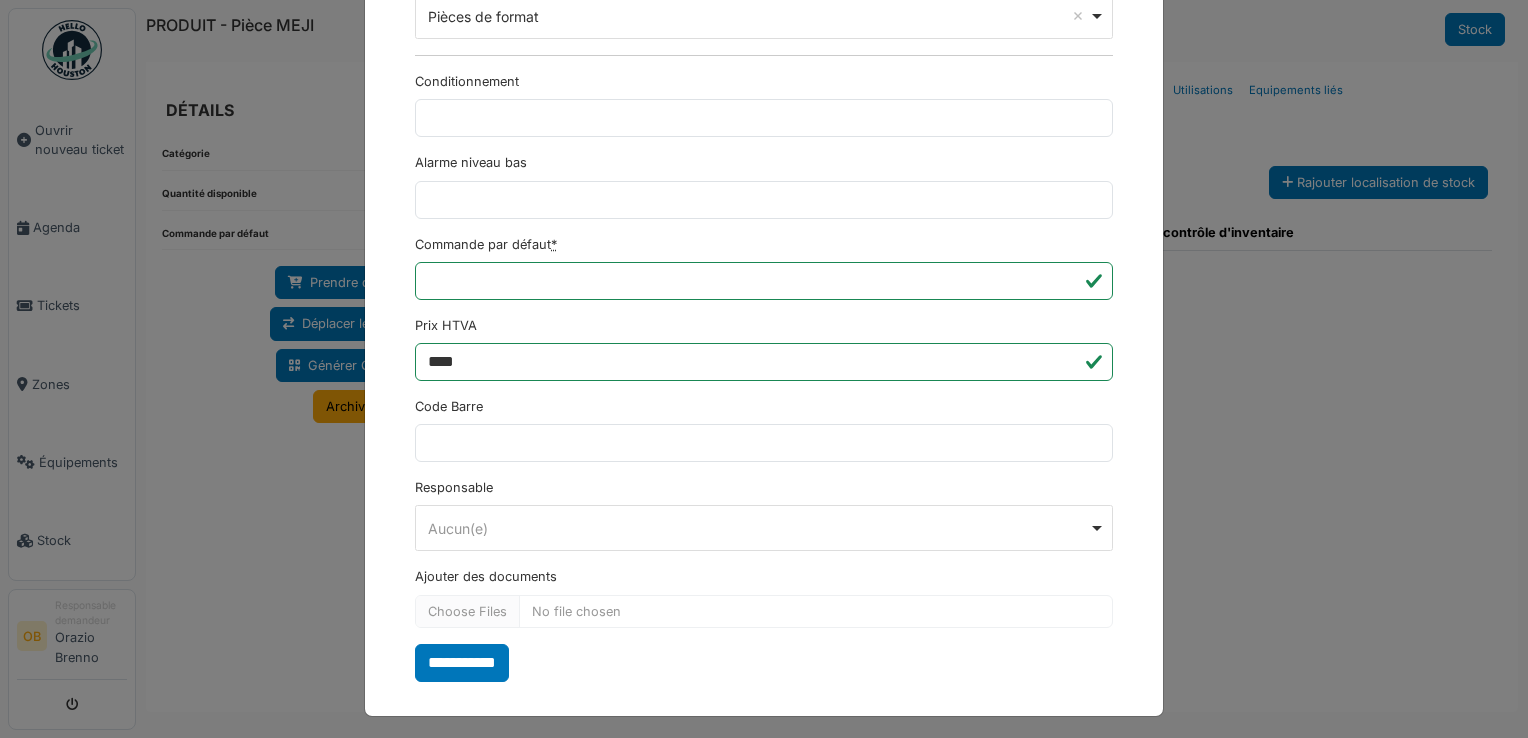 click on "**********" at bounding box center (462, 663) 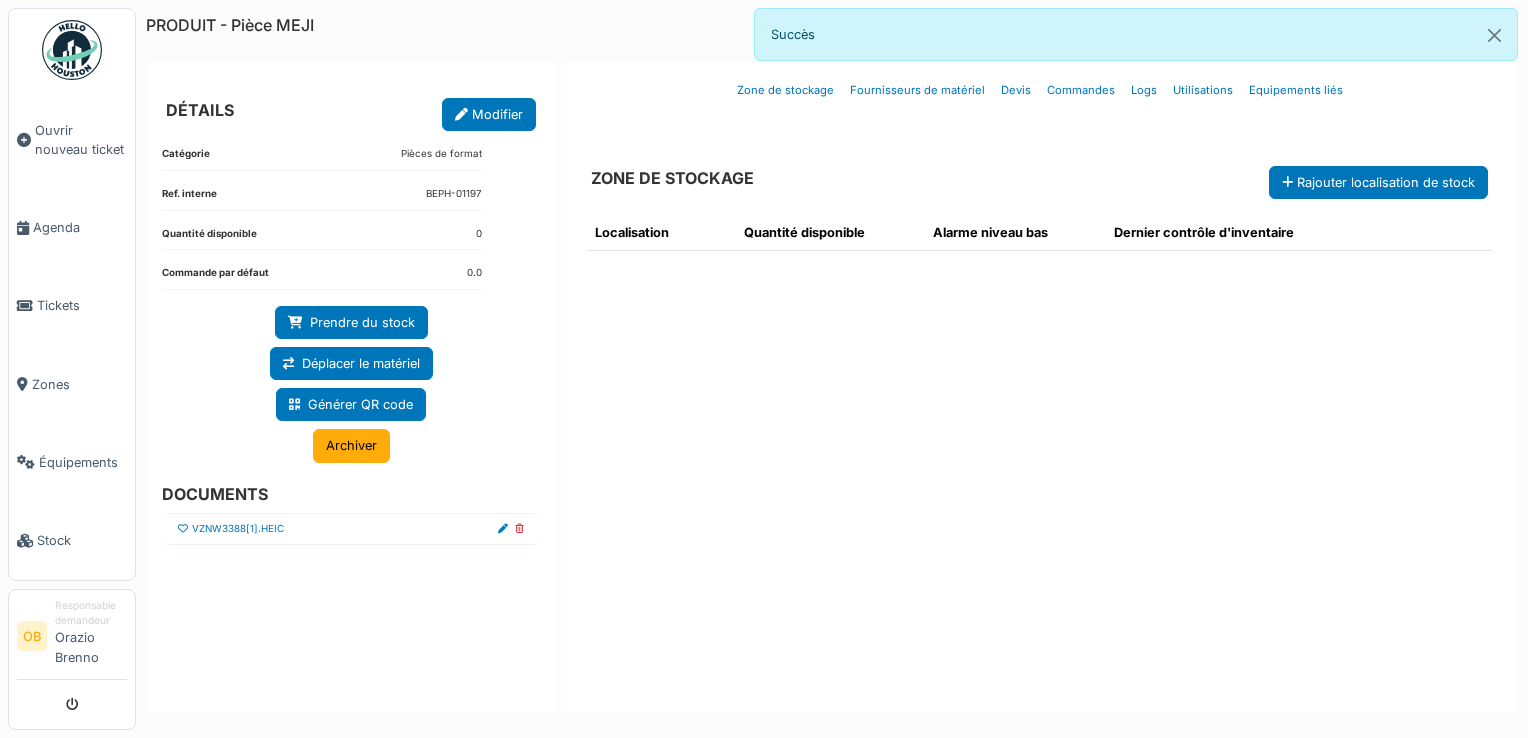 click at bounding box center [183, 529] 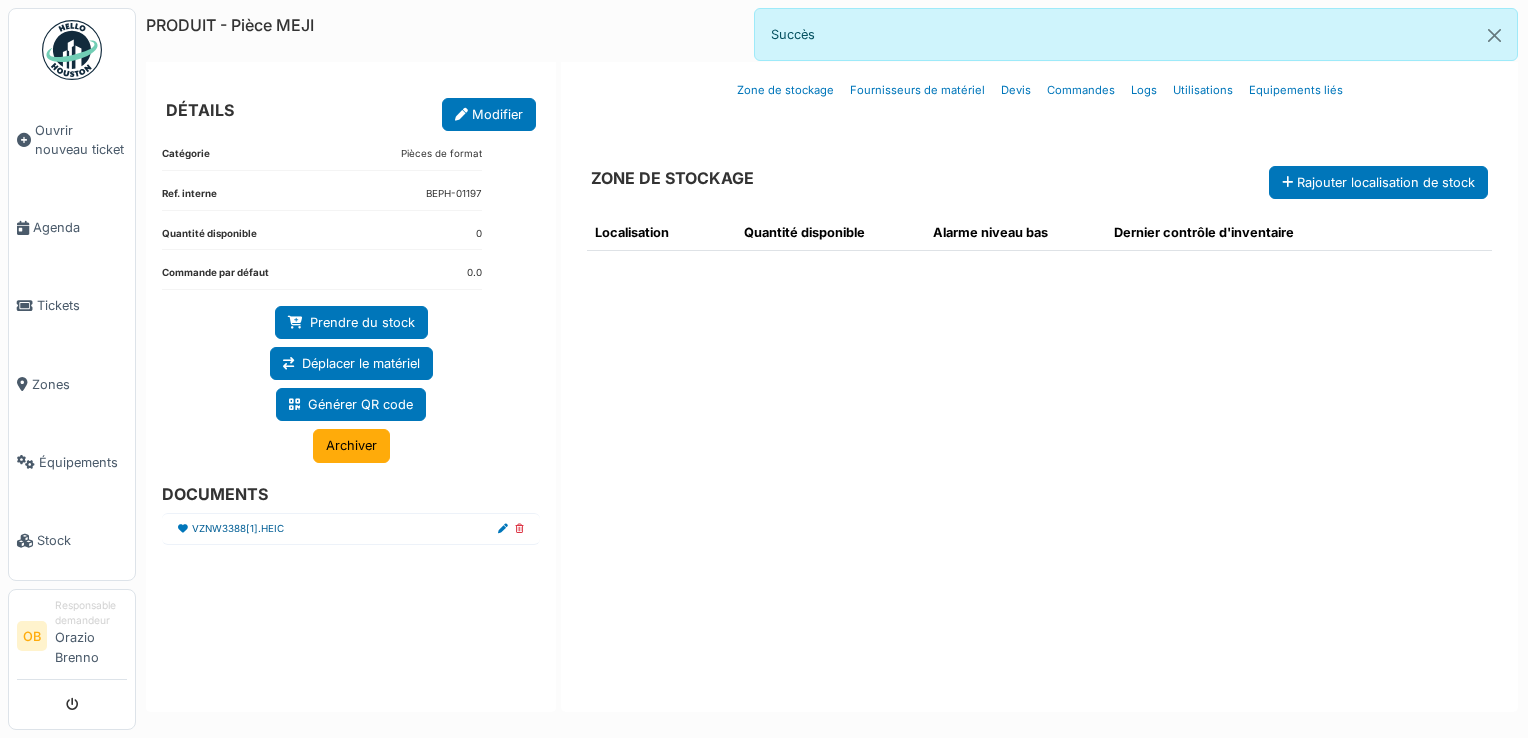 click on "VZNW3388[1].HEIC" at bounding box center [238, 529] 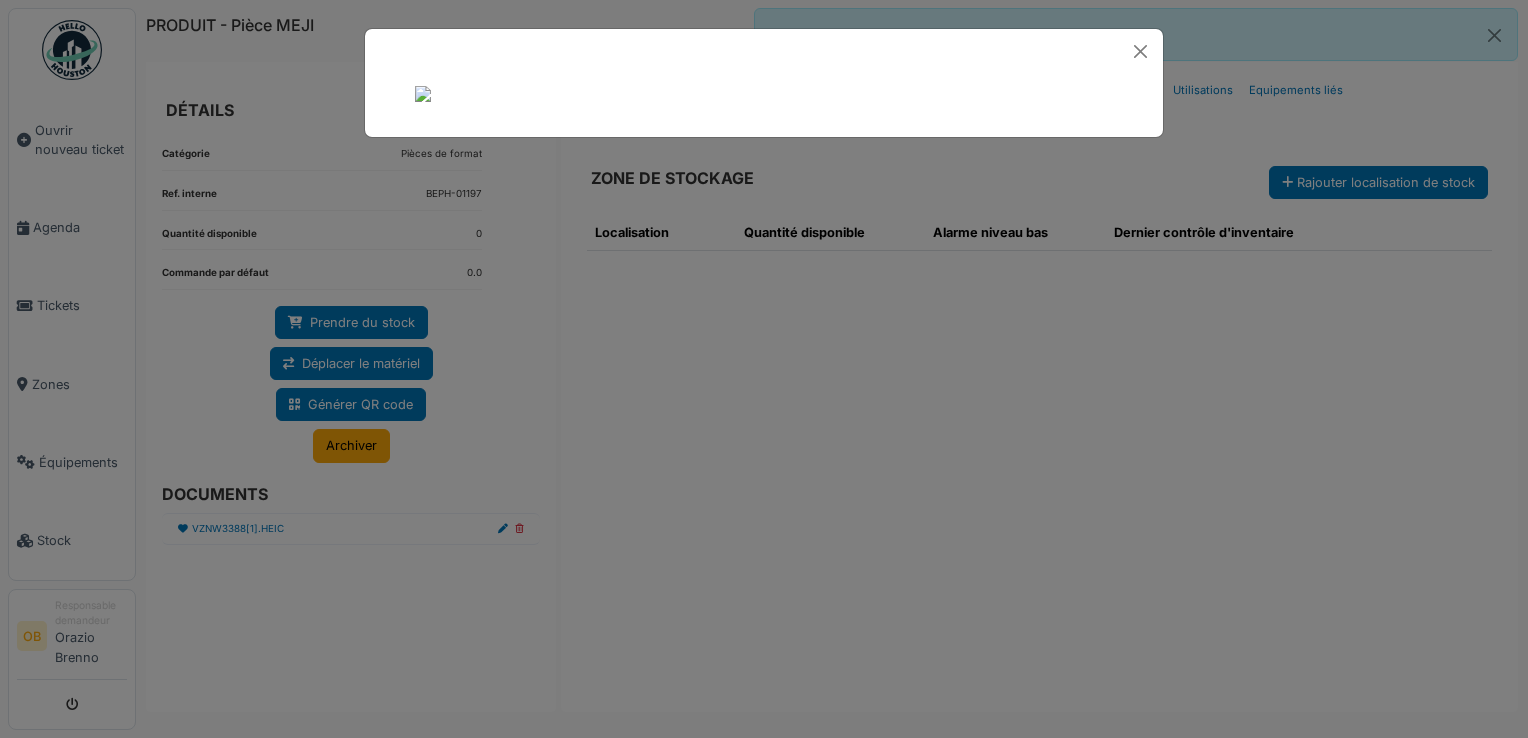 click at bounding box center (764, 369) 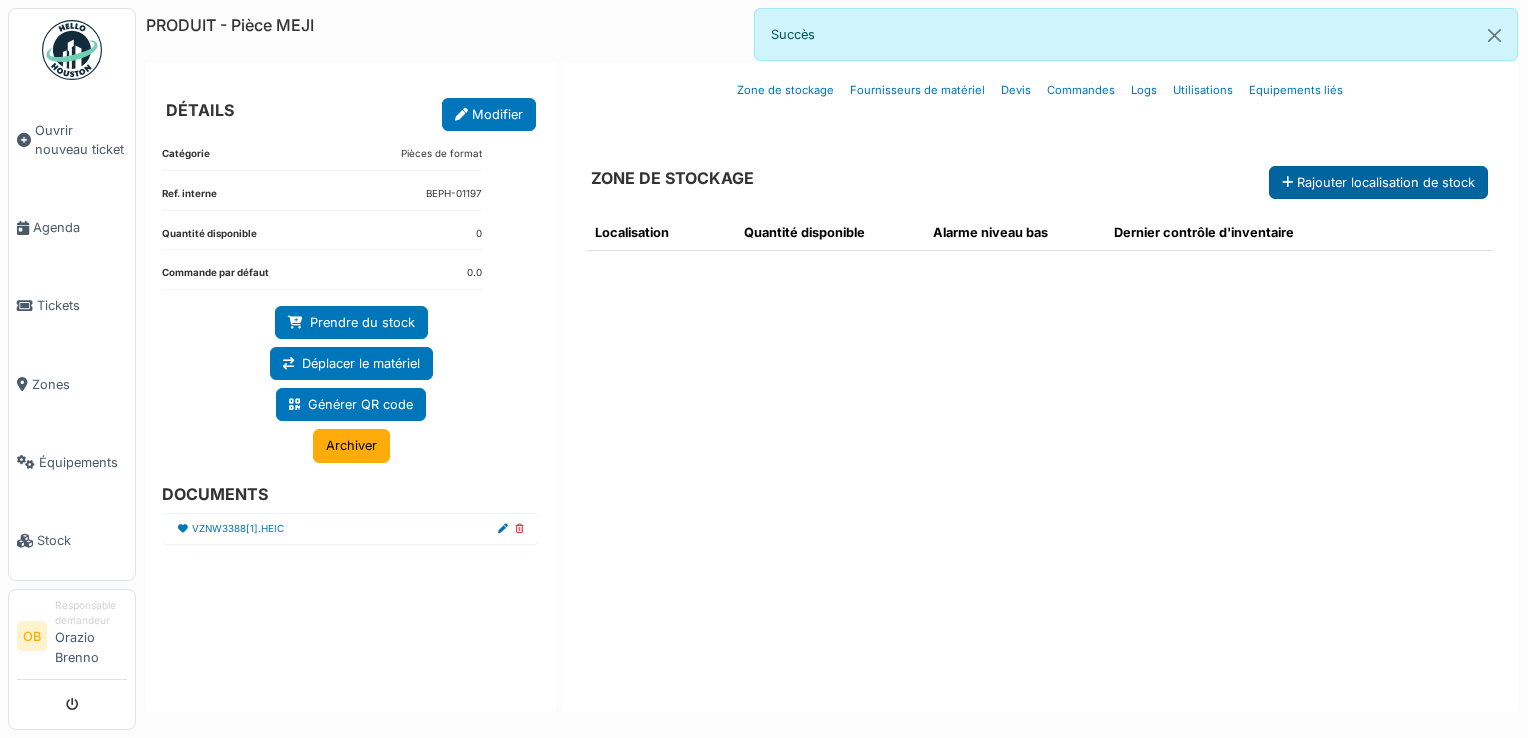 click on "Rajouter localisation de stock" at bounding box center [1378, 182] 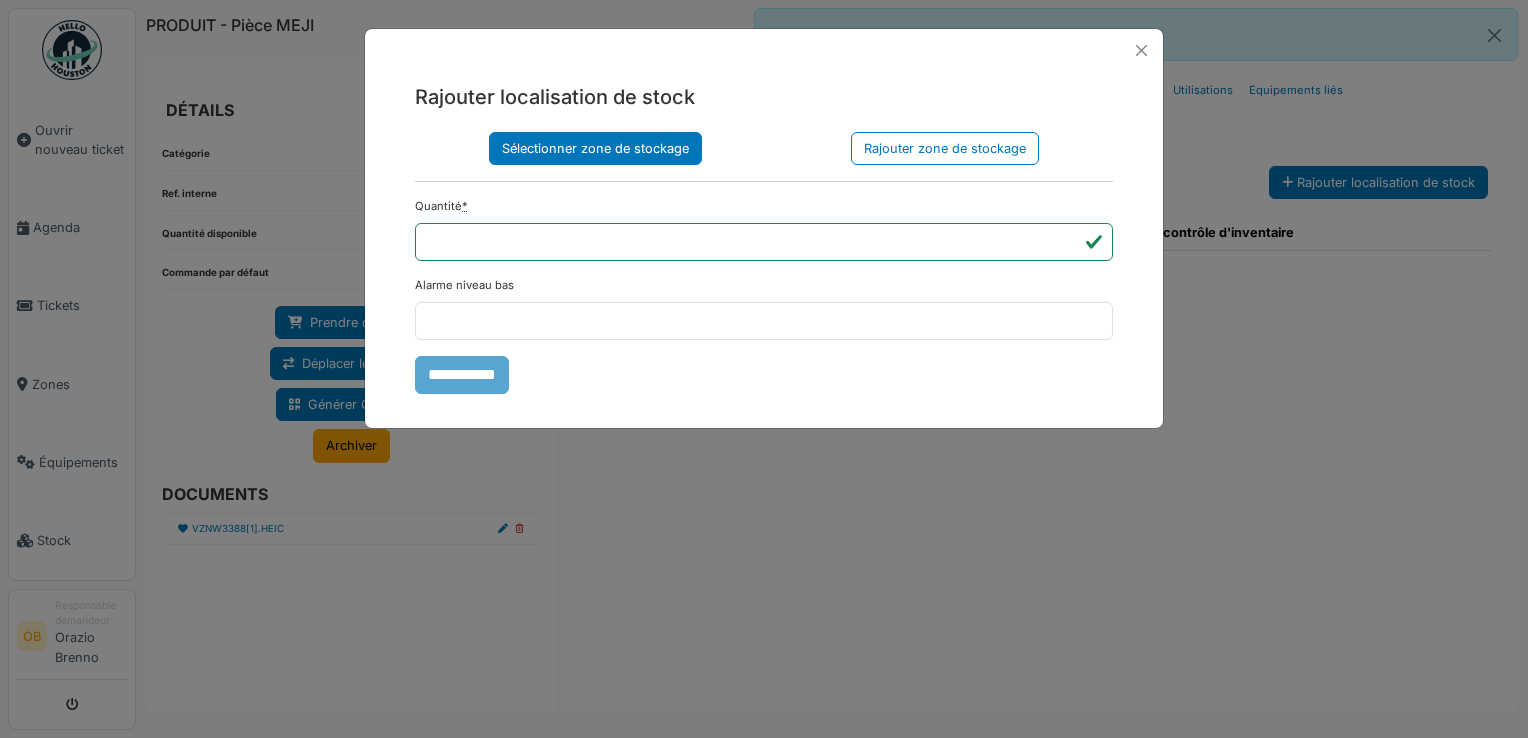 click on "Sélectionner zone de stockage" at bounding box center [595, 148] 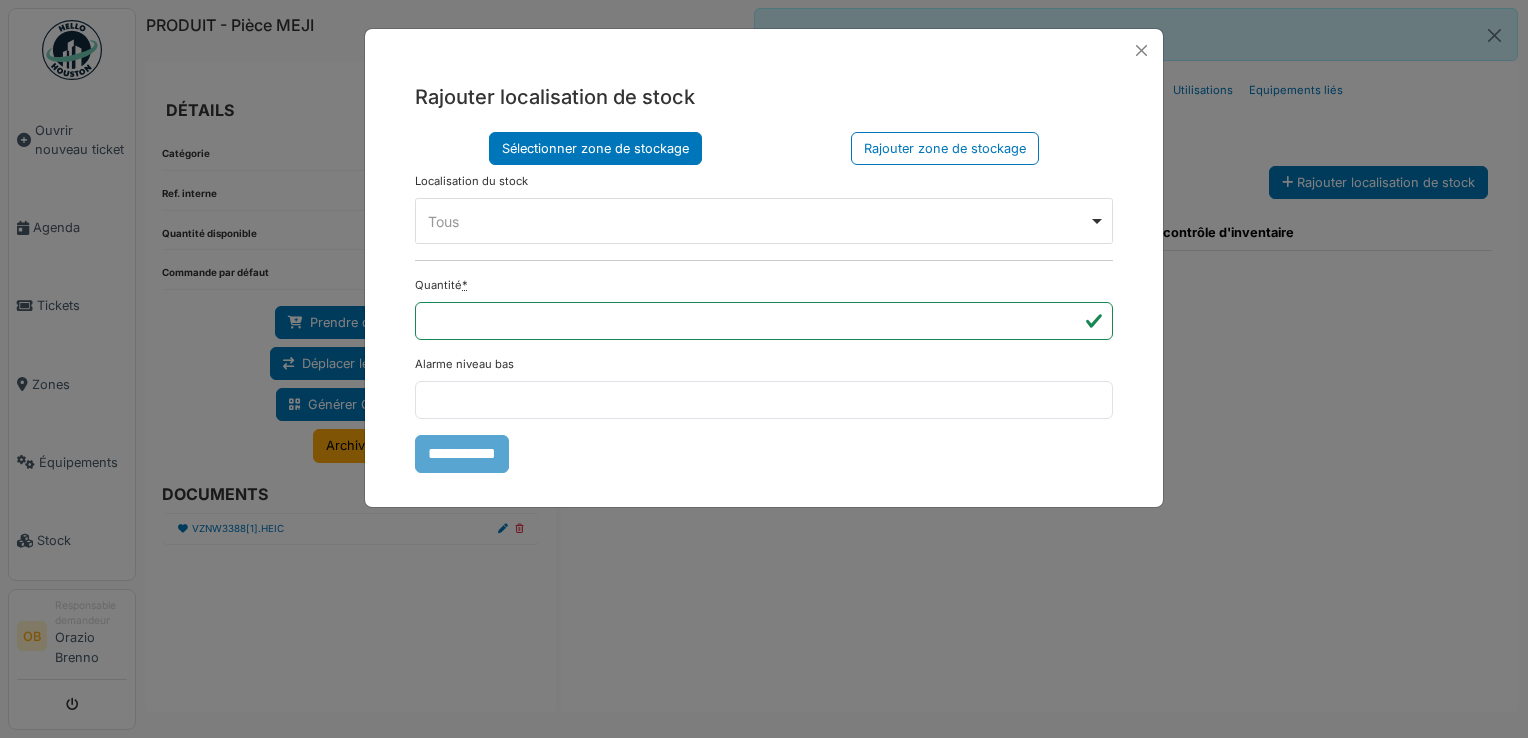 click on "Tous Remove item" at bounding box center [764, 221] 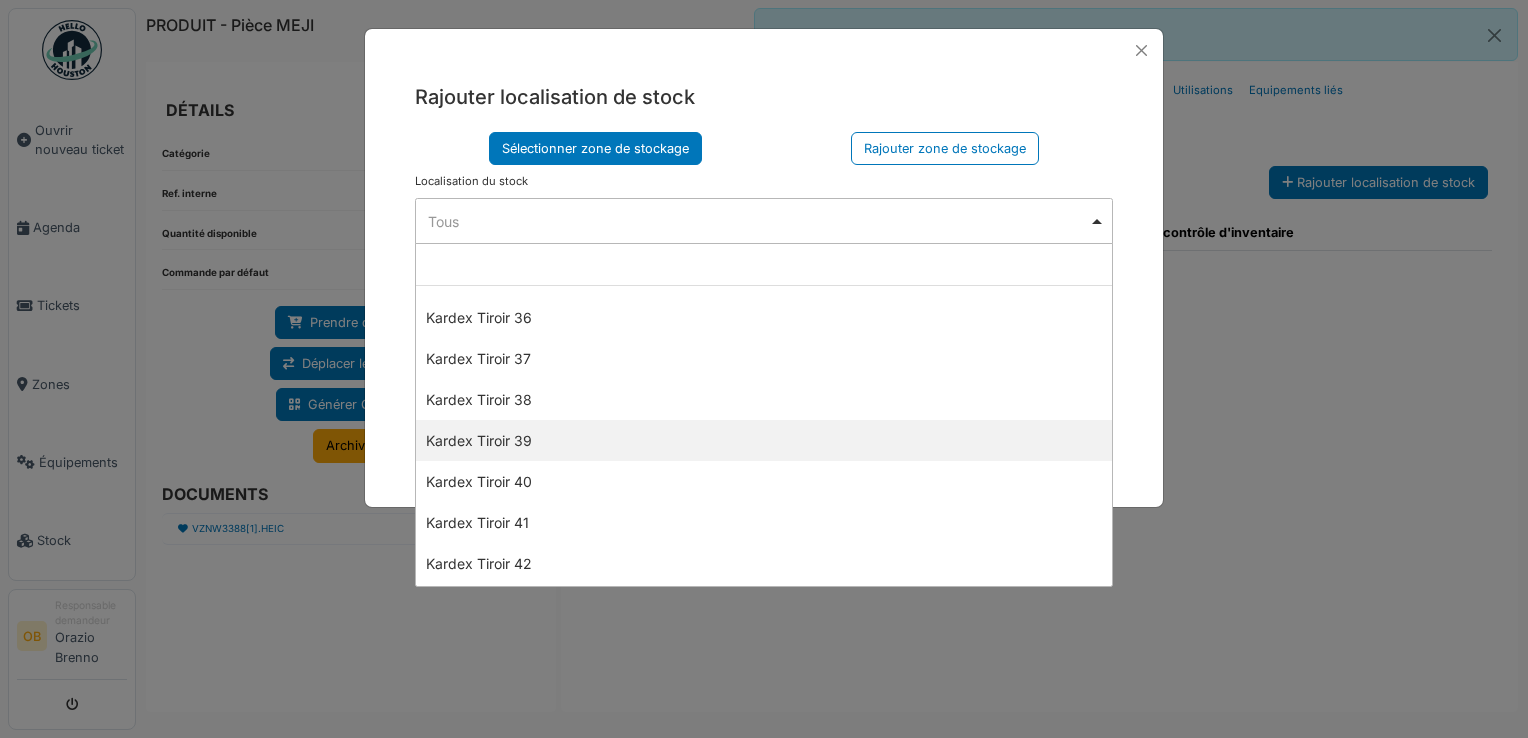 scroll, scrollTop: 1600, scrollLeft: 0, axis: vertical 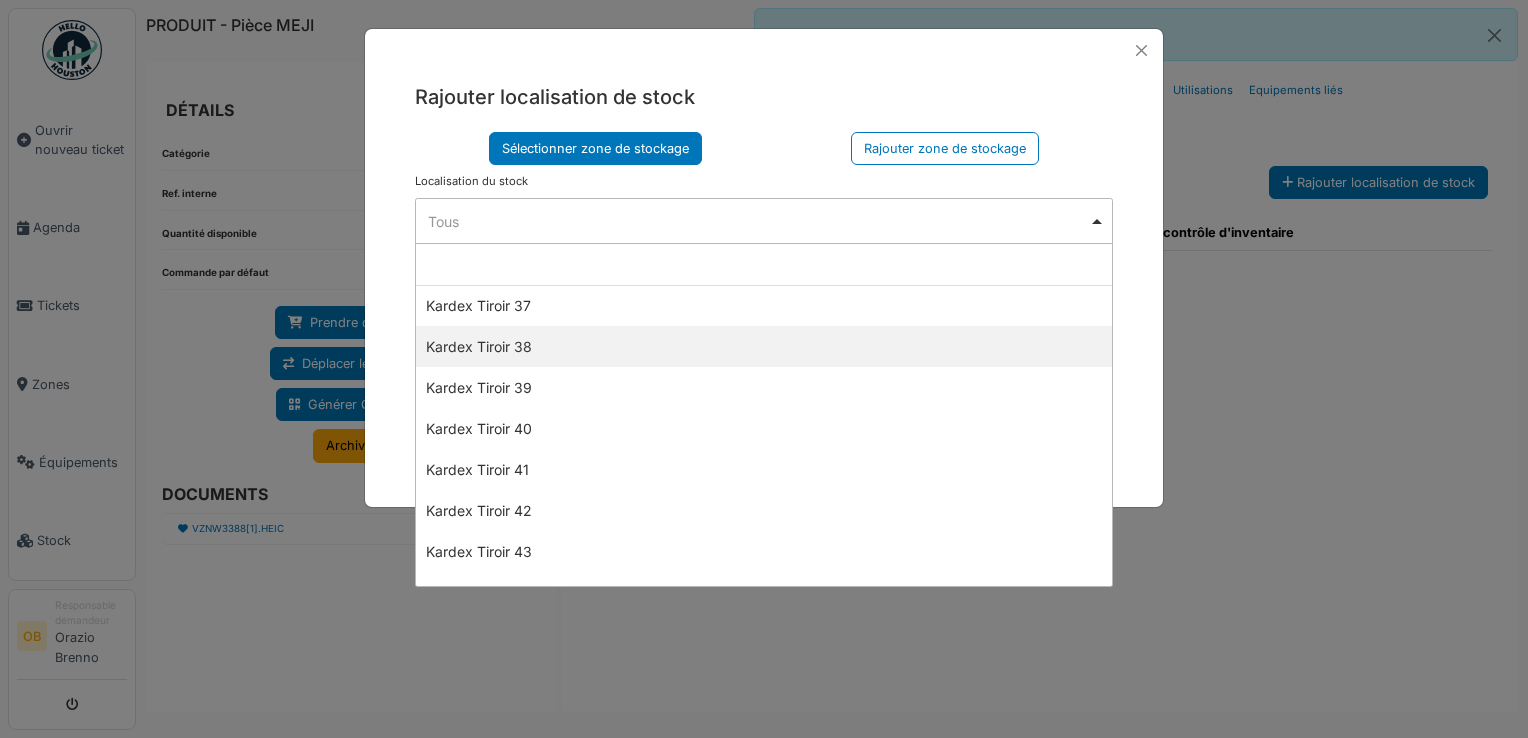 select on "****" 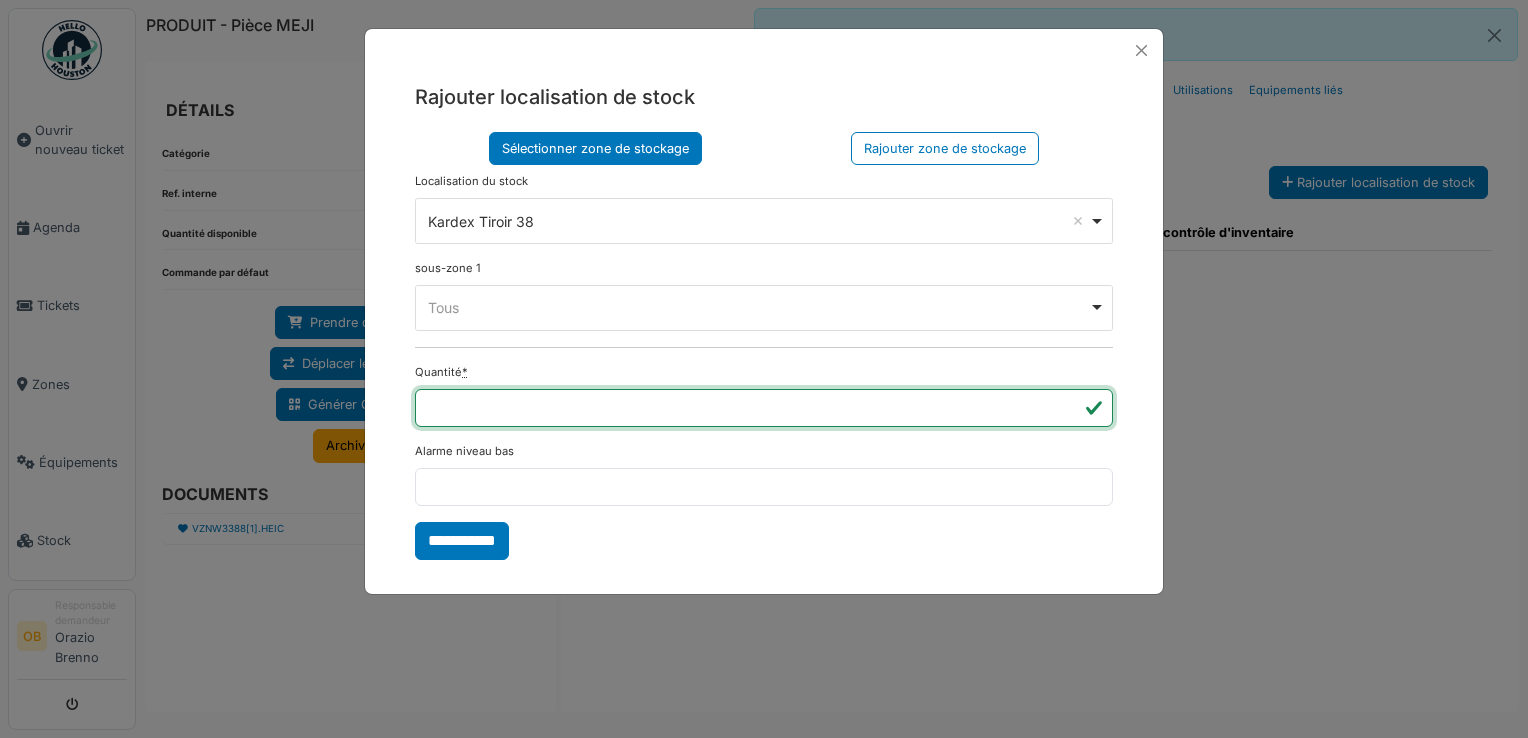 type on "*" 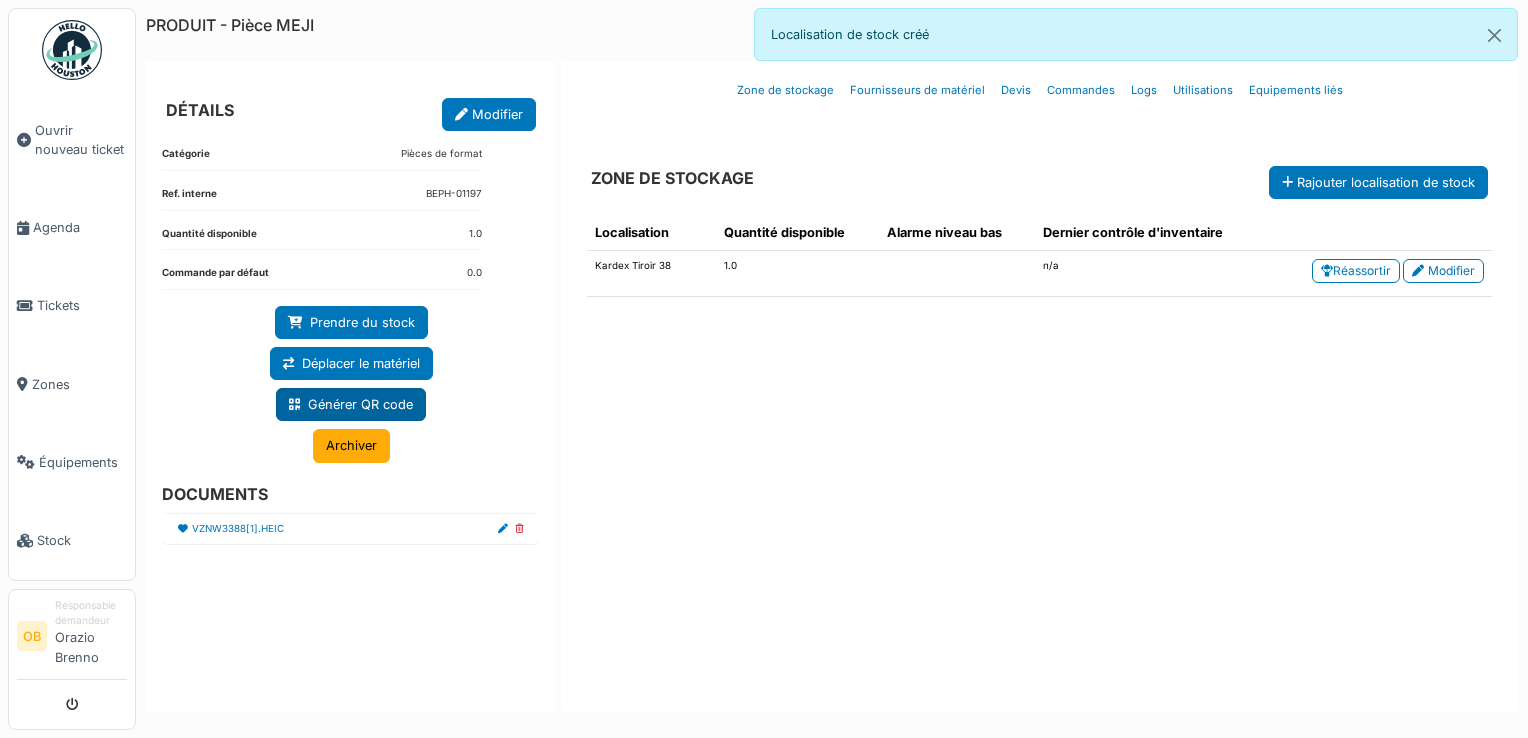 click on "Générer QR code" at bounding box center (351, 404) 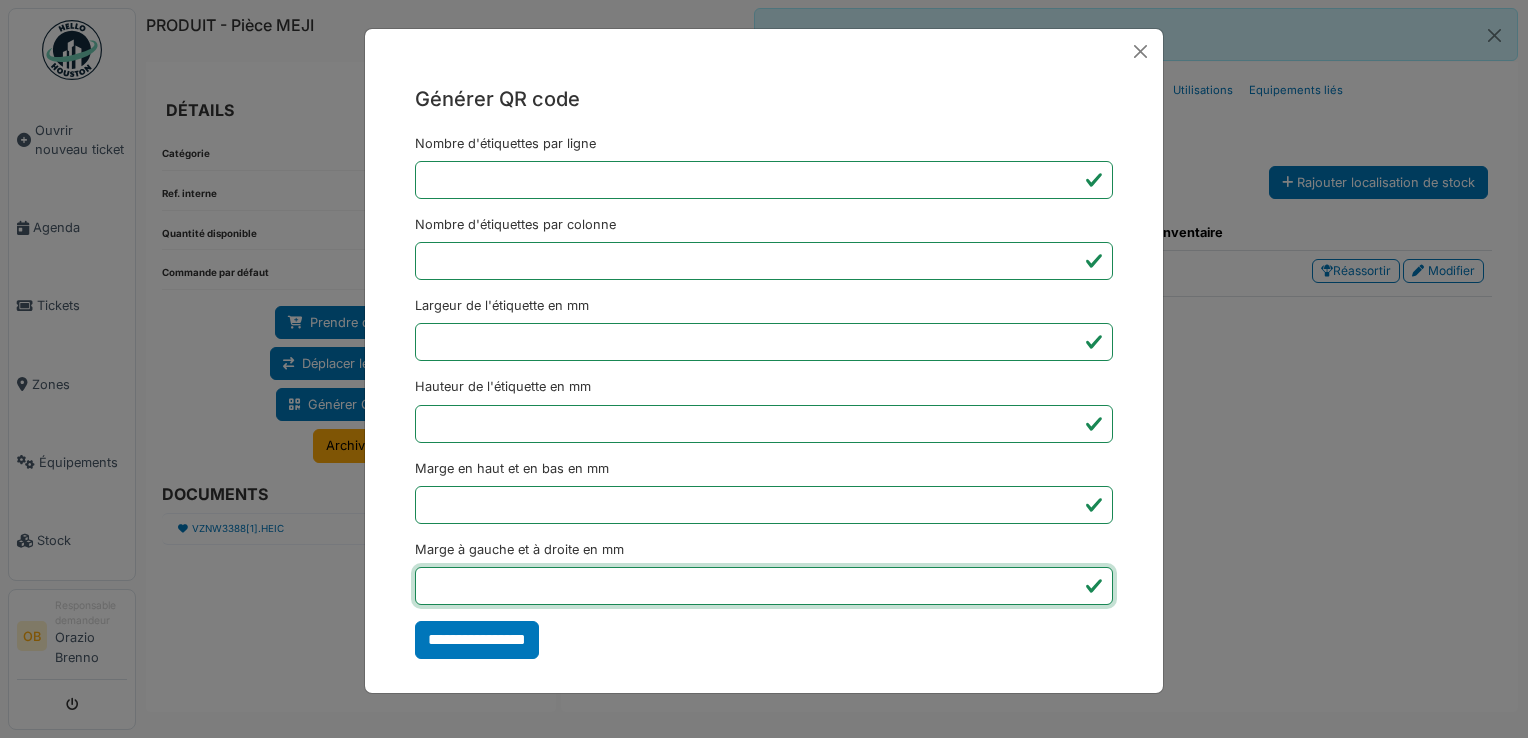 click on "*" at bounding box center [764, 586] 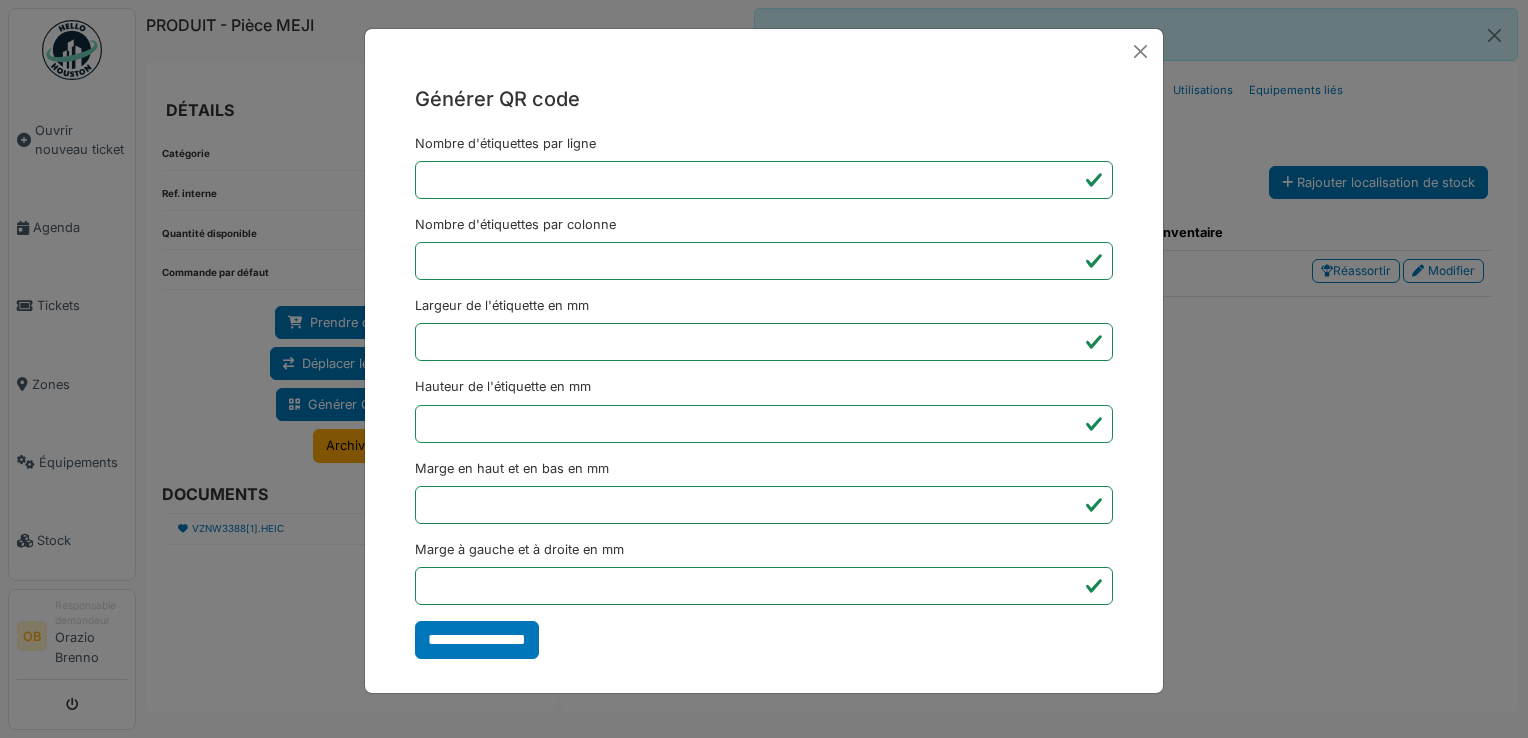 type on "*******" 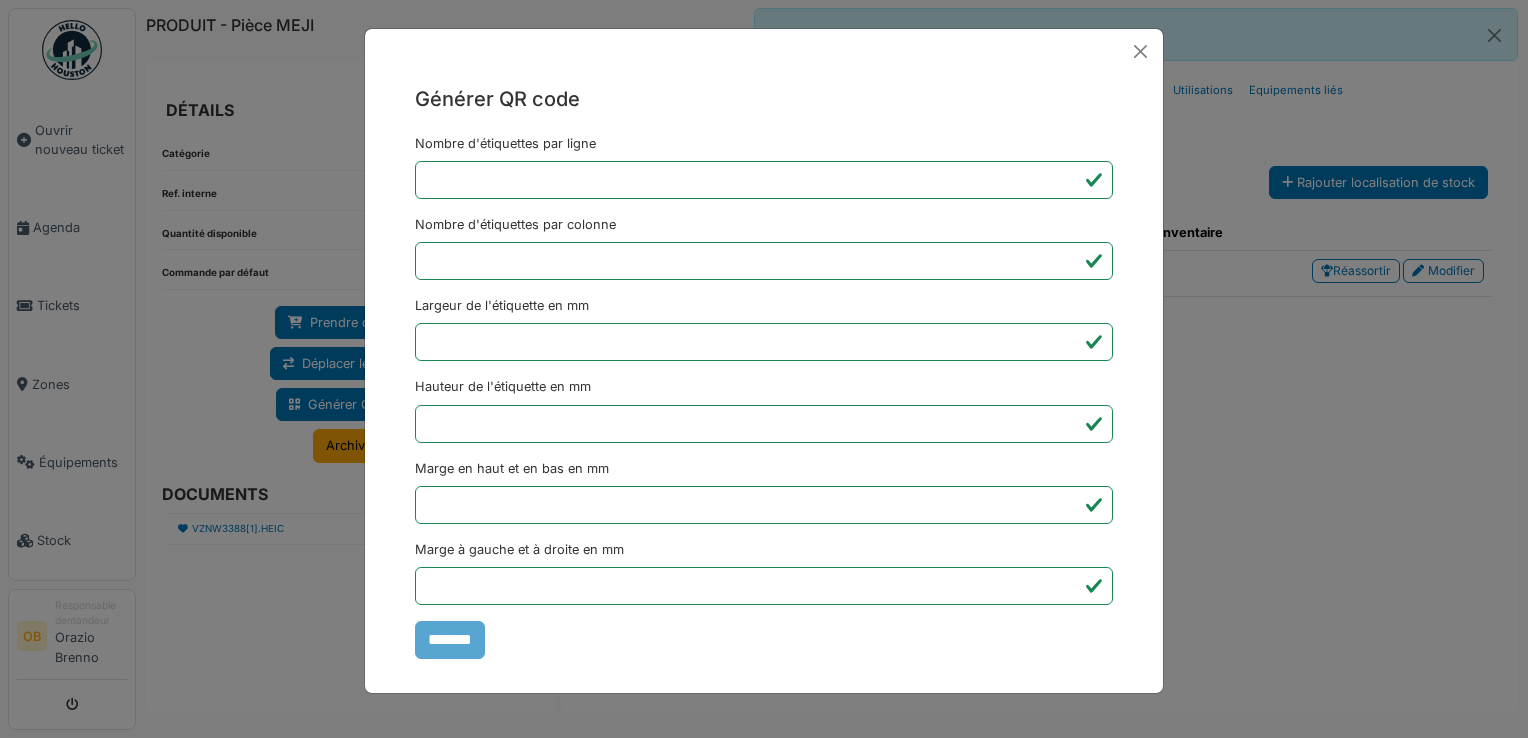click on "Générer QR code
Nombre d'étiquettes par ligne
*
Nombre d'étiquettes par colonne
*
Largeur de l'étiquette en mm
**
Hauteur de l'étiquette en mm
**
Marge en haut et en bas en mm
*
Marge à gauche et à droite en mm
***
*******" at bounding box center (764, 369) 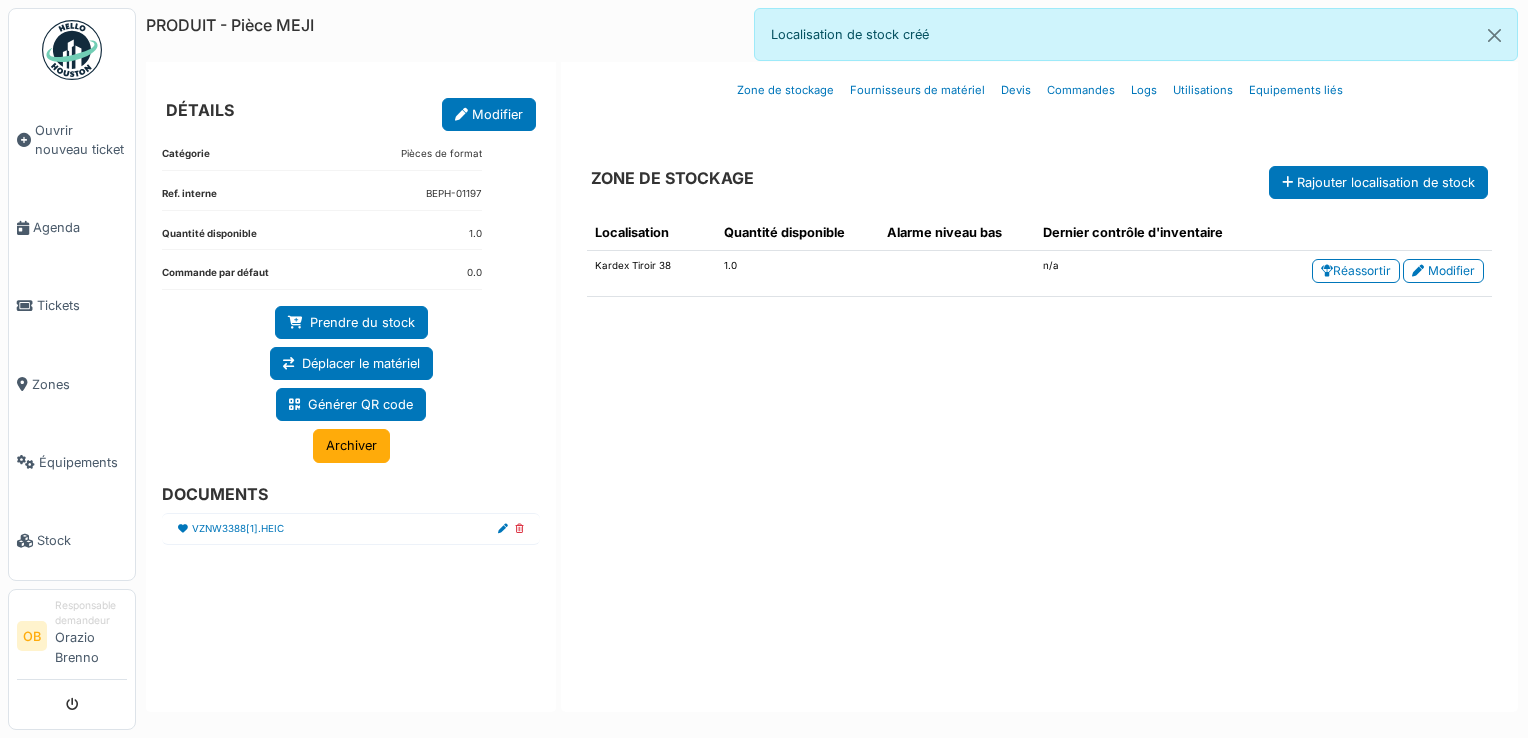 drag, startPoint x: 1200, startPoint y: 16, endPoint x: 927, endPoint y: 486, distance: 543.5338 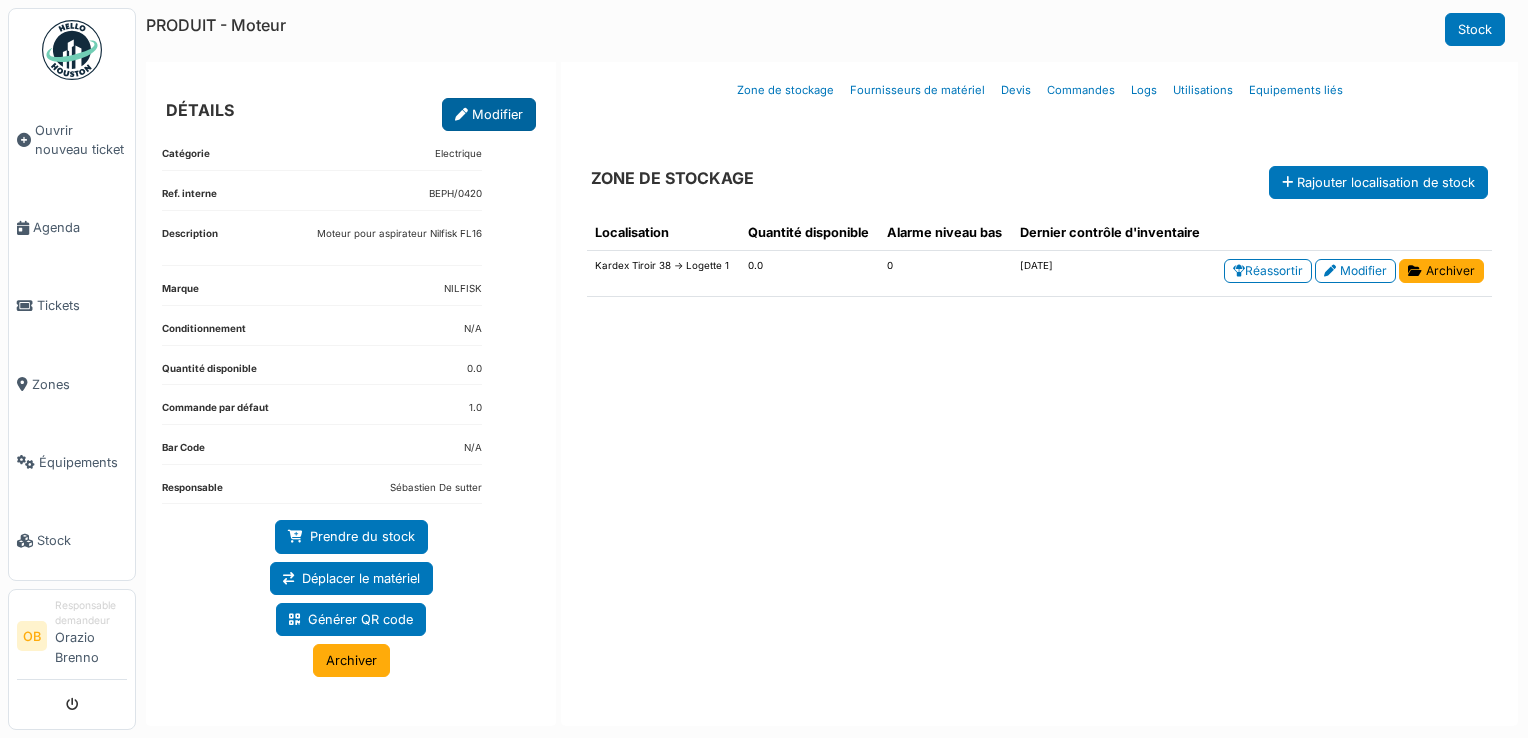 scroll, scrollTop: 0, scrollLeft: 0, axis: both 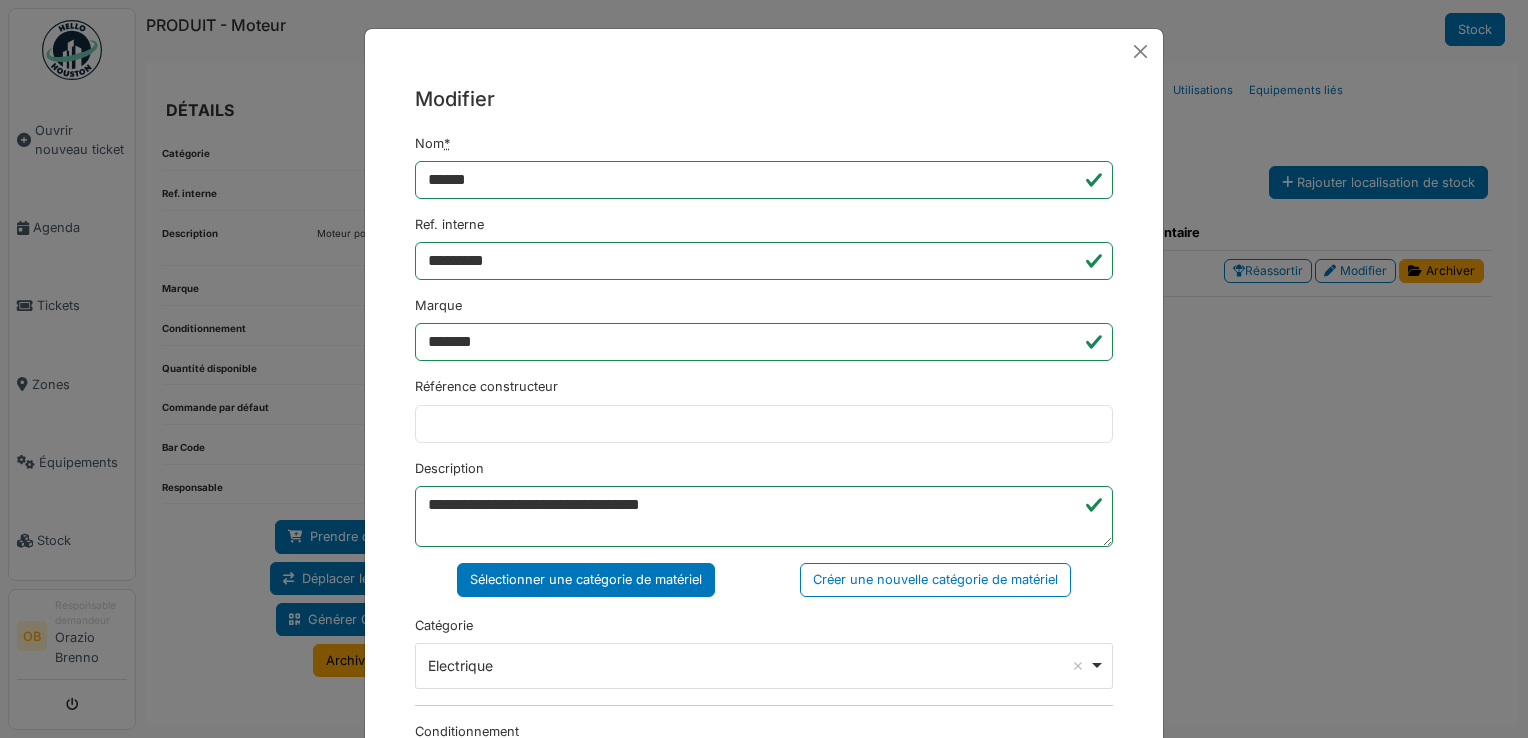 click on "**********" at bounding box center (764, 503) 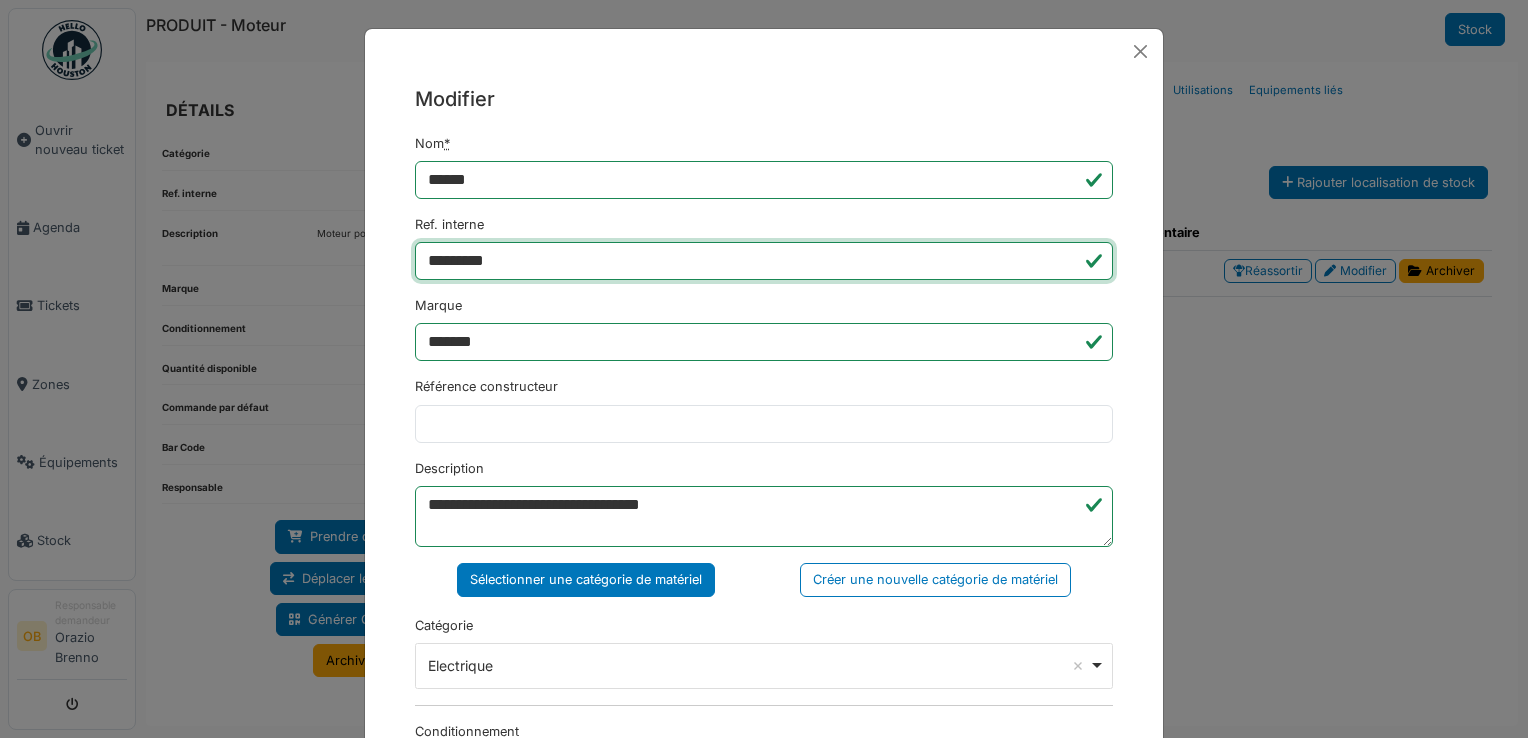 drag, startPoint x: 515, startPoint y: 258, endPoint x: 304, endPoint y: 251, distance: 211.11609 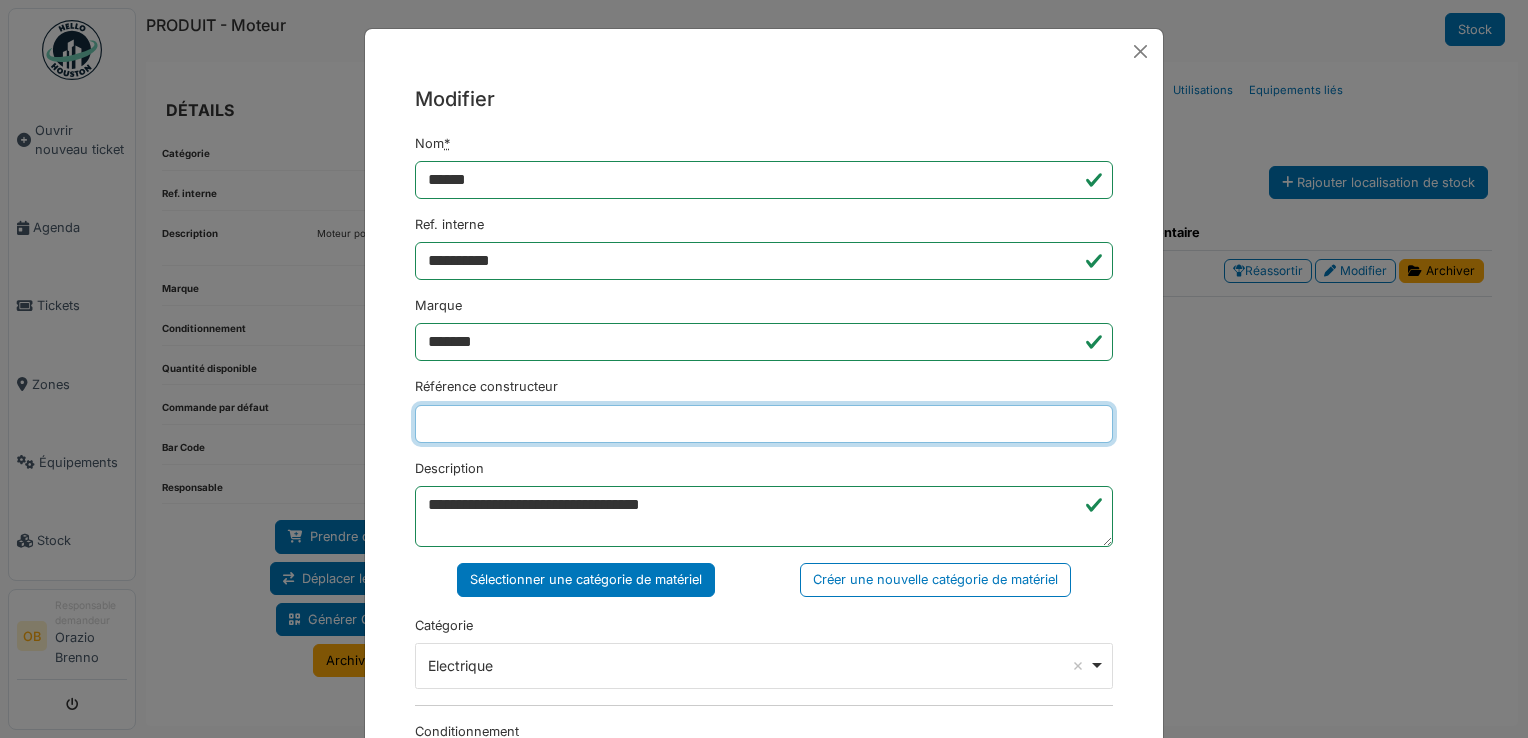 click on "Référence constructeur" at bounding box center [764, 424] 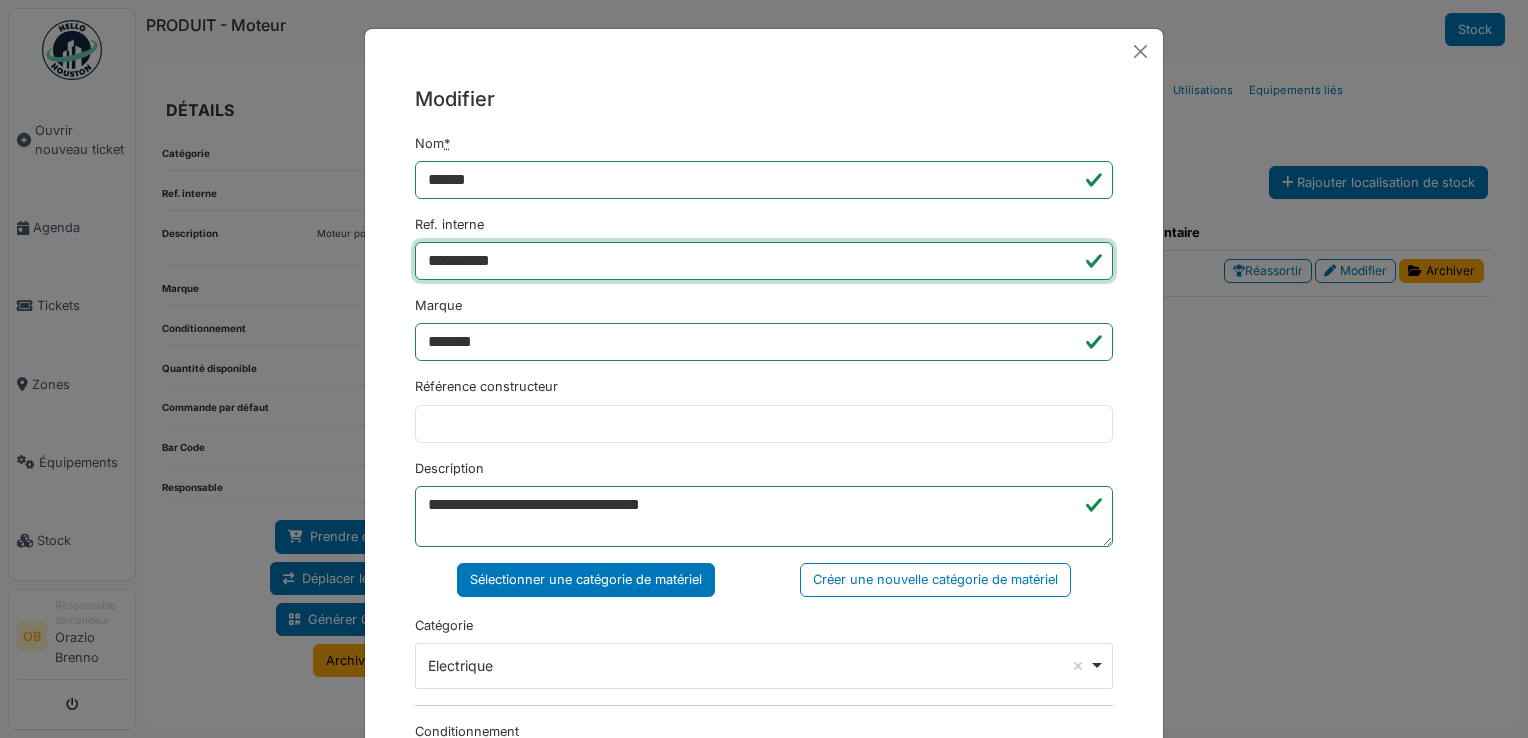 click on "**********" at bounding box center (764, 261) 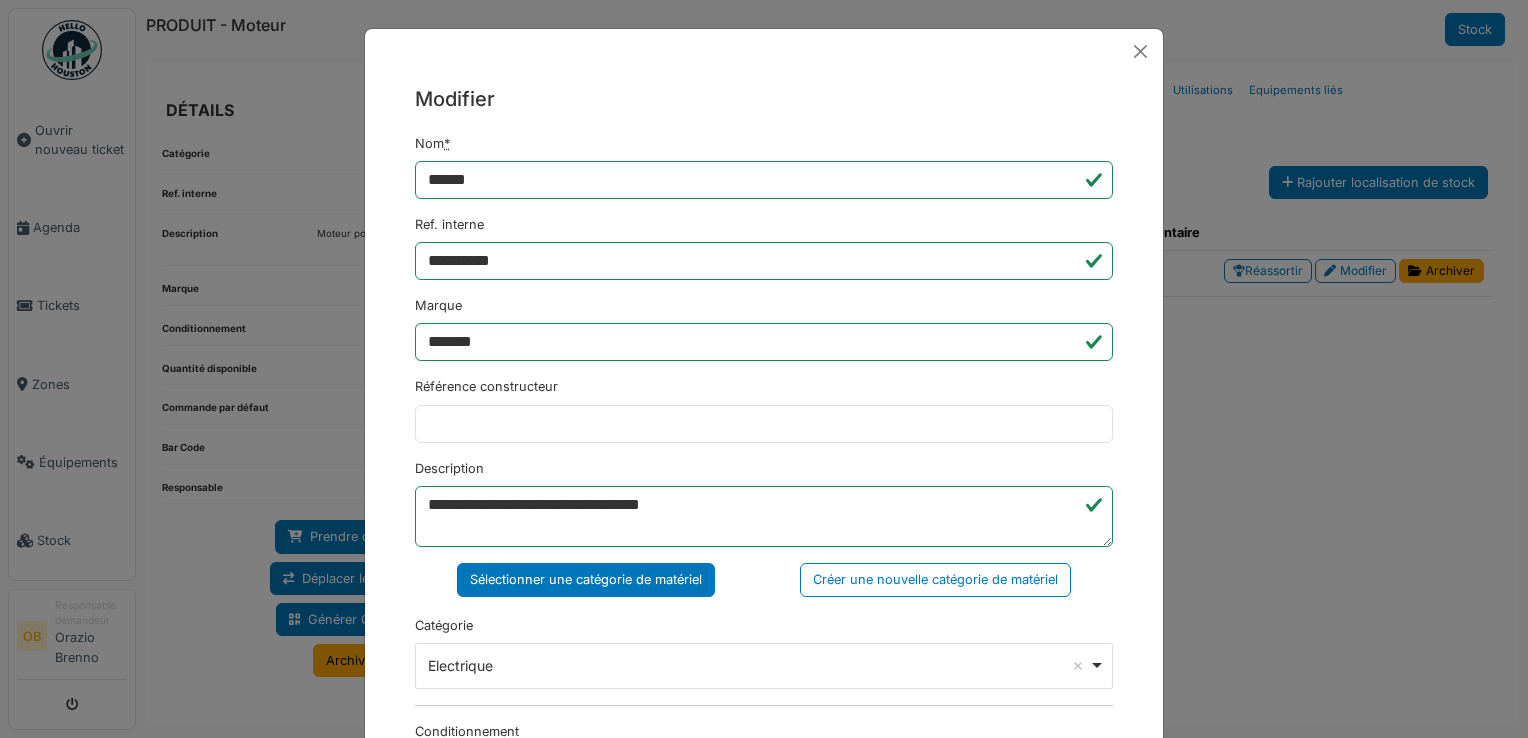 click on "**********" at bounding box center (764, 708) 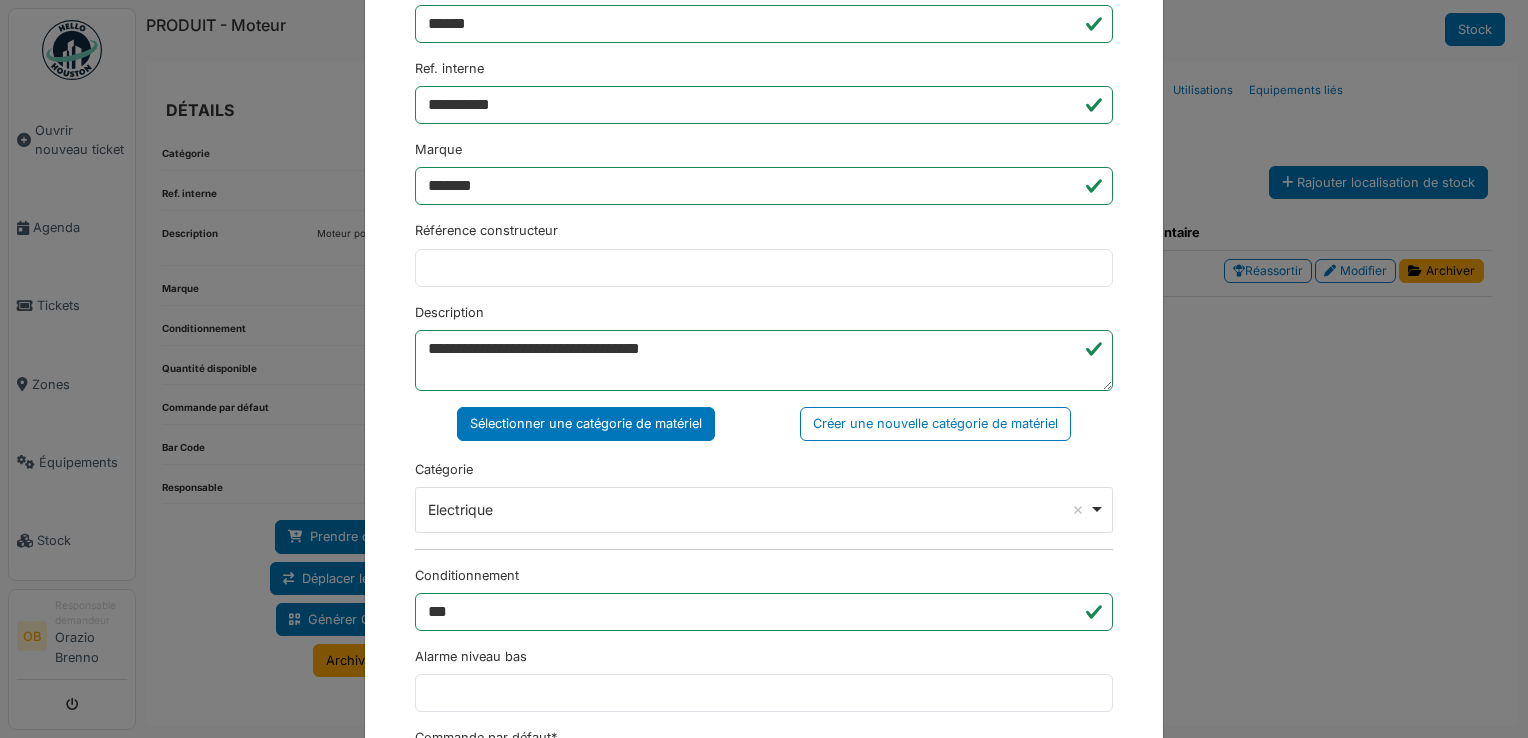 scroll, scrollTop: 116, scrollLeft: 0, axis: vertical 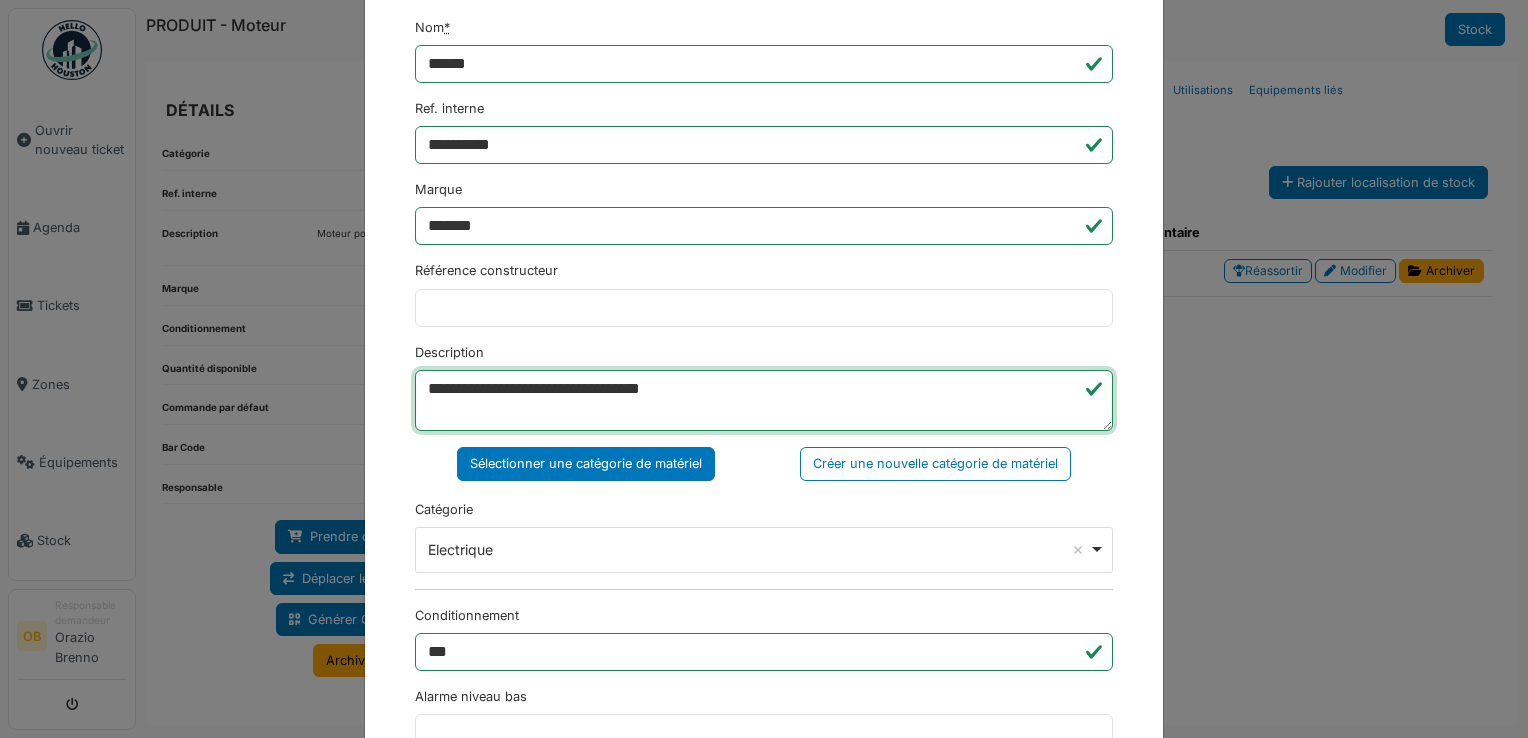 drag, startPoint x: 713, startPoint y: 386, endPoint x: 78, endPoint y: 432, distance: 636.66394 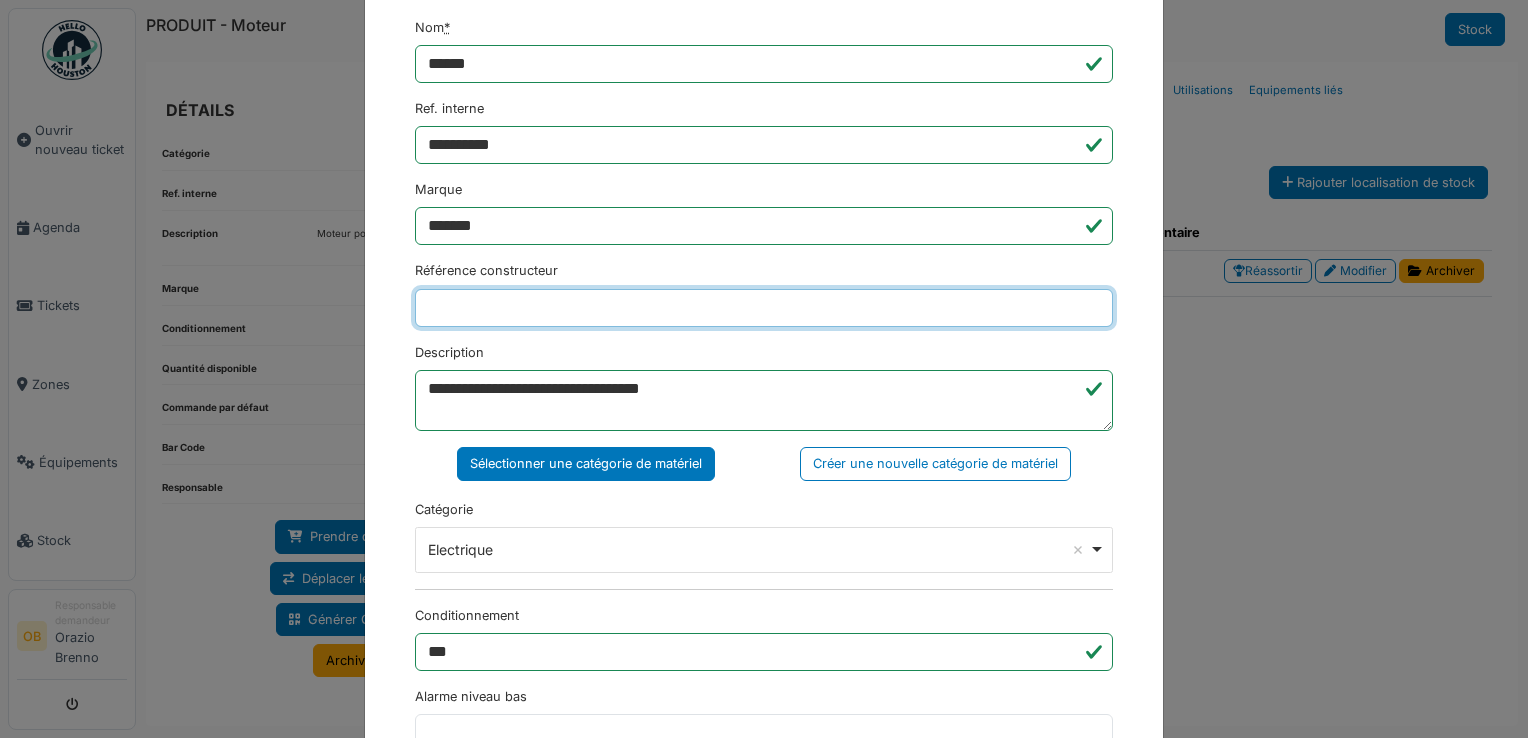 click on "Référence constructeur" at bounding box center (764, 308) 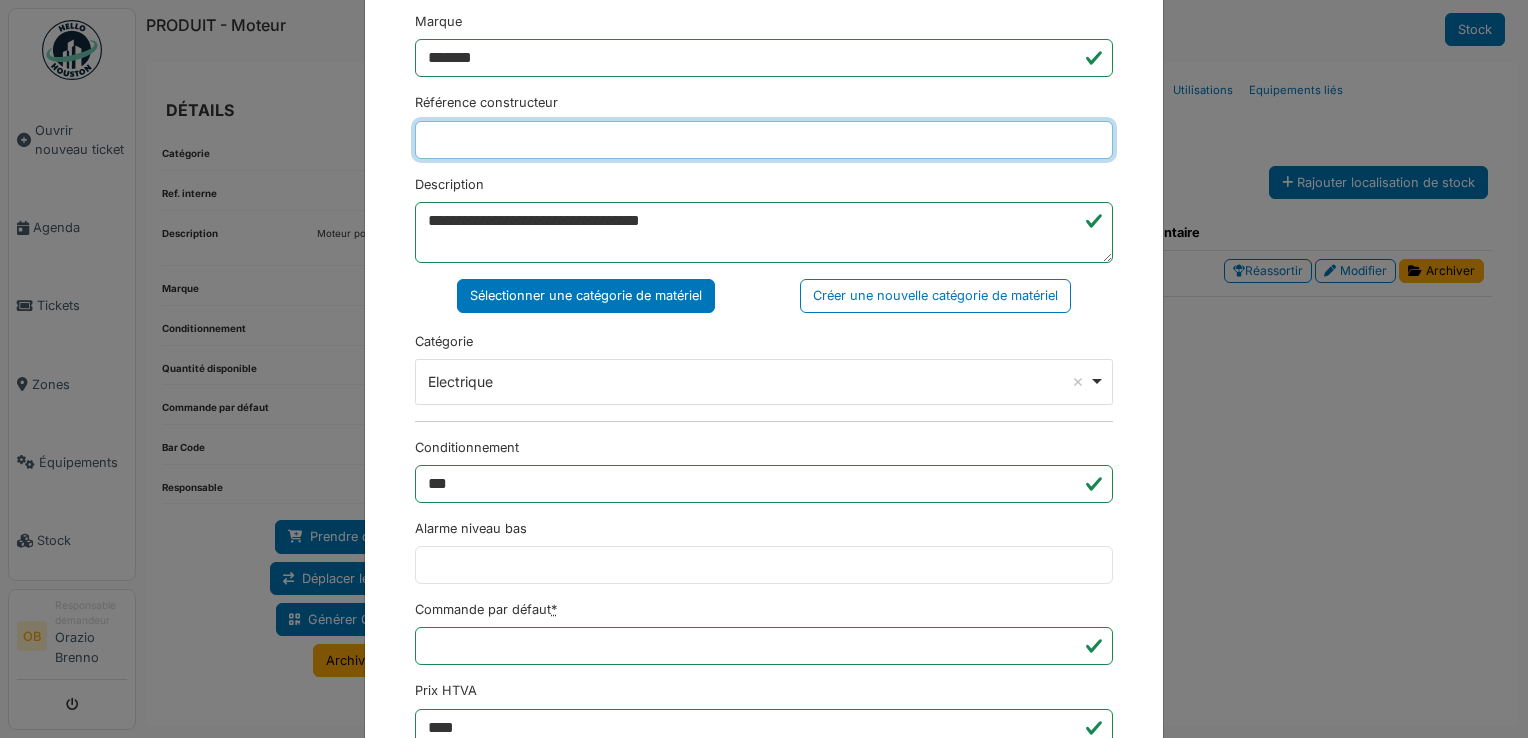 scroll, scrollTop: 650, scrollLeft: 0, axis: vertical 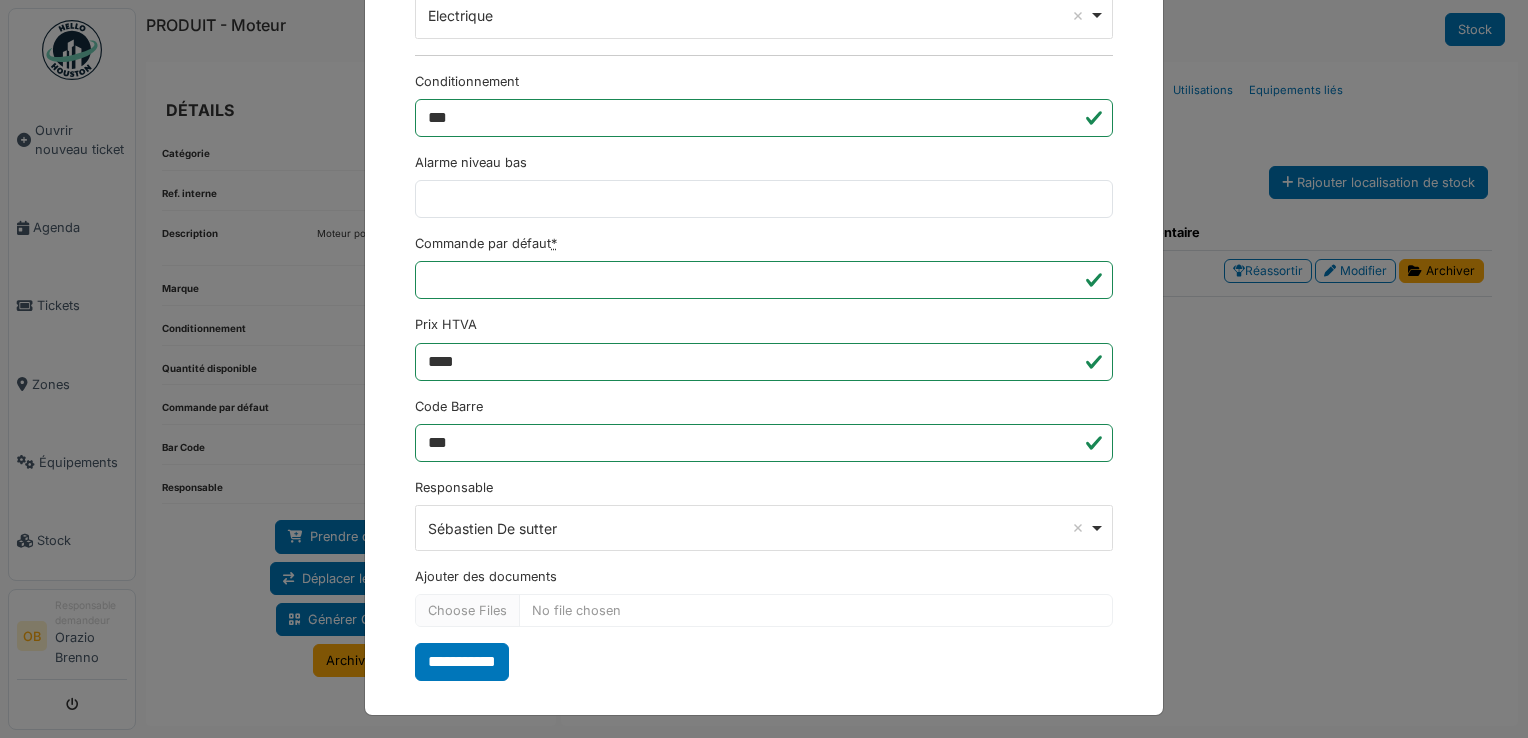 click on "**********" at bounding box center (764, 58) 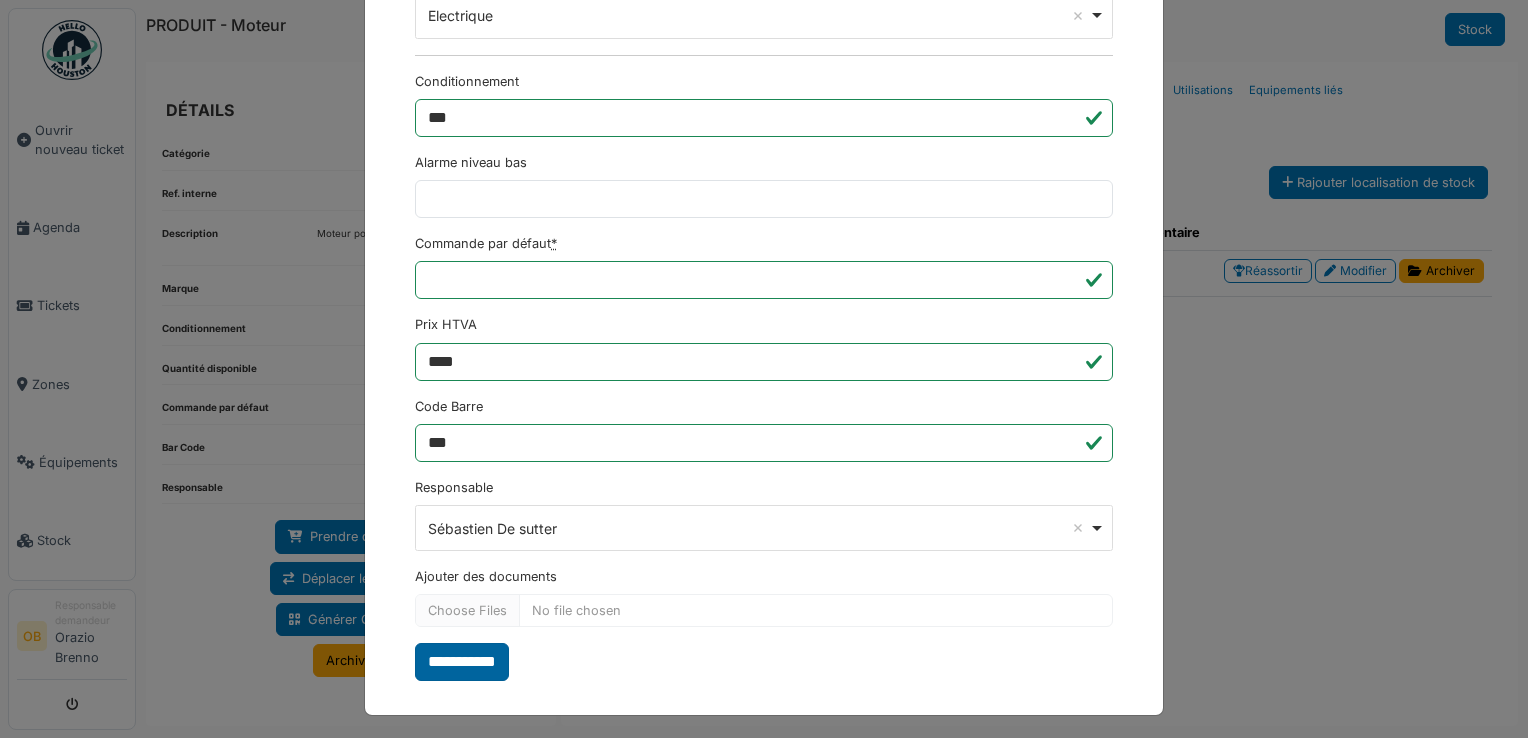 click on "**********" at bounding box center (462, 662) 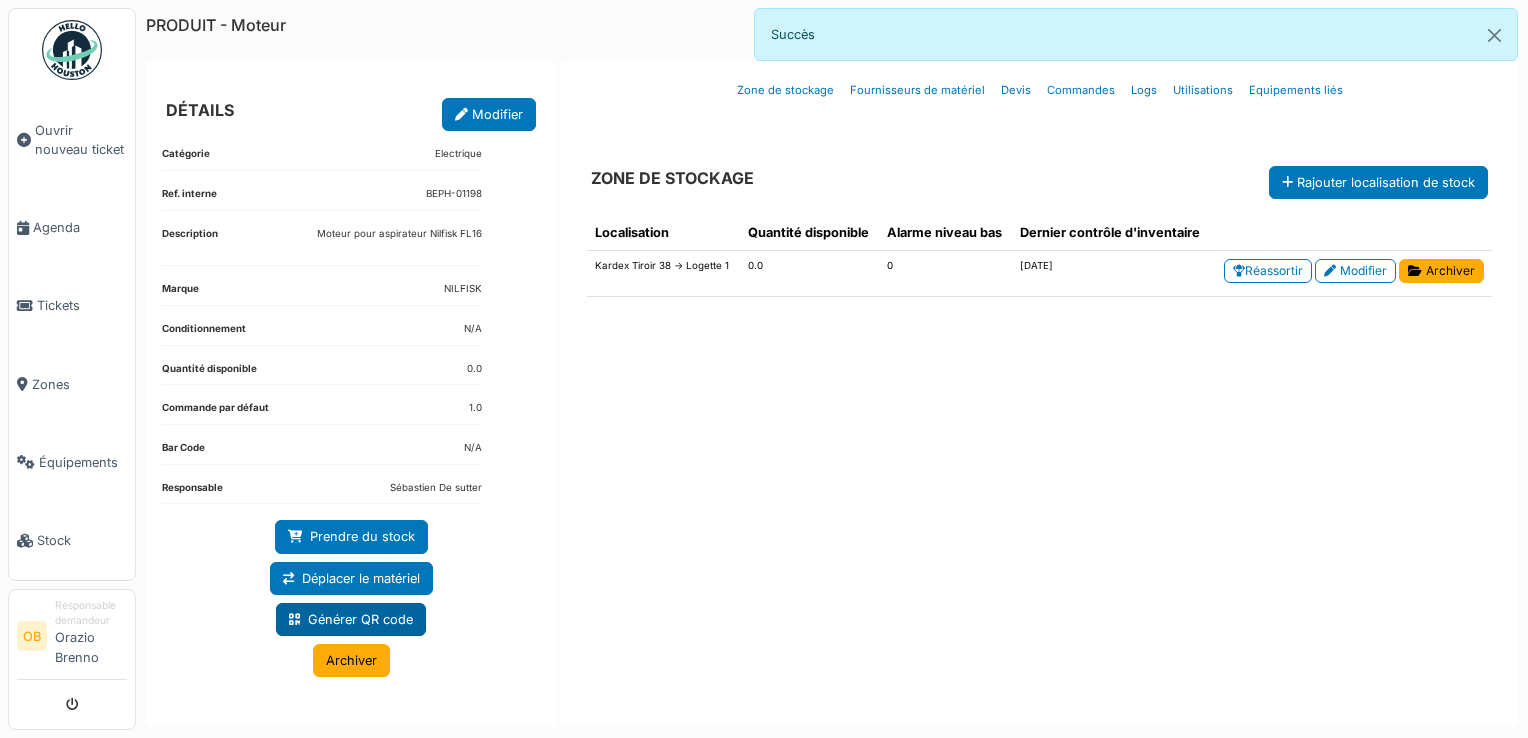 click on "Générer QR code" at bounding box center [351, 619] 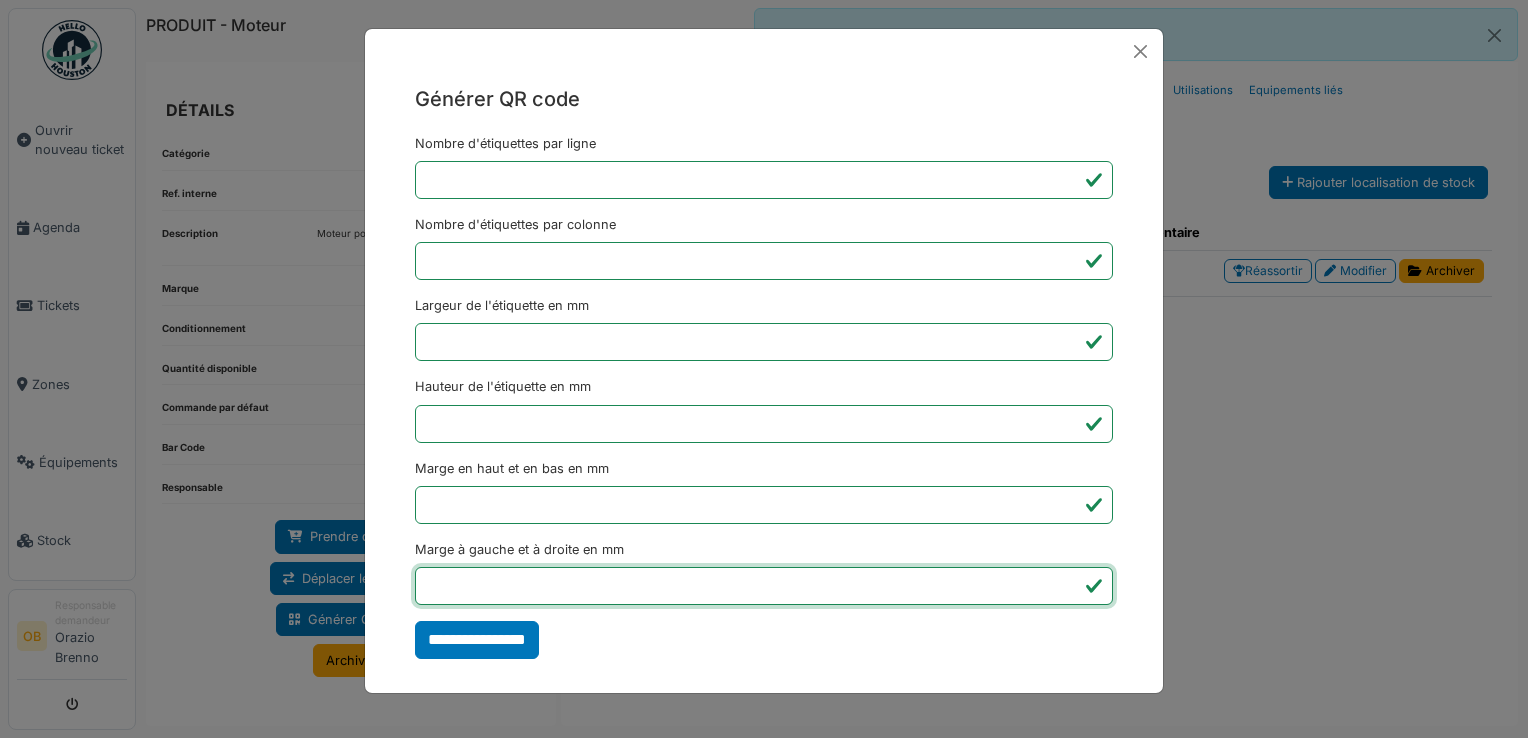 click on "*" at bounding box center (764, 586) 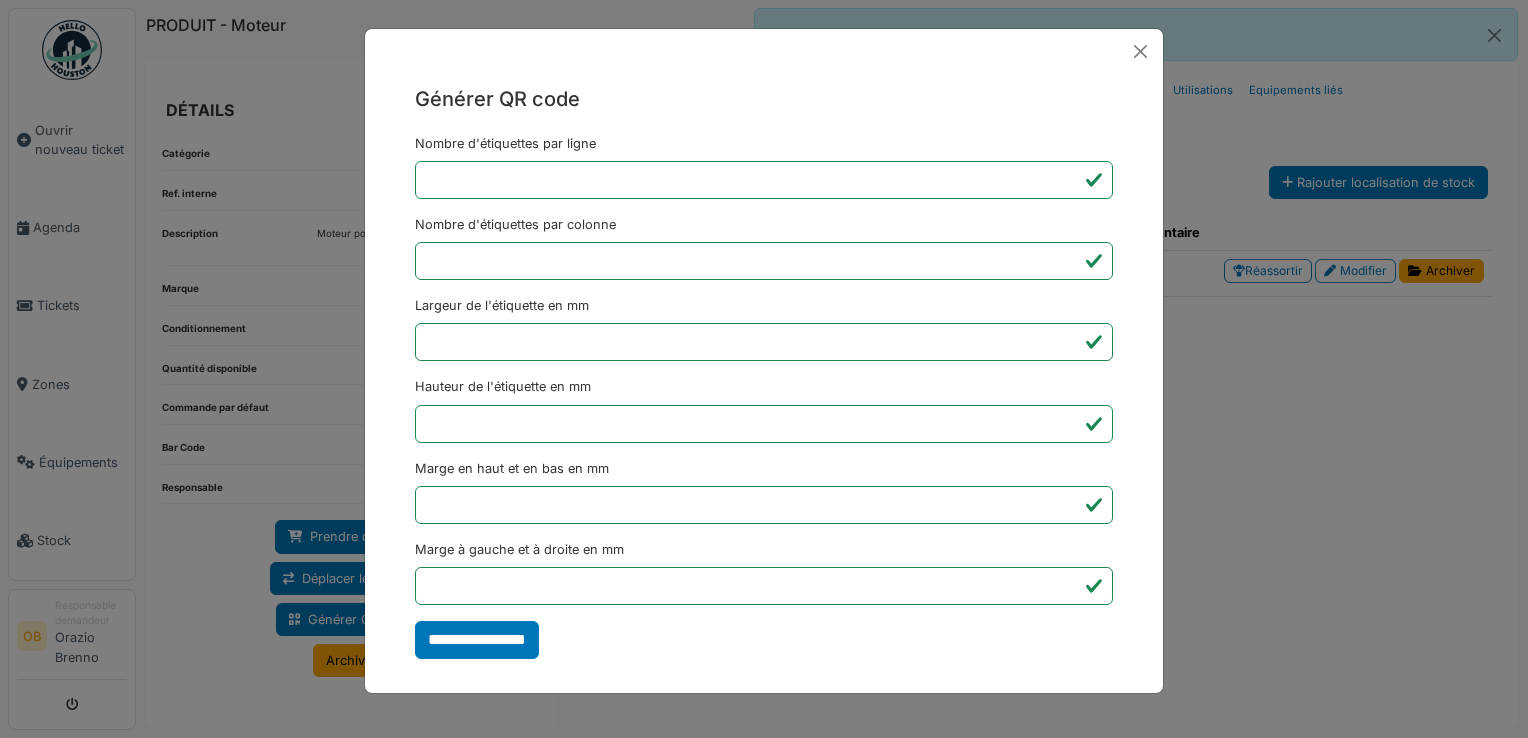 type on "*******" 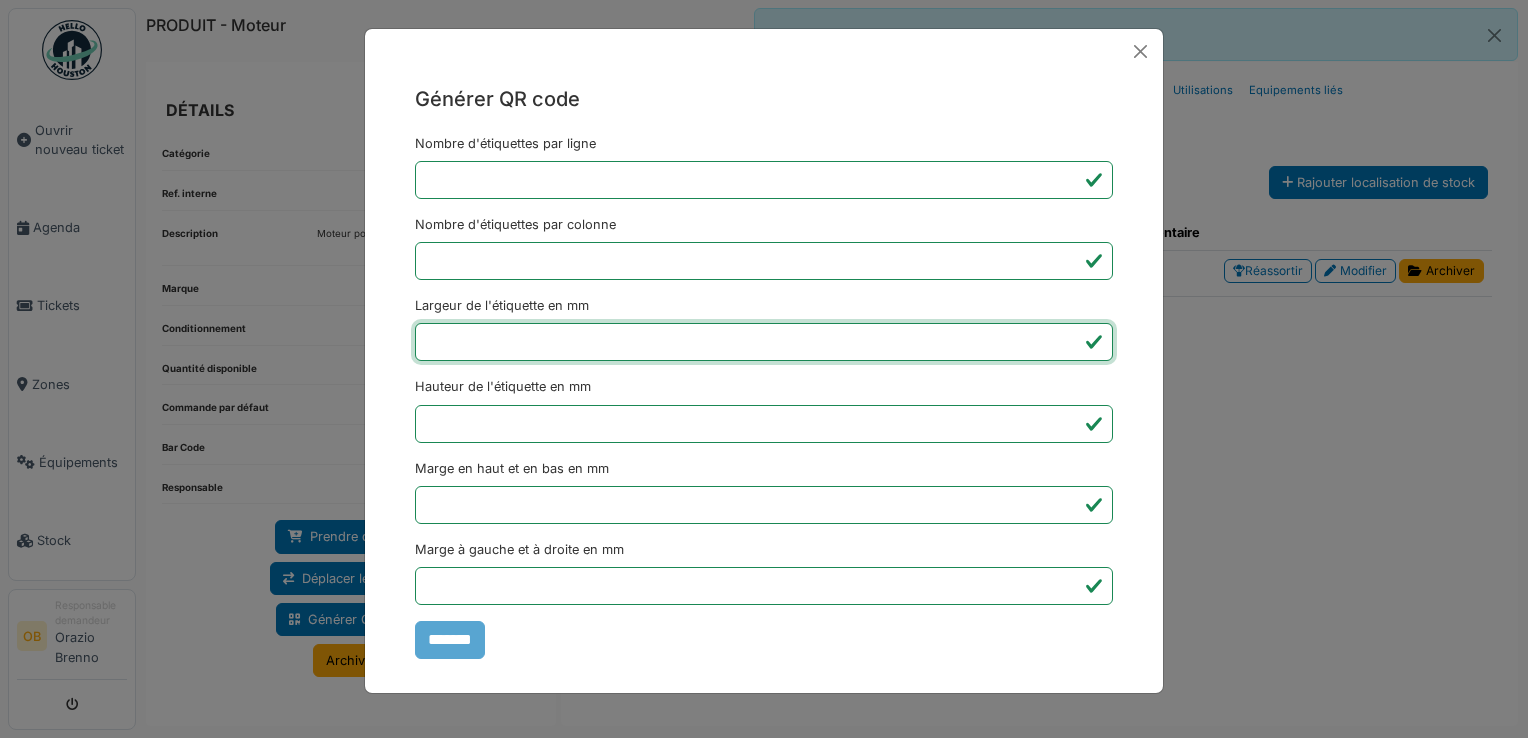 click on "Générer QR code
Nombre d'étiquettes par ligne
*
Nombre d'étiquettes par colonne
*
Largeur de l'étiquette en mm
**
Hauteur de l'étiquette en mm
**
Marge en haut et en bas en mm
*
Marge à gauche et à droite en mm
***
*******" at bounding box center [764, 369] 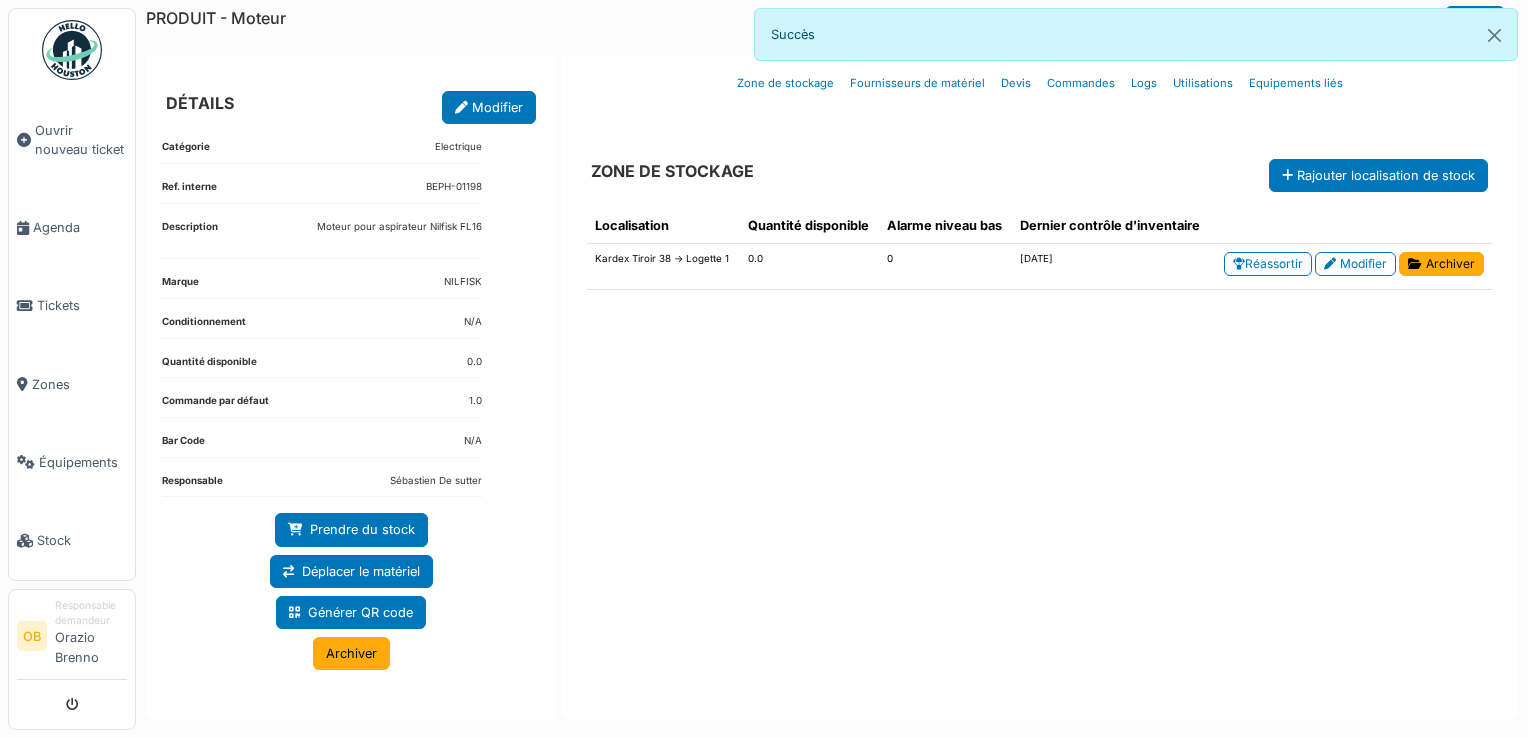 scroll, scrollTop: 8, scrollLeft: 0, axis: vertical 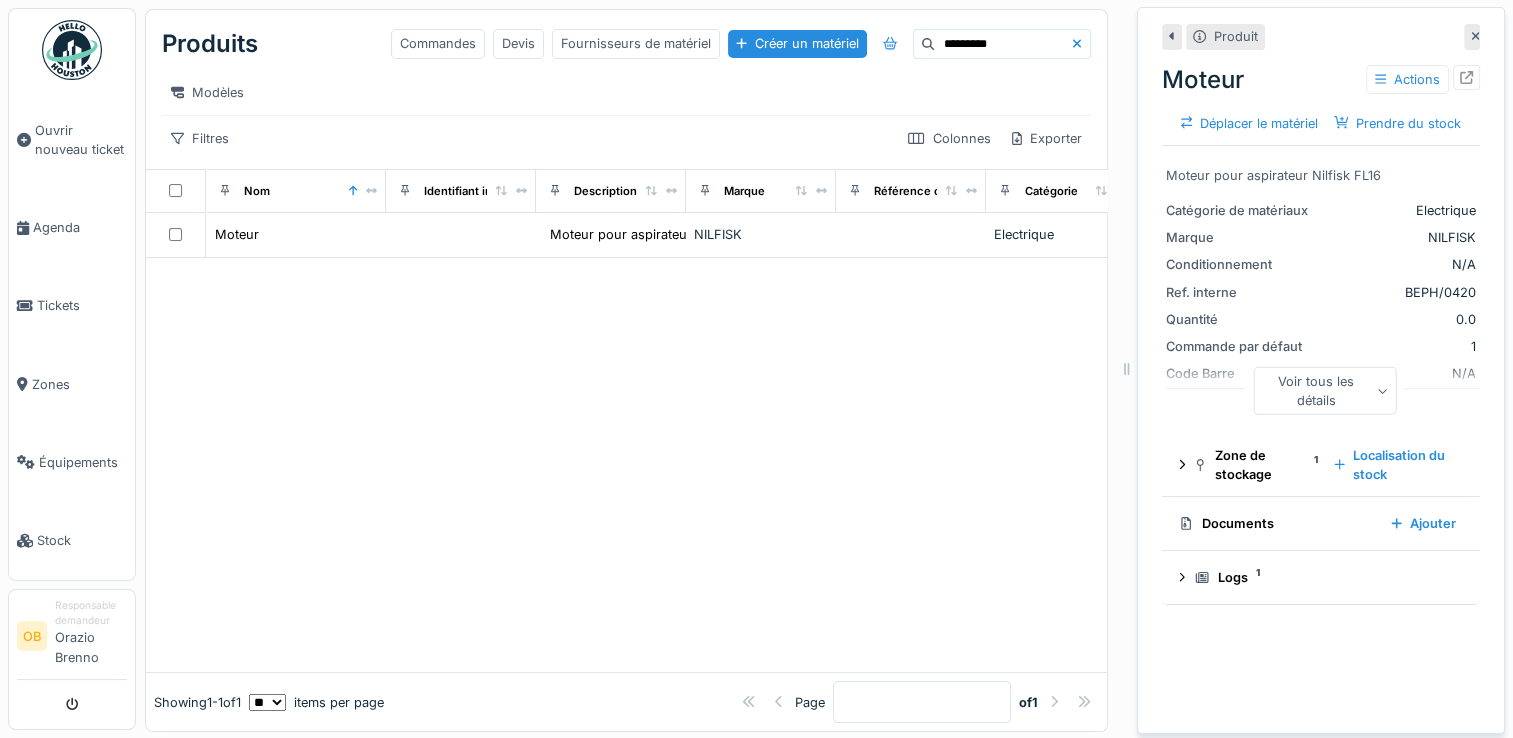 click on "*********" at bounding box center [1003, 44] 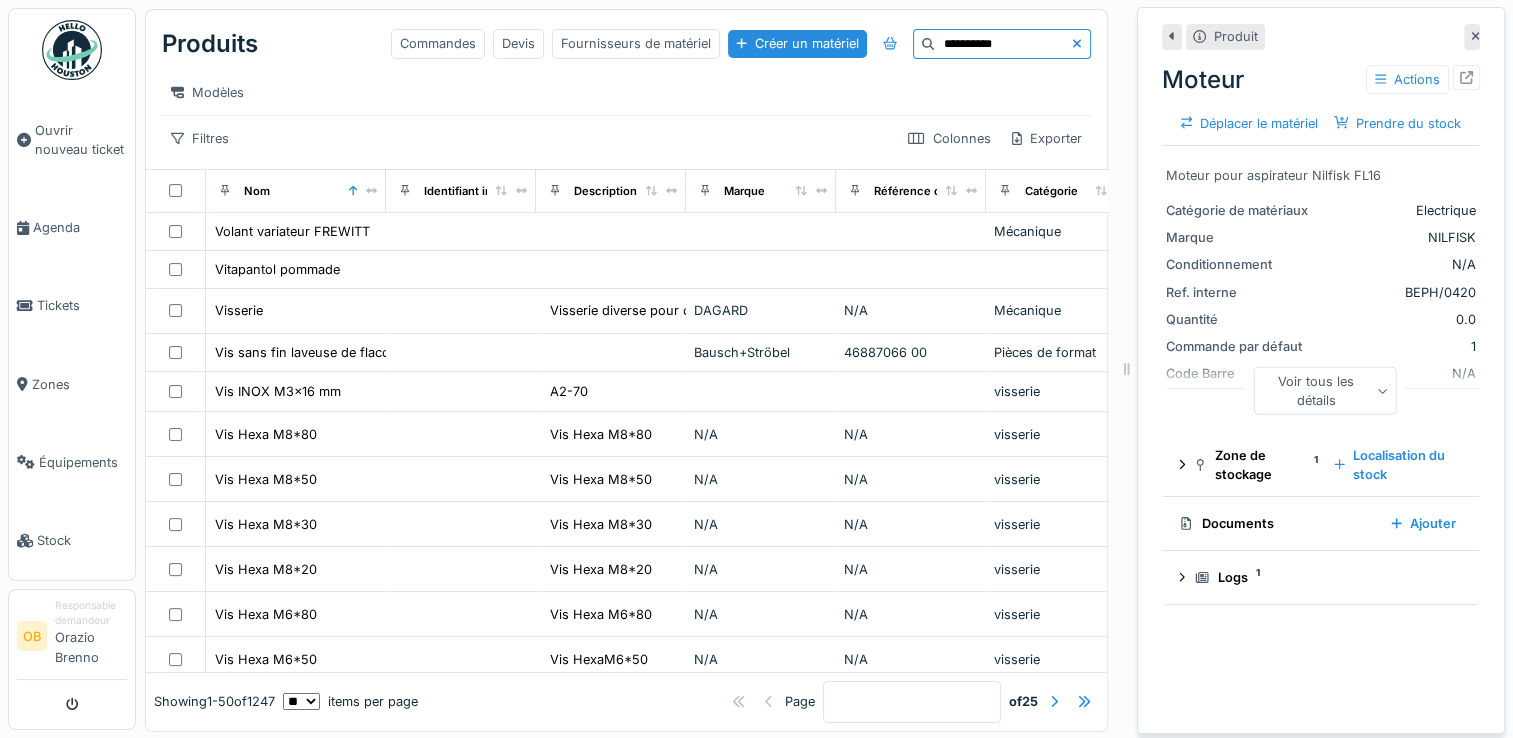 type on "**********" 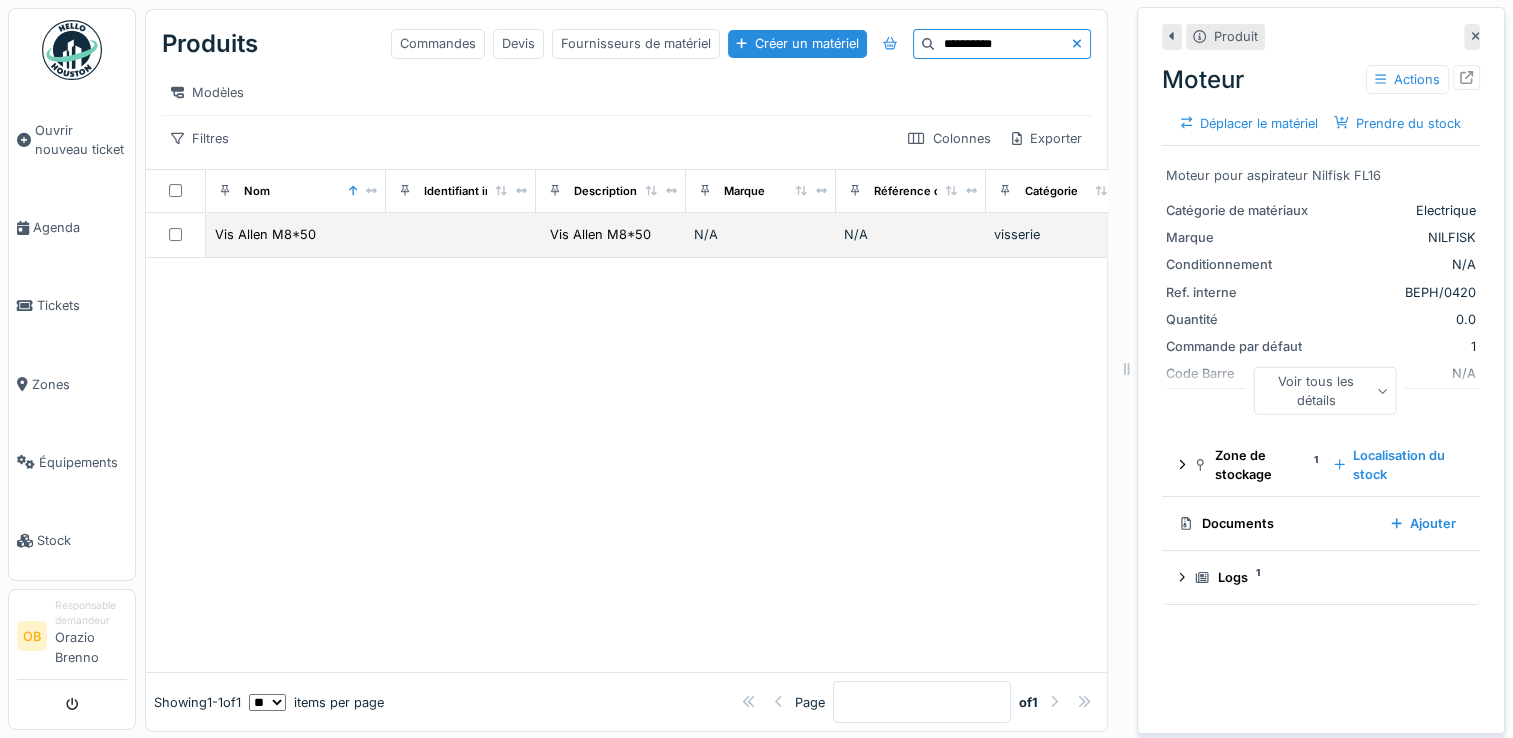 click at bounding box center [461, 235] 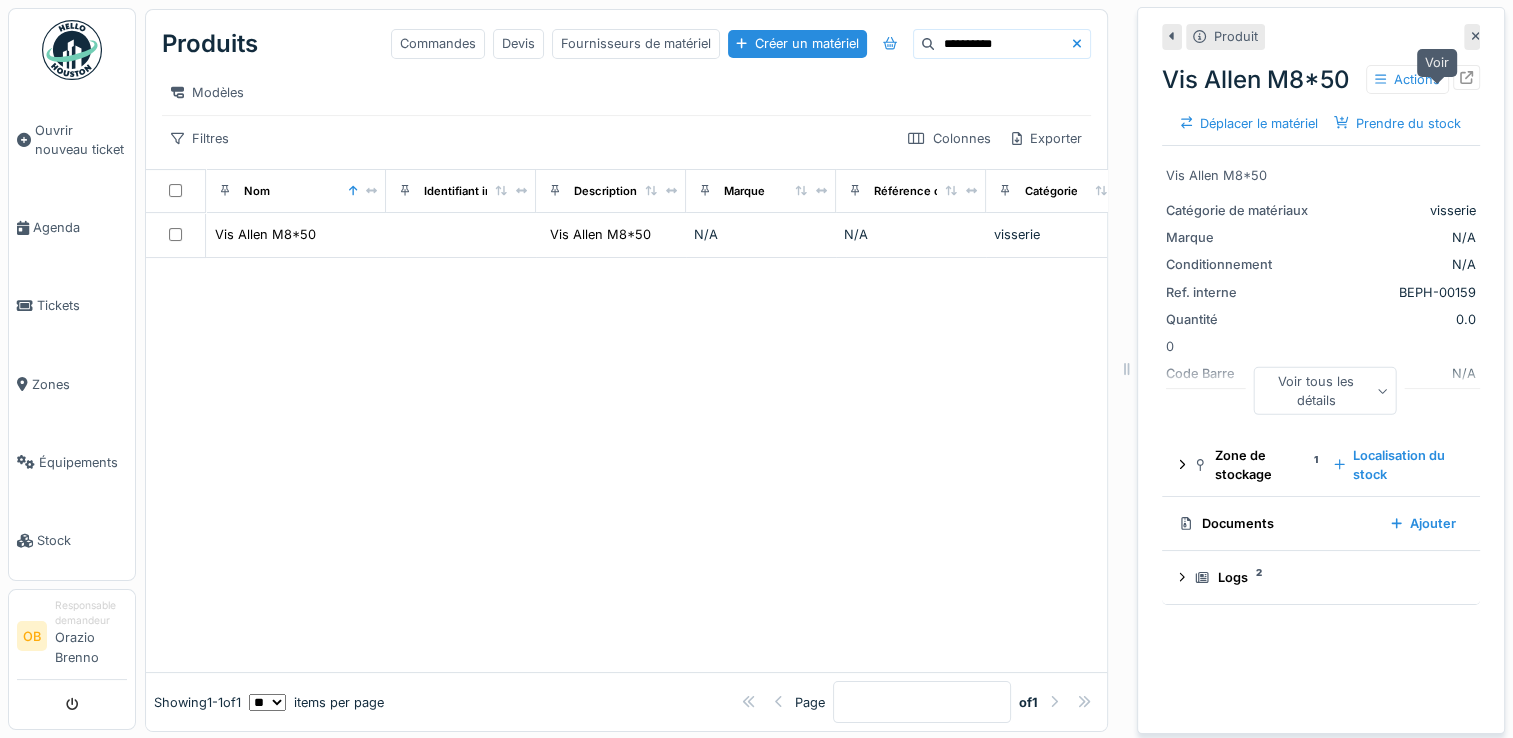 click 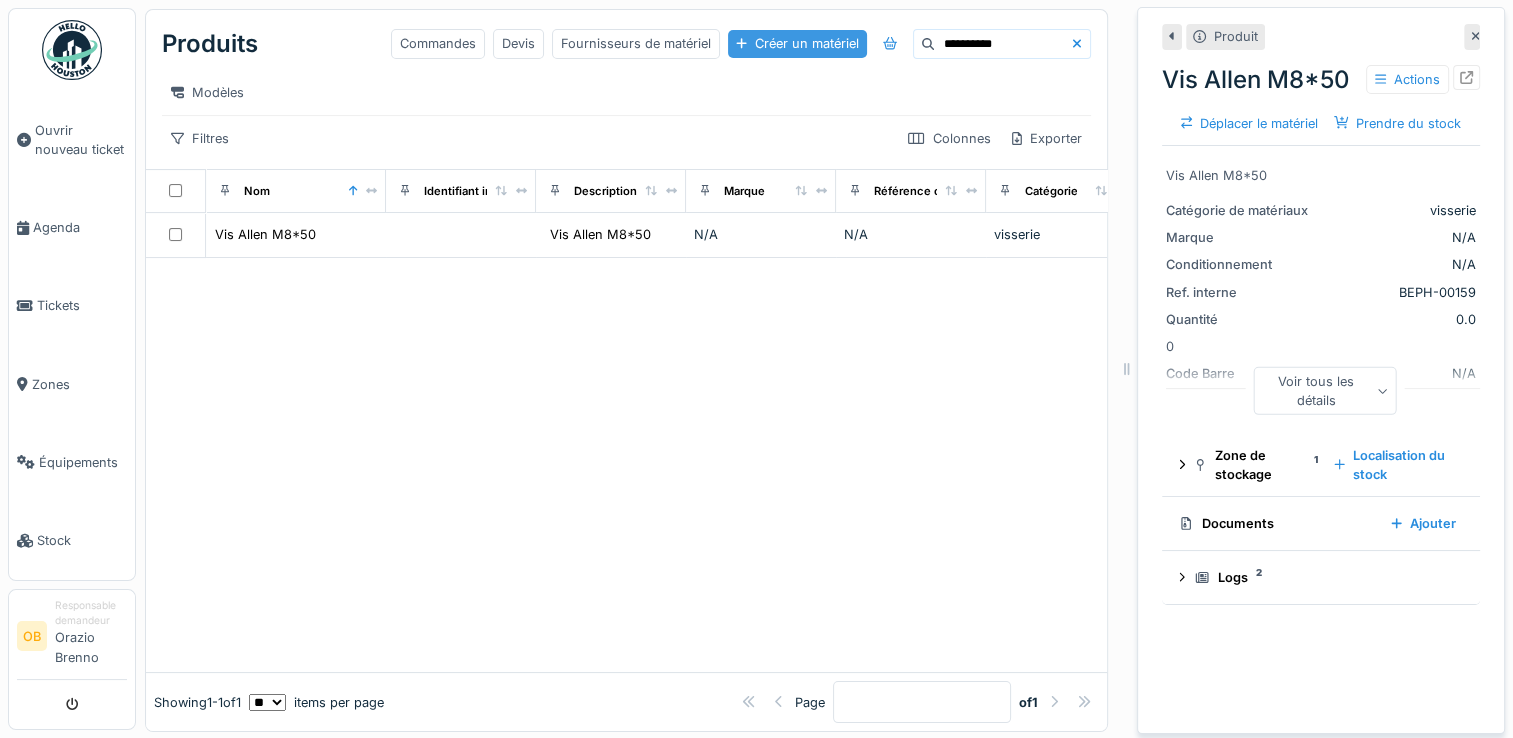 click on "Créer un matériel" at bounding box center [797, 43] 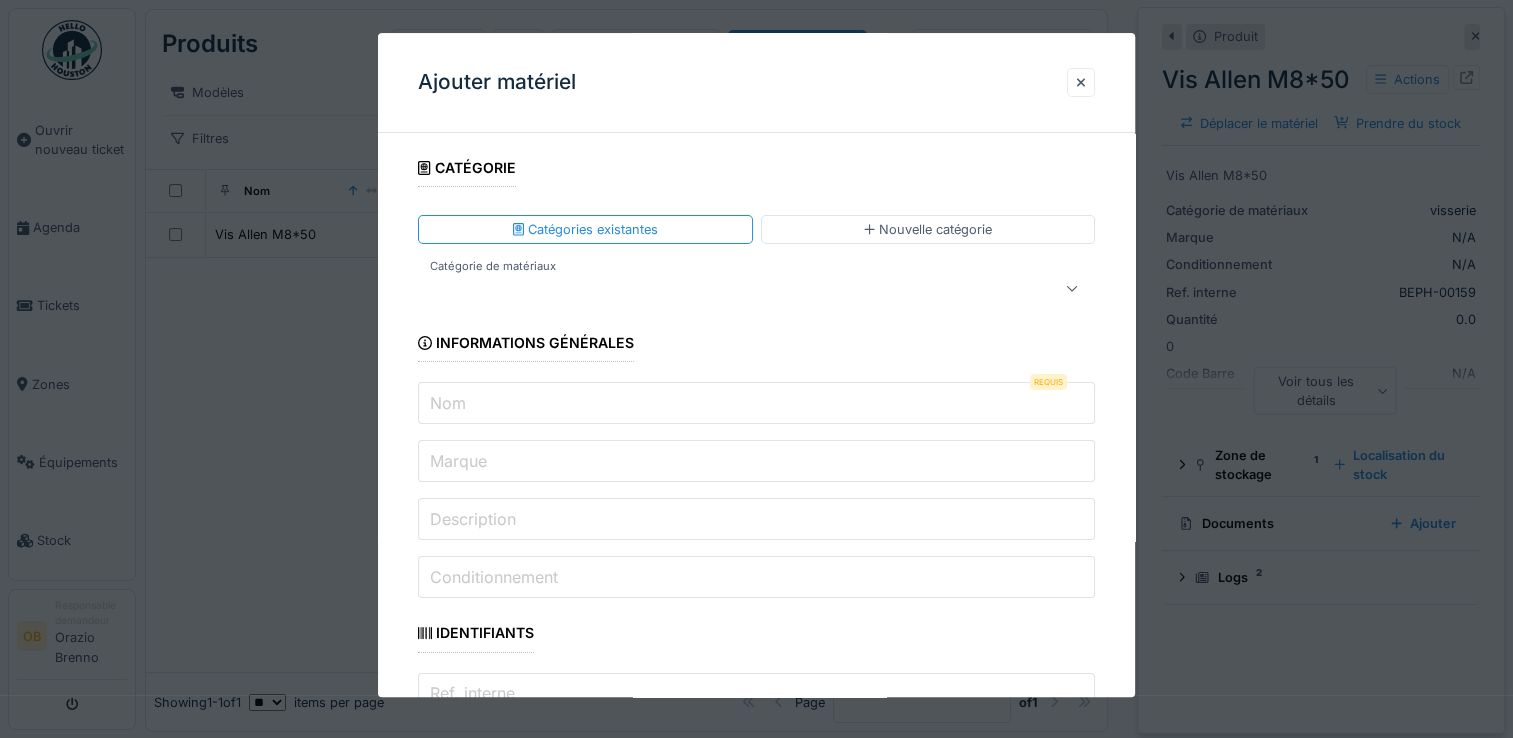 click on "Nom" at bounding box center (756, 404) 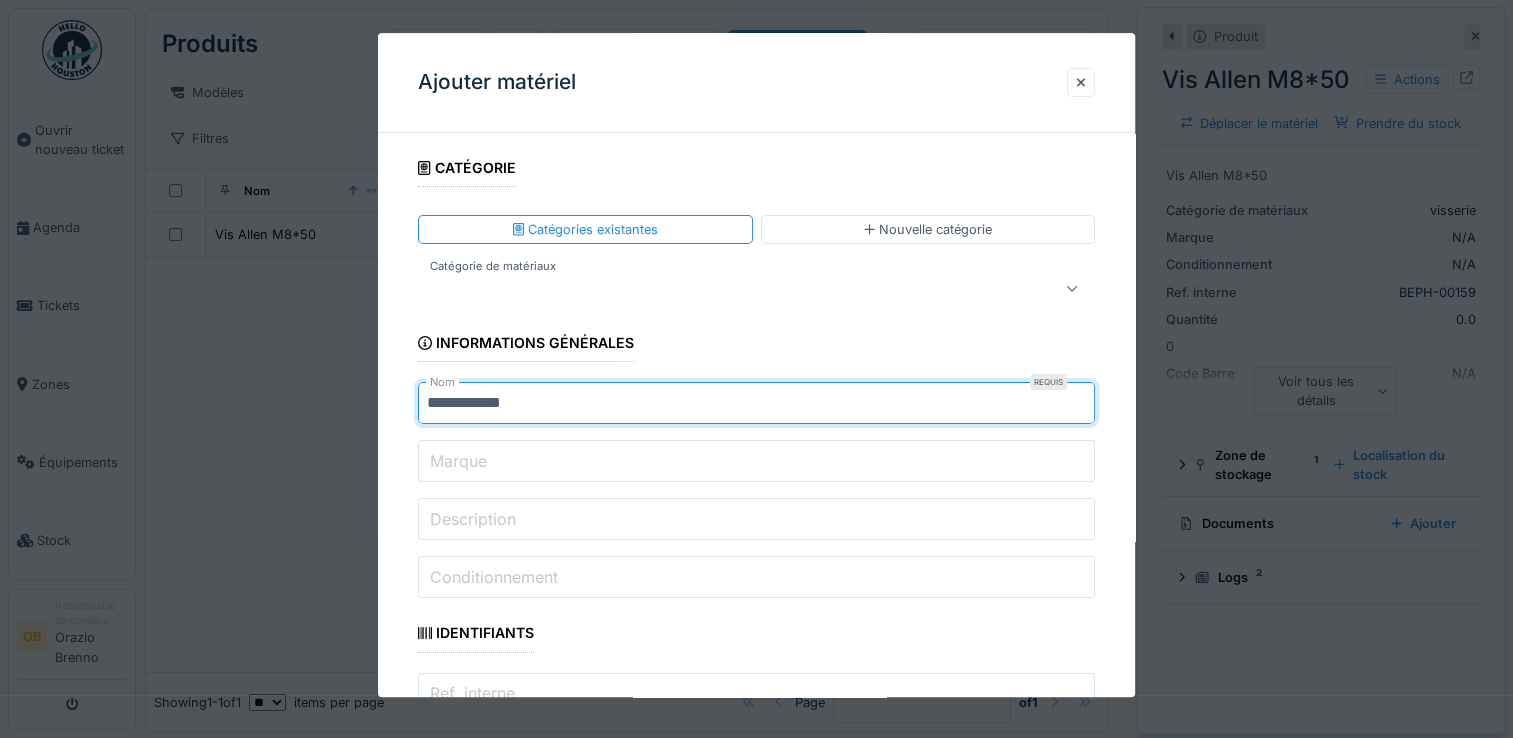 type on "**********" 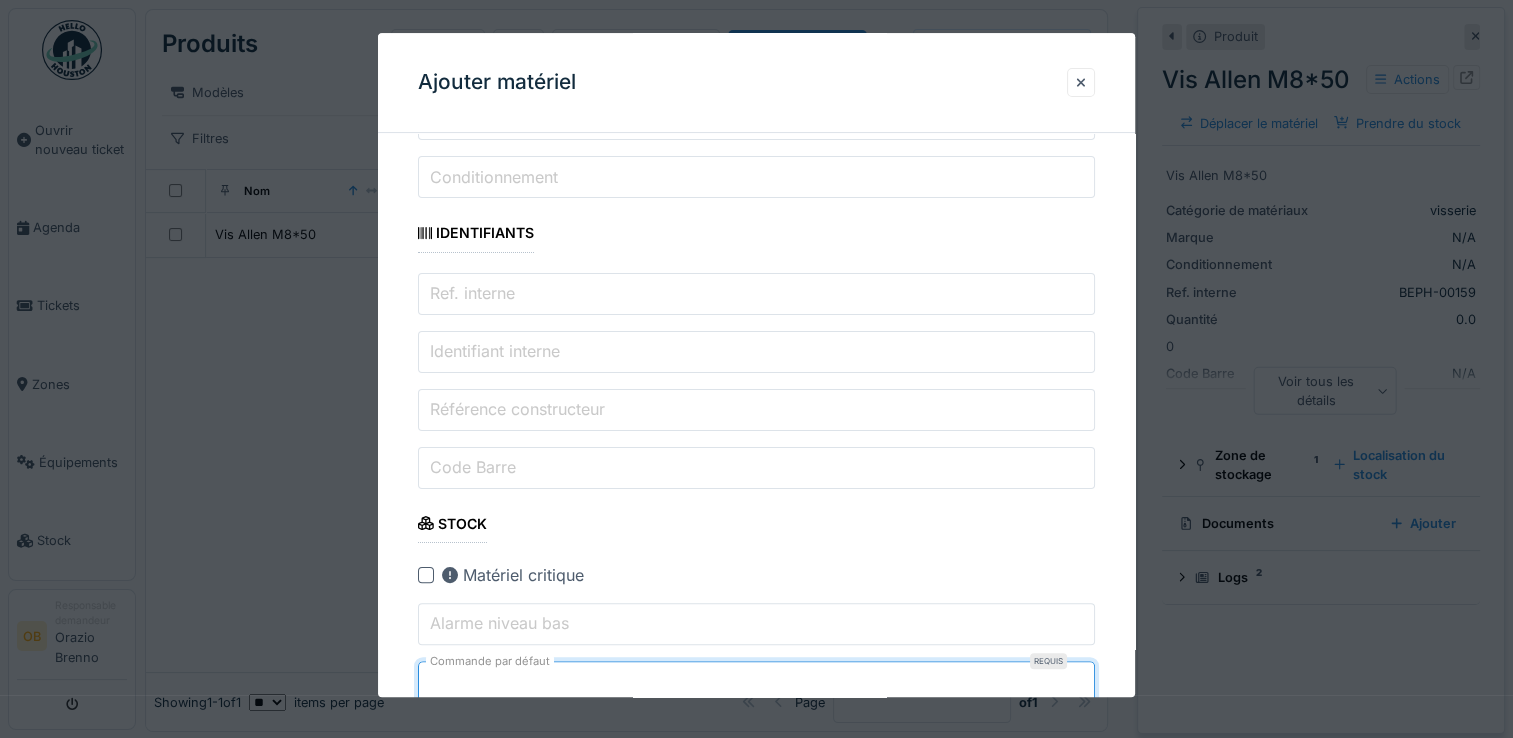 type on "*" 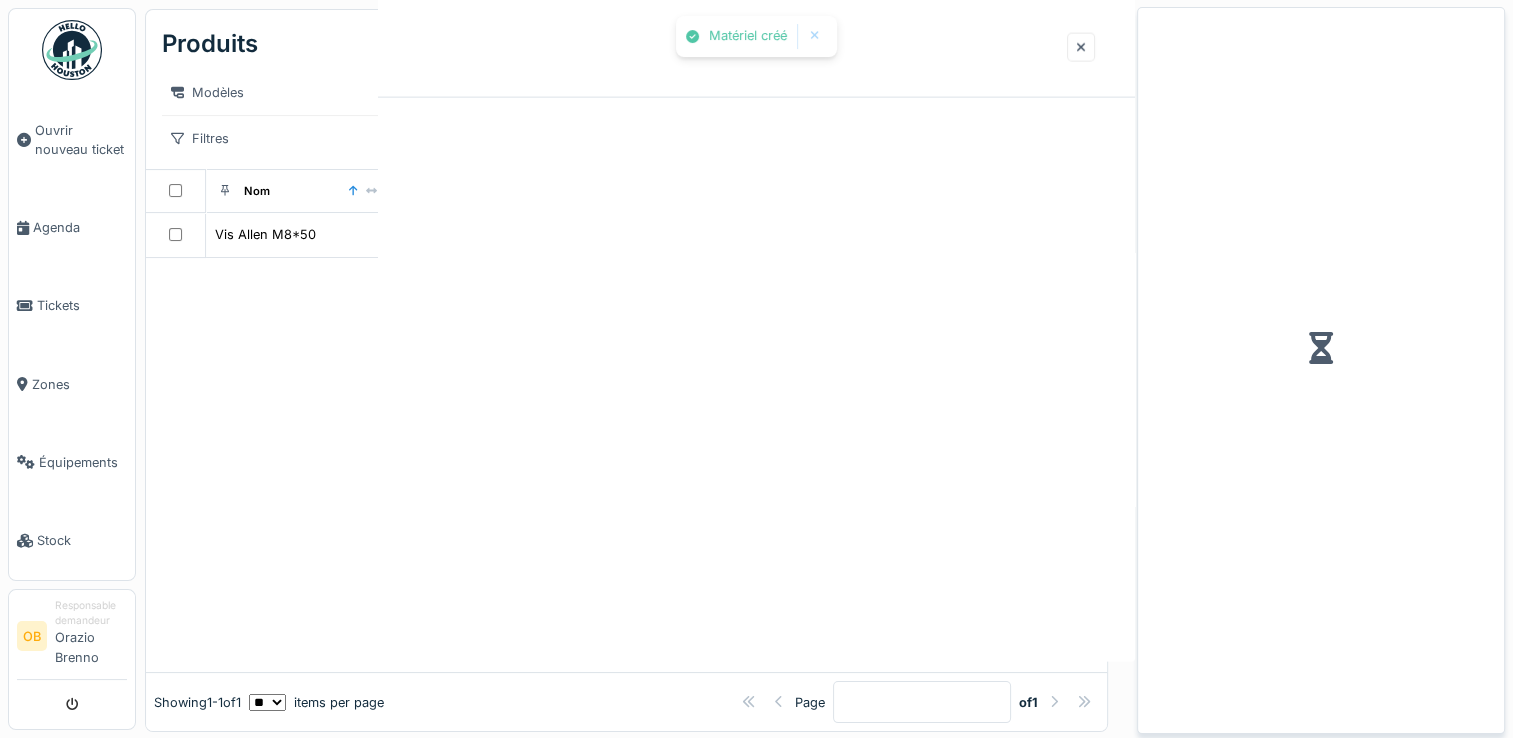 scroll, scrollTop: 0, scrollLeft: 0, axis: both 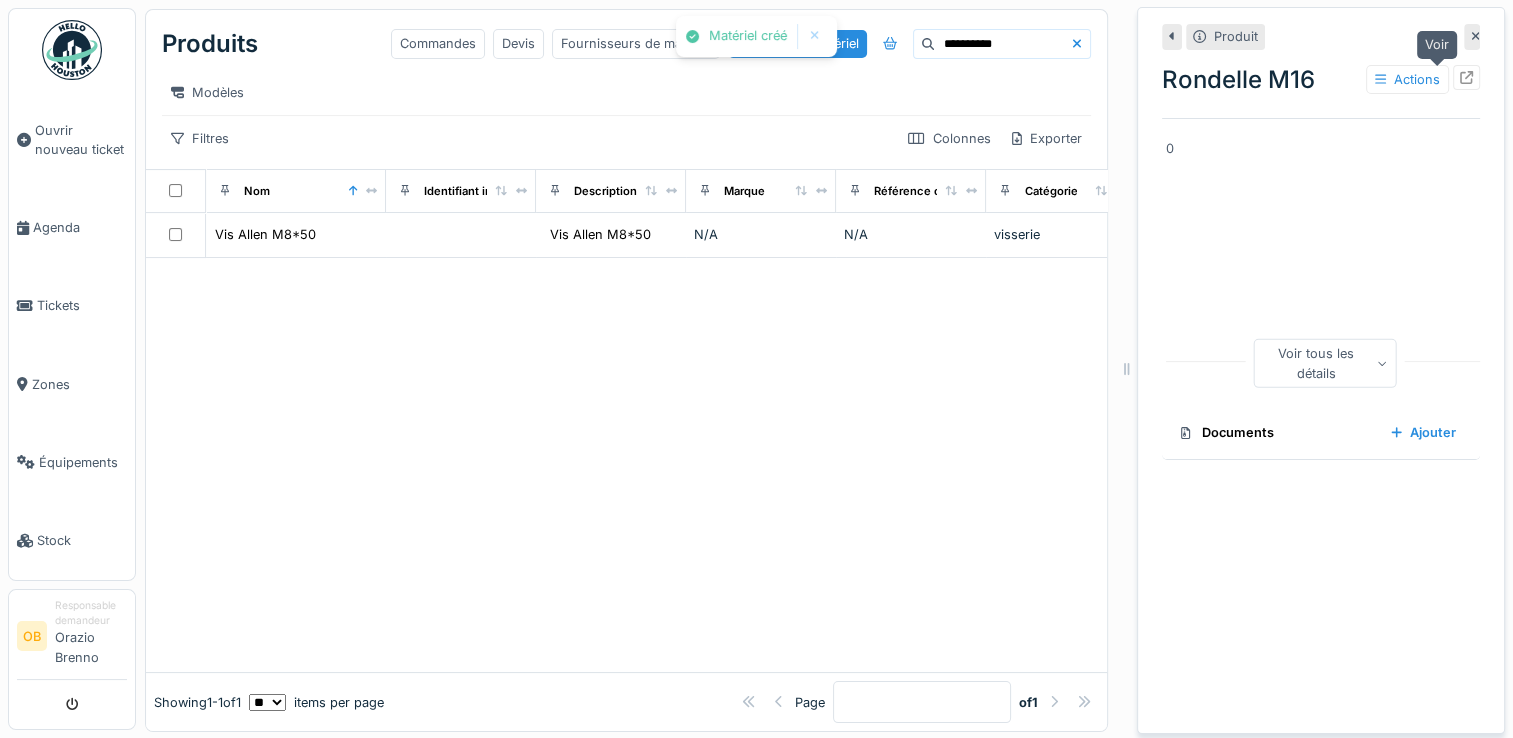 click 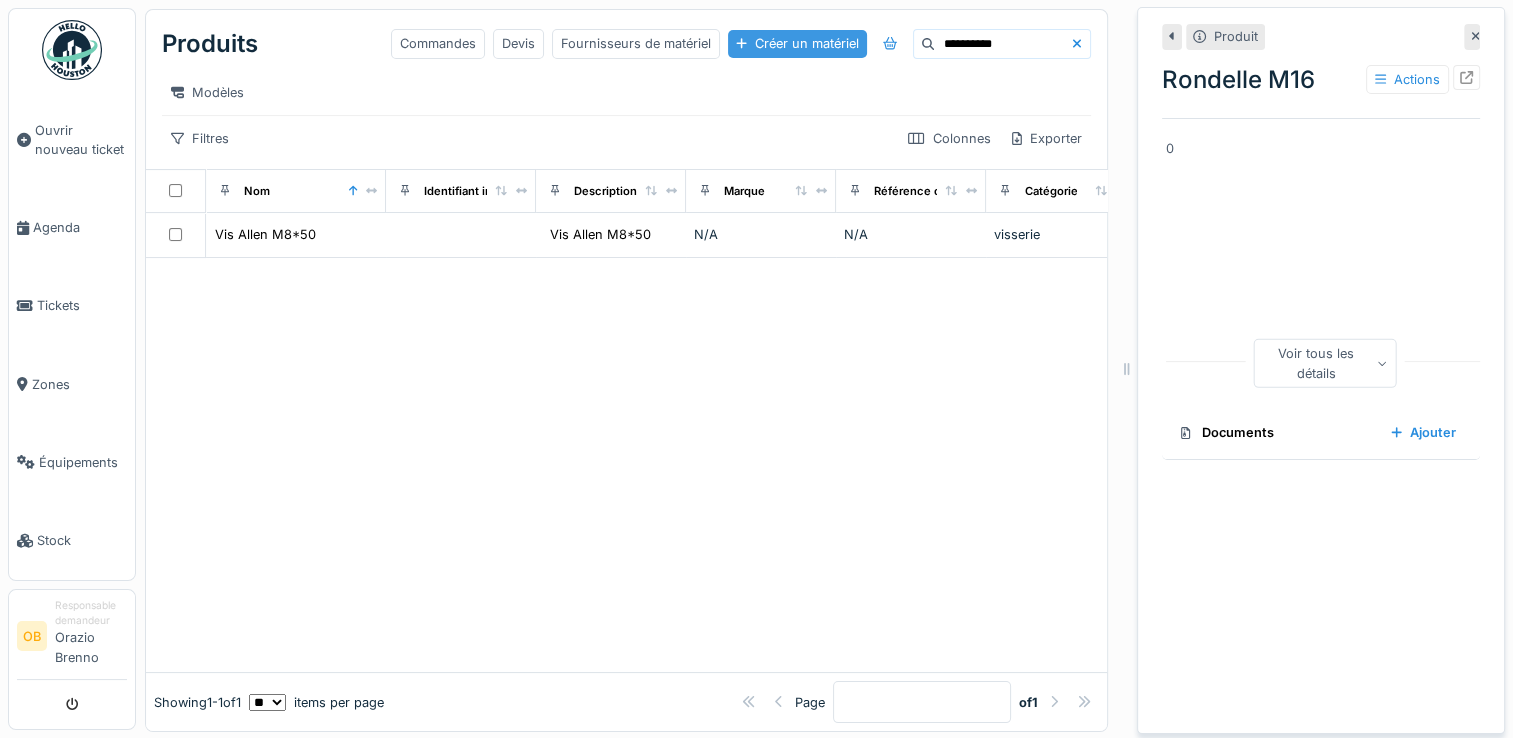click at bounding box center (741, 43) 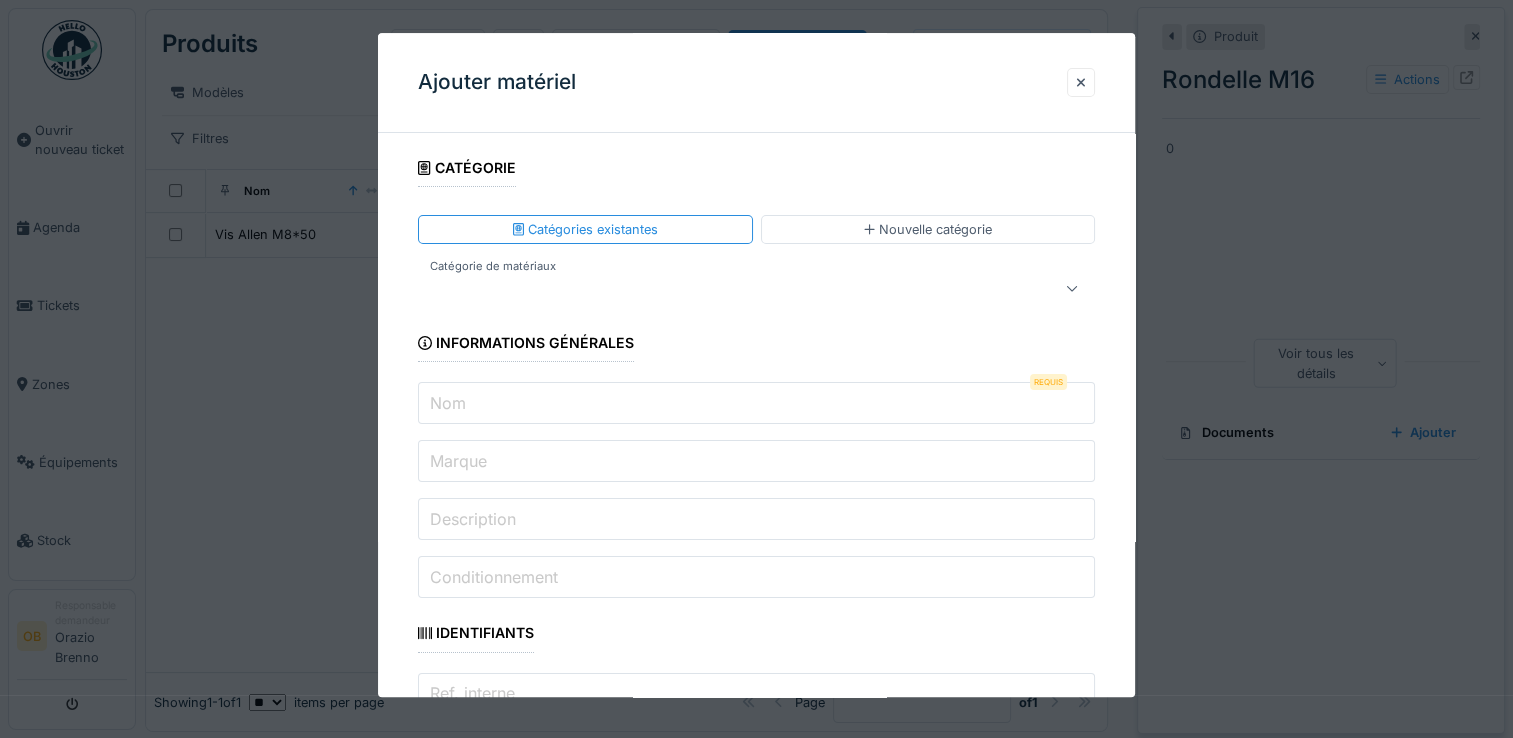 click at bounding box center (722, 289) 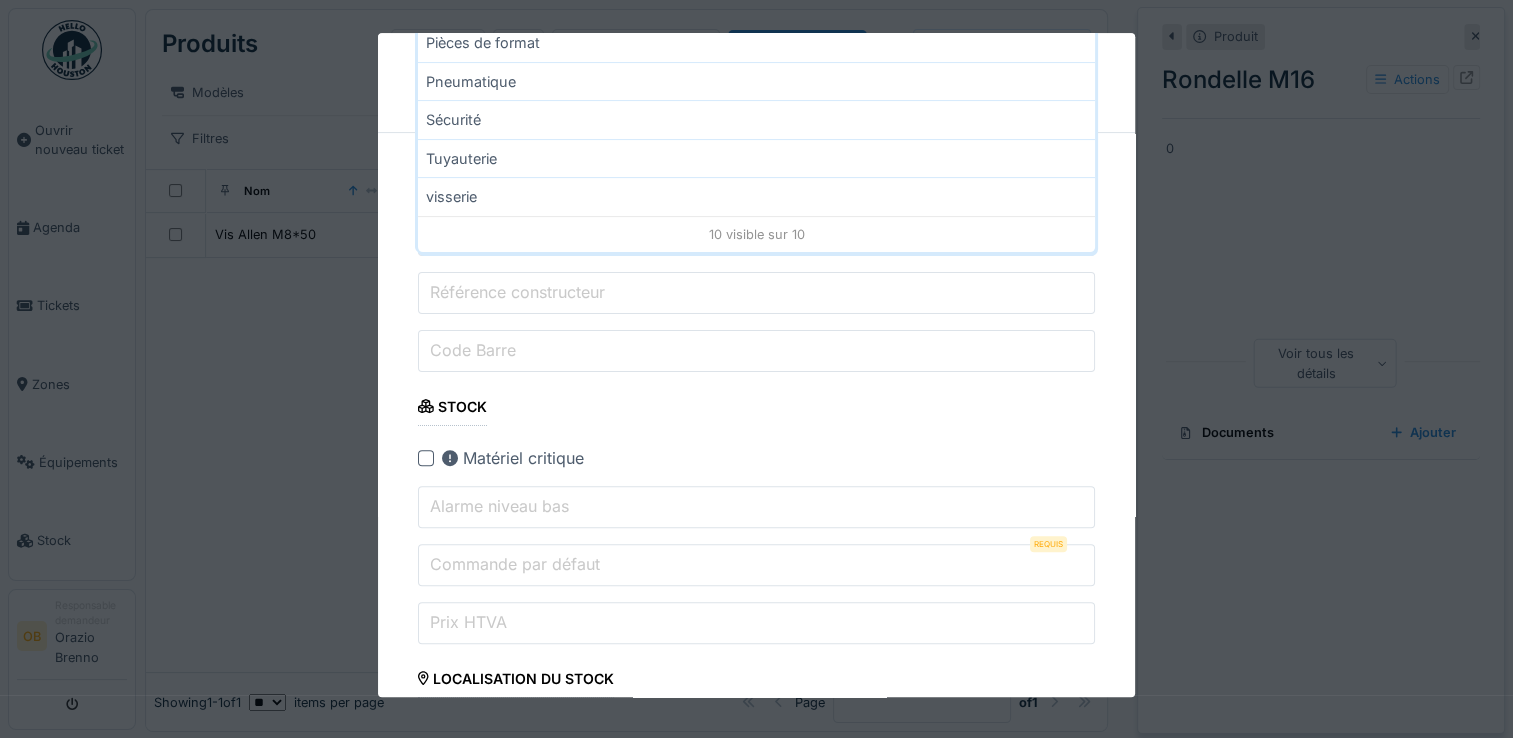 scroll, scrollTop: 400, scrollLeft: 0, axis: vertical 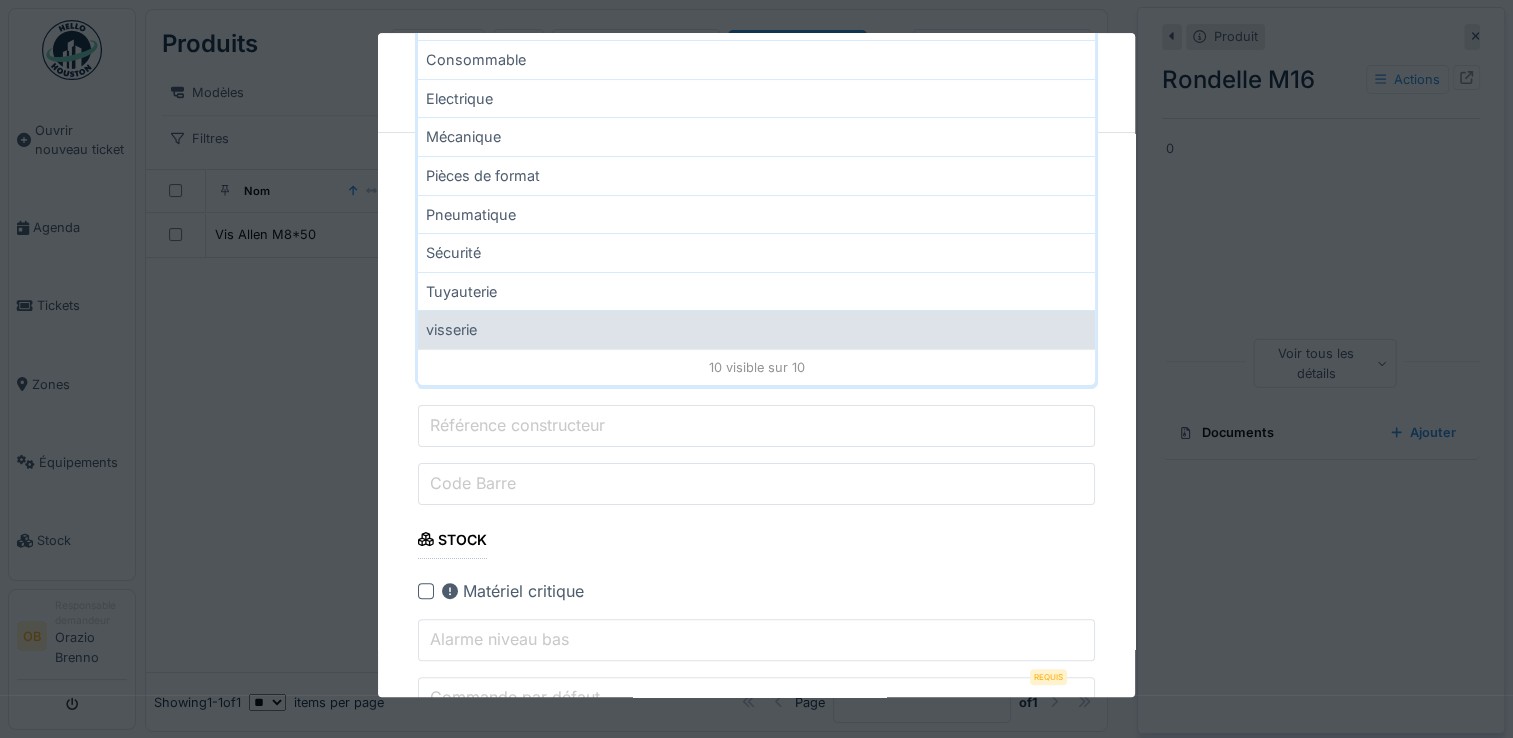 click on "visserie" at bounding box center (756, 330) 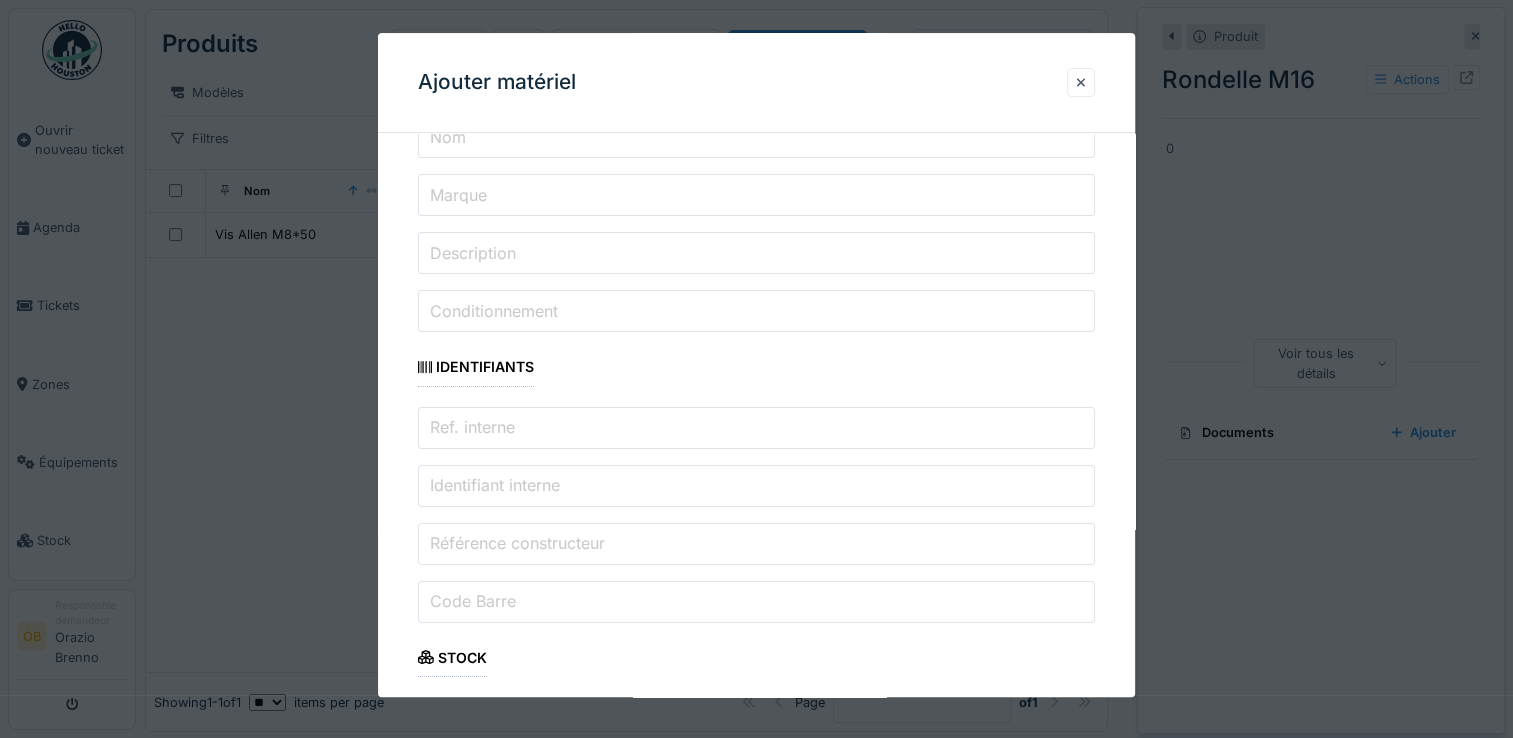 scroll, scrollTop: 133, scrollLeft: 0, axis: vertical 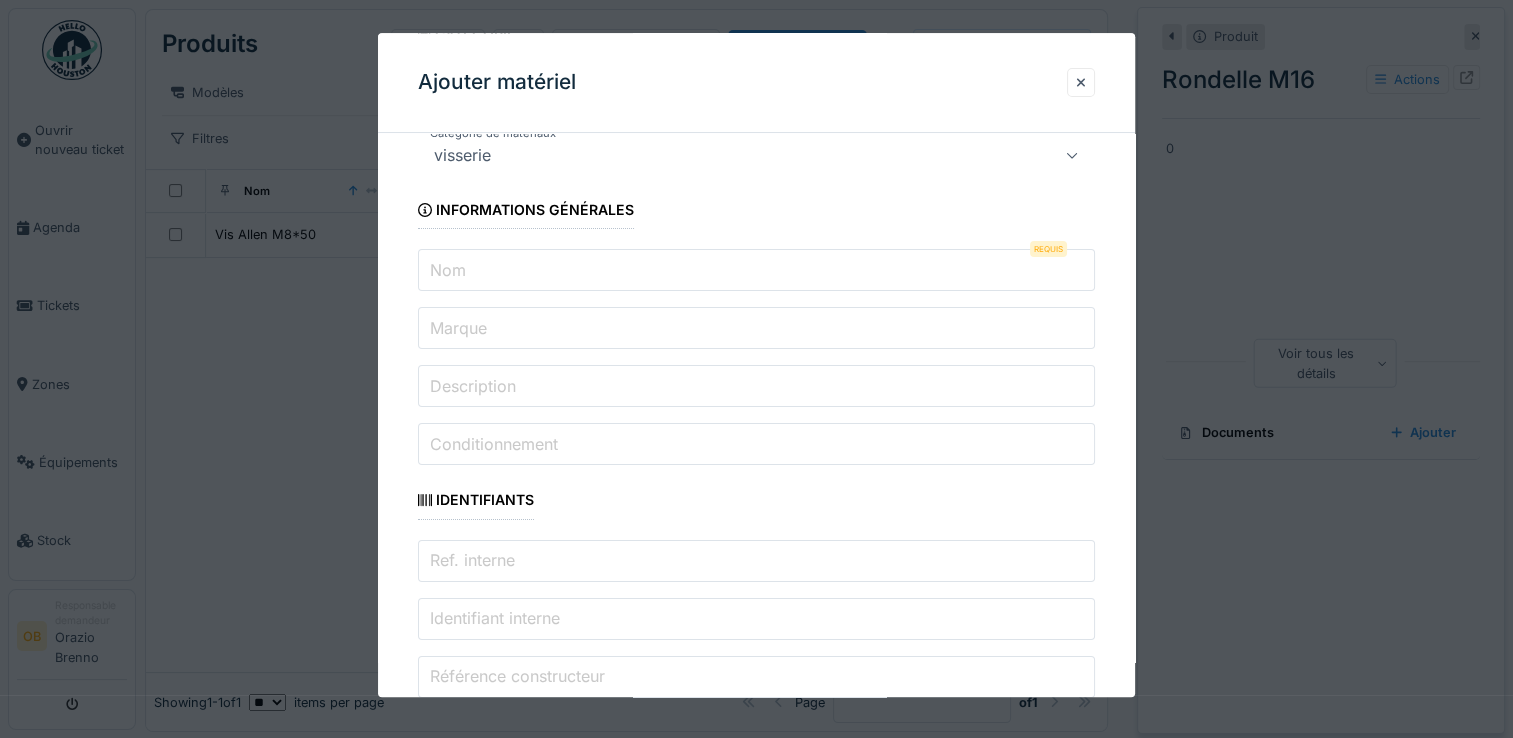 click on "Nom" at bounding box center (756, 271) 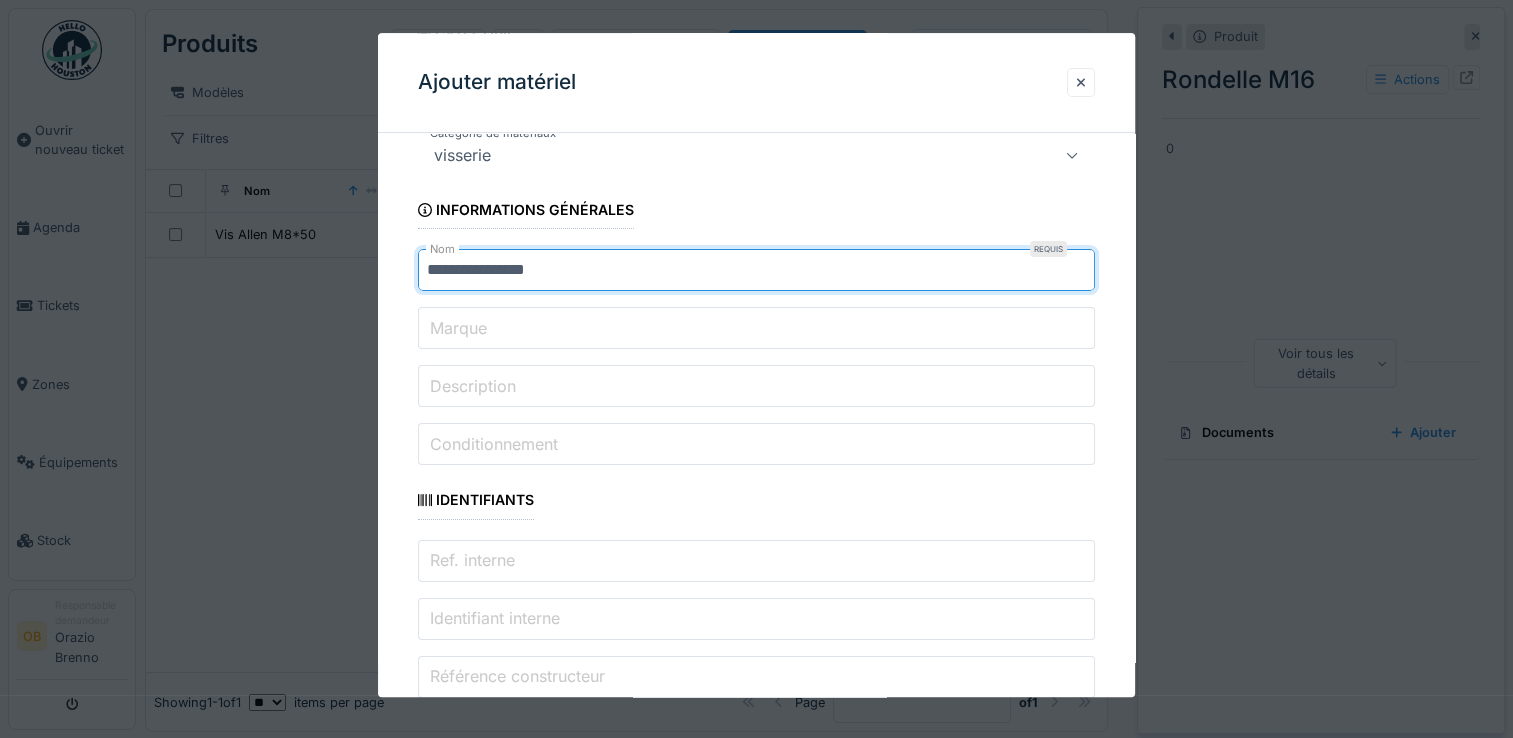 drag, startPoint x: 479, startPoint y: 274, endPoint x: 246, endPoint y: 290, distance: 233.5487 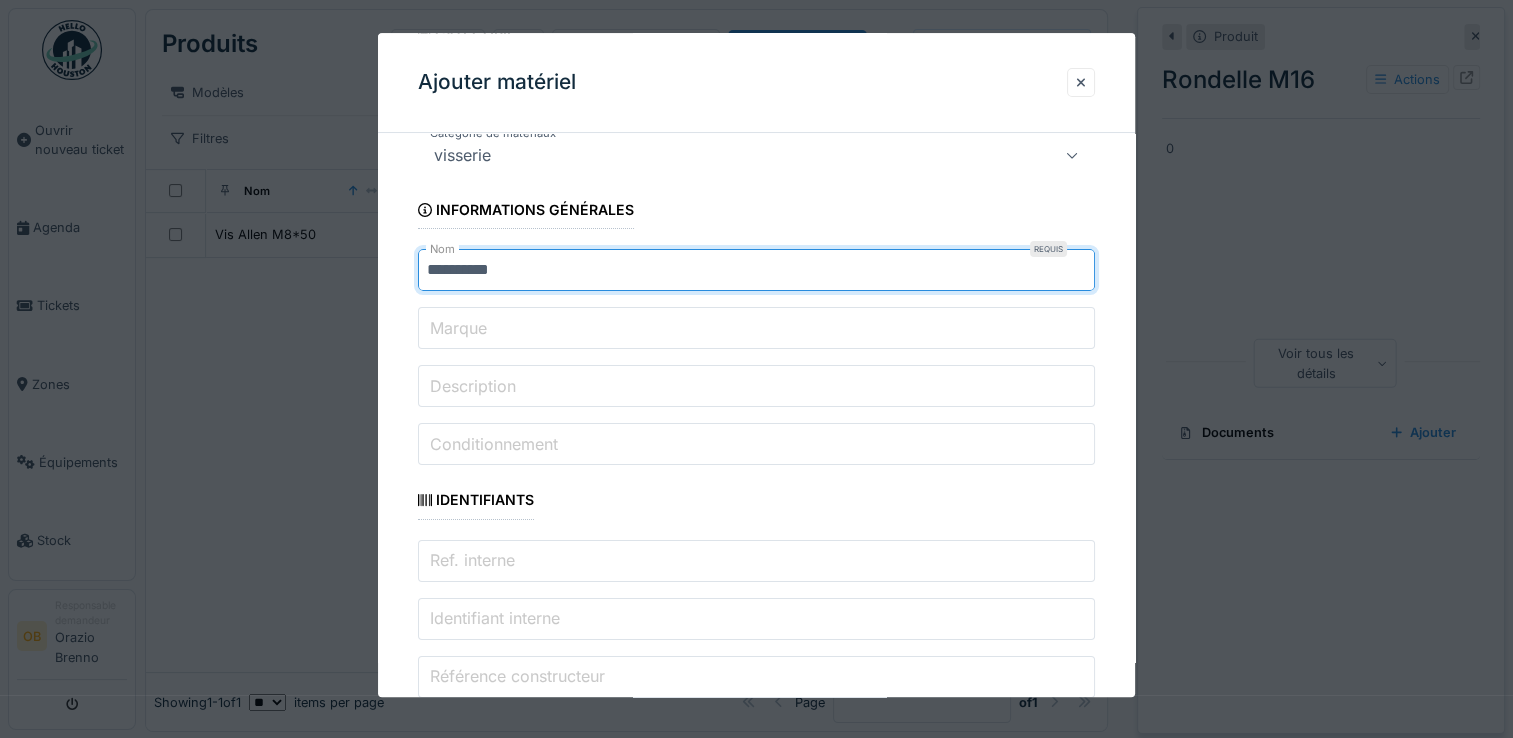 type on "**********" 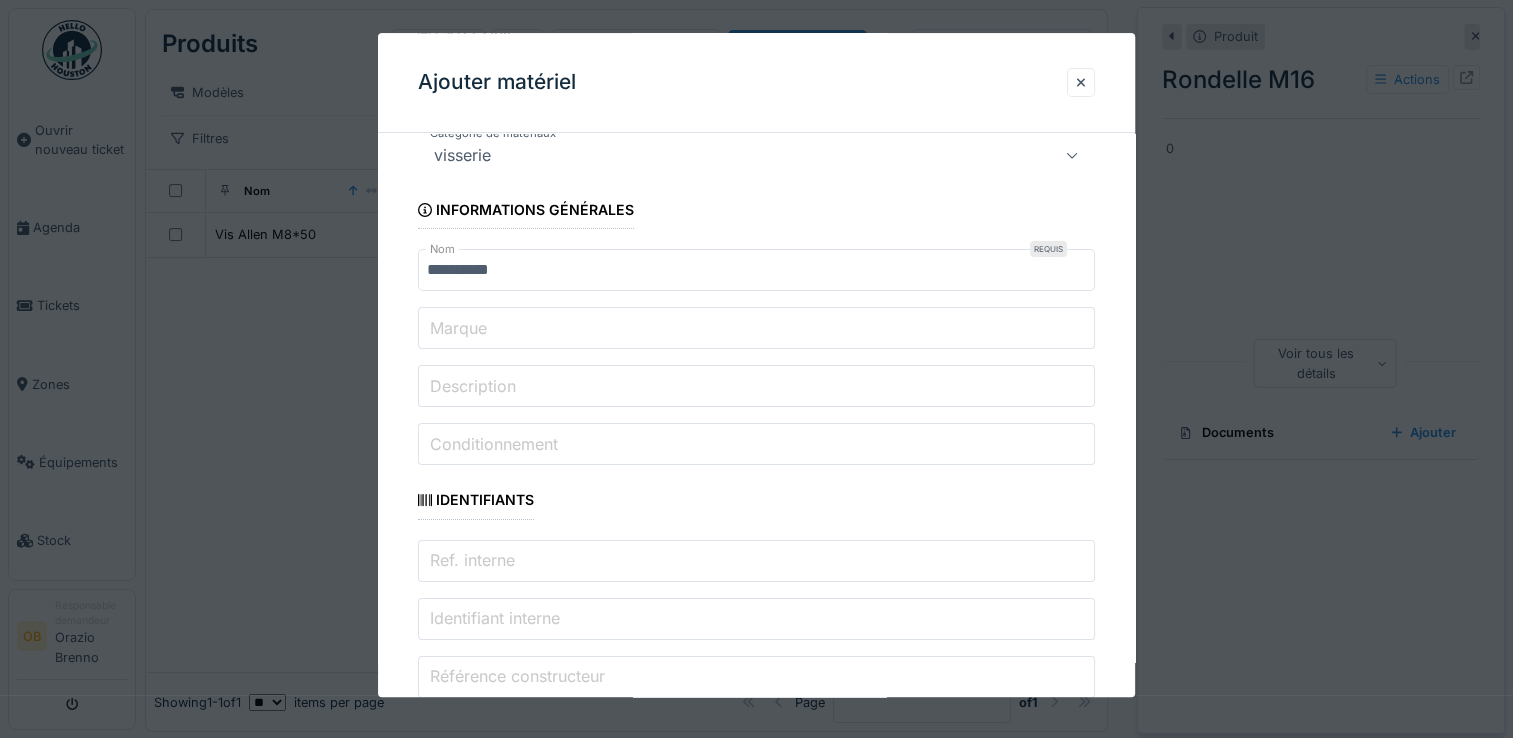 scroll, scrollTop: 401, scrollLeft: 0, axis: vertical 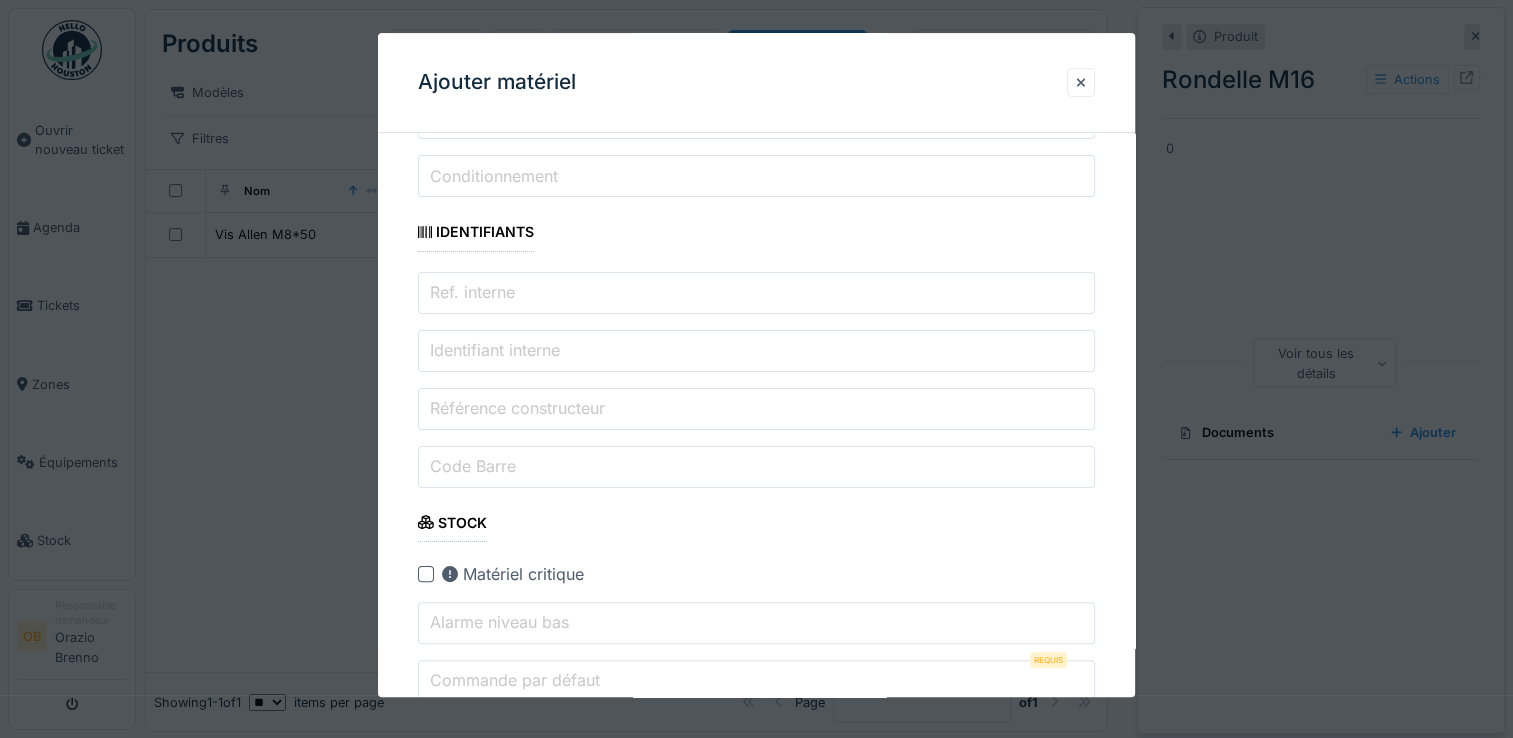 type on "*" 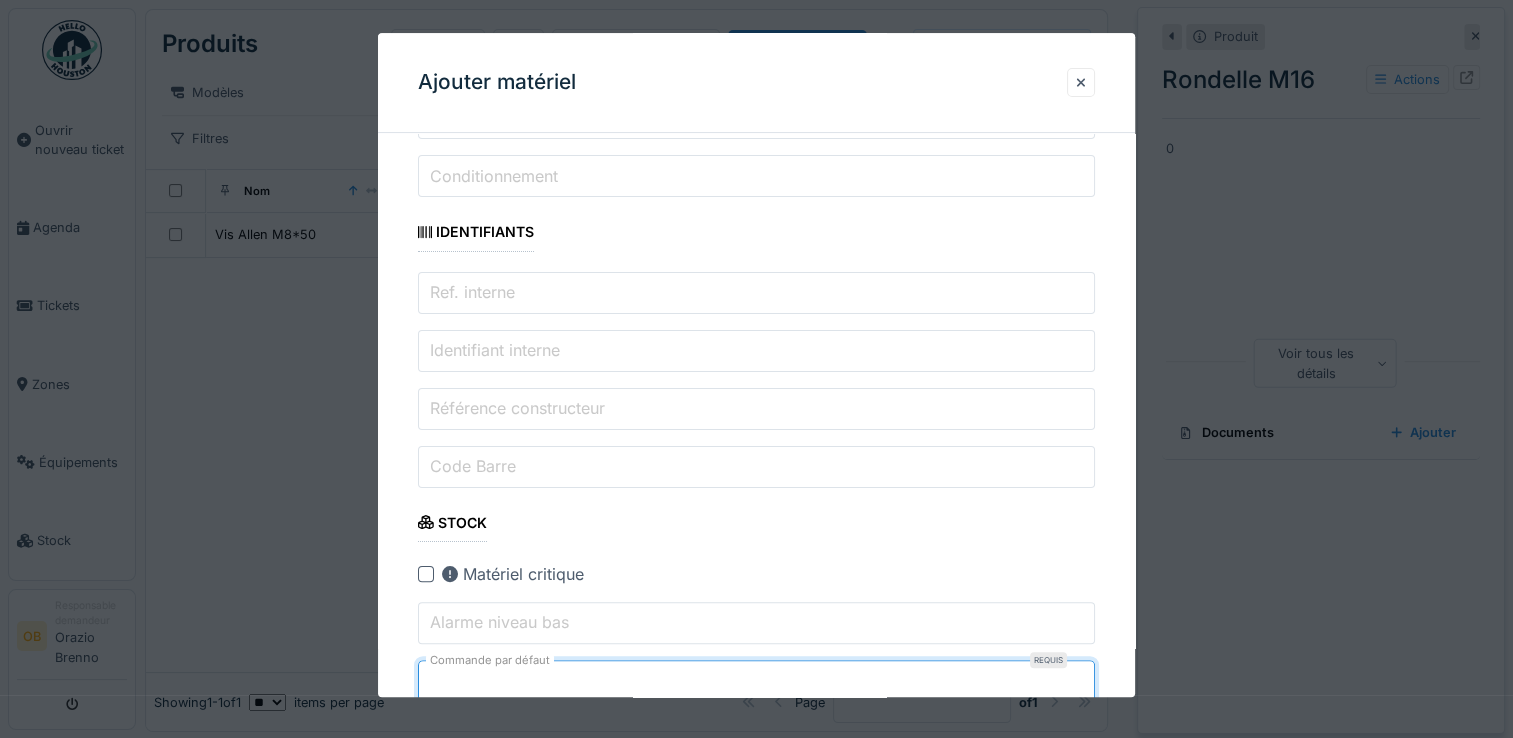 click on "**********" at bounding box center (756, 1468) 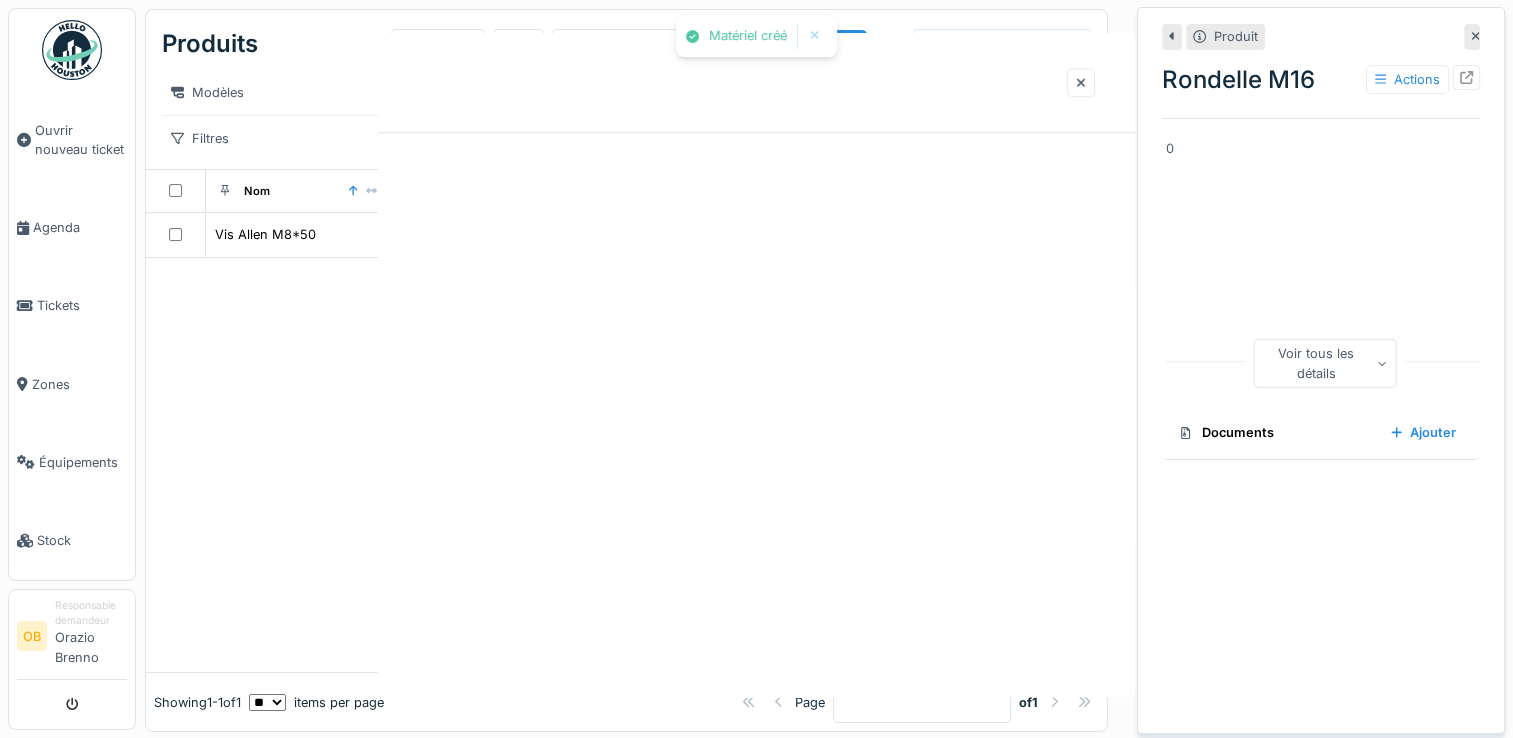 scroll, scrollTop: 0, scrollLeft: 0, axis: both 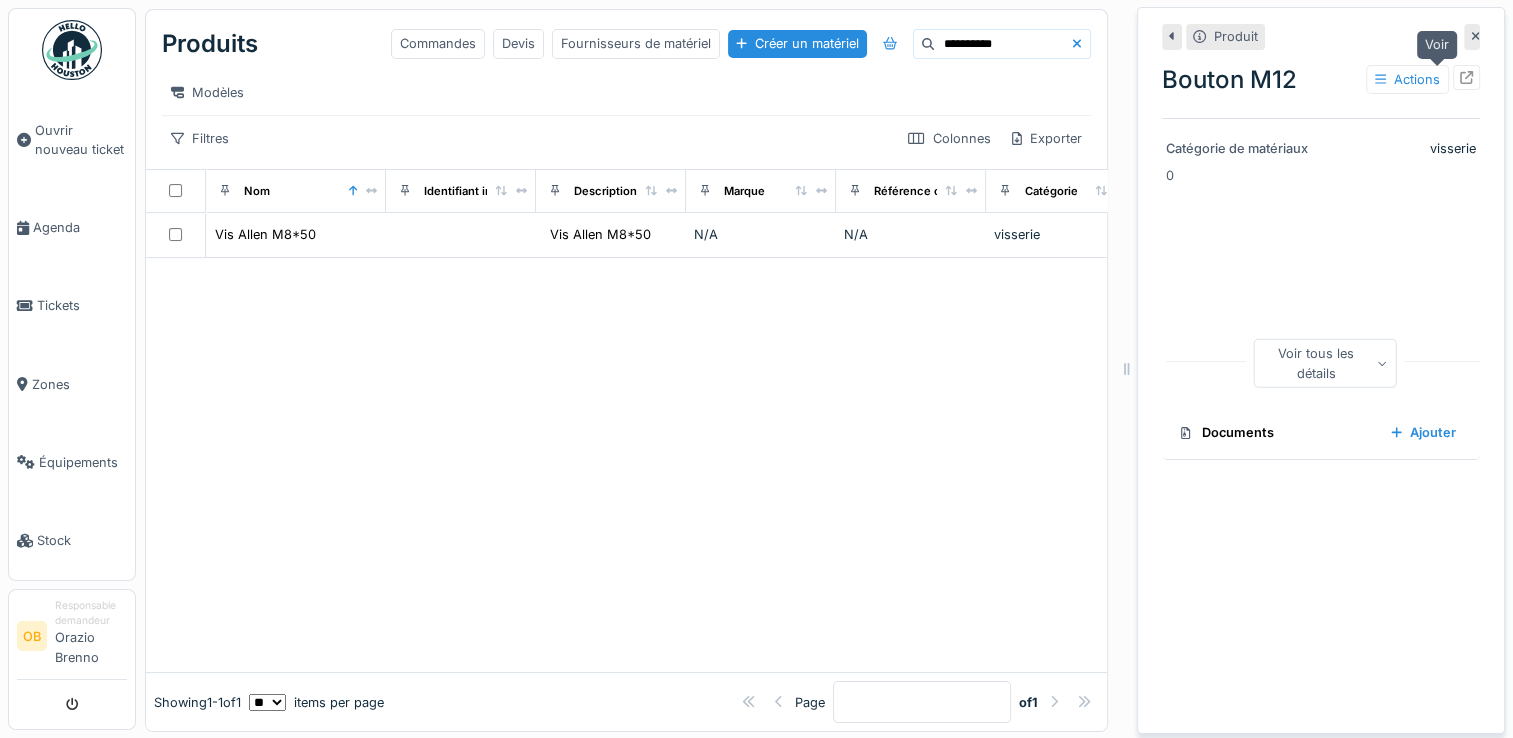 click 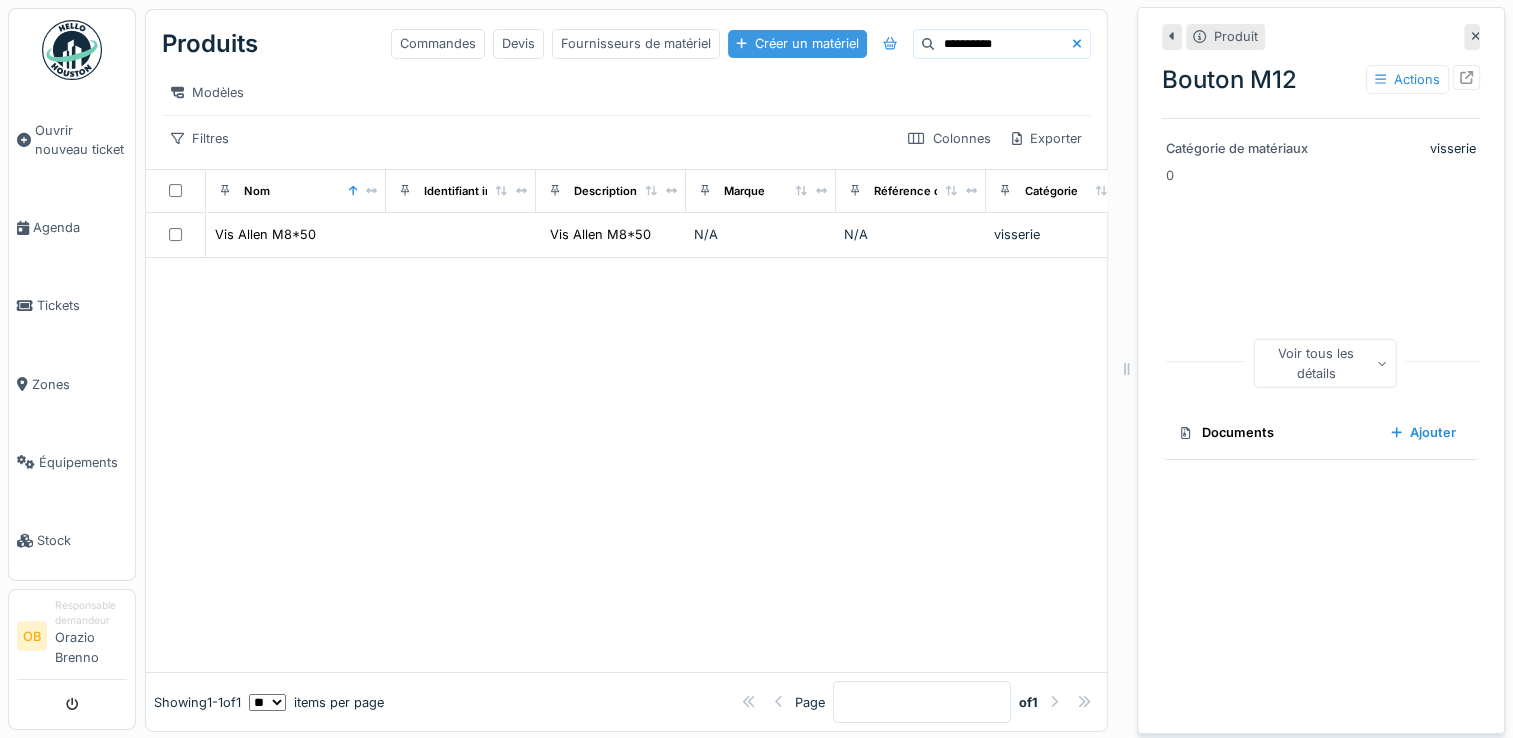 click on "Créer un matériel" at bounding box center (797, 43) 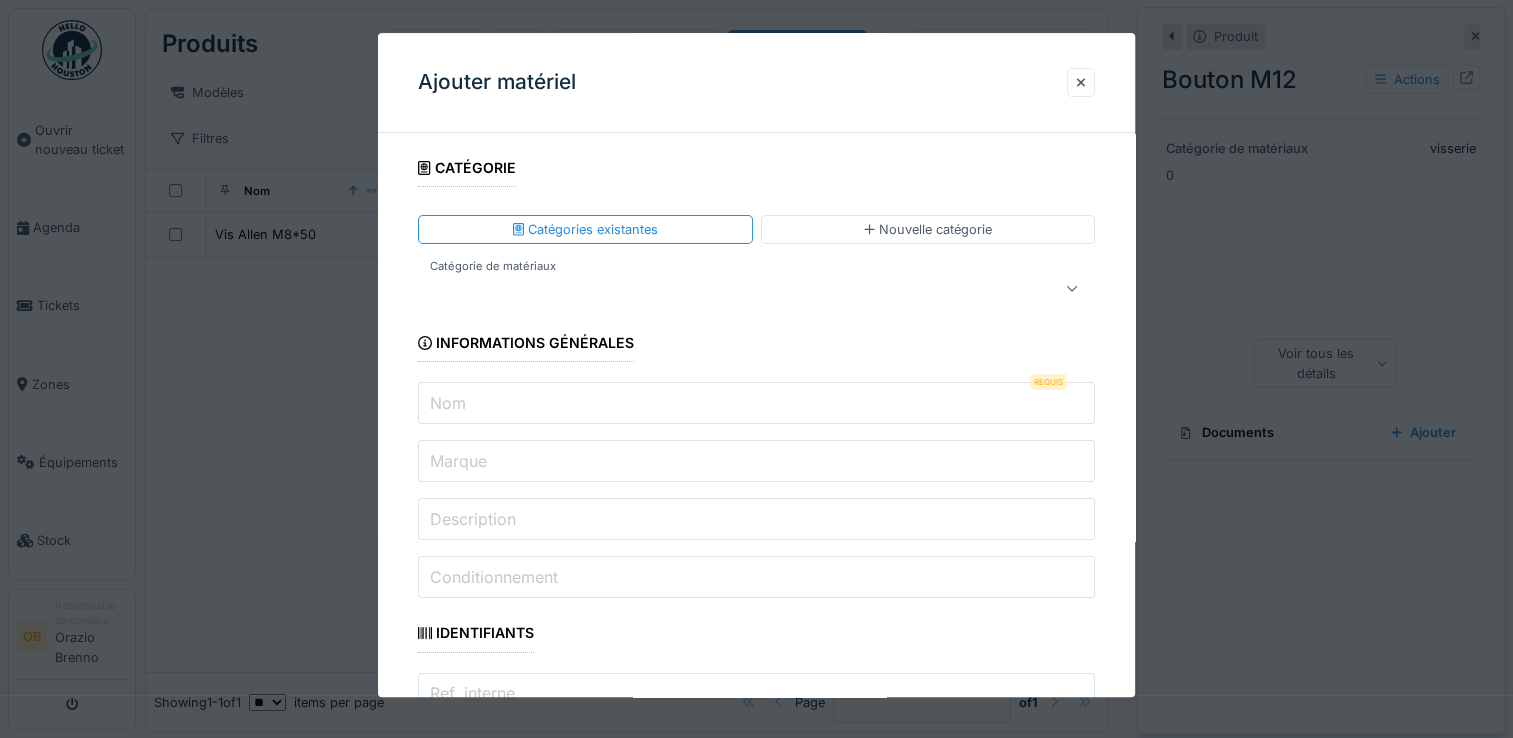 click on "Nom" at bounding box center (448, 403) 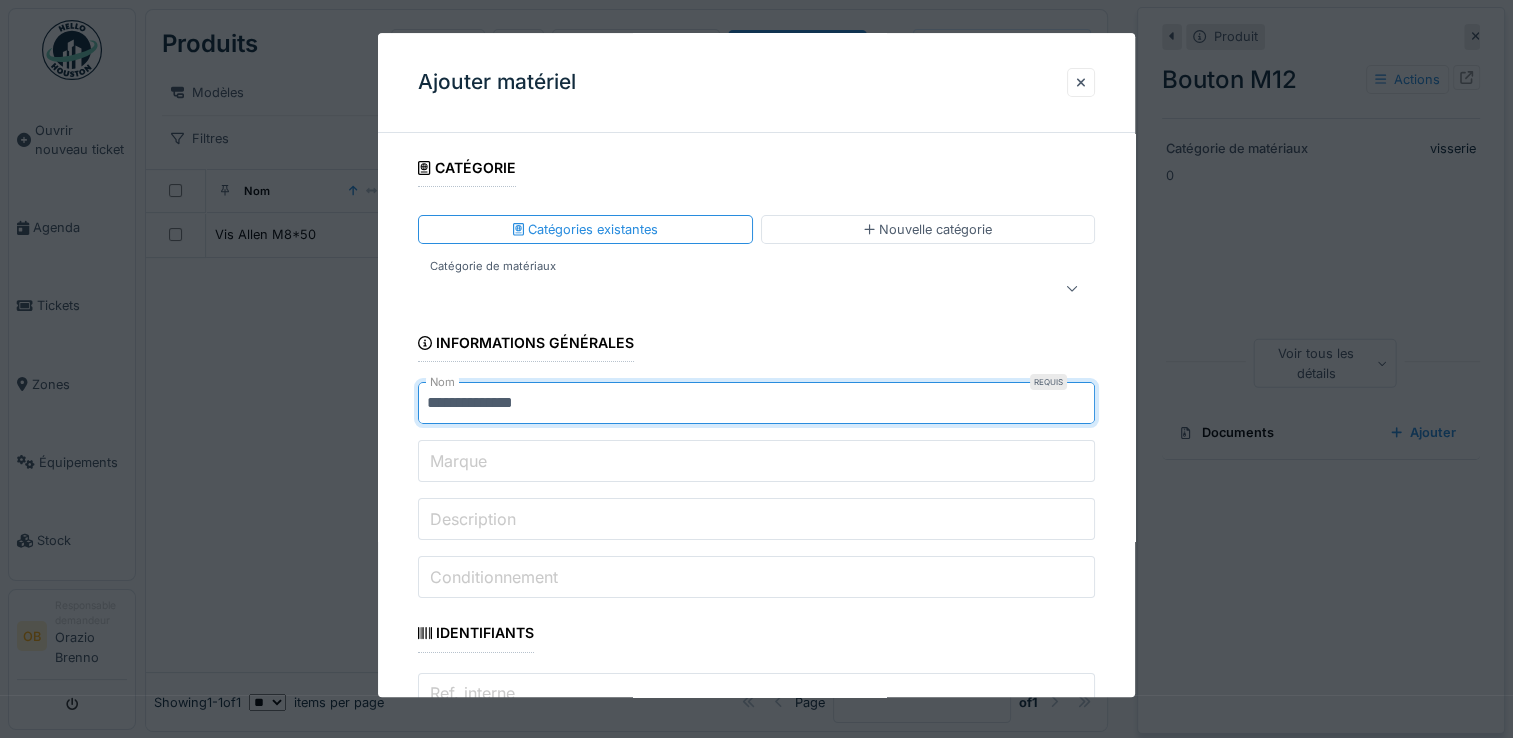 click on "**********" at bounding box center (756, 404) 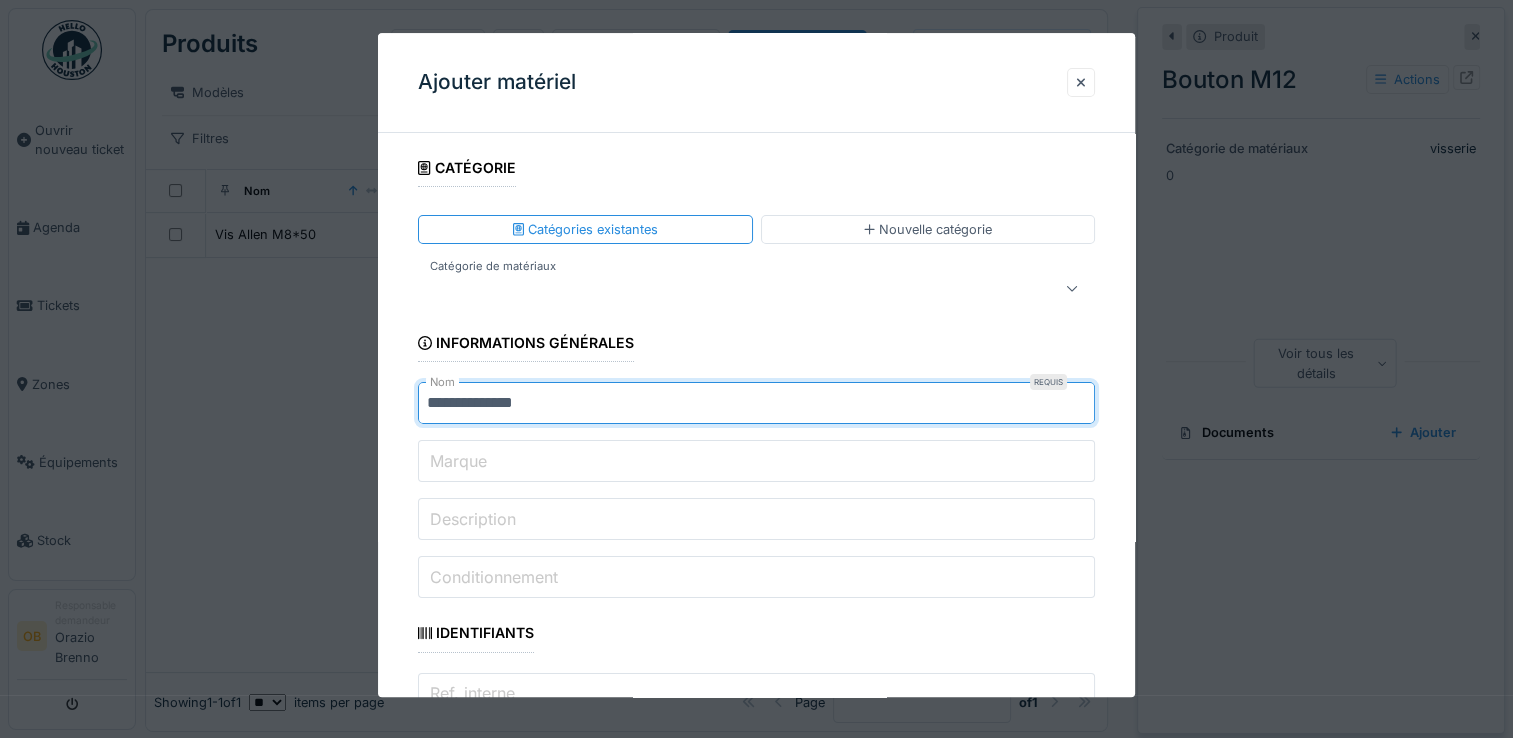 type on "**********" 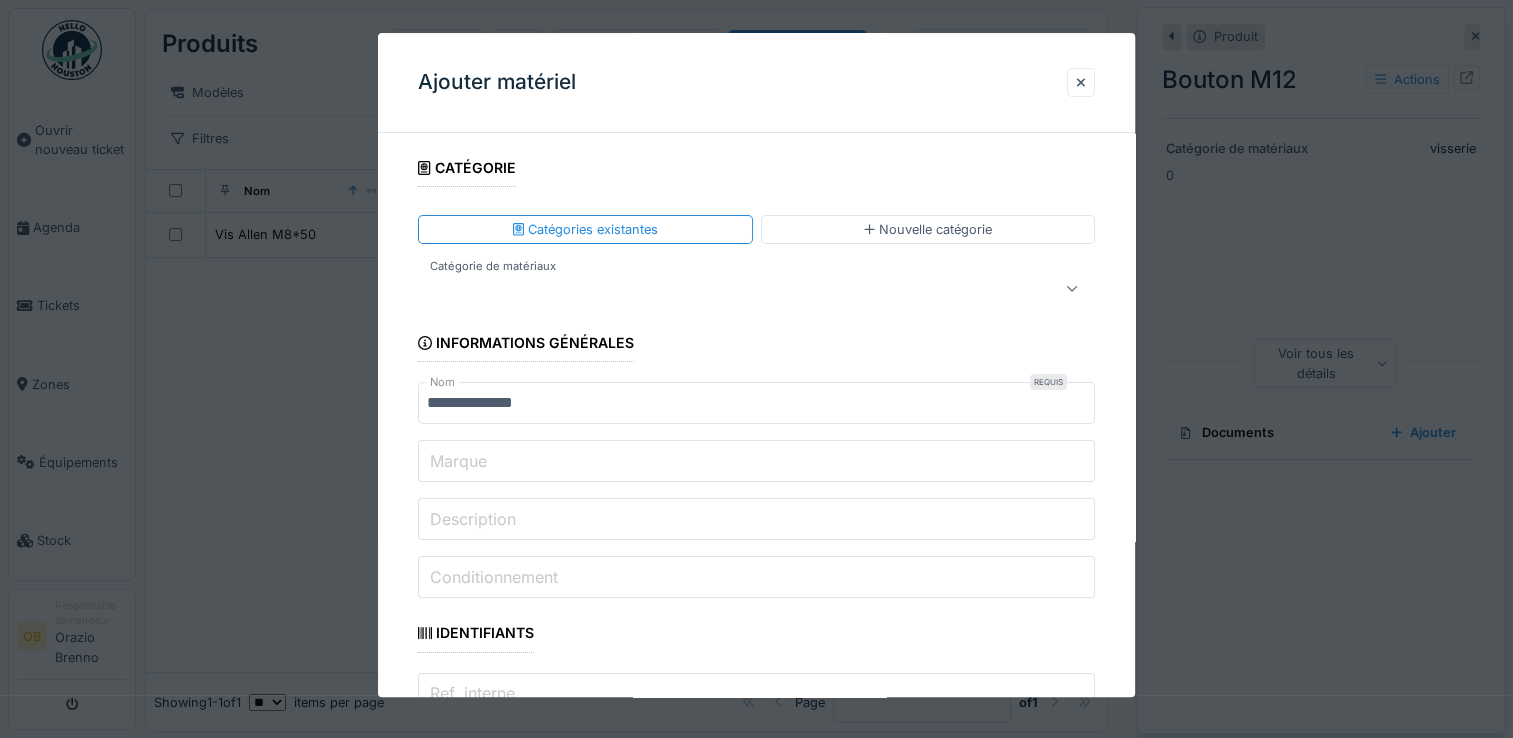 drag, startPoint x: 428, startPoint y: 406, endPoint x: 374, endPoint y: 346, distance: 80.72174 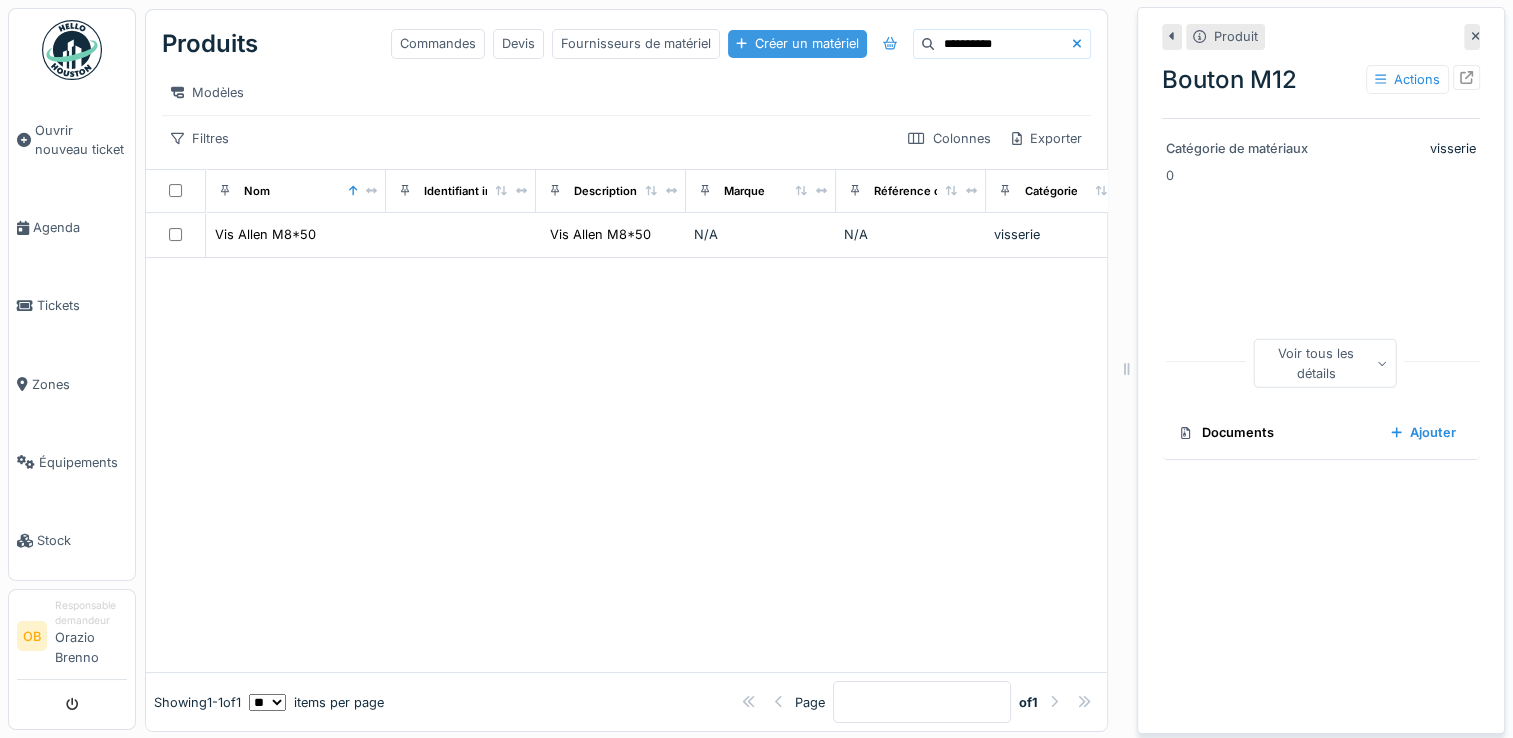 click on "Créer un matériel" at bounding box center (797, 43) 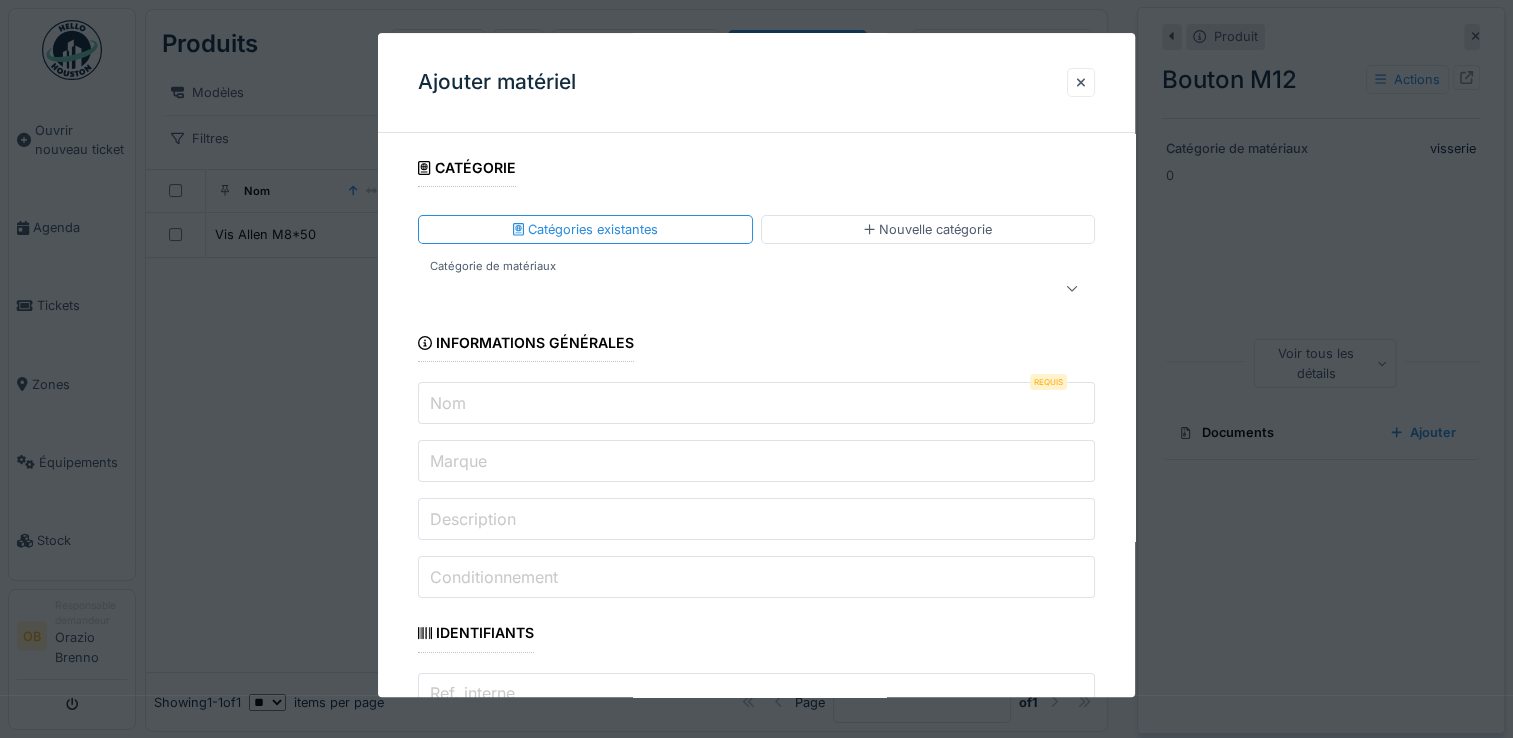 click on "**********" at bounding box center [756, 1027] 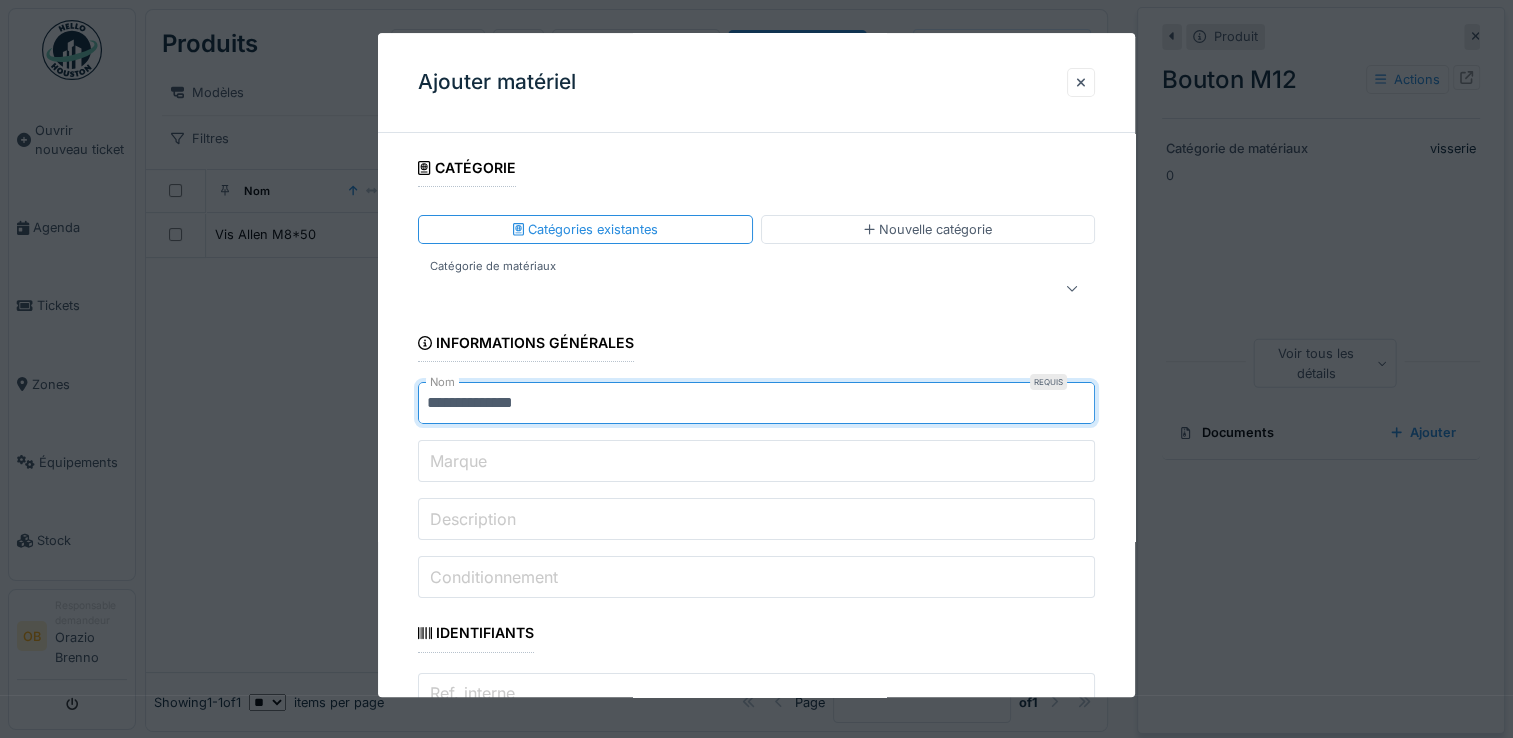 type on "**********" 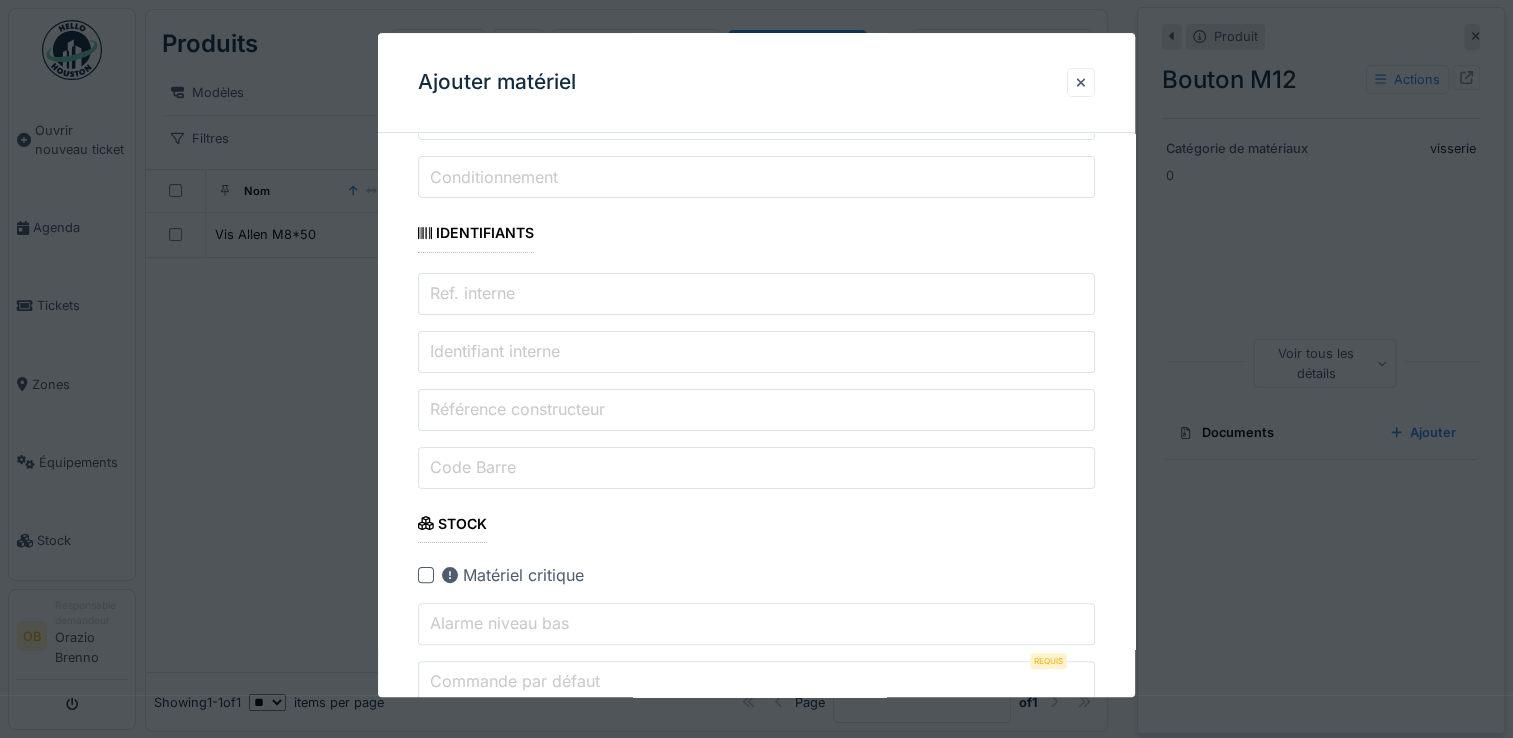 type on "*" 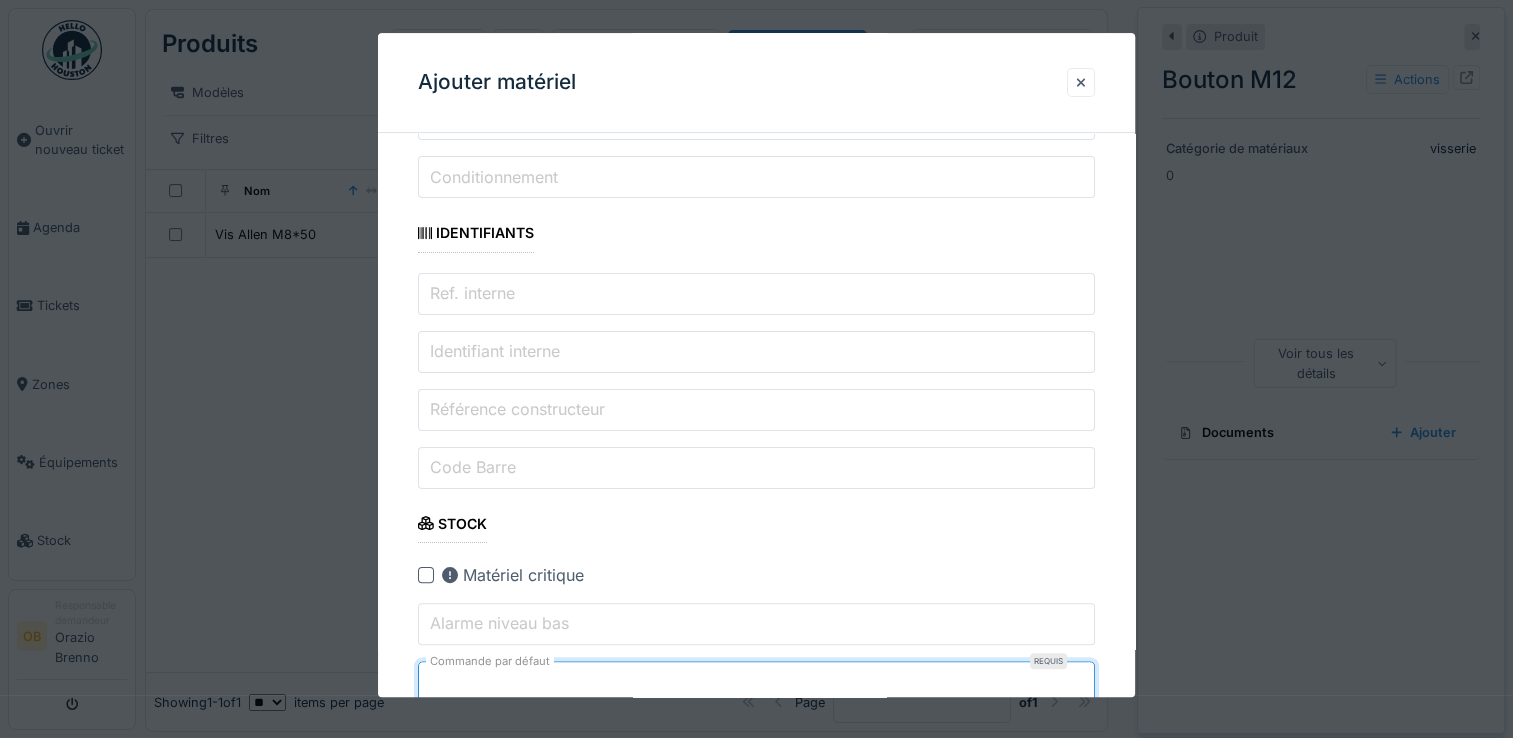 click on "**********" at bounding box center [756, 1469] 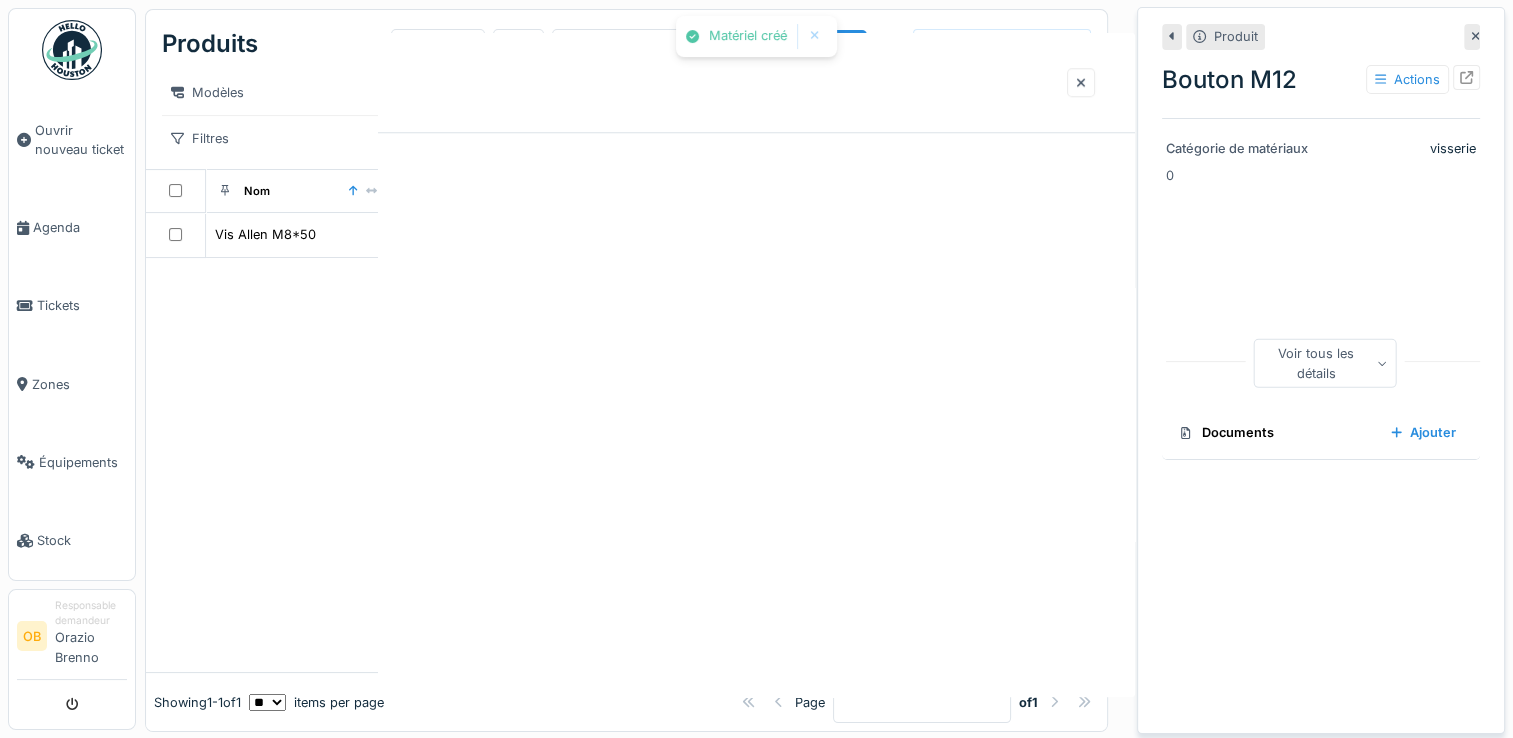scroll, scrollTop: 0, scrollLeft: 0, axis: both 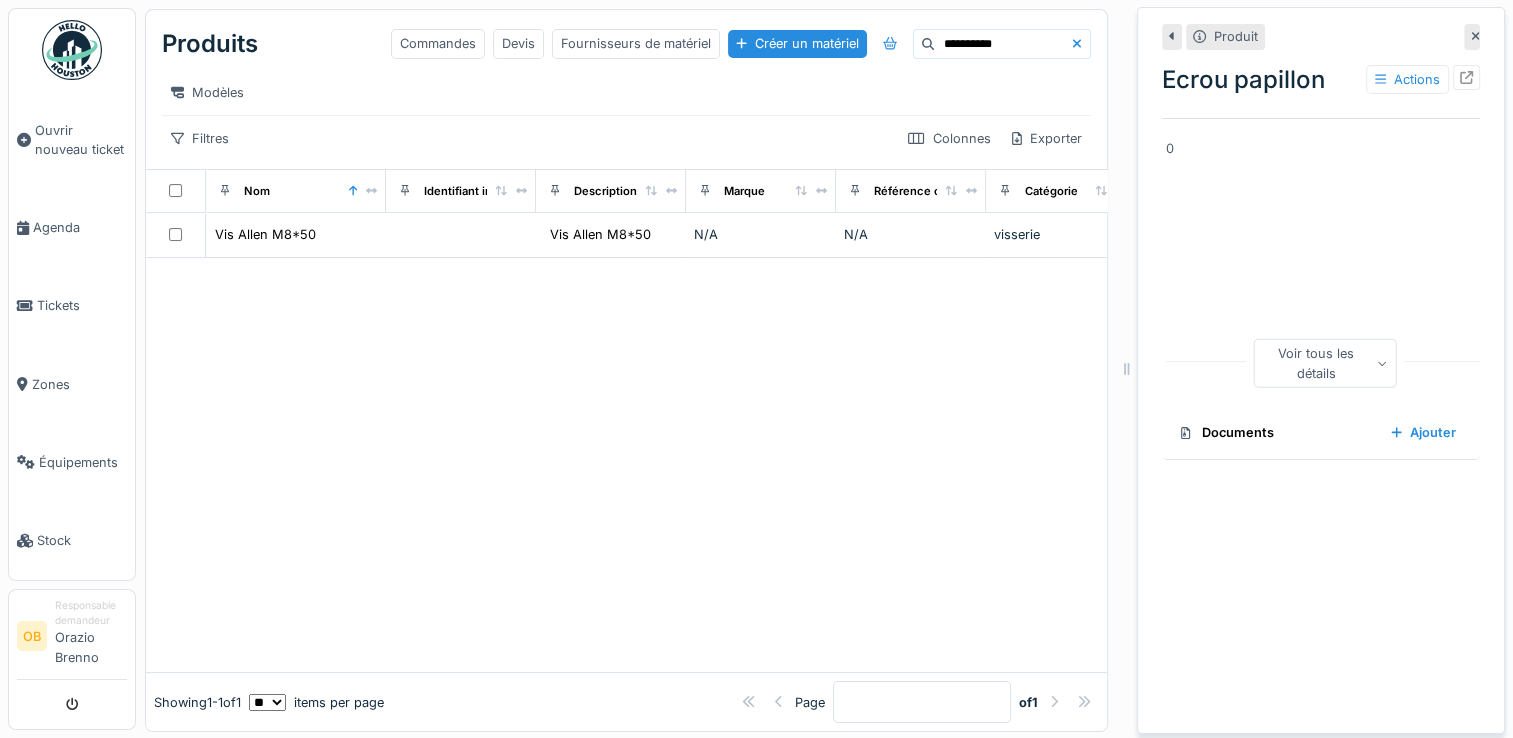 drag, startPoint x: 1309, startPoint y: 237, endPoint x: 849, endPoint y: 414, distance: 492.8783 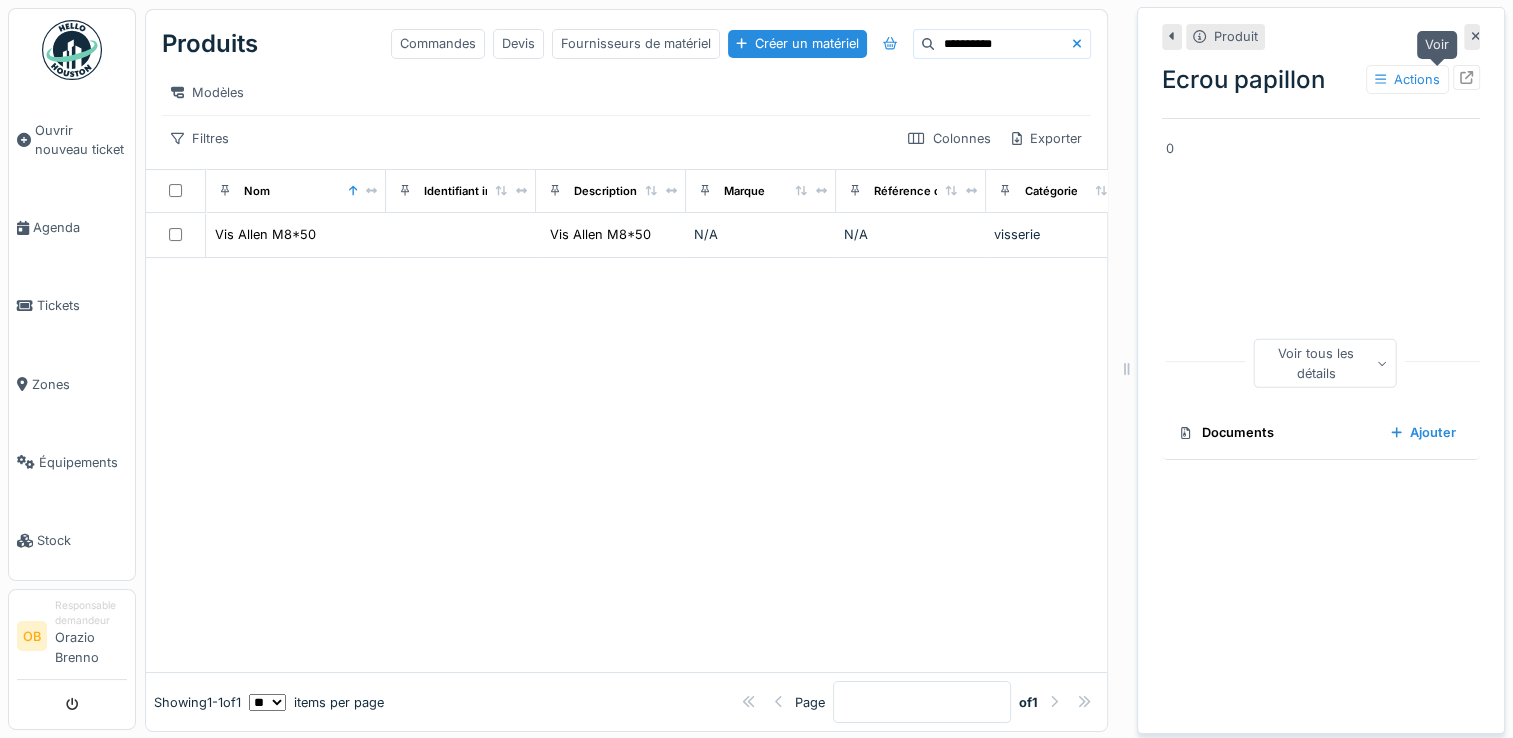 click 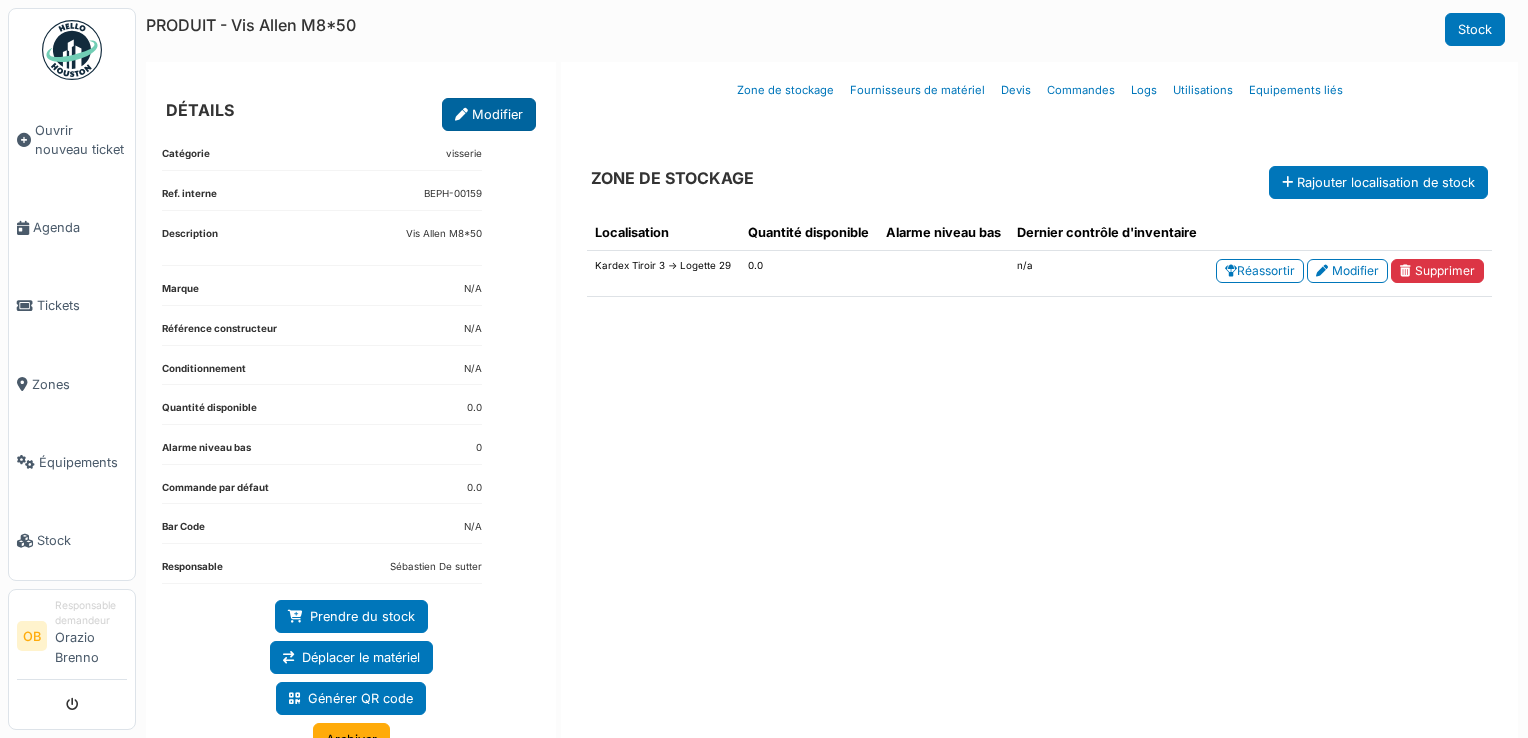 scroll, scrollTop: 0, scrollLeft: 0, axis: both 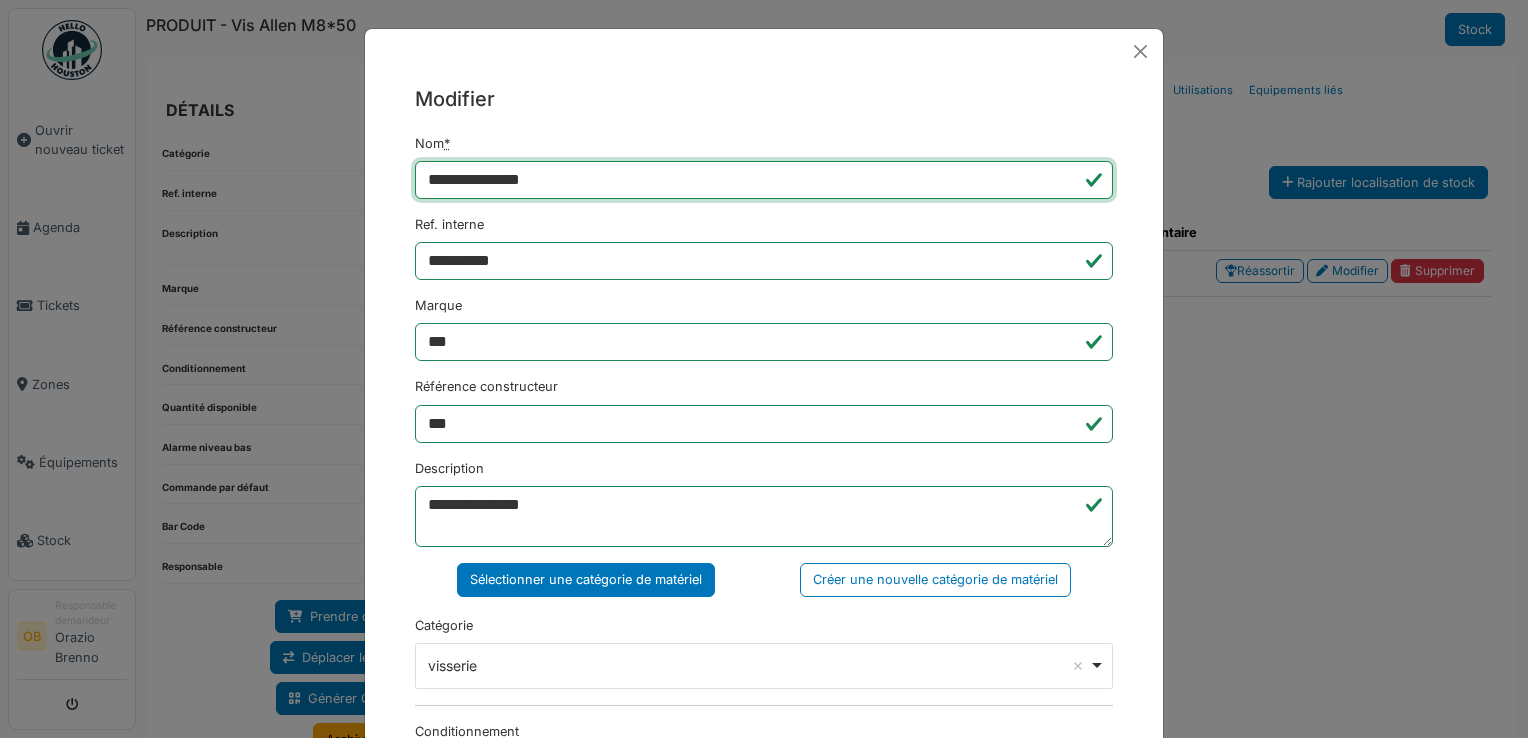 drag, startPoint x: 601, startPoint y: 179, endPoint x: 180, endPoint y: 242, distance: 425.68768 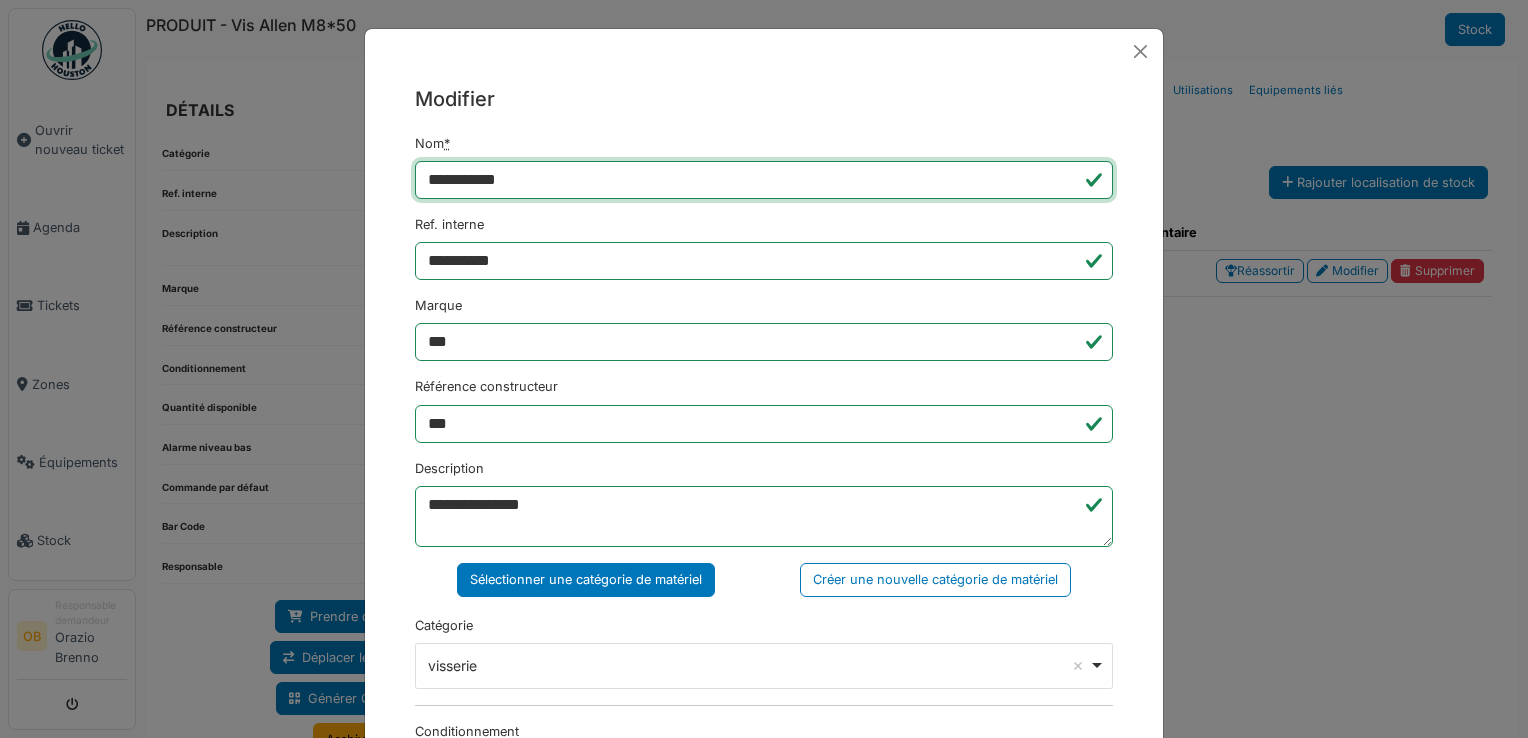 type on "**********" 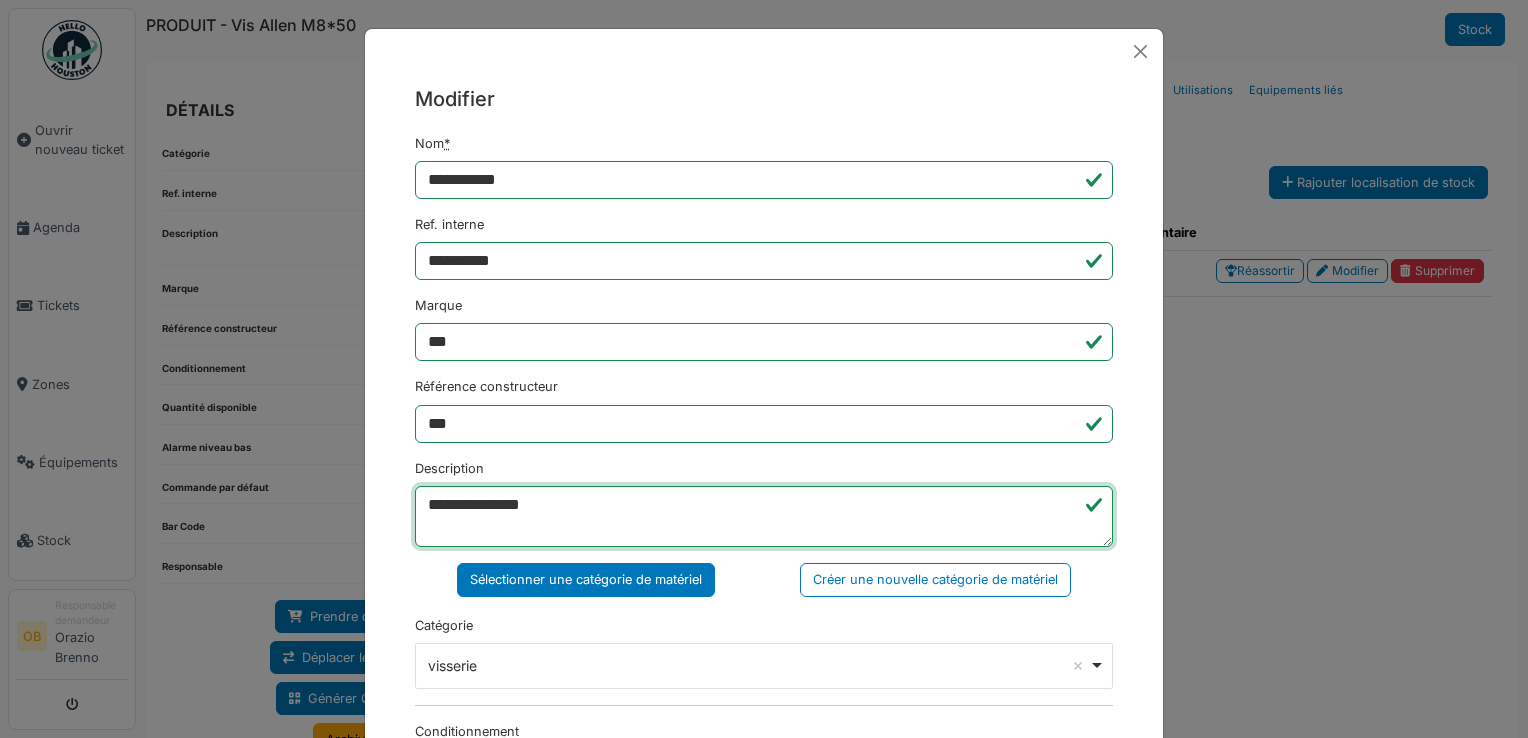 drag, startPoint x: 572, startPoint y: 500, endPoint x: 0, endPoint y: 534, distance: 573.0096 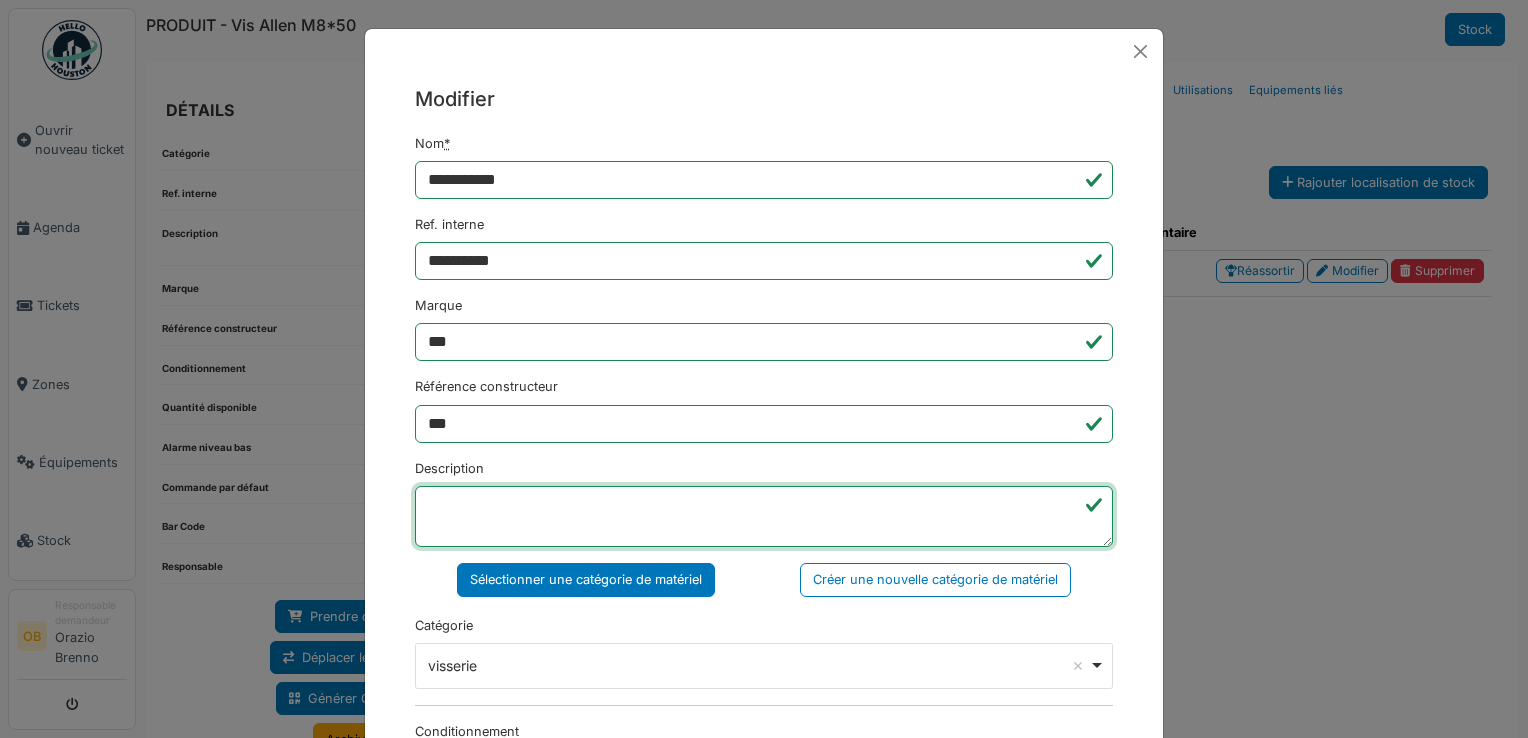 drag, startPoint x: 64, startPoint y: 507, endPoint x: 600, endPoint y: 538, distance: 536.8957 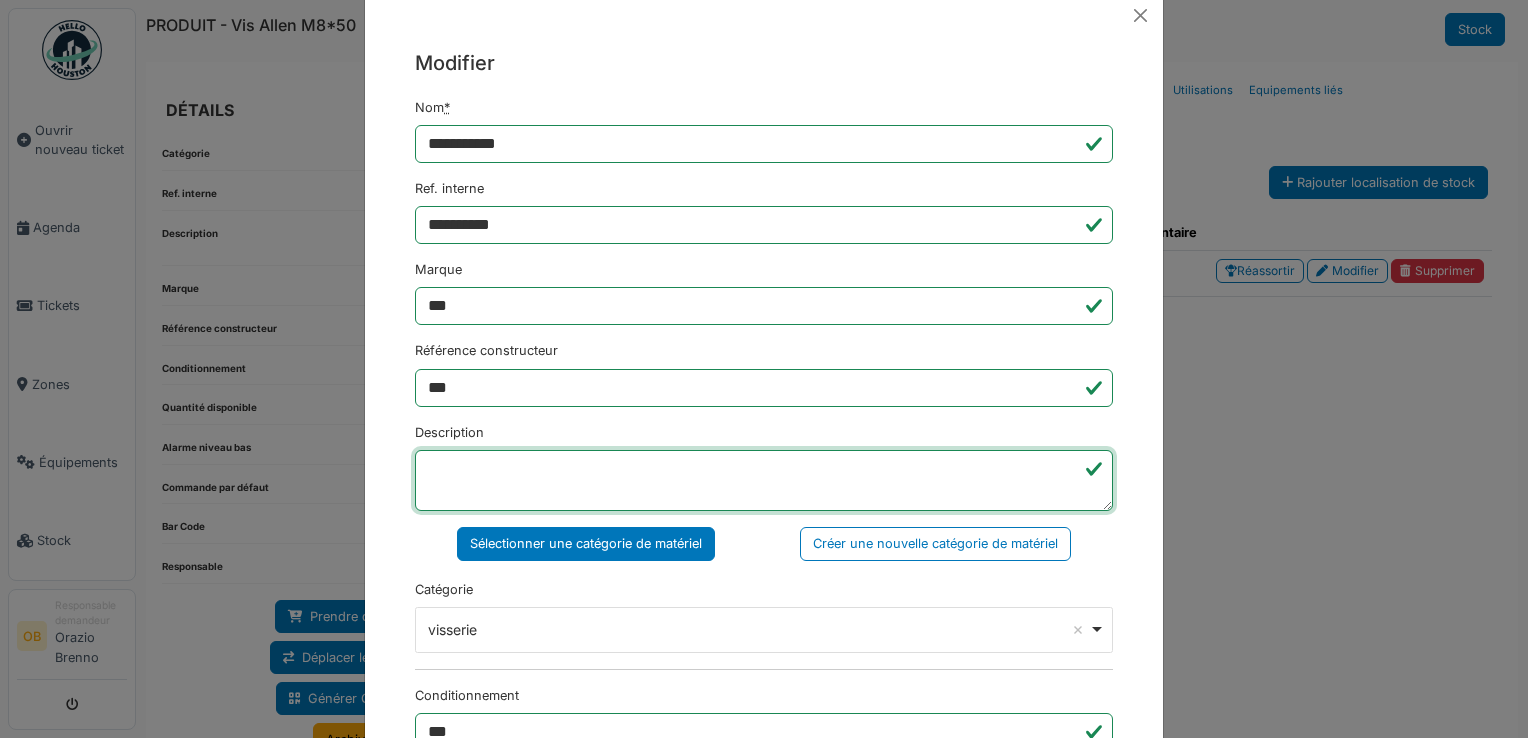 scroll, scrollTop: 0, scrollLeft: 0, axis: both 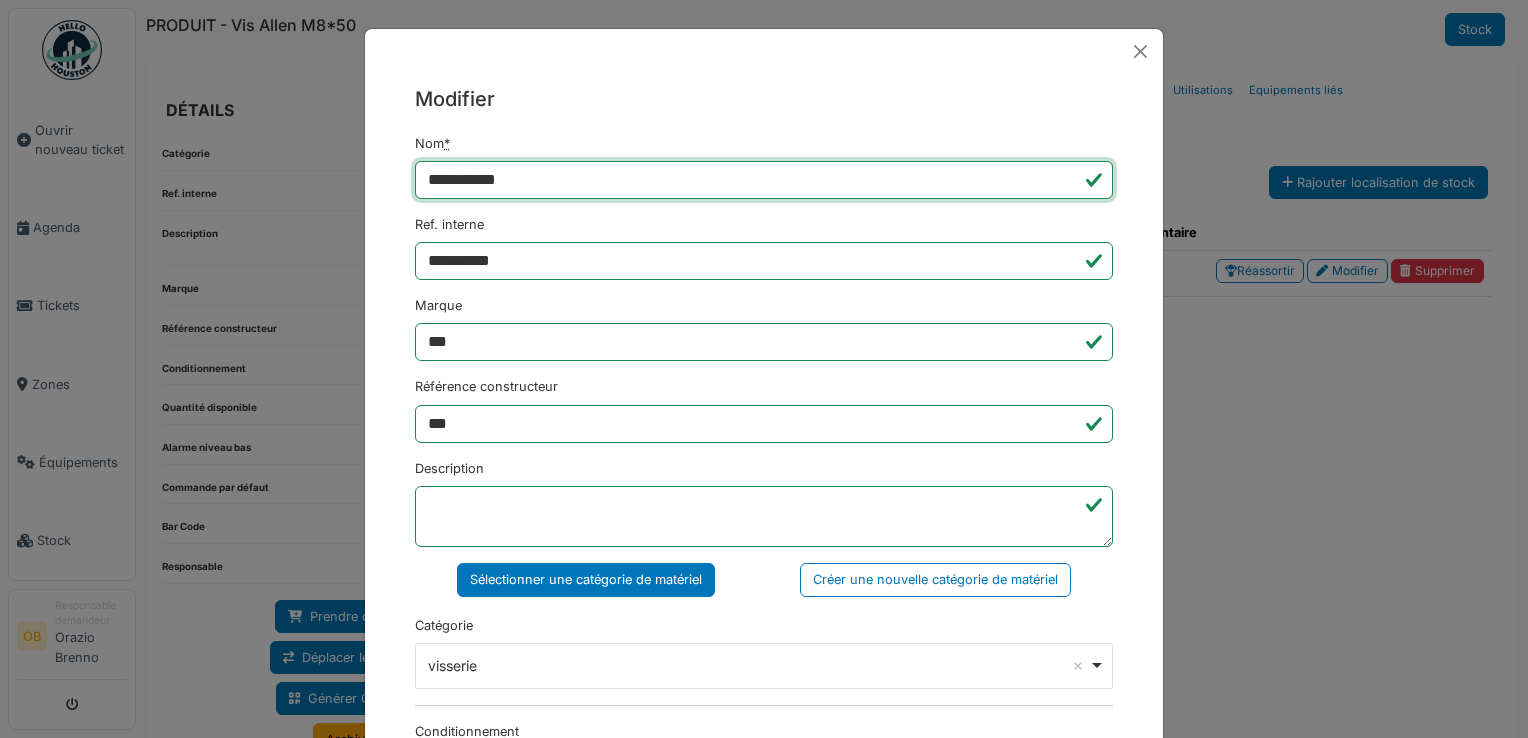 drag, startPoint x: 510, startPoint y: 182, endPoint x: -1, endPoint y: 215, distance: 512.06445 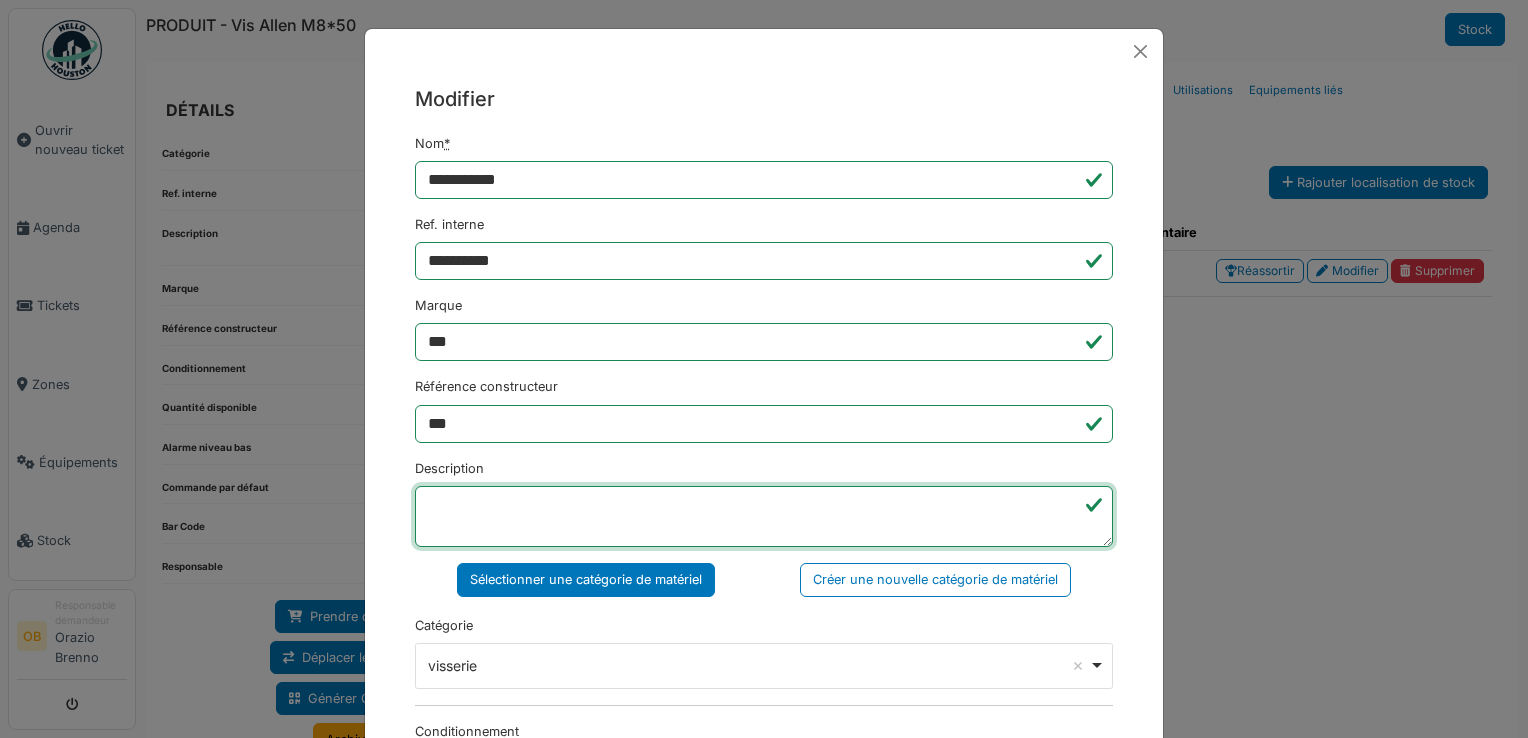 click on "**********" at bounding box center [764, 517] 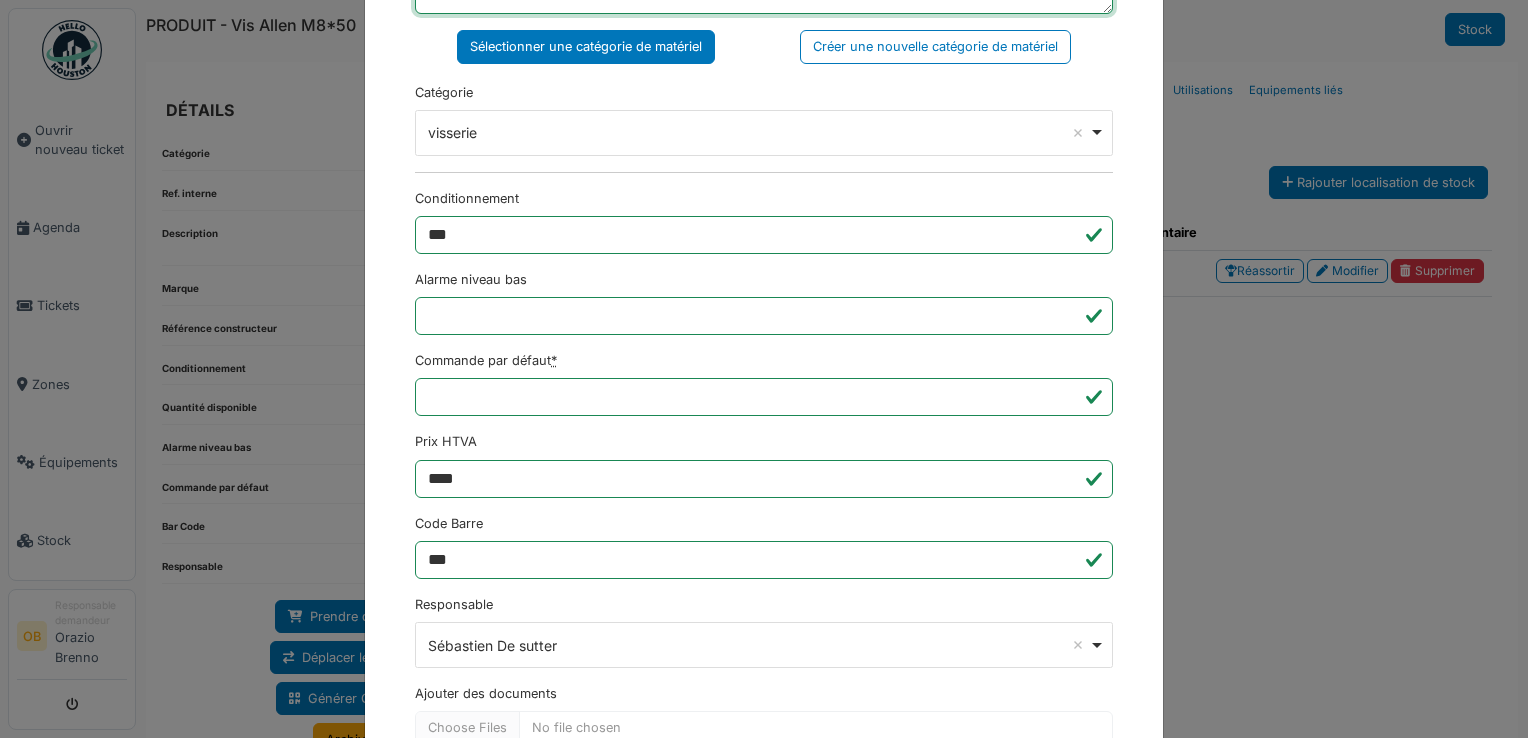 scroll, scrollTop: 650, scrollLeft: 0, axis: vertical 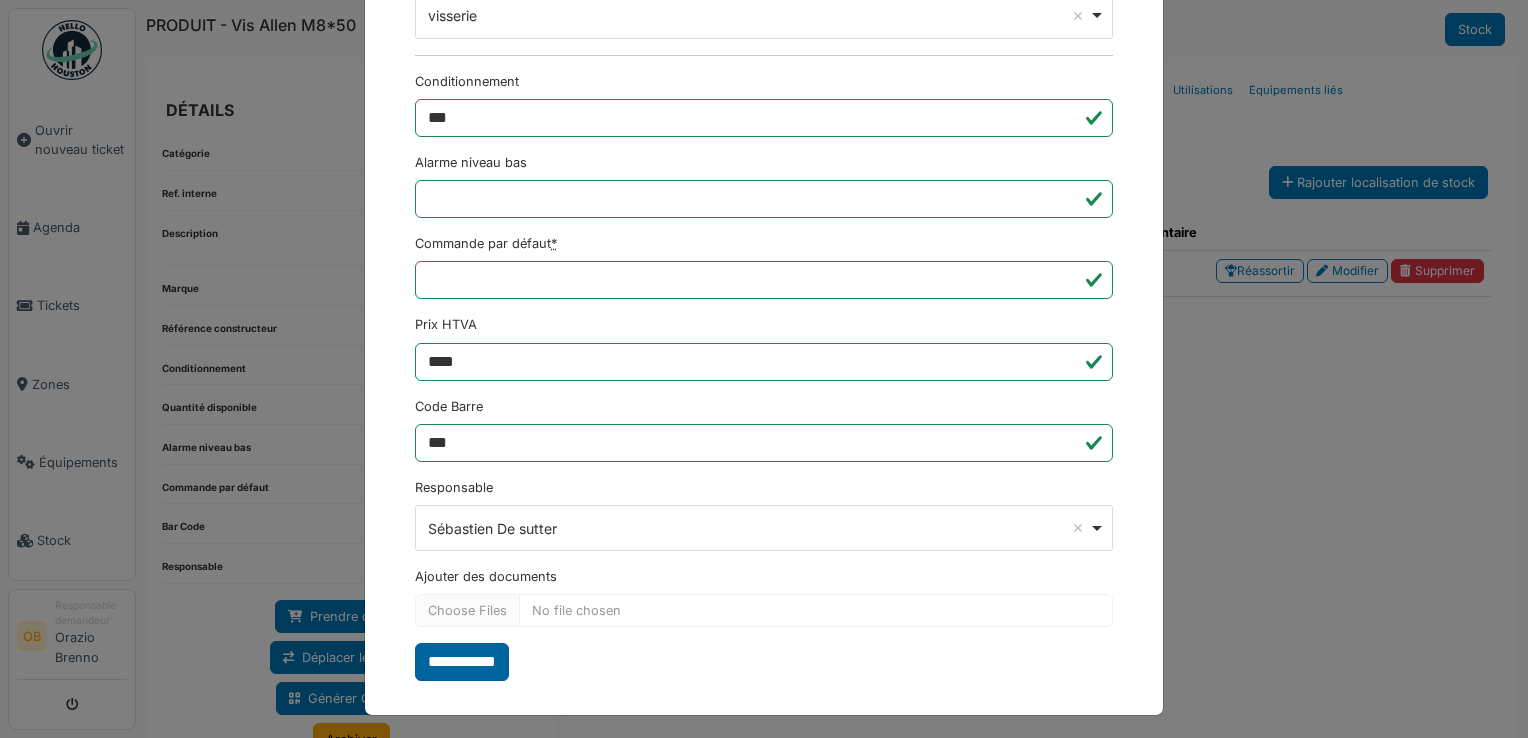 type on "**********" 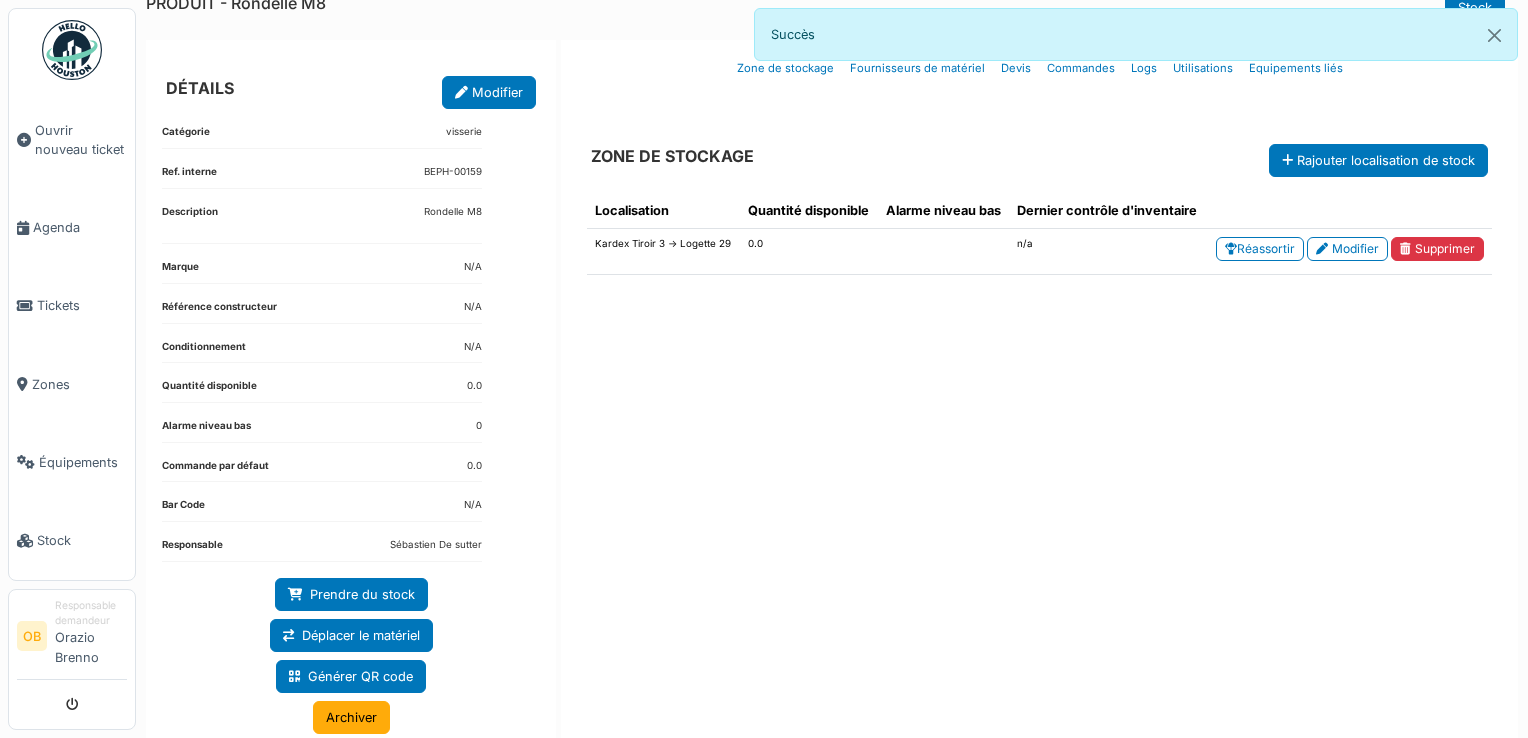 scroll, scrollTop: 0, scrollLeft: 0, axis: both 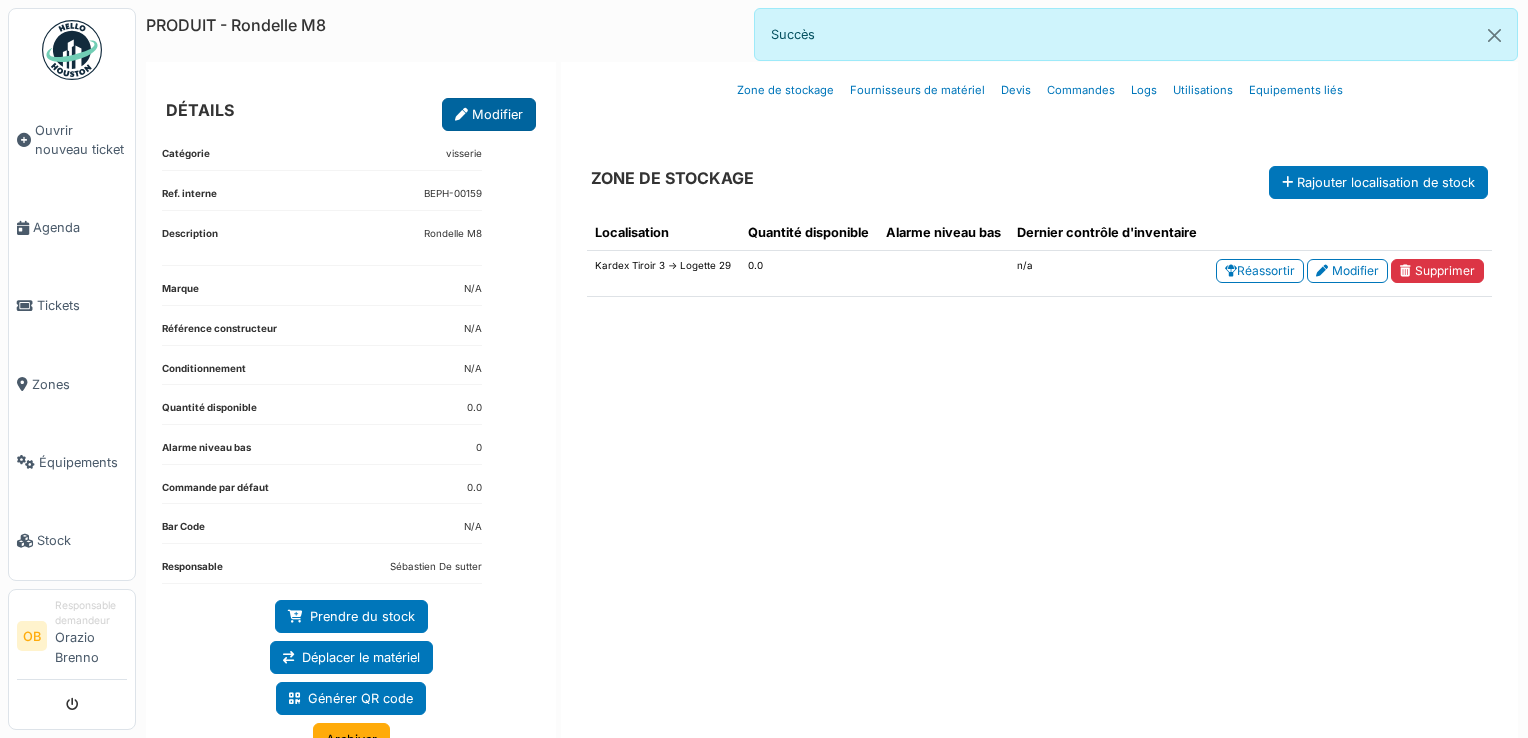 click on "Modifier" at bounding box center (489, 114) 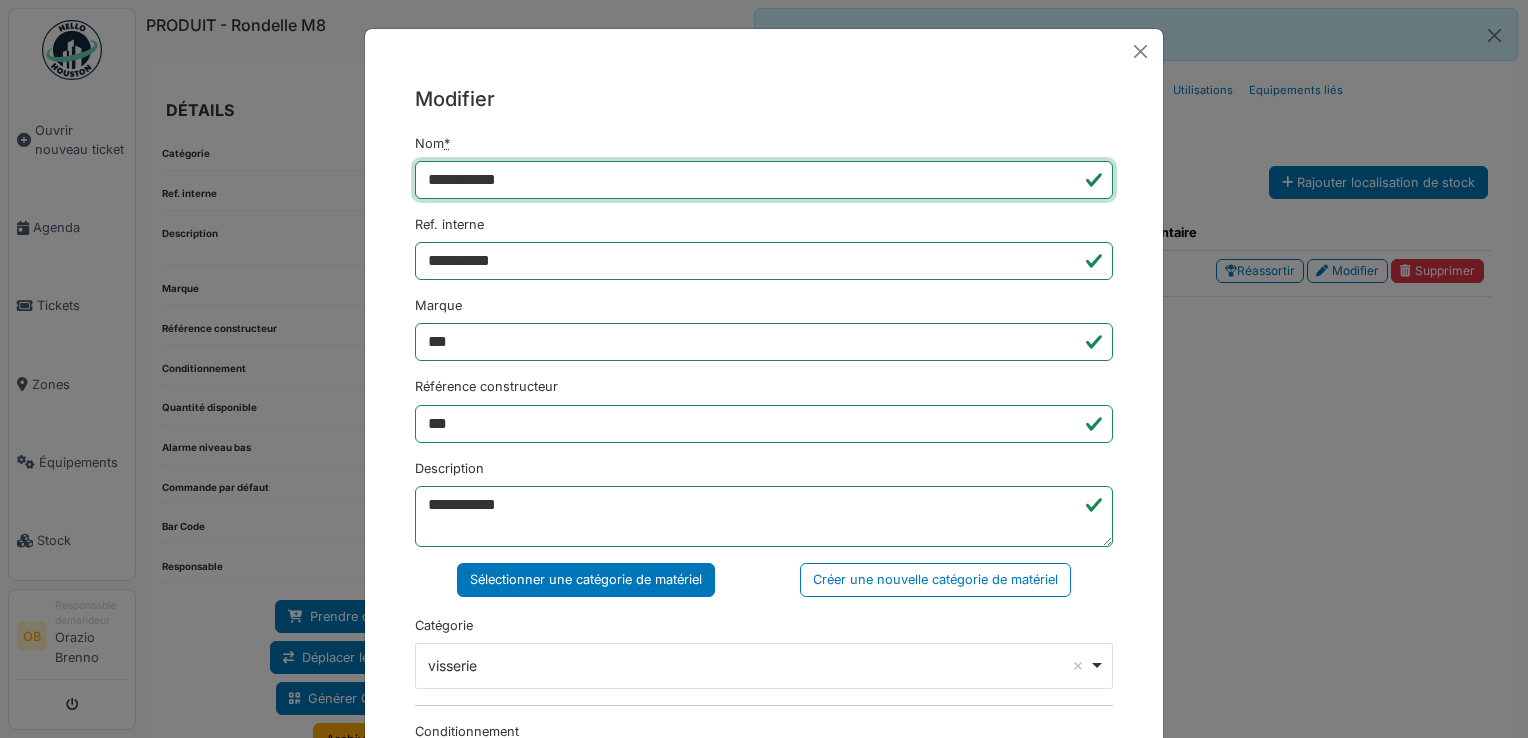 drag, startPoint x: 557, startPoint y: 189, endPoint x: 125, endPoint y: 251, distance: 436.4264 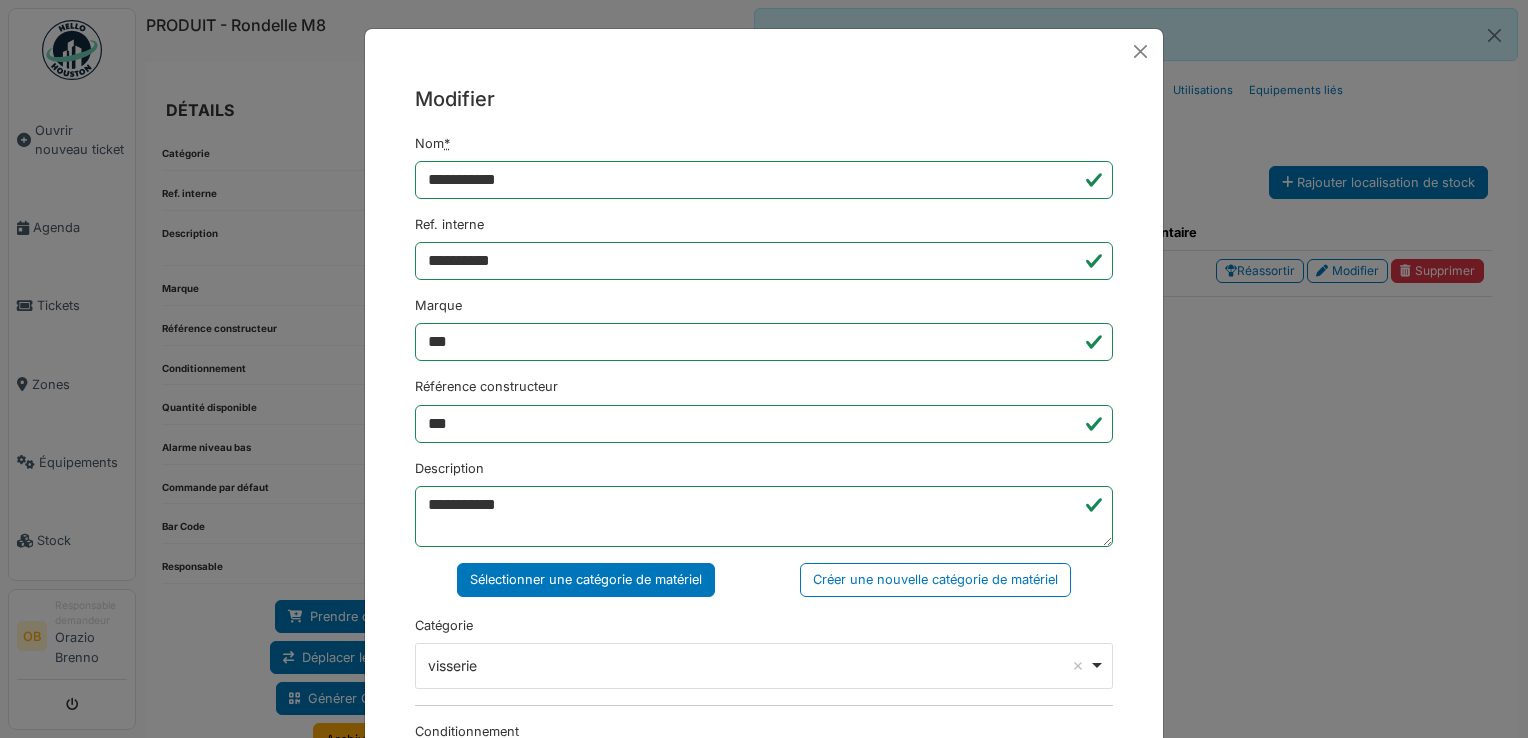 click on "Marque ***" at bounding box center [764, 328] 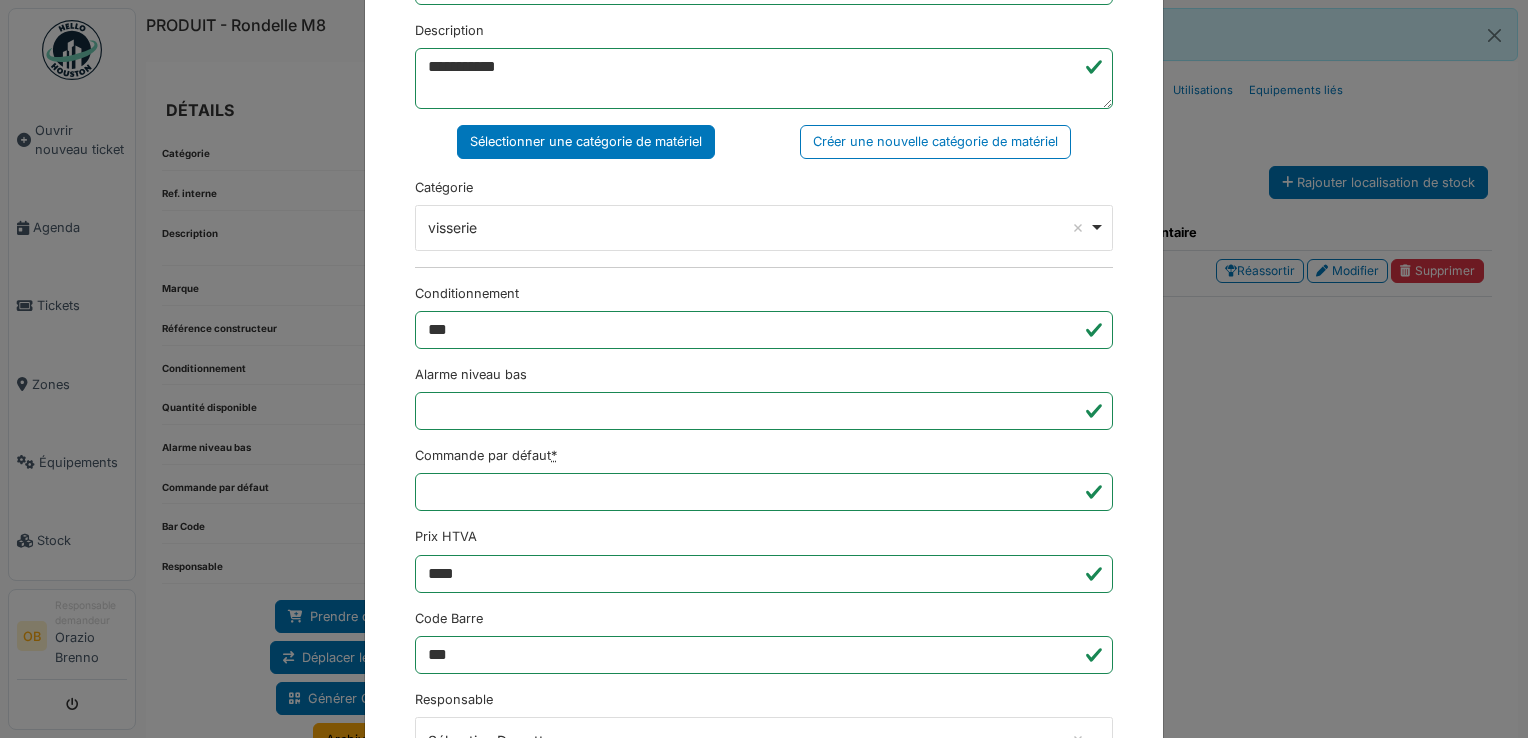 scroll, scrollTop: 650, scrollLeft: 0, axis: vertical 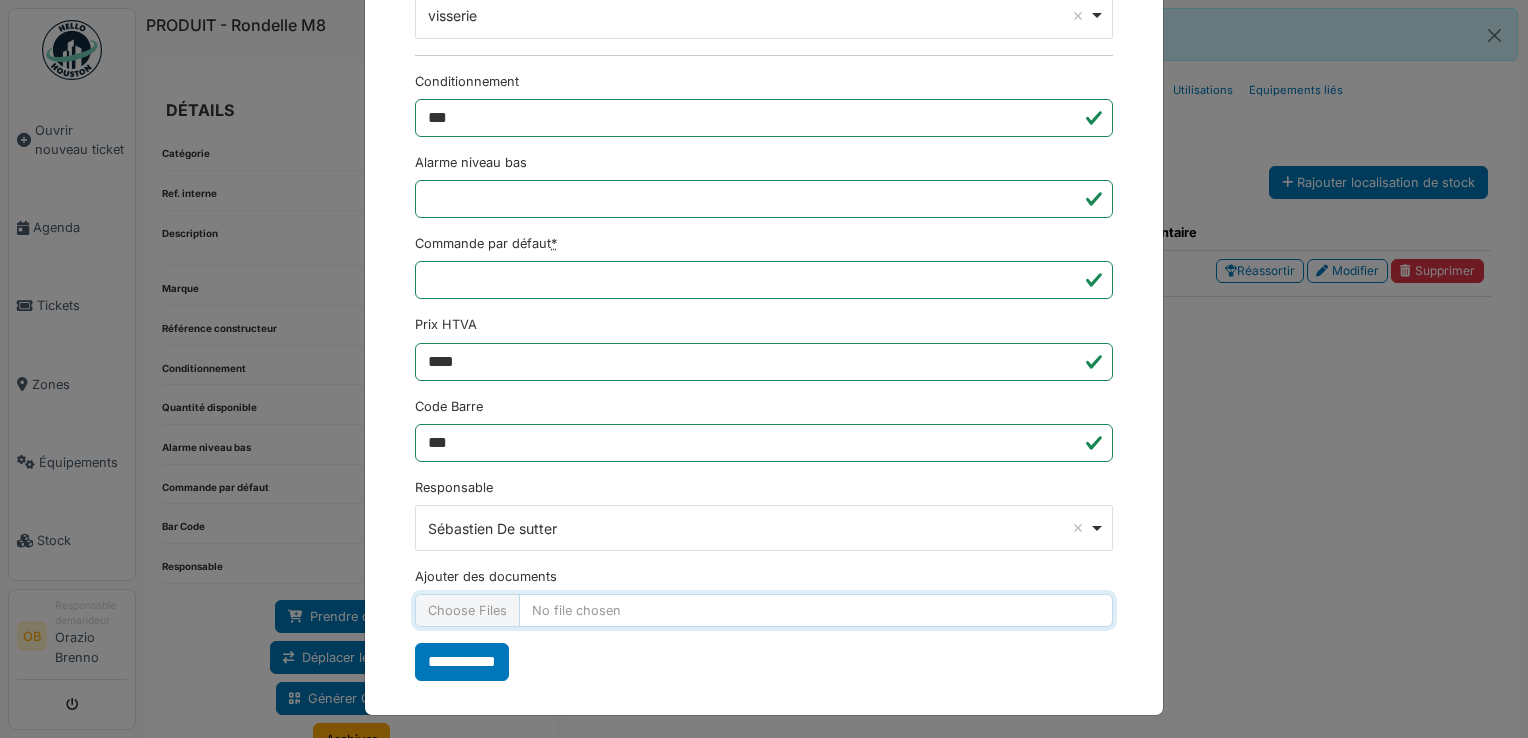 click on "Ajouter des documents" at bounding box center [764, 610] 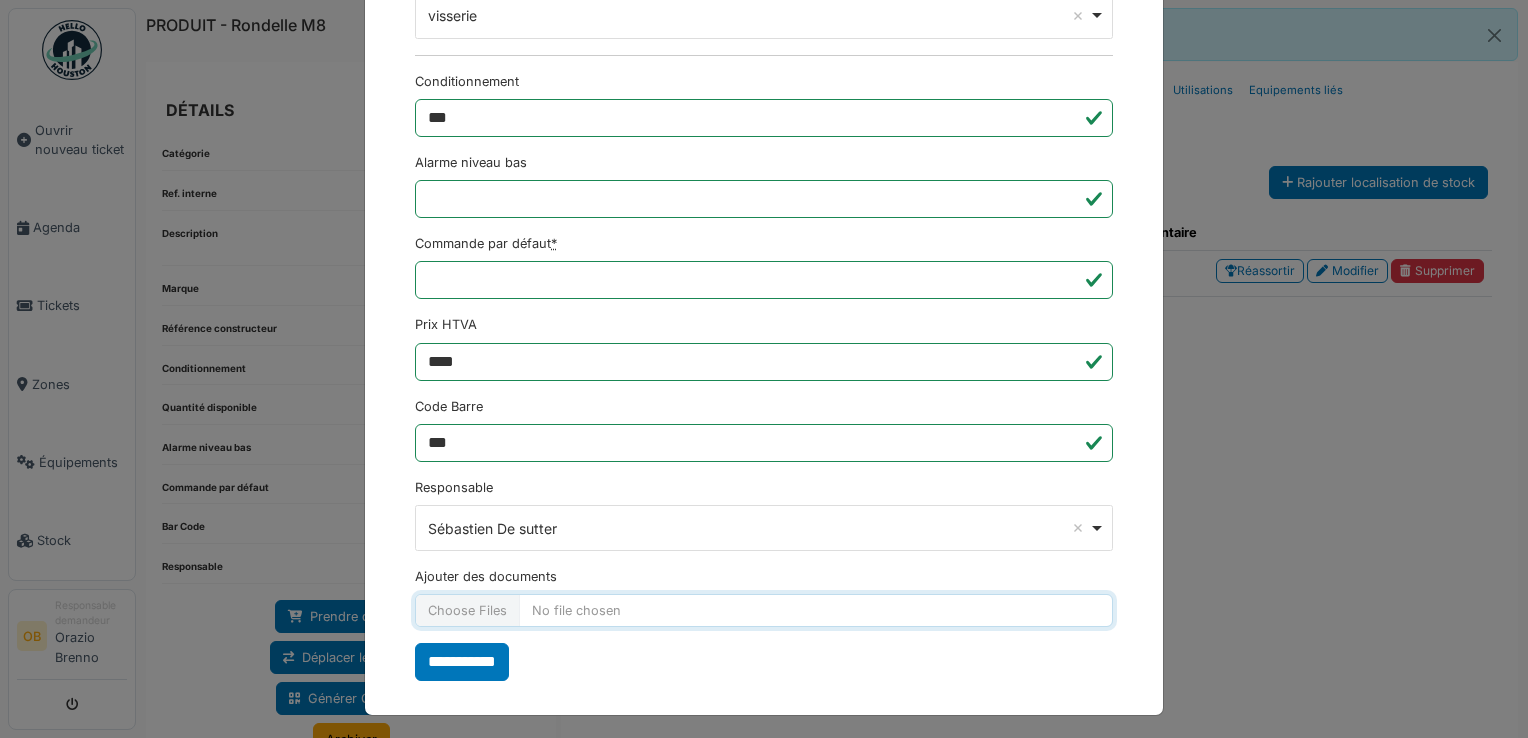 type on "**********" 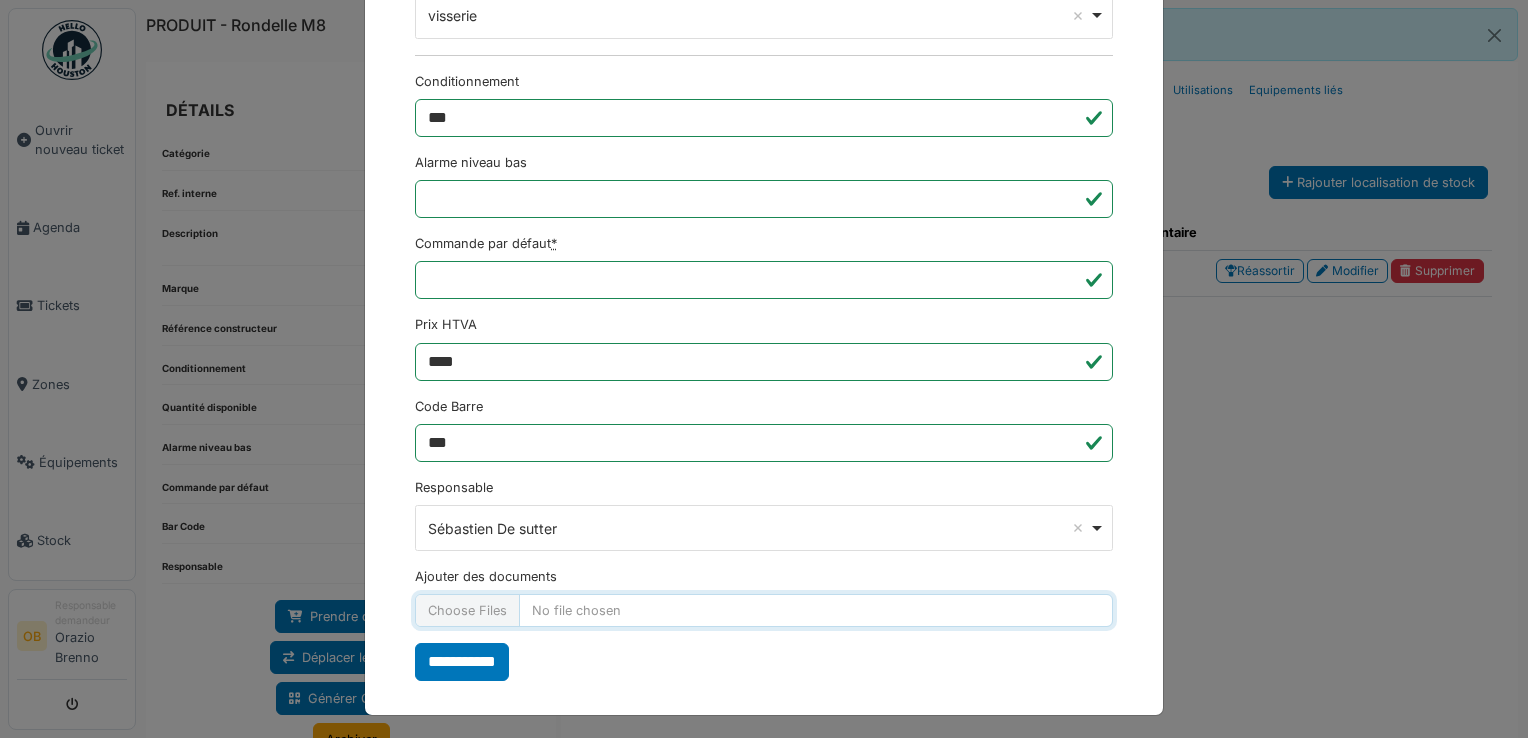 click on "Ajouter des documents" at bounding box center [764, 610] 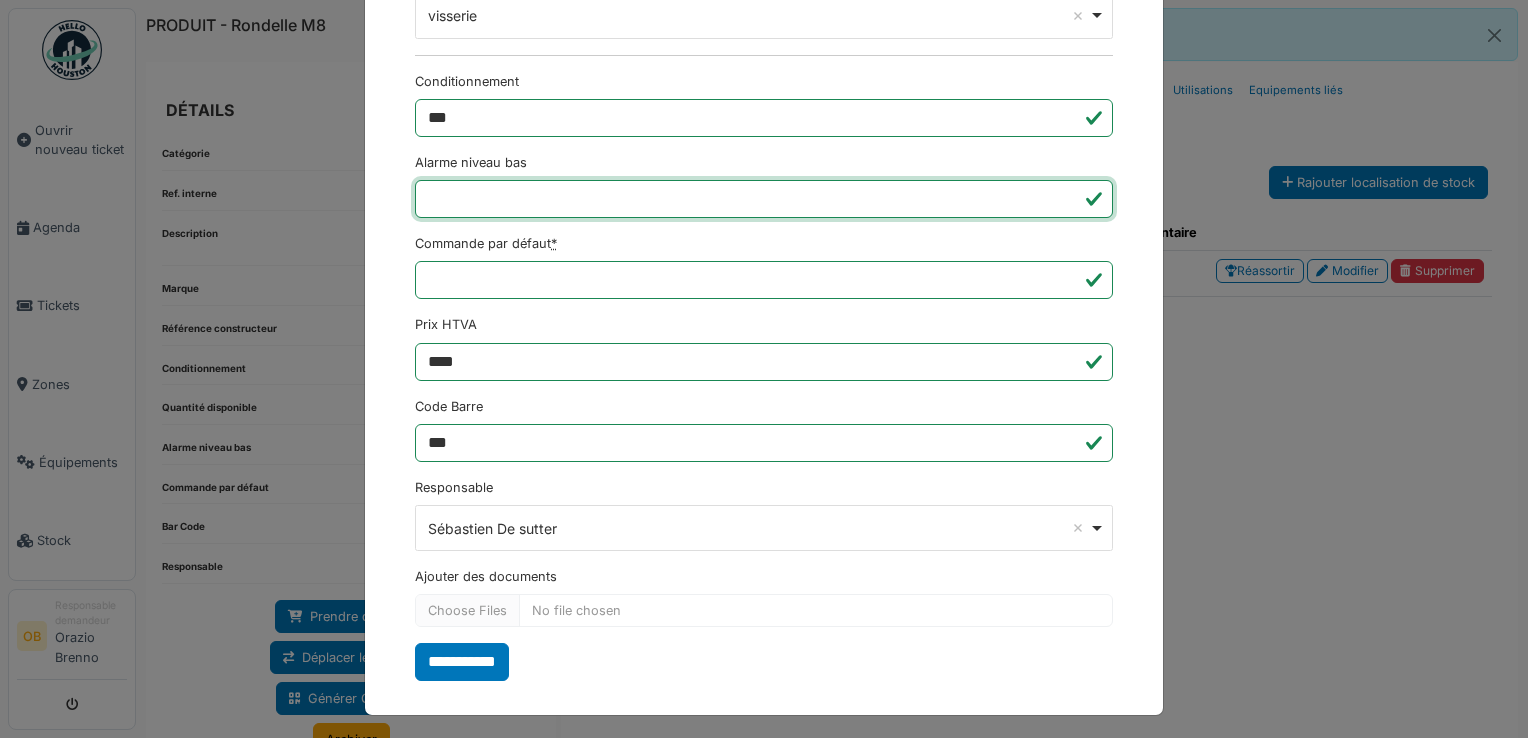 click on "*" at bounding box center (764, 199) 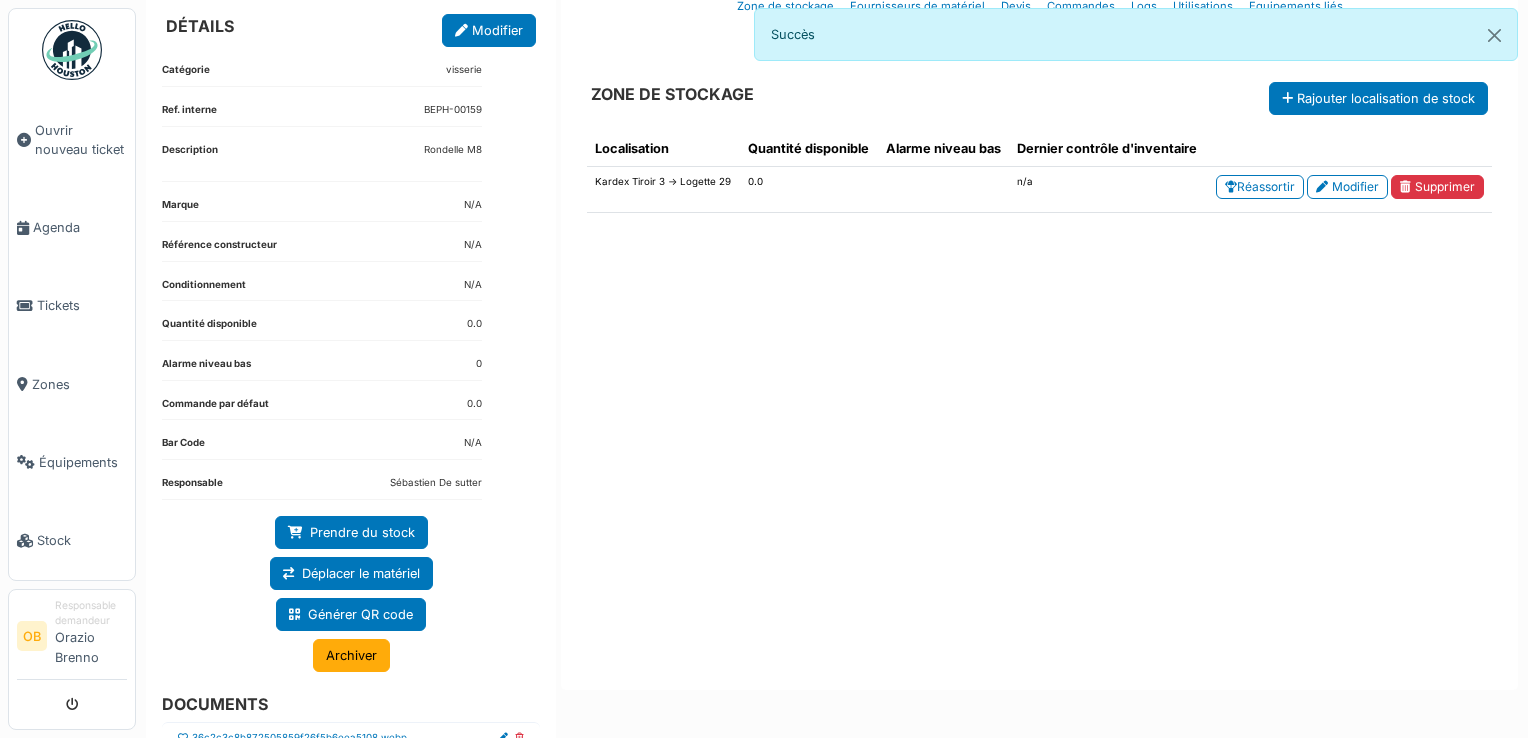scroll, scrollTop: 121, scrollLeft: 0, axis: vertical 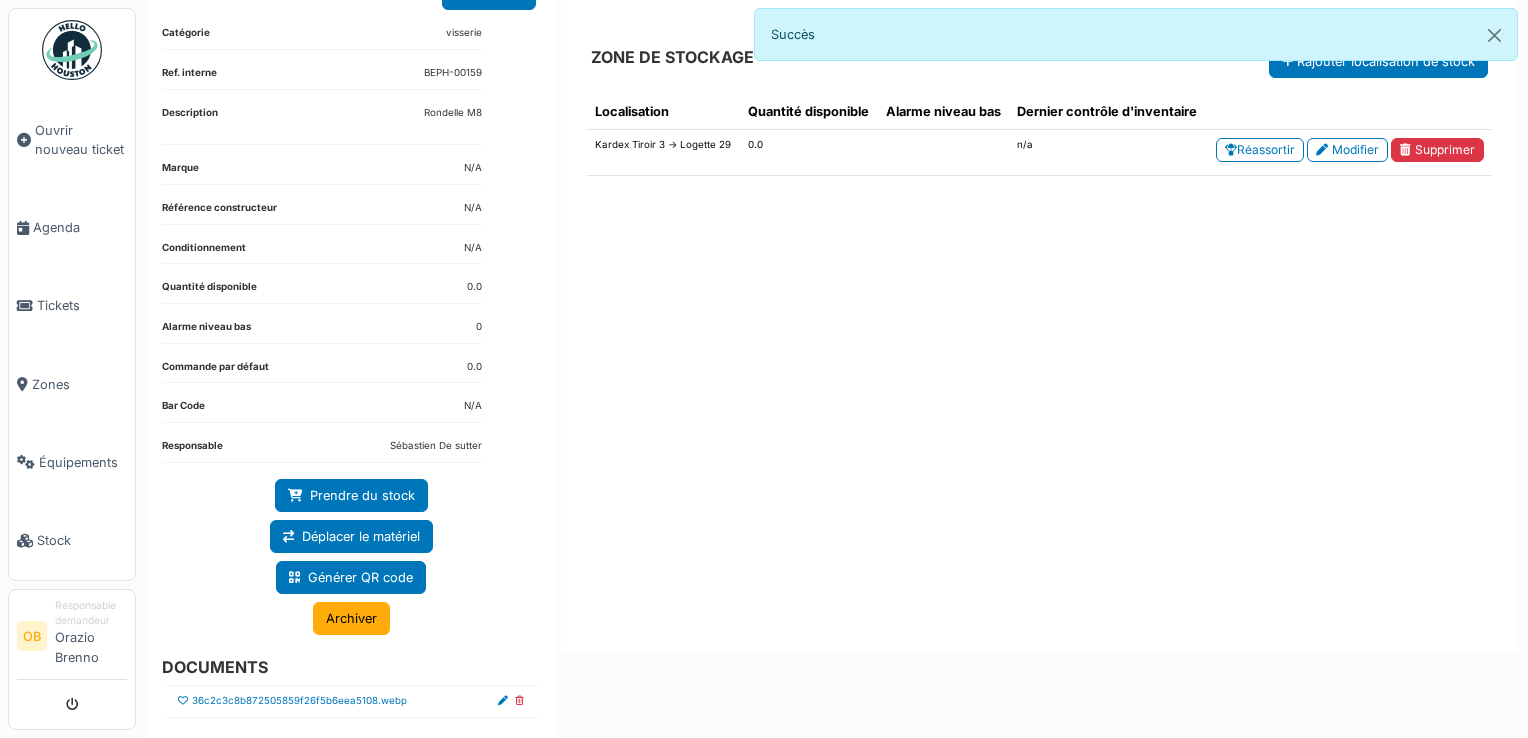 click at bounding box center (183, 701) 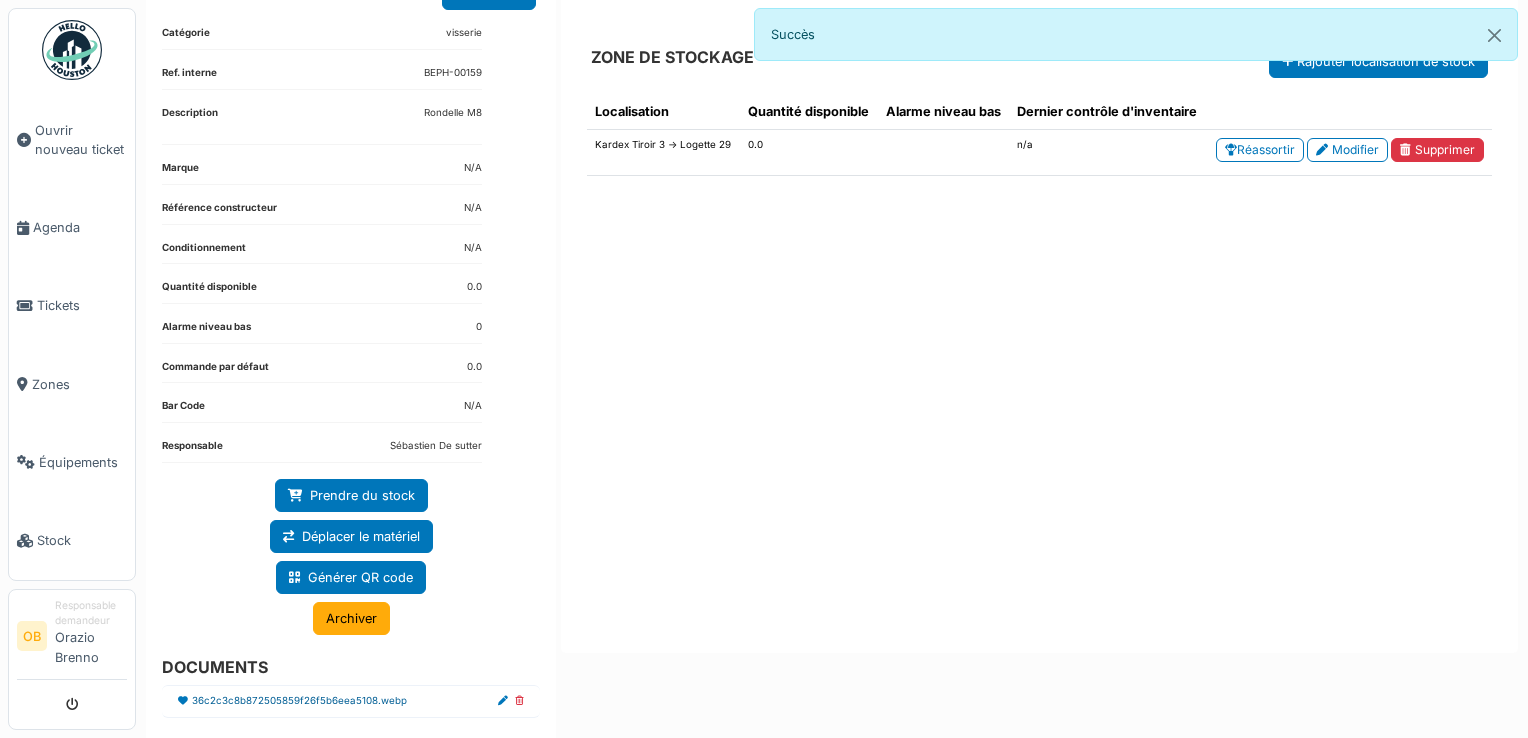 click on "36c2c3c8b872505859f26f5b6eea5108.webp" at bounding box center (299, 701) 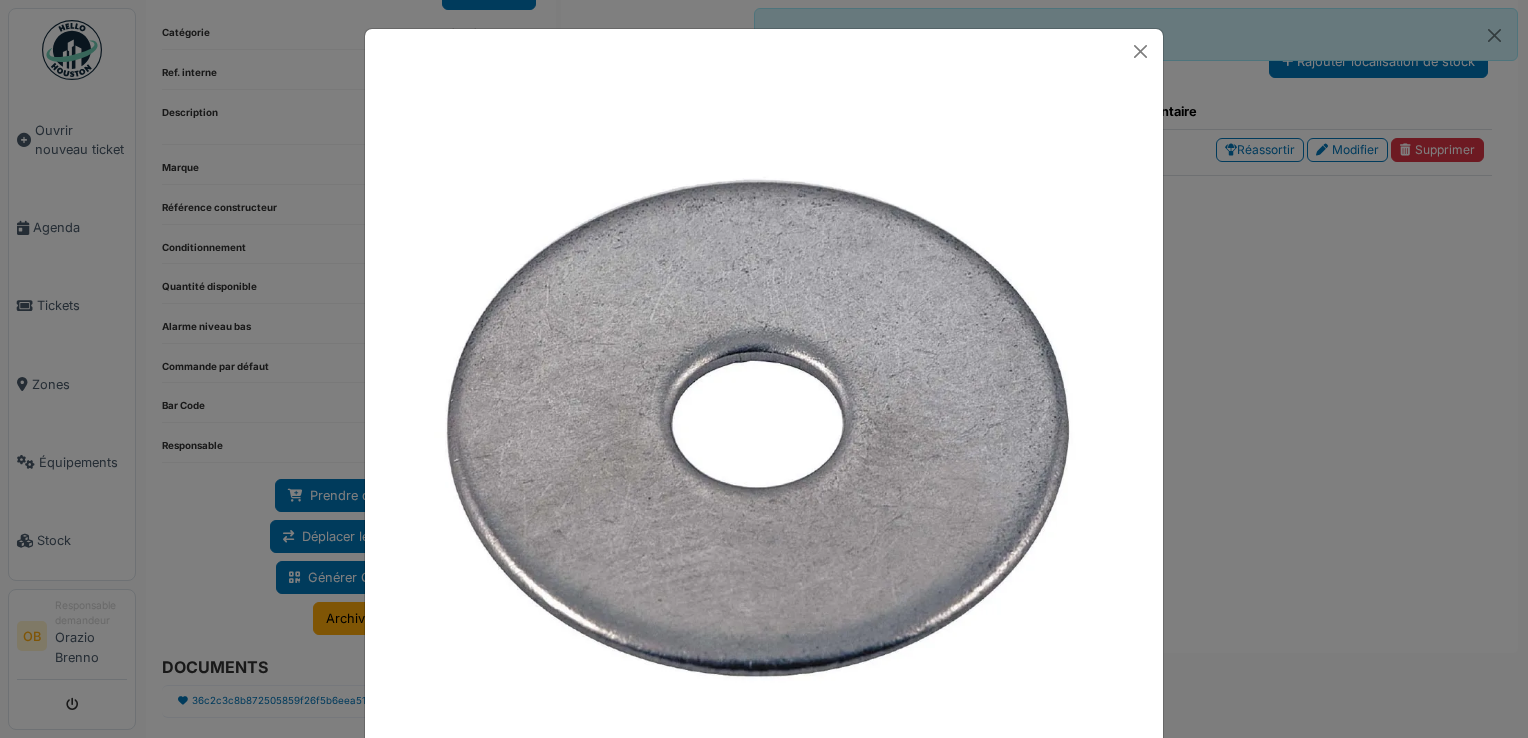drag, startPoint x: 175, startPoint y: 634, endPoint x: 588, endPoint y: 468, distance: 445.11234 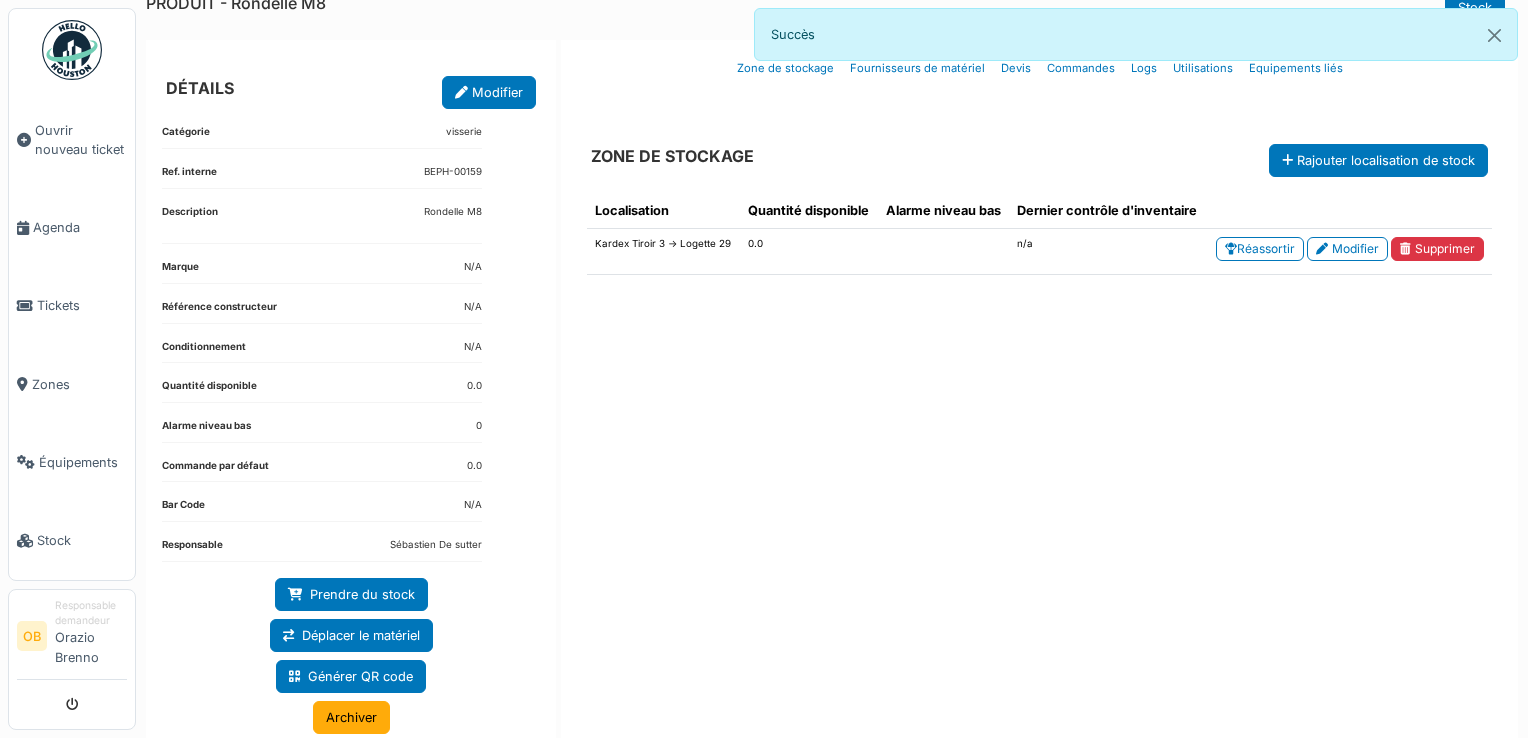scroll, scrollTop: 0, scrollLeft: 0, axis: both 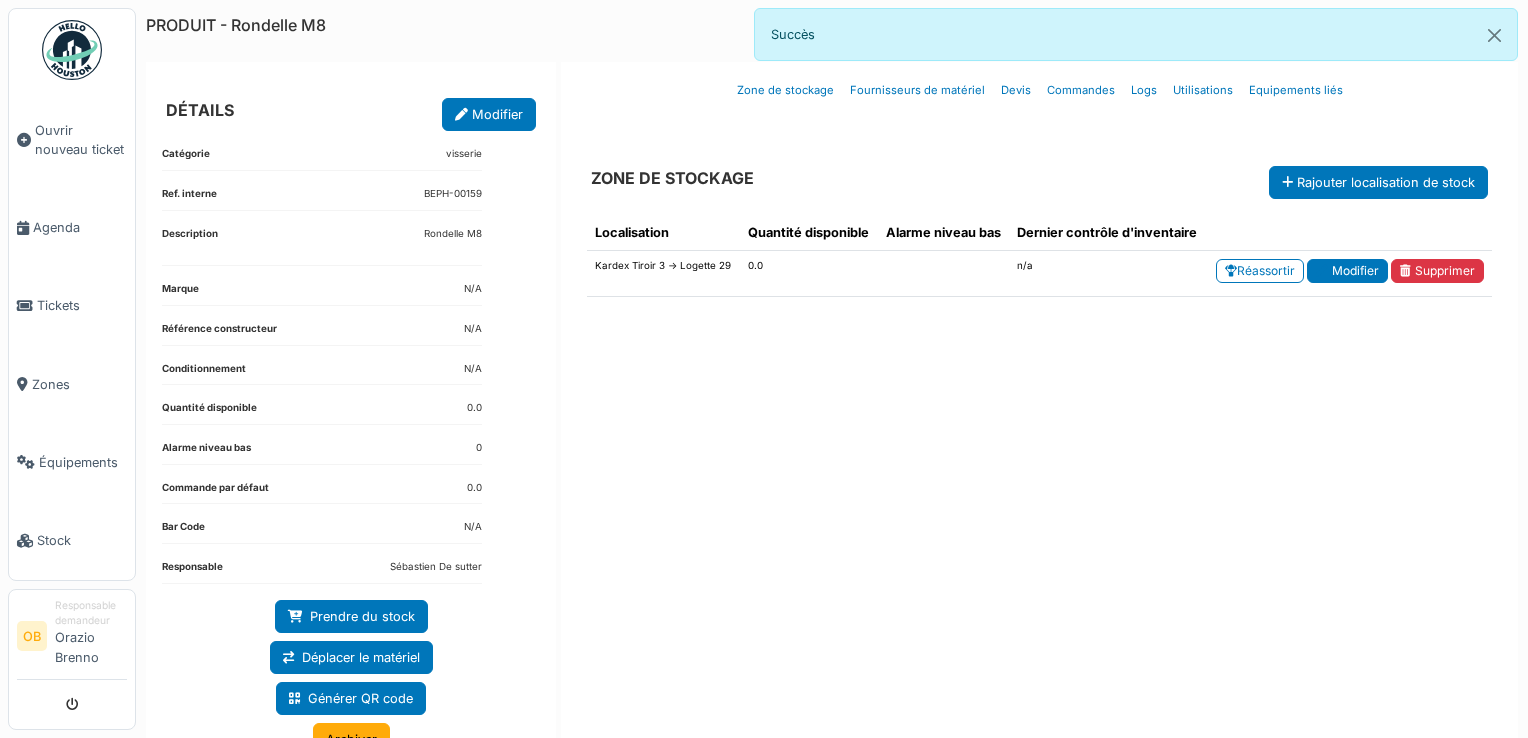 click on "Modifier" at bounding box center [1347, 271] 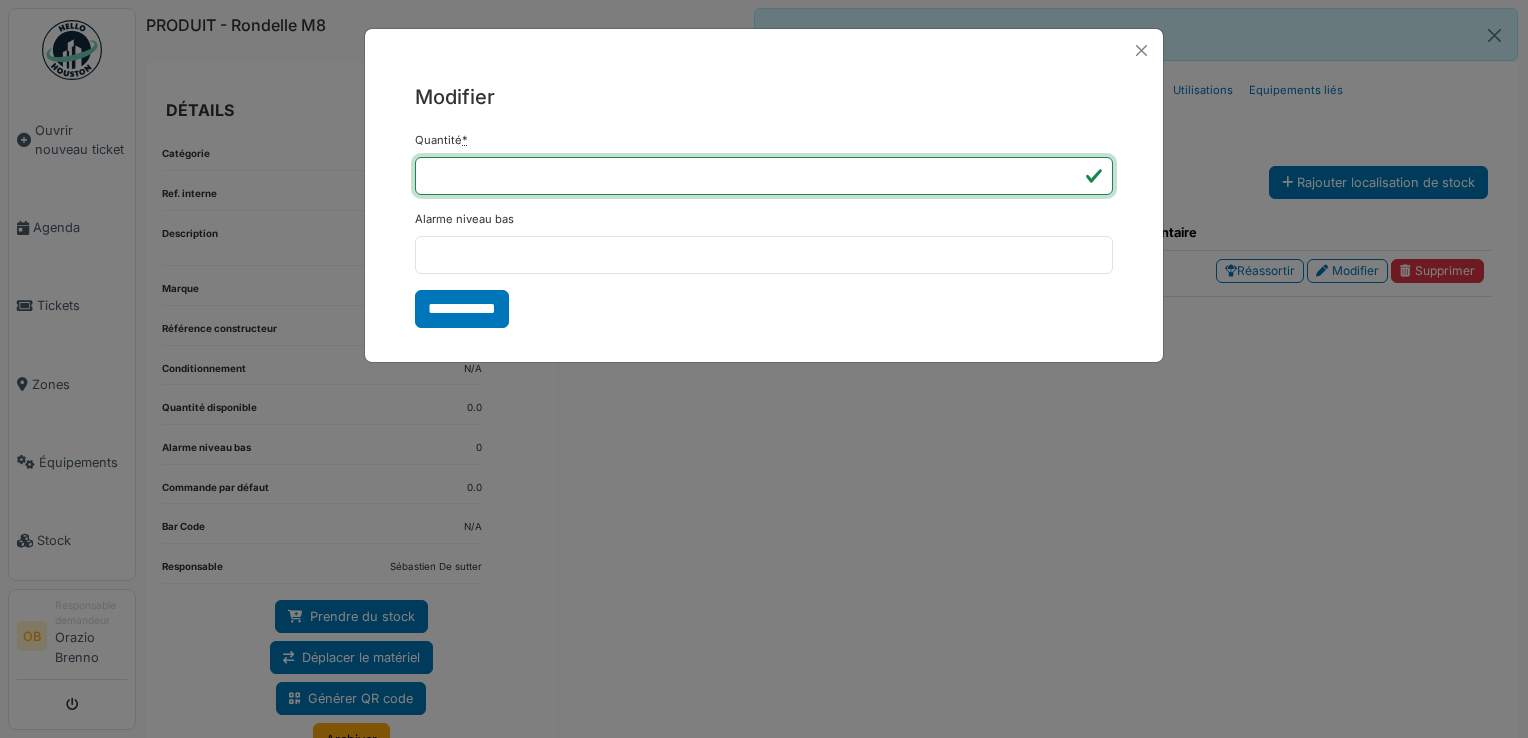 click on "**" at bounding box center (764, 176) 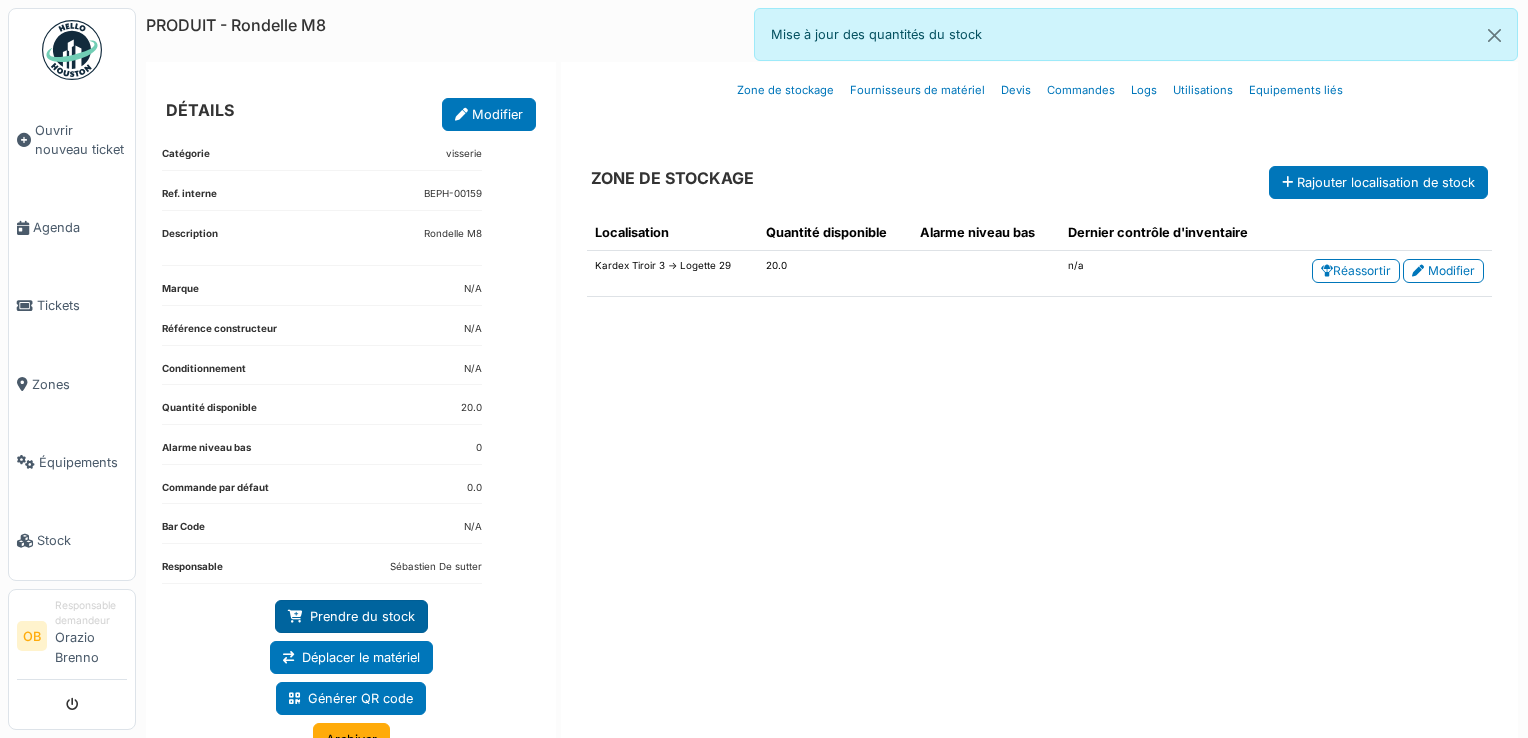 scroll, scrollTop: 121, scrollLeft: 0, axis: vertical 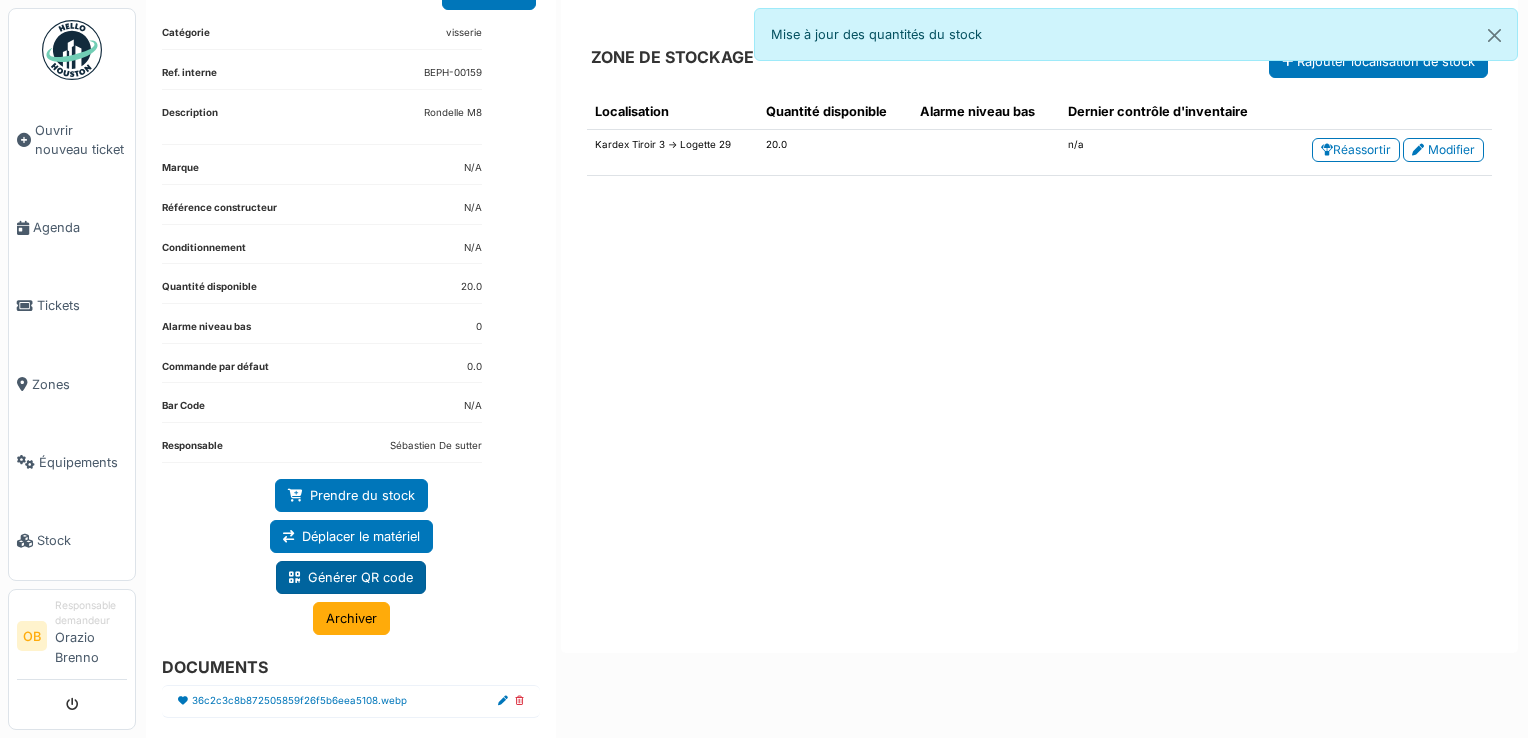 click on "Générer QR code" at bounding box center [351, 577] 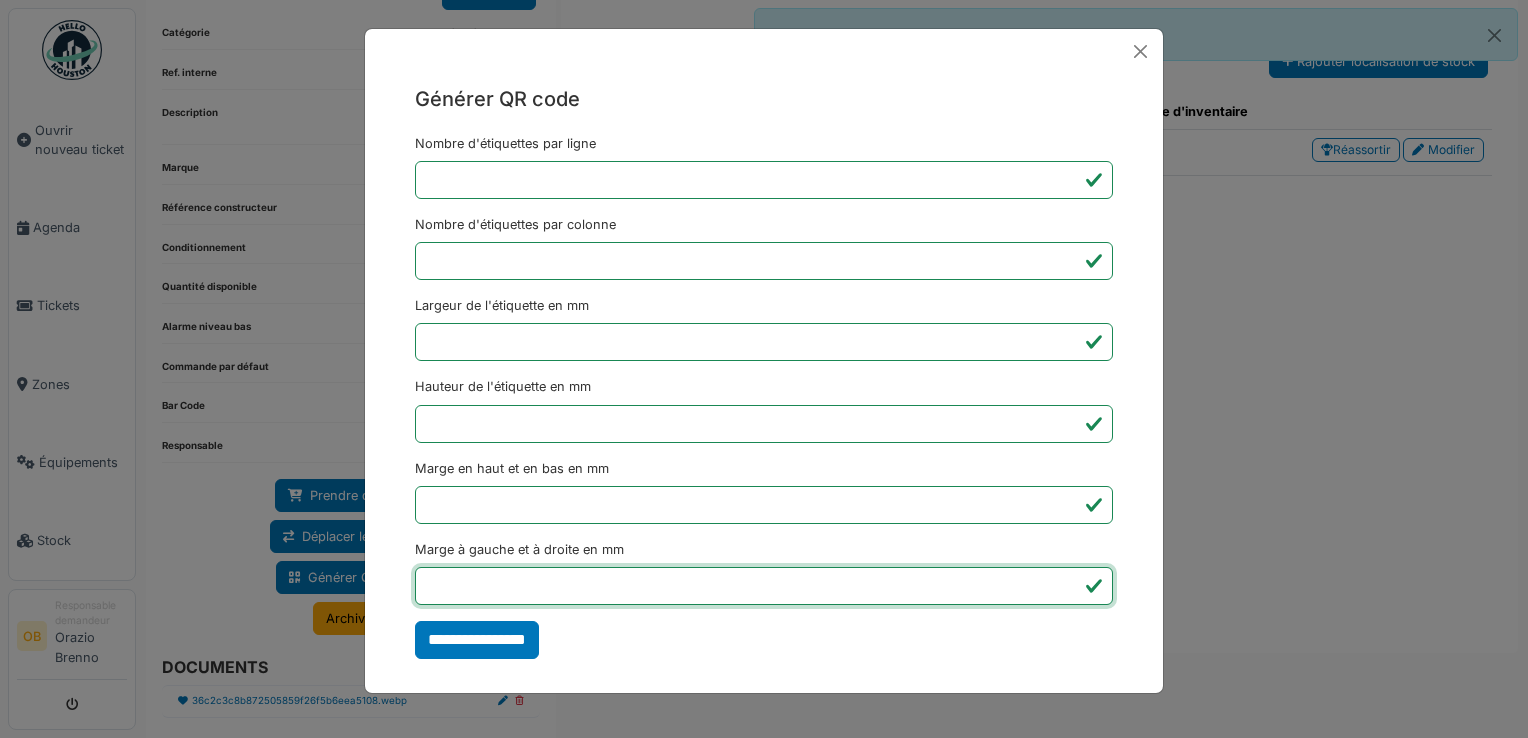 click on "*" at bounding box center [764, 586] 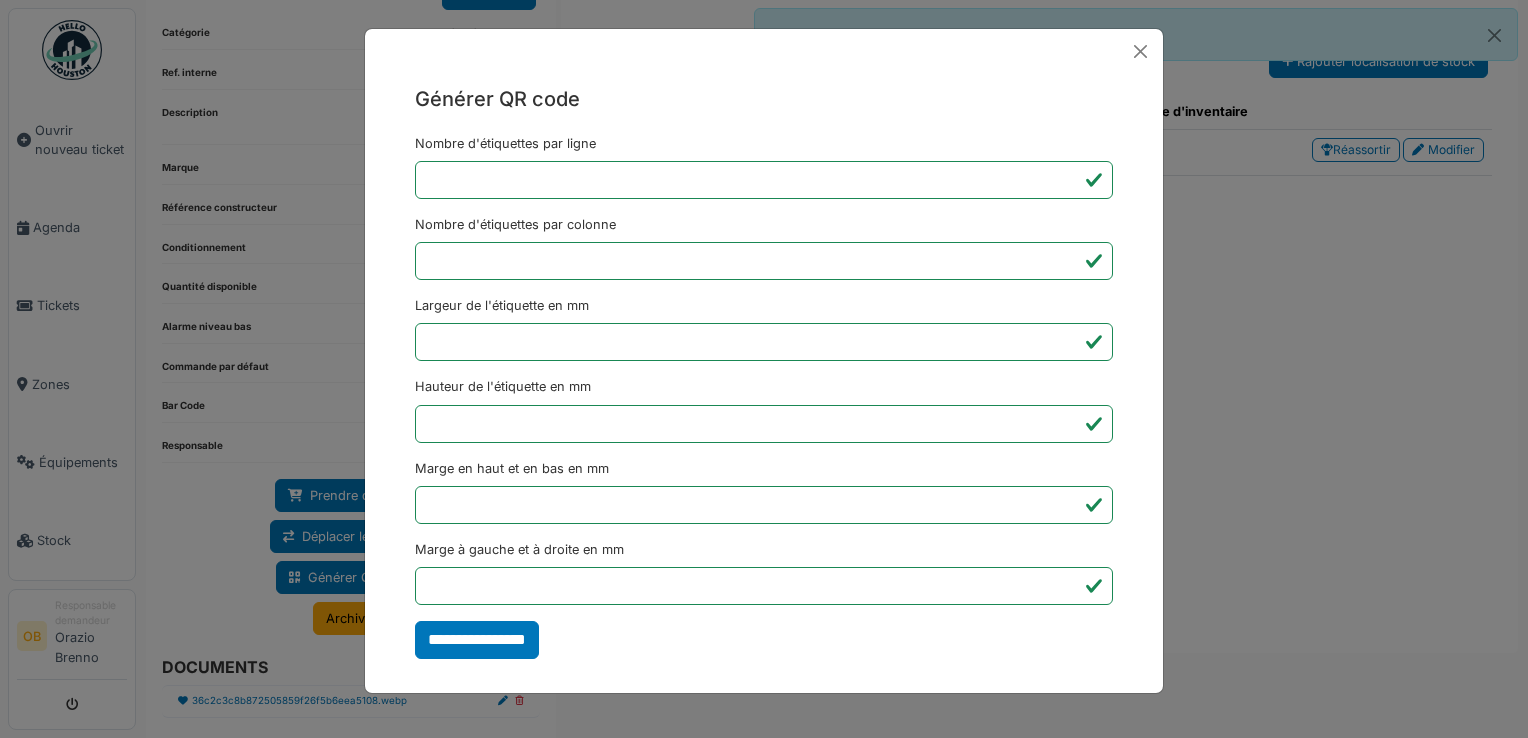 type on "*******" 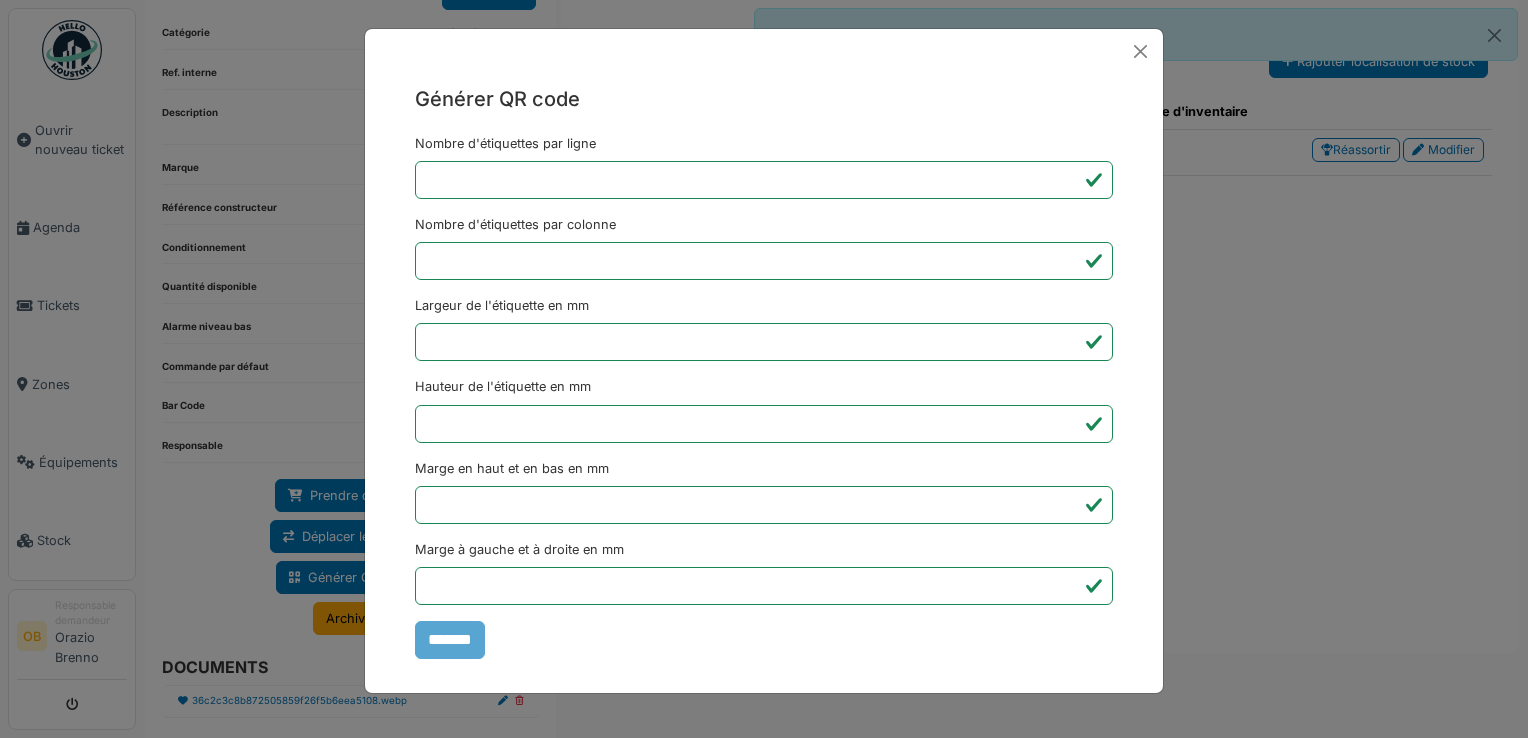 click on "Générer QR code
Nombre d'étiquettes par ligne
*
Nombre d'étiquettes par colonne
*
Largeur de l'étiquette en mm
**
Hauteur de l'étiquette en mm
**
Marge en haut et en bas en mm
*
Marge à gauche et à droite en mm
***
*******" at bounding box center [764, 369] 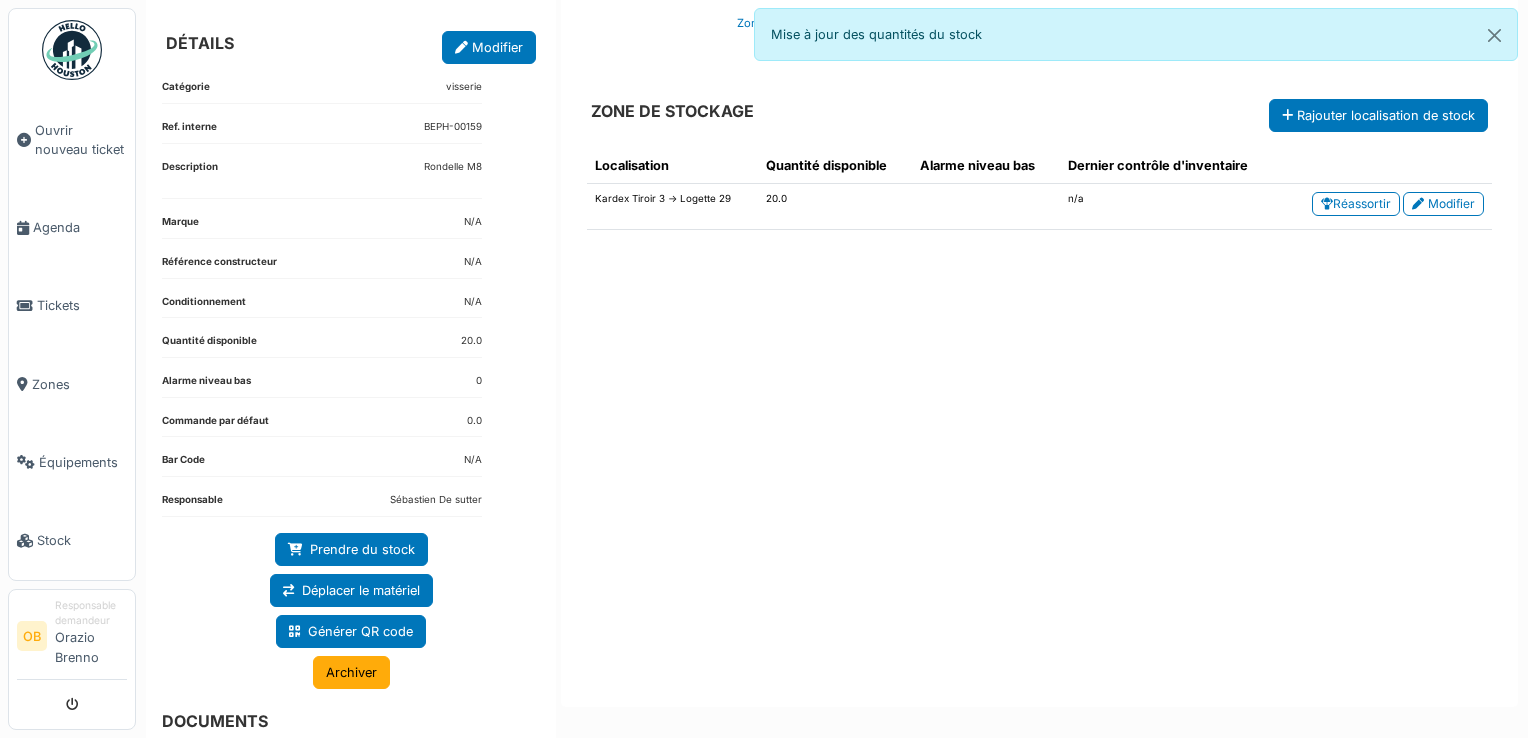 scroll, scrollTop: 121, scrollLeft: 0, axis: vertical 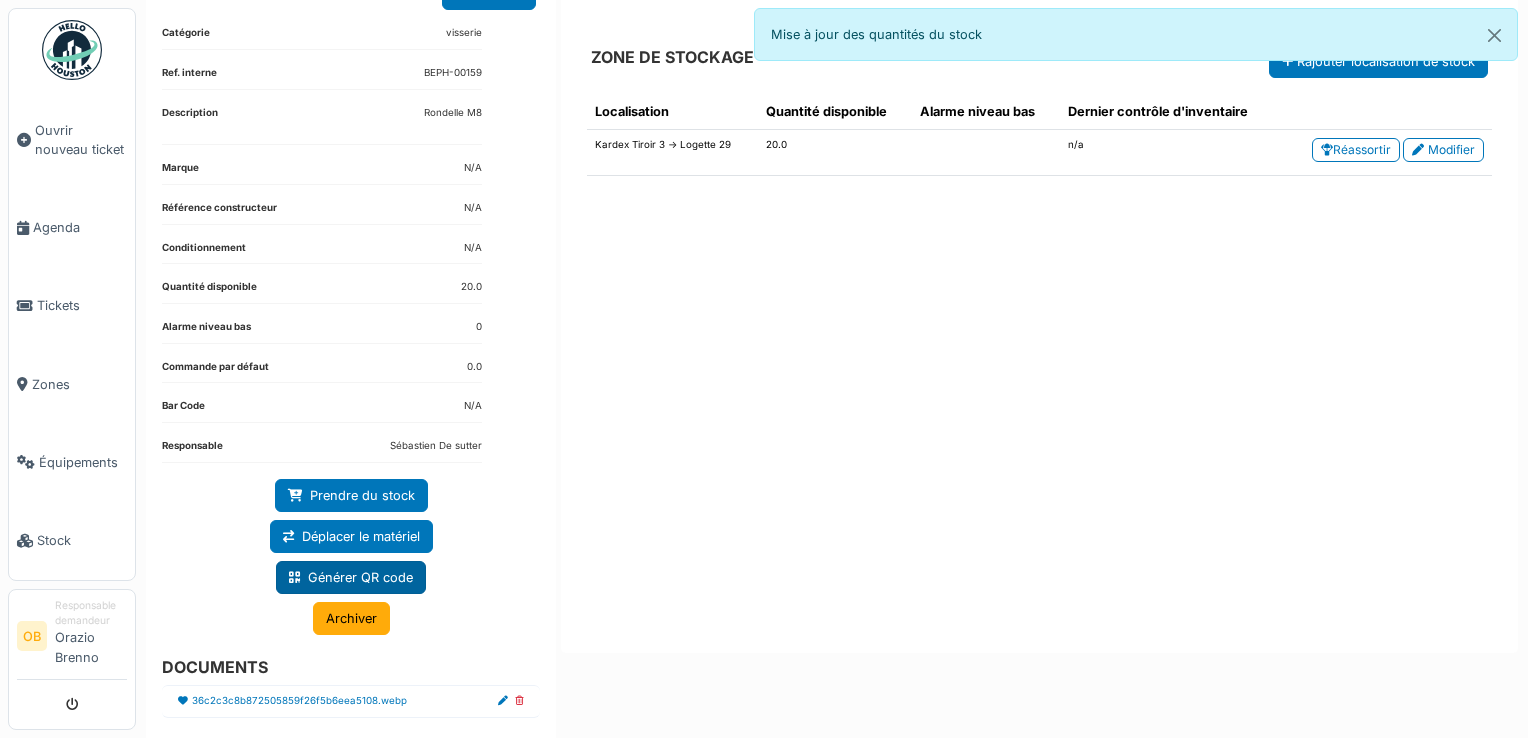 click on "Générer QR code" at bounding box center [351, 577] 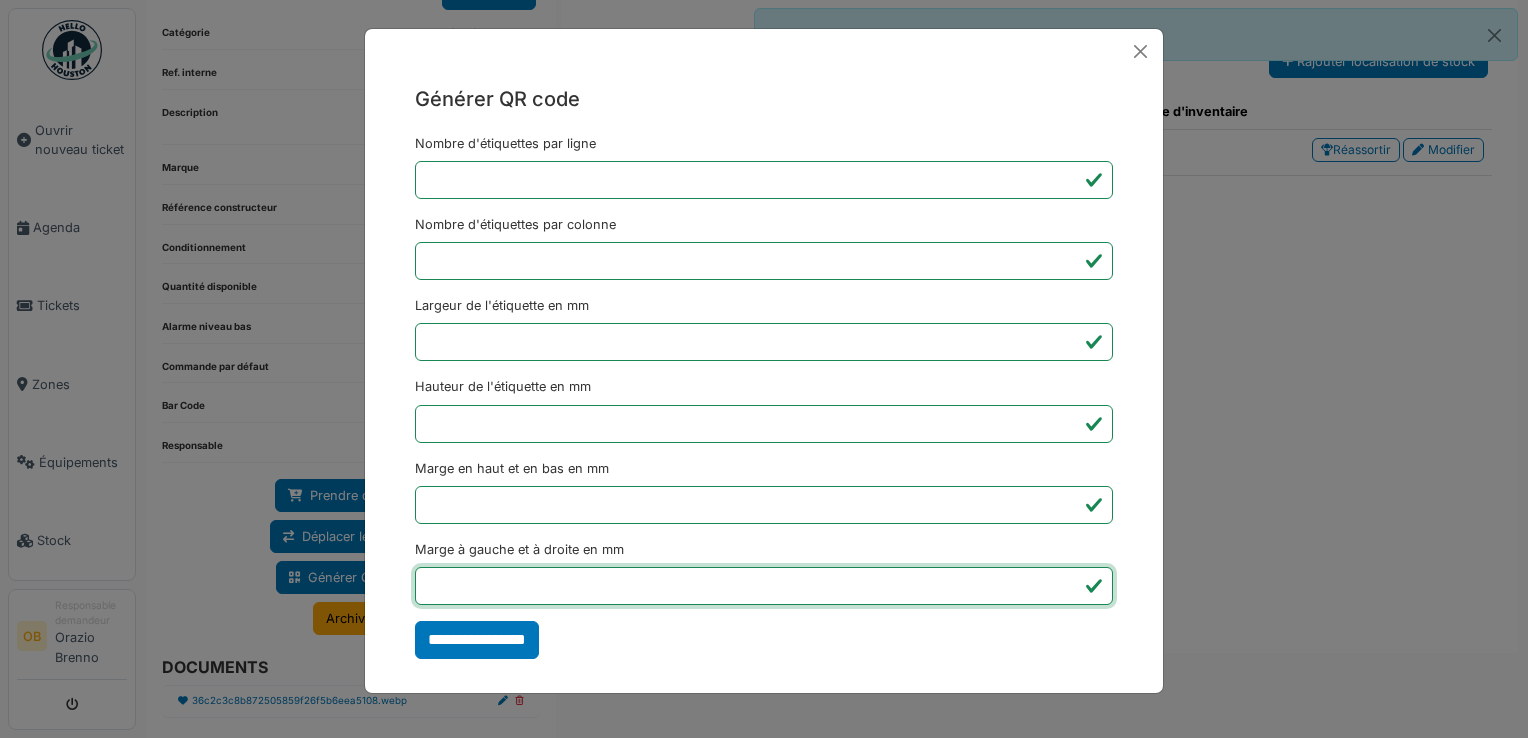 click on "*" at bounding box center (764, 586) 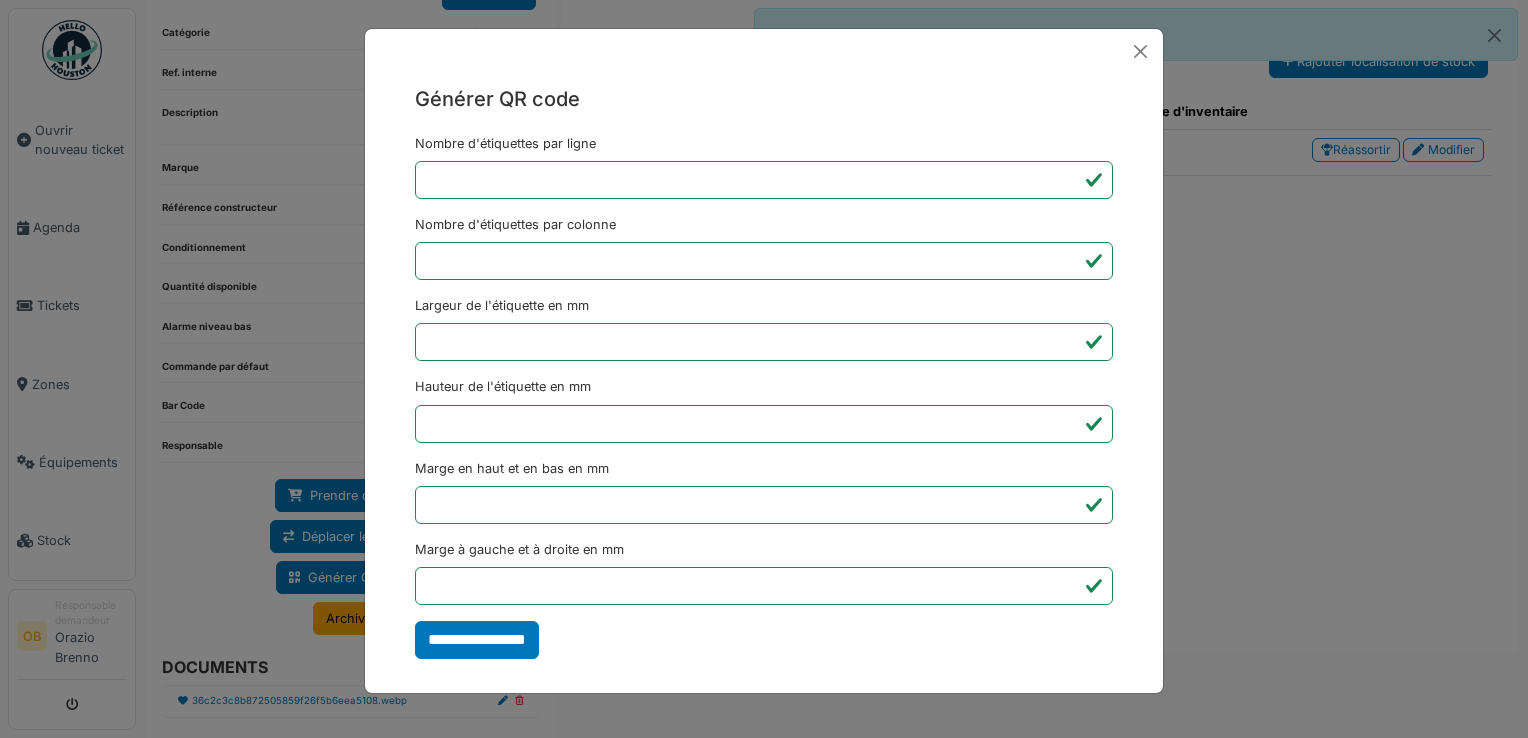 type on "*******" 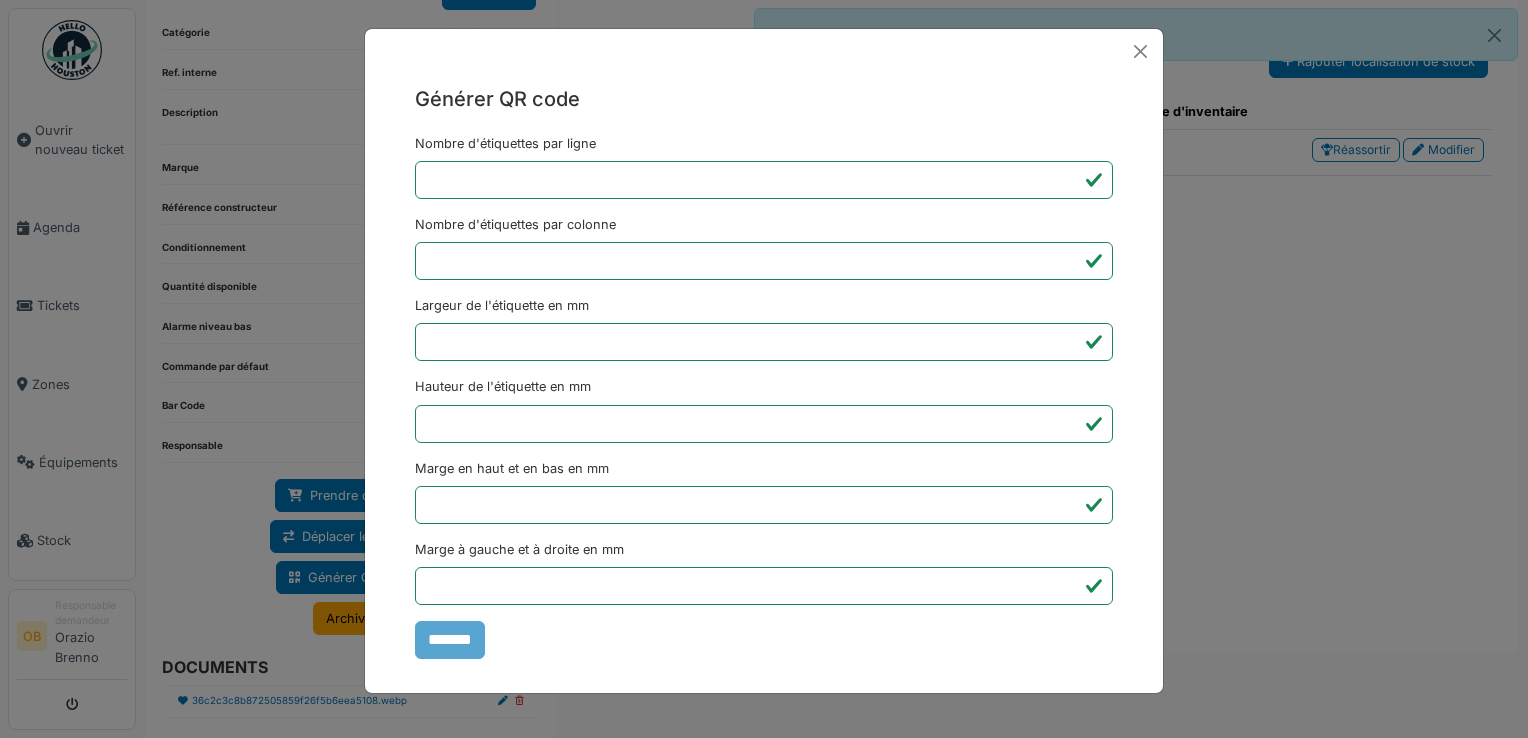 click on "Générer QR code
Nombre d'étiquettes par ligne
*
Nombre d'étiquettes par colonne
*
Largeur de l'étiquette en mm
**
Hauteur de l'étiquette en mm
**
Marge en haut et en bas en mm
*
Marge à gauche et à droite en mm
***
*******" at bounding box center (764, 369) 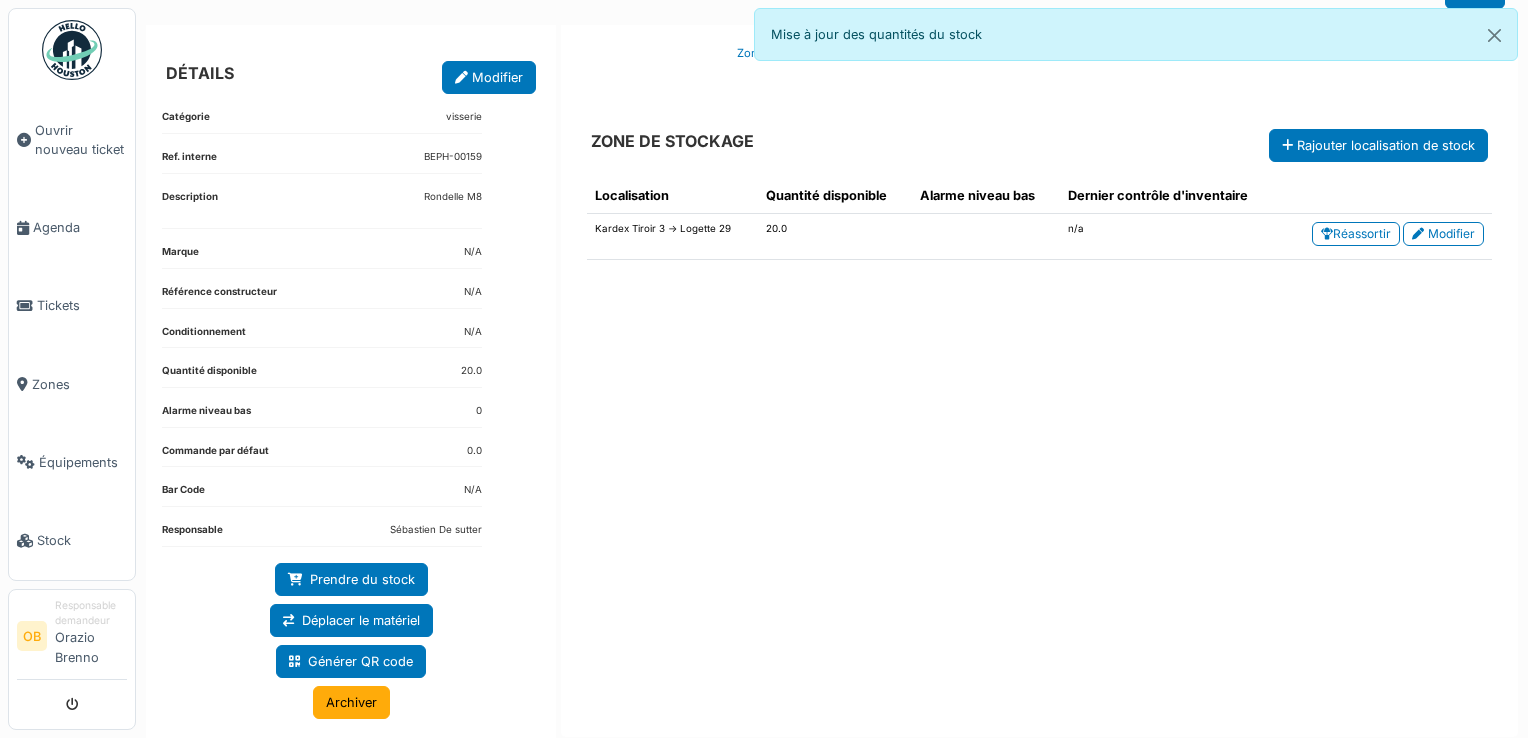 scroll, scrollTop: 0, scrollLeft: 0, axis: both 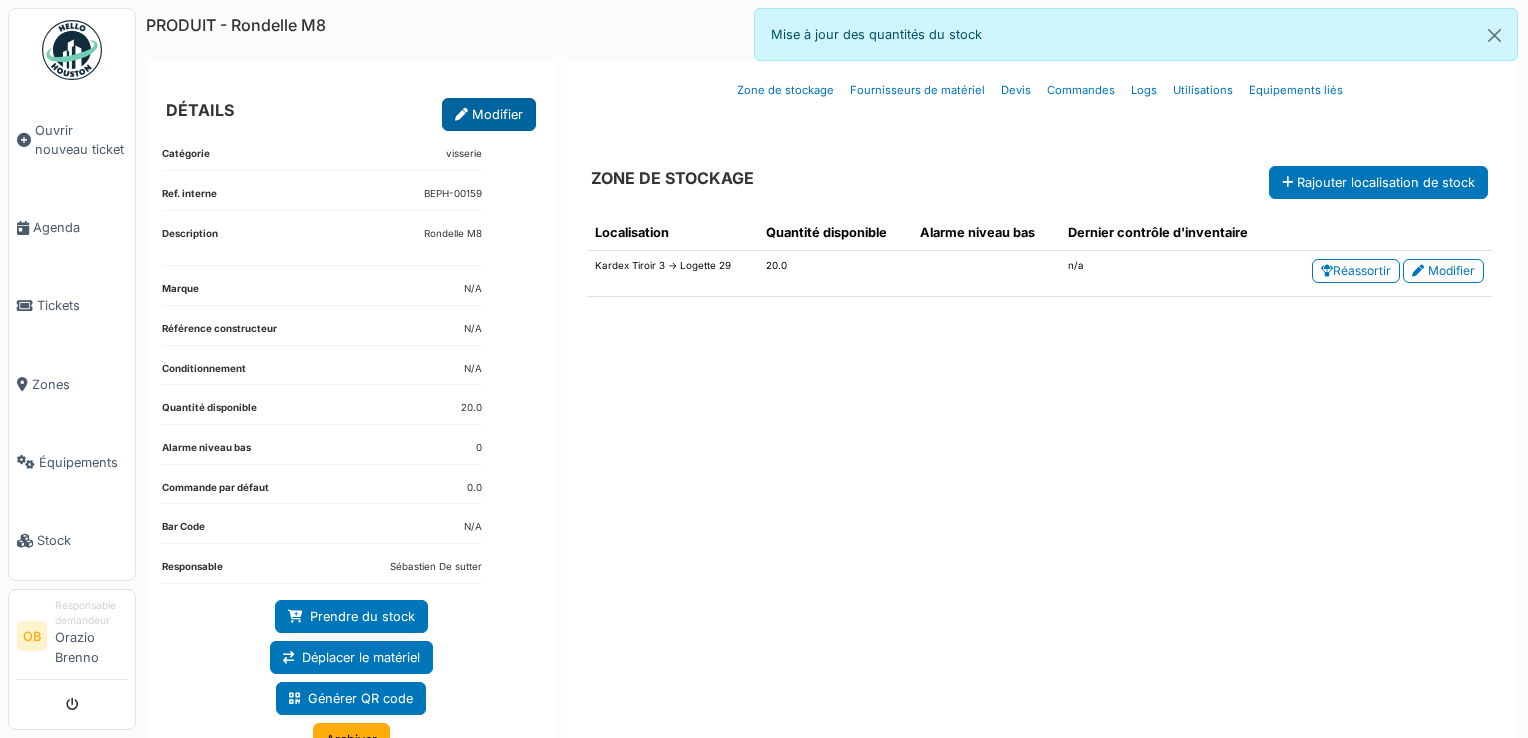 click on "Modifier" at bounding box center [489, 114] 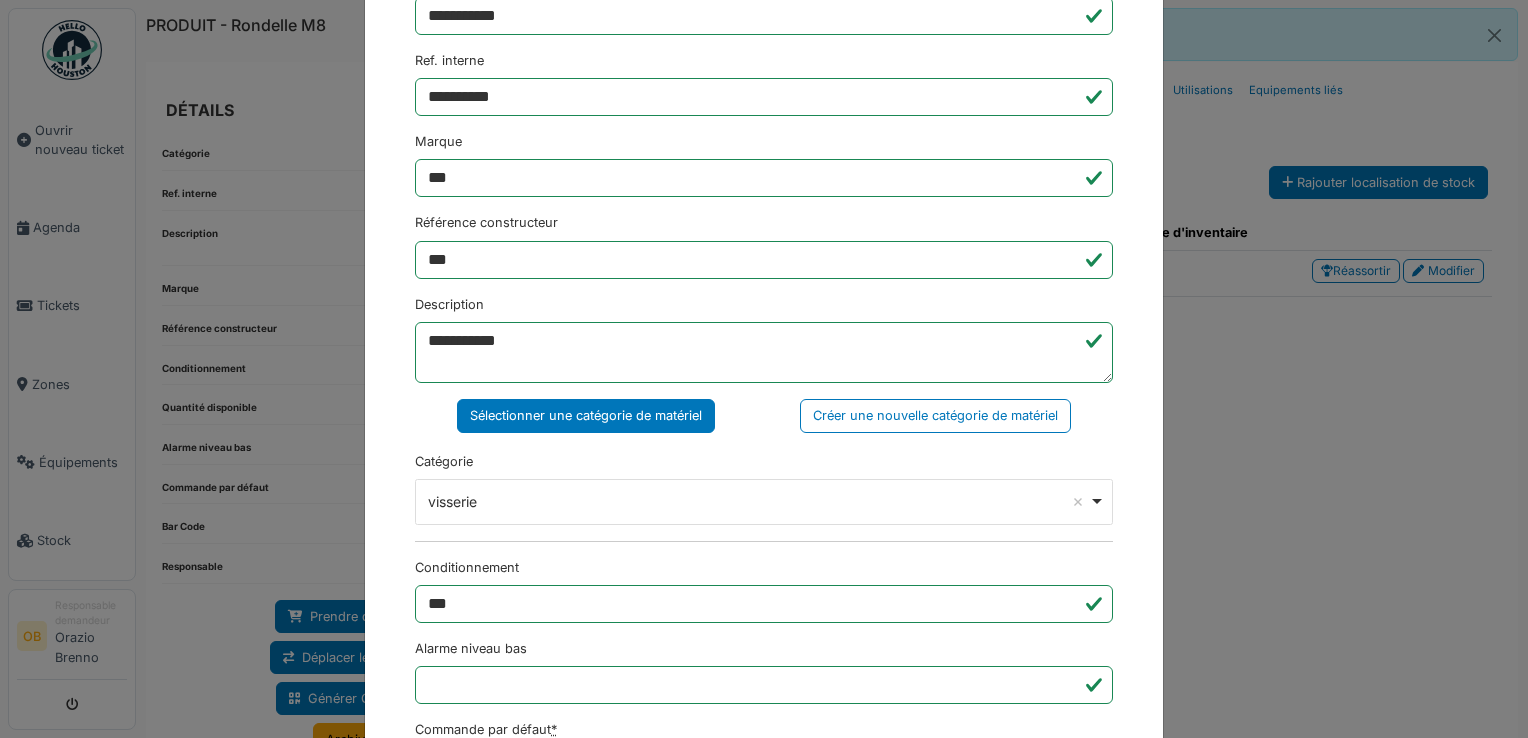 scroll, scrollTop: 266, scrollLeft: 0, axis: vertical 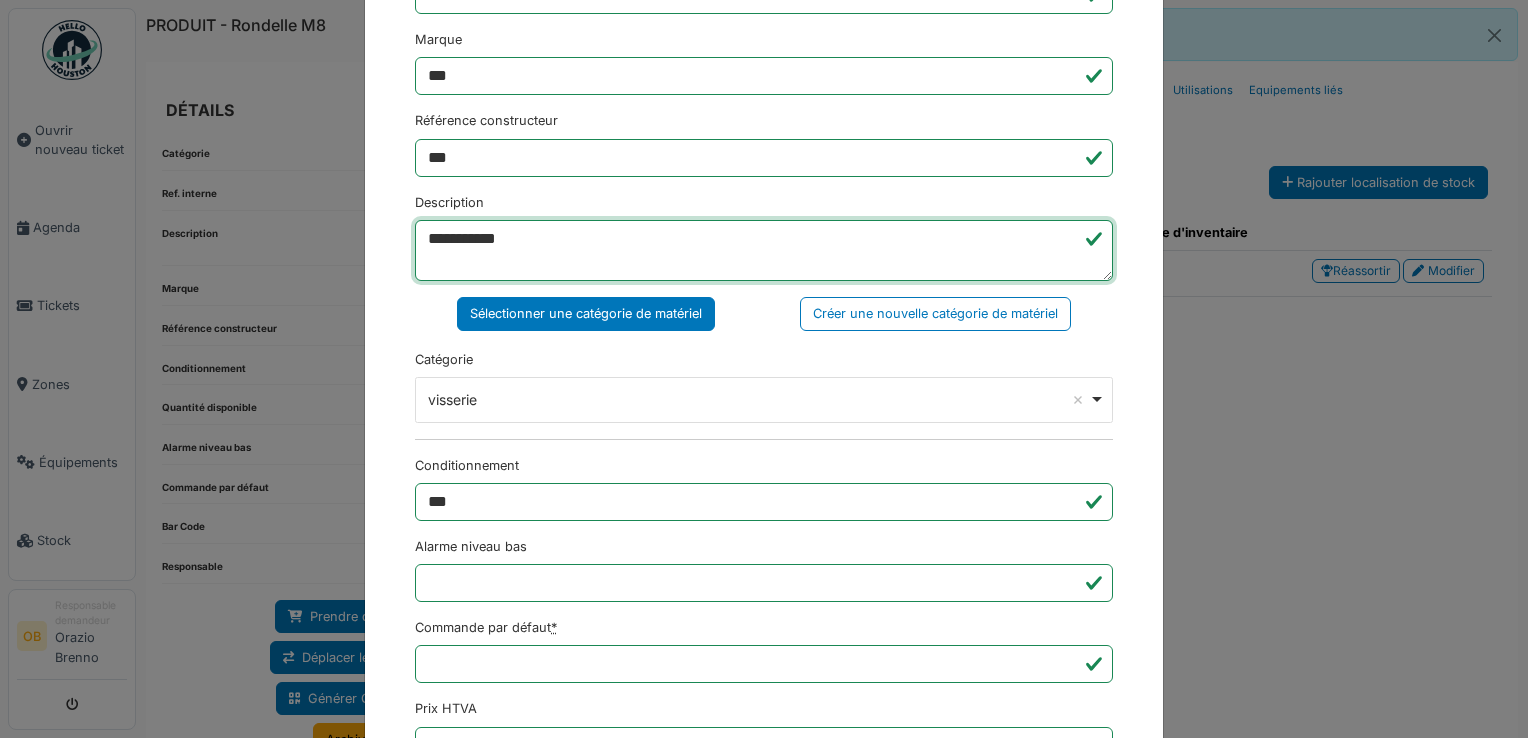 click on "**********" at bounding box center (764, 251) 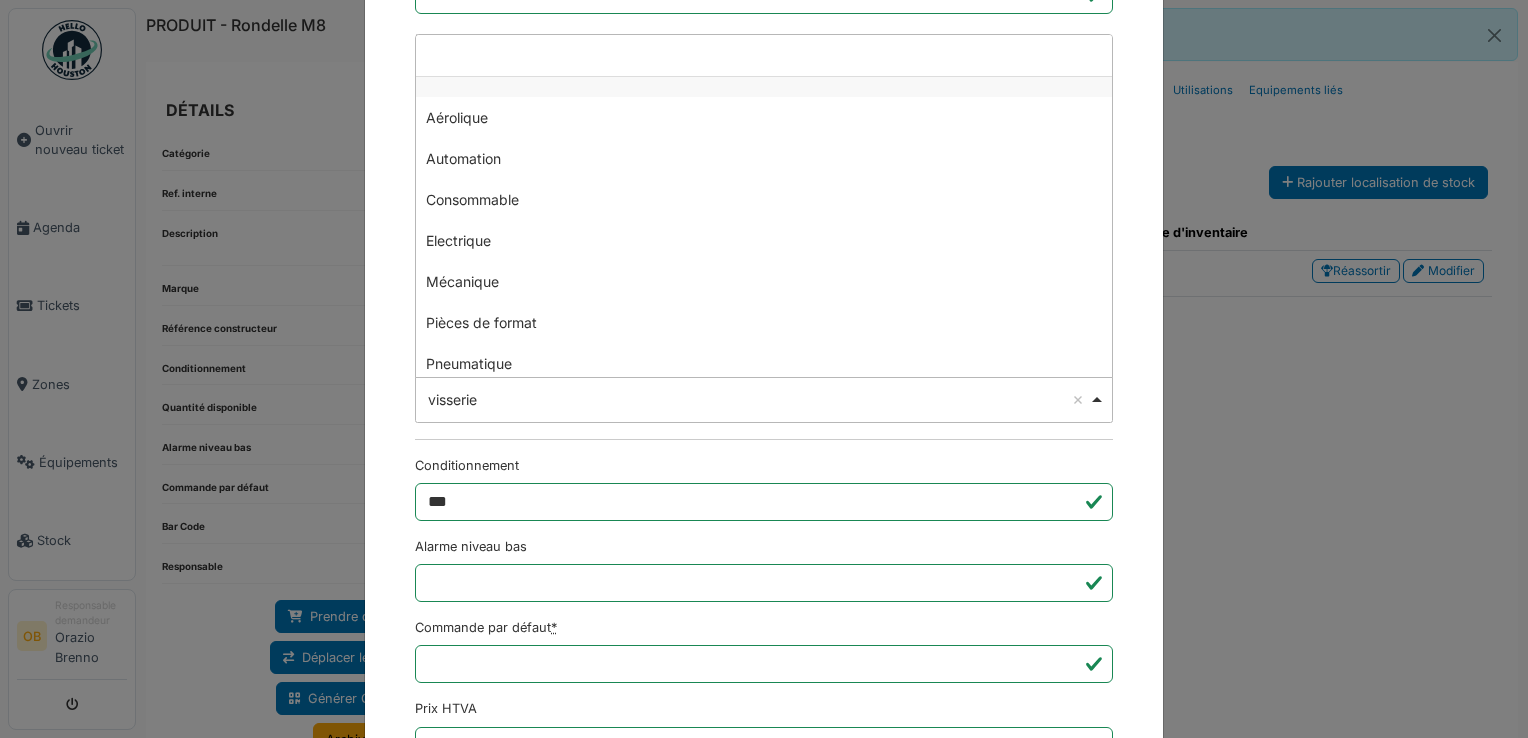 click on "visserie Remove item" at bounding box center (758, 399) 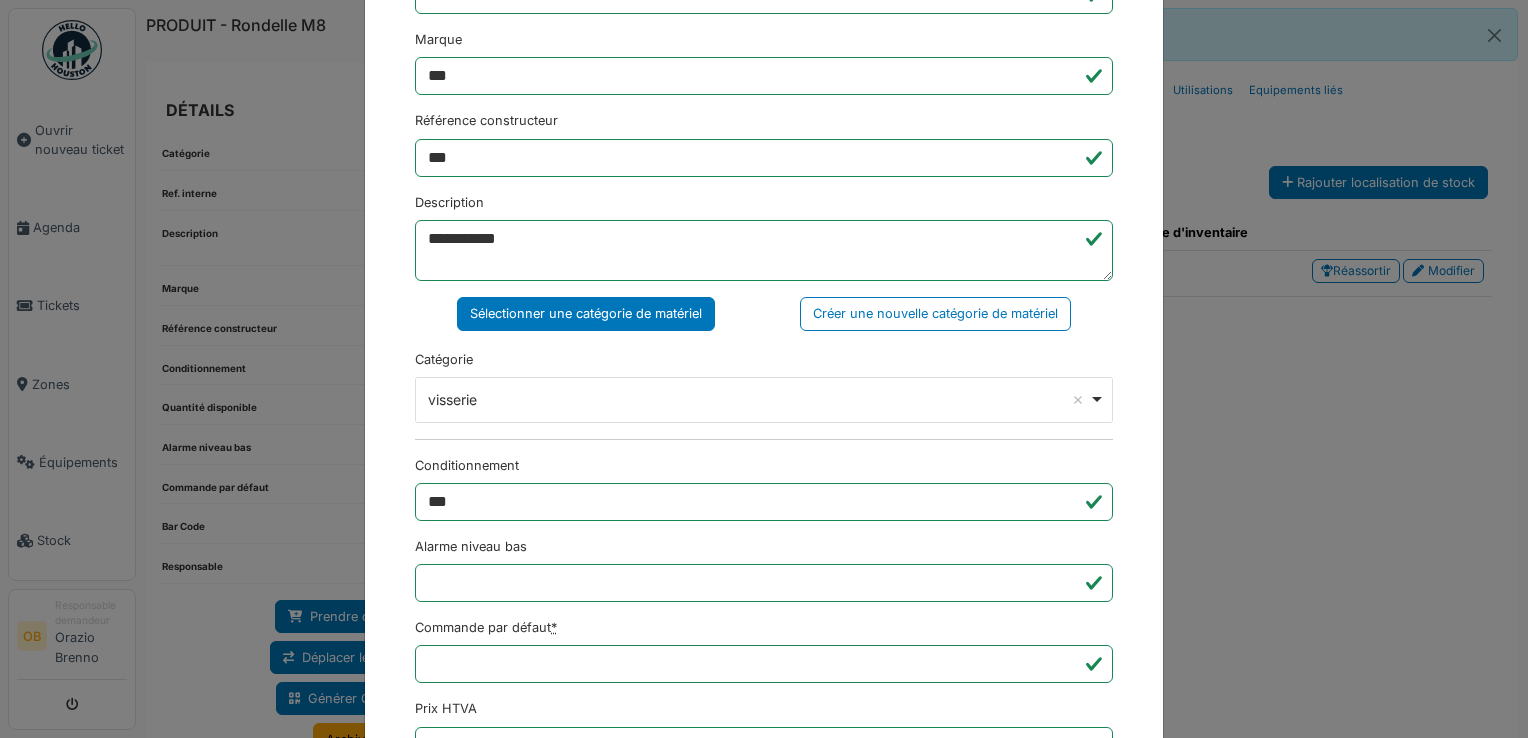 scroll, scrollTop: 0, scrollLeft: 0, axis: both 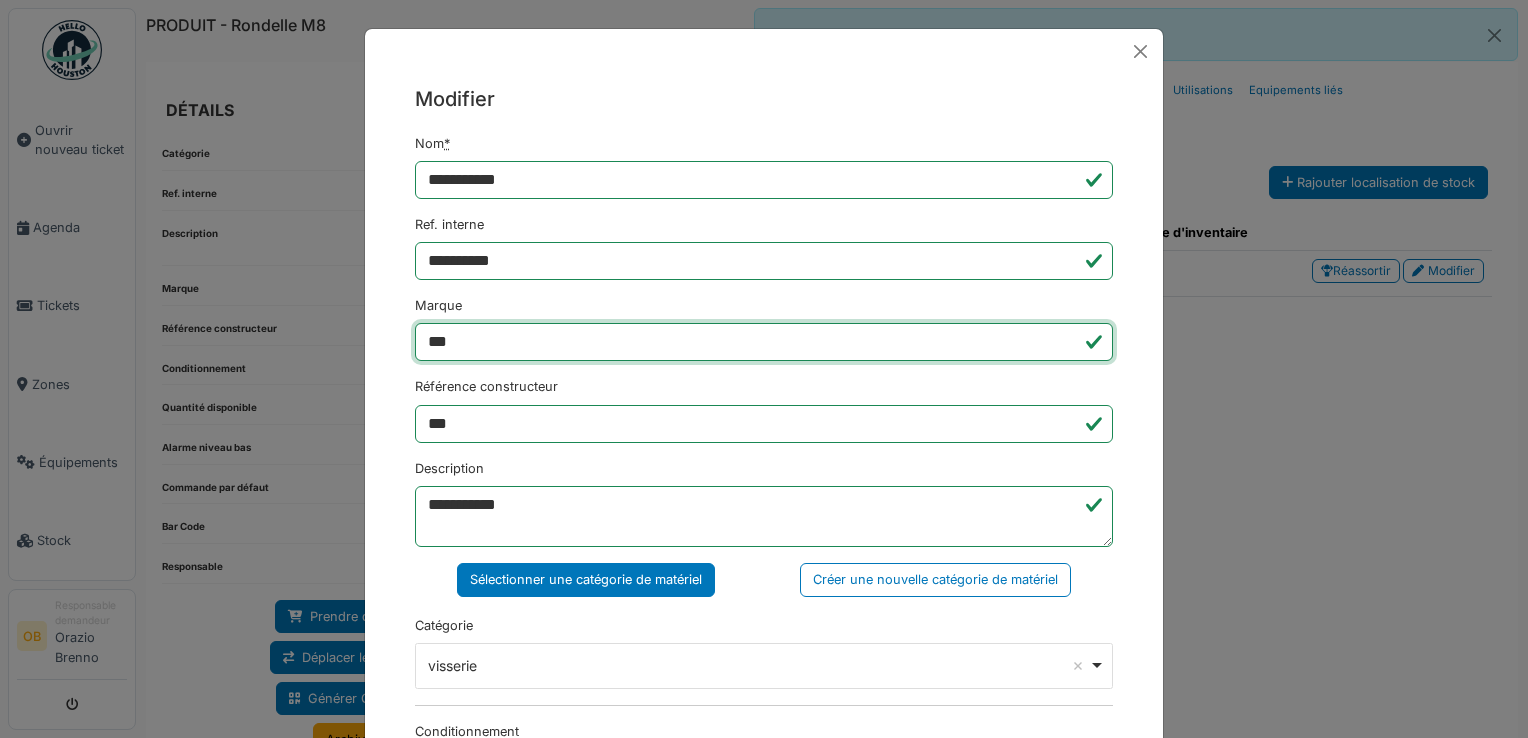 click on "***" at bounding box center (764, 342) 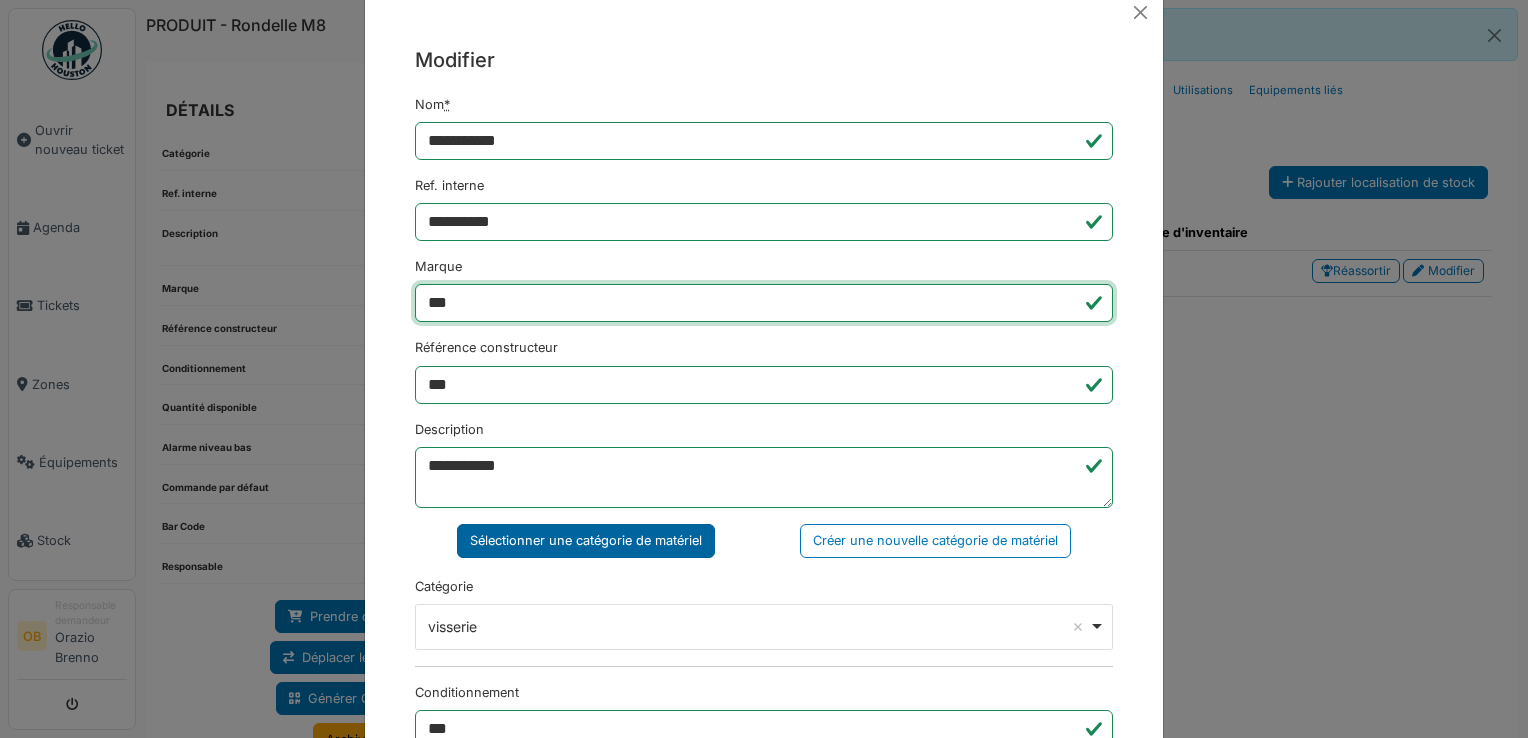 scroll, scrollTop: 133, scrollLeft: 0, axis: vertical 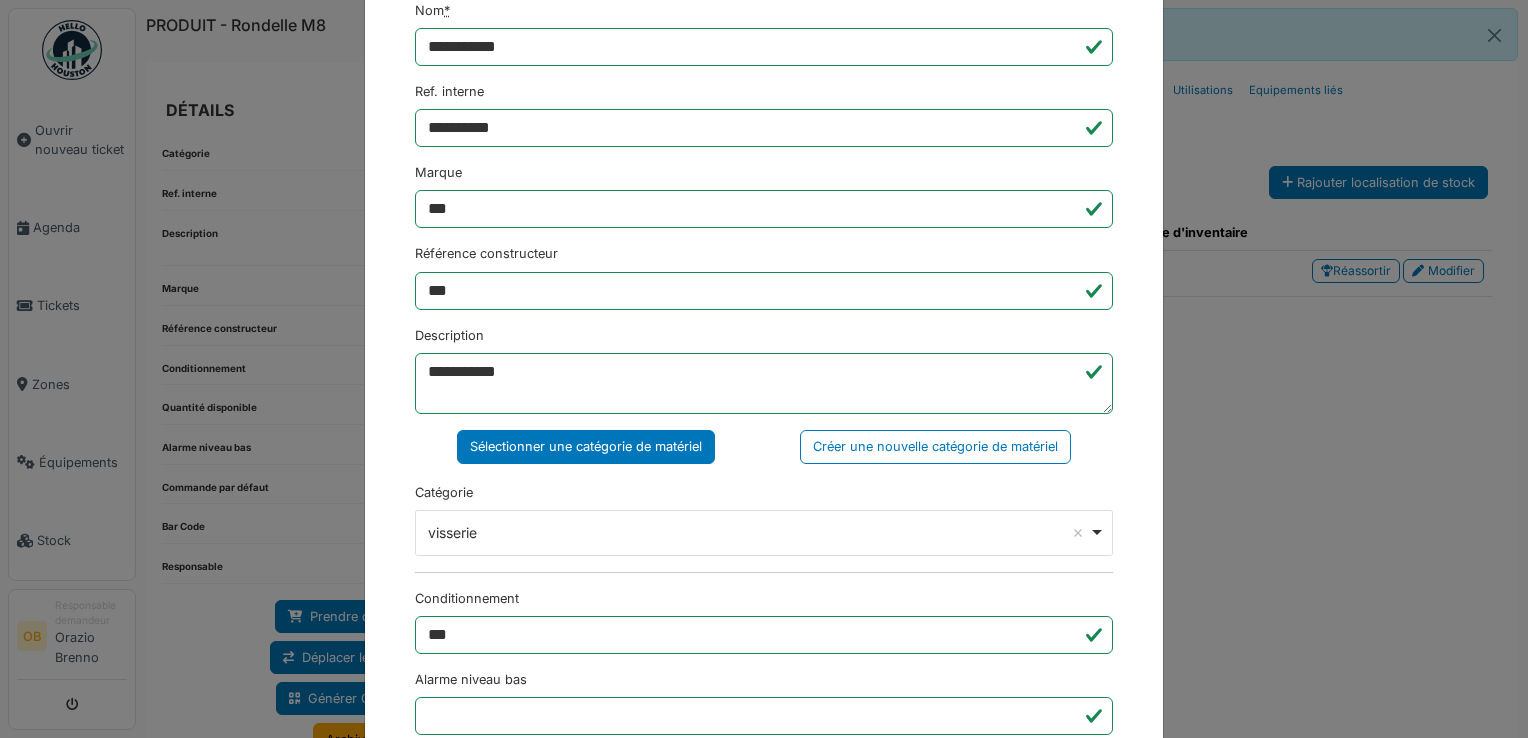 click on "**********" at bounding box center [764, 369] 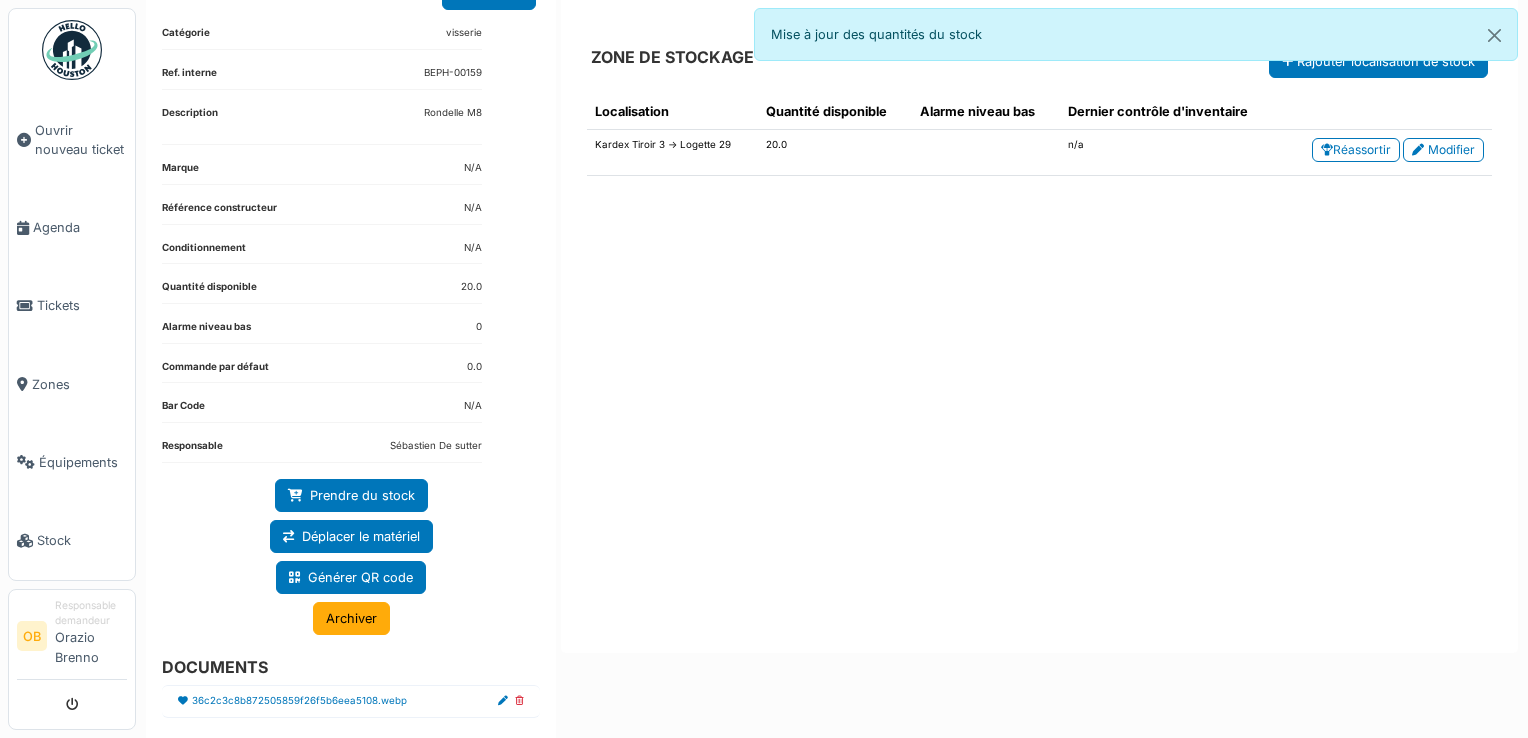 scroll, scrollTop: 0, scrollLeft: 0, axis: both 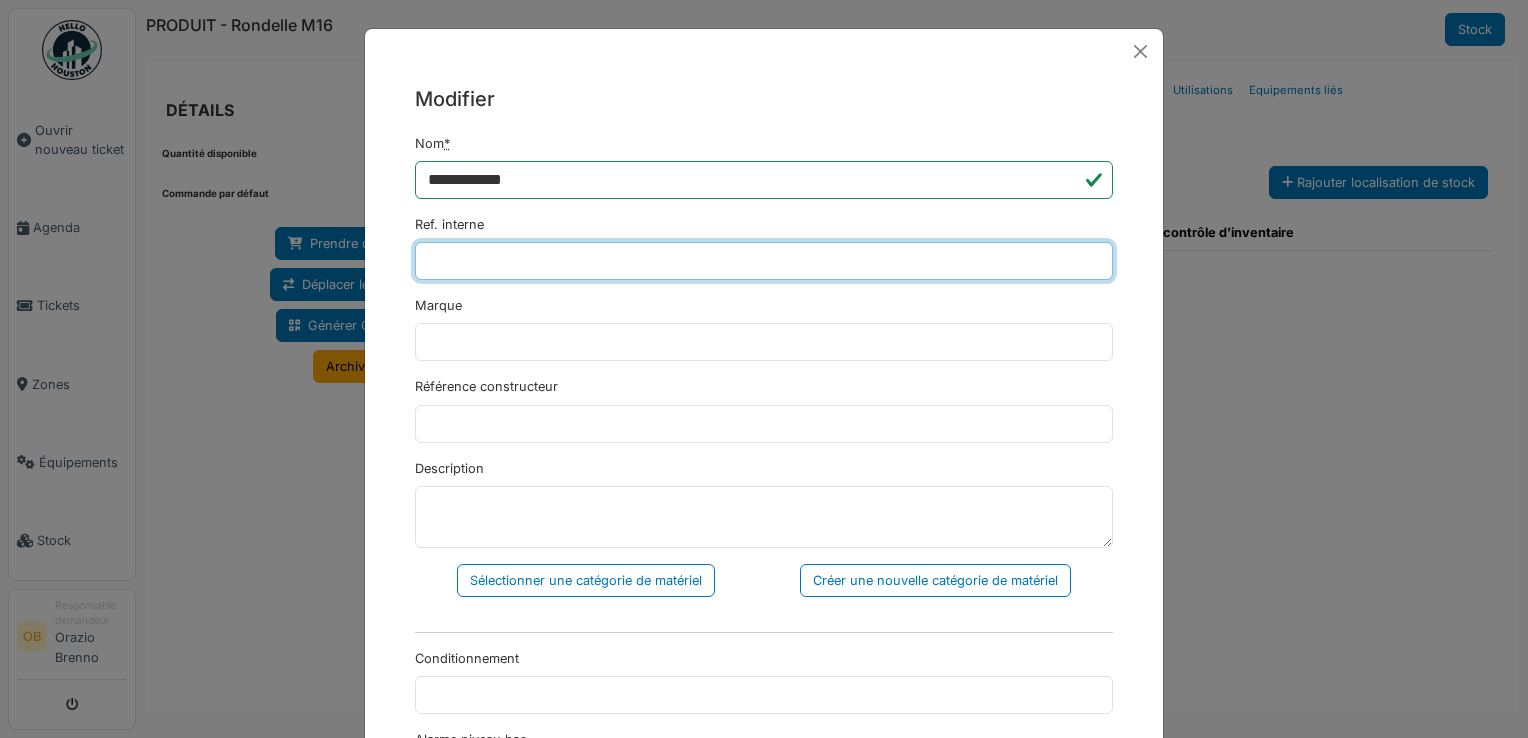 click on "Ref. interne" at bounding box center [764, 261] 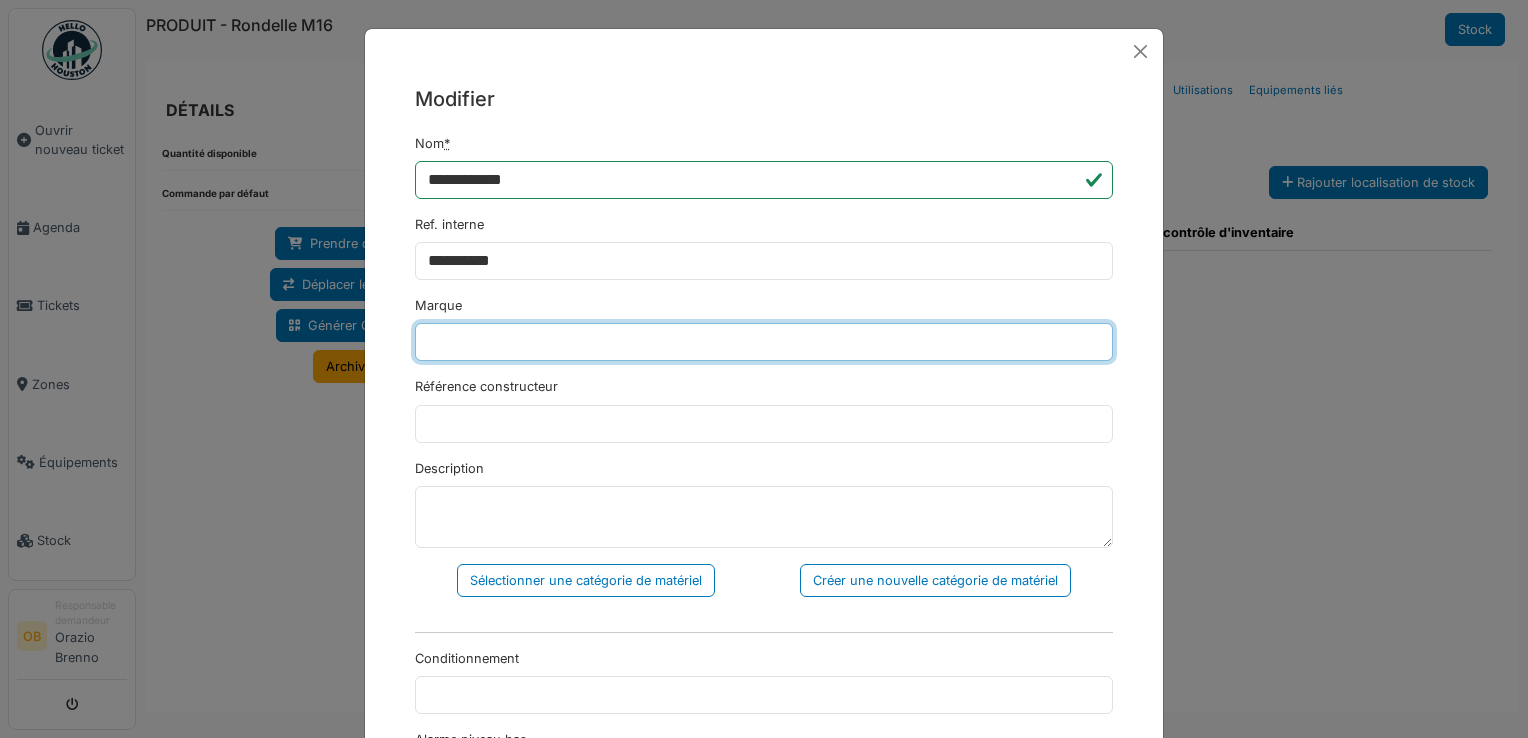 click on "Marque" at bounding box center (764, 342) 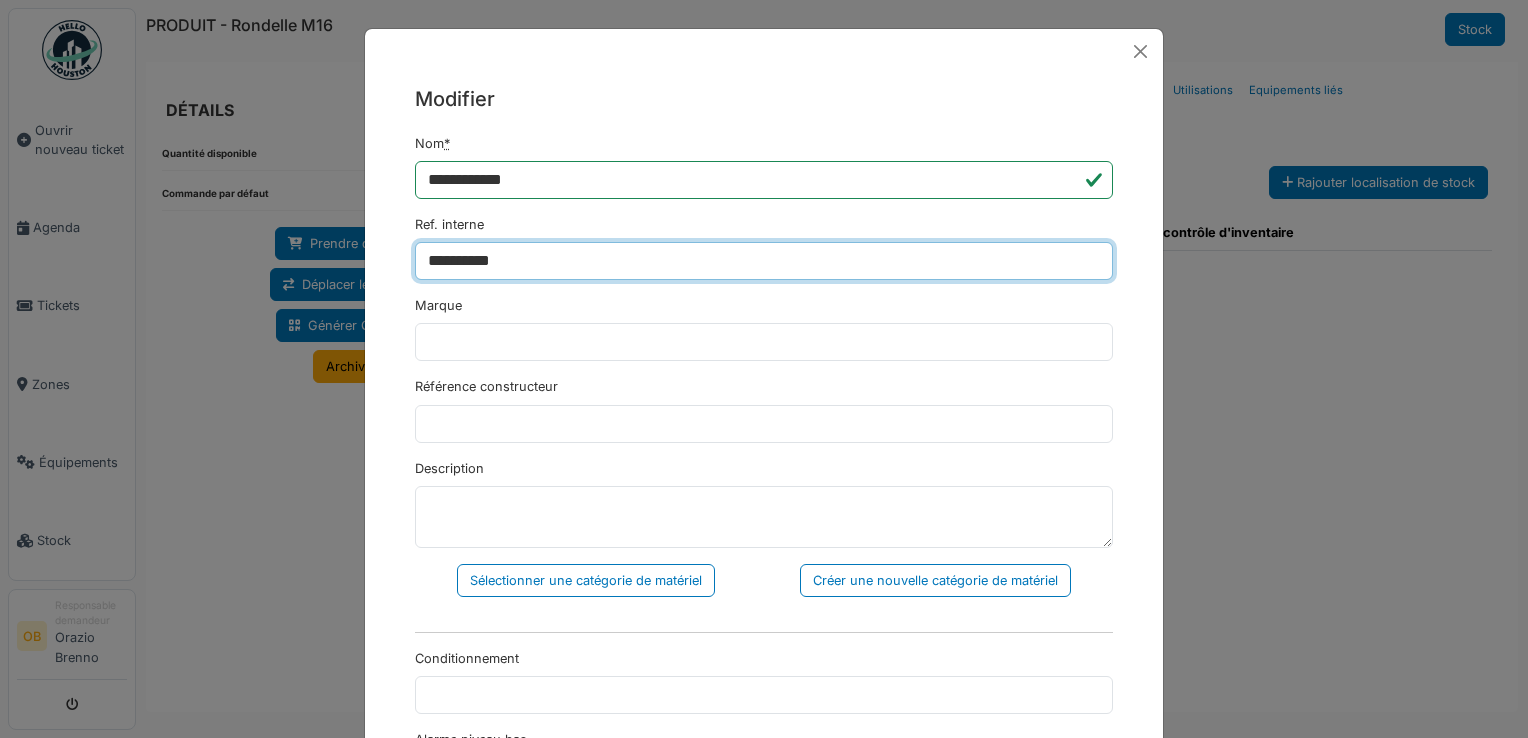 click on "**********" at bounding box center [764, 261] 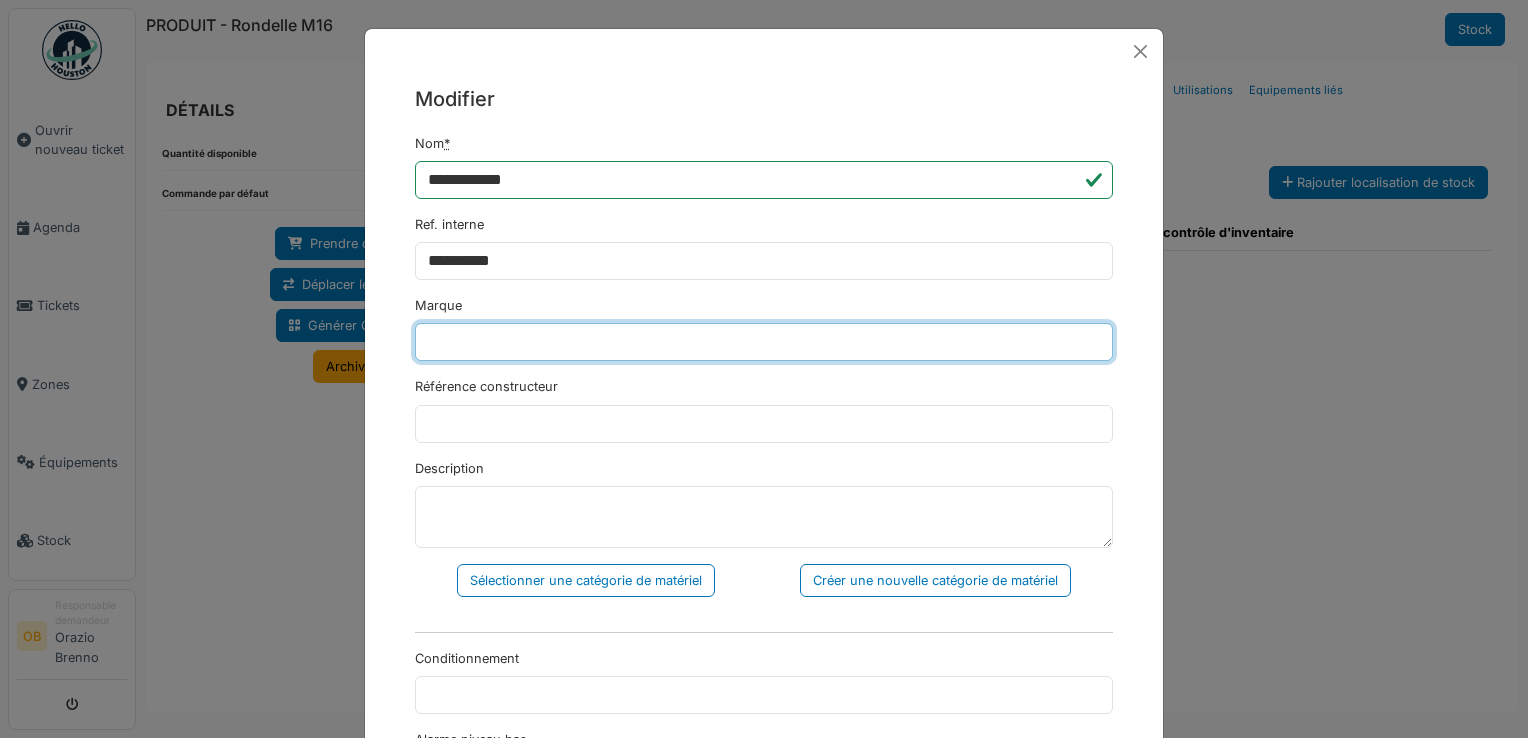 click on "Marque" at bounding box center (764, 342) 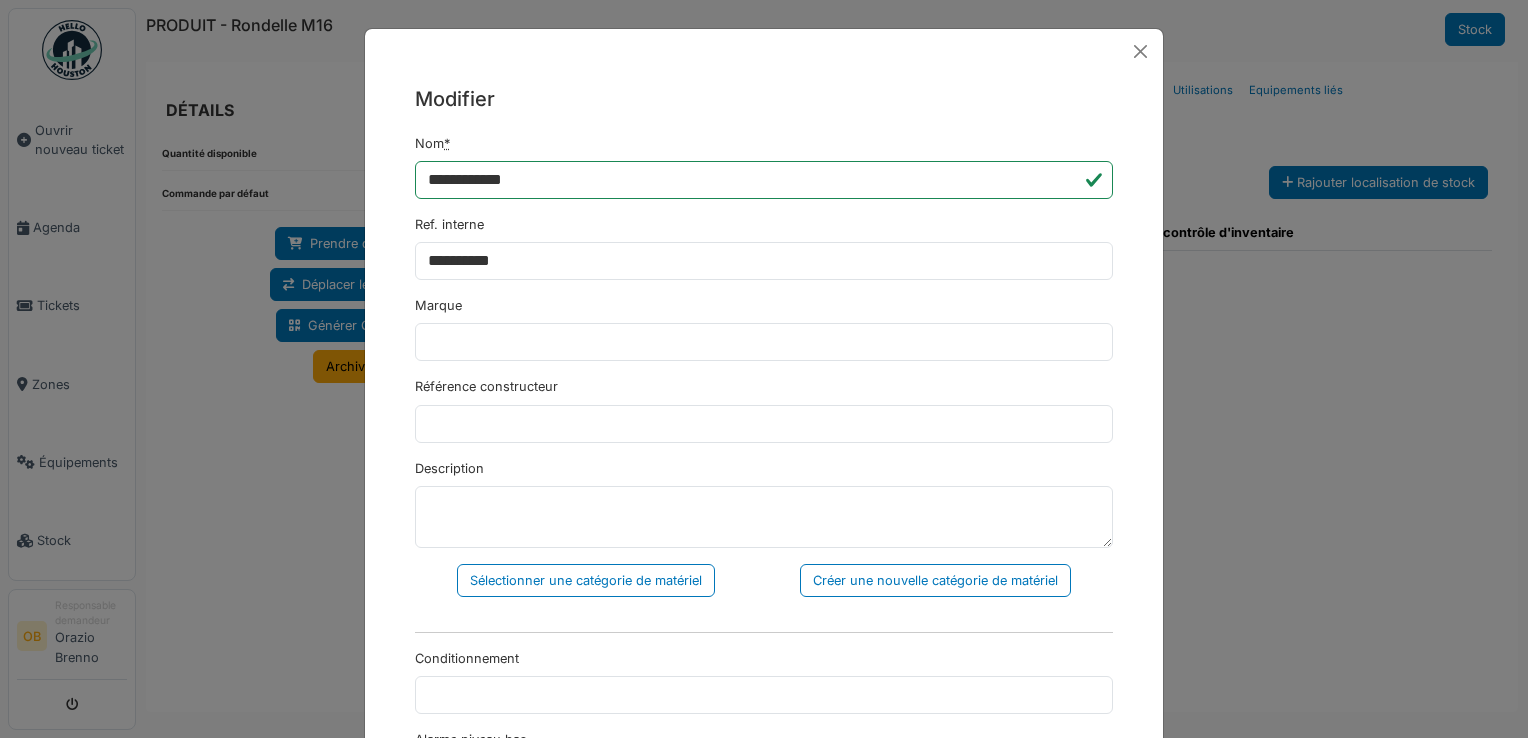 click on "**********" at bounding box center (764, 671) 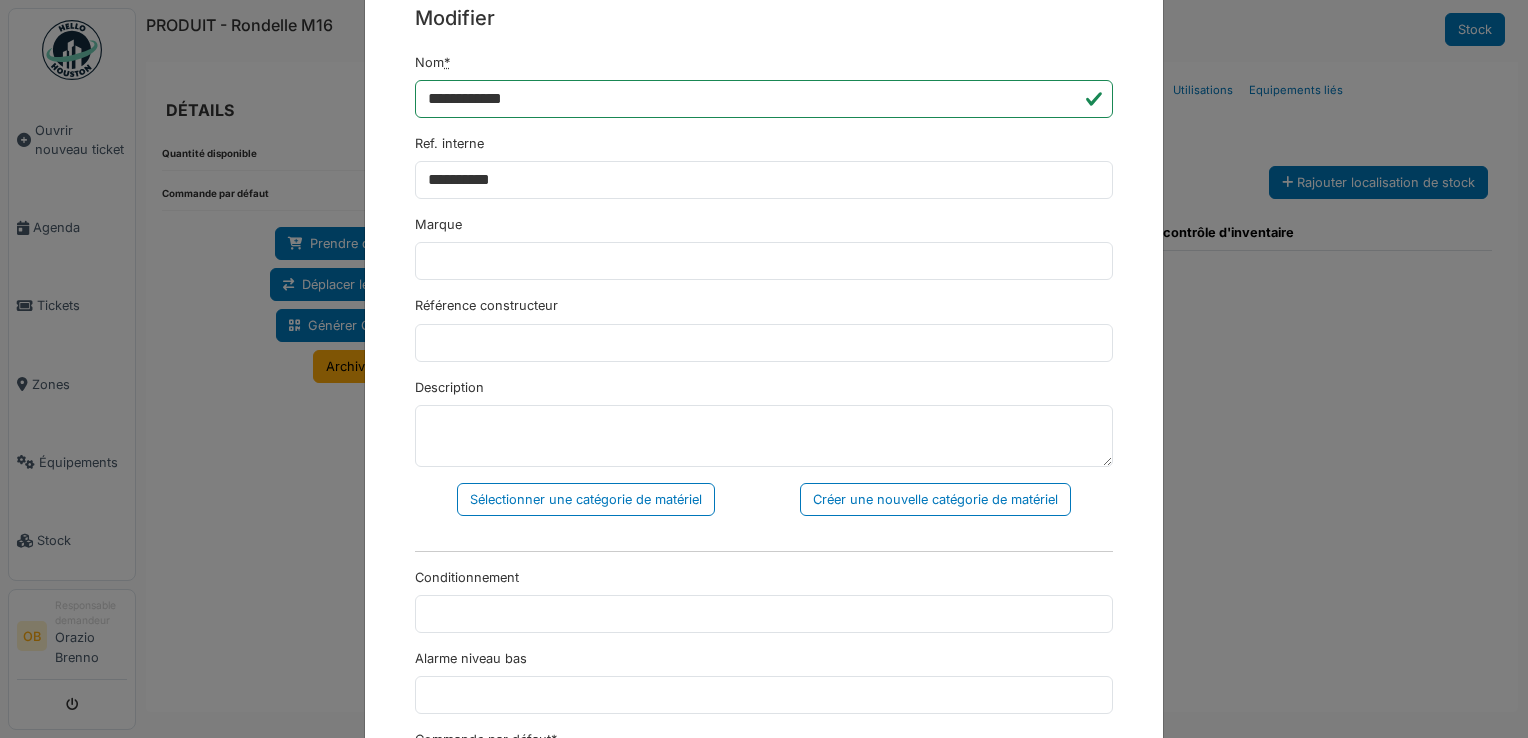 scroll, scrollTop: 133, scrollLeft: 0, axis: vertical 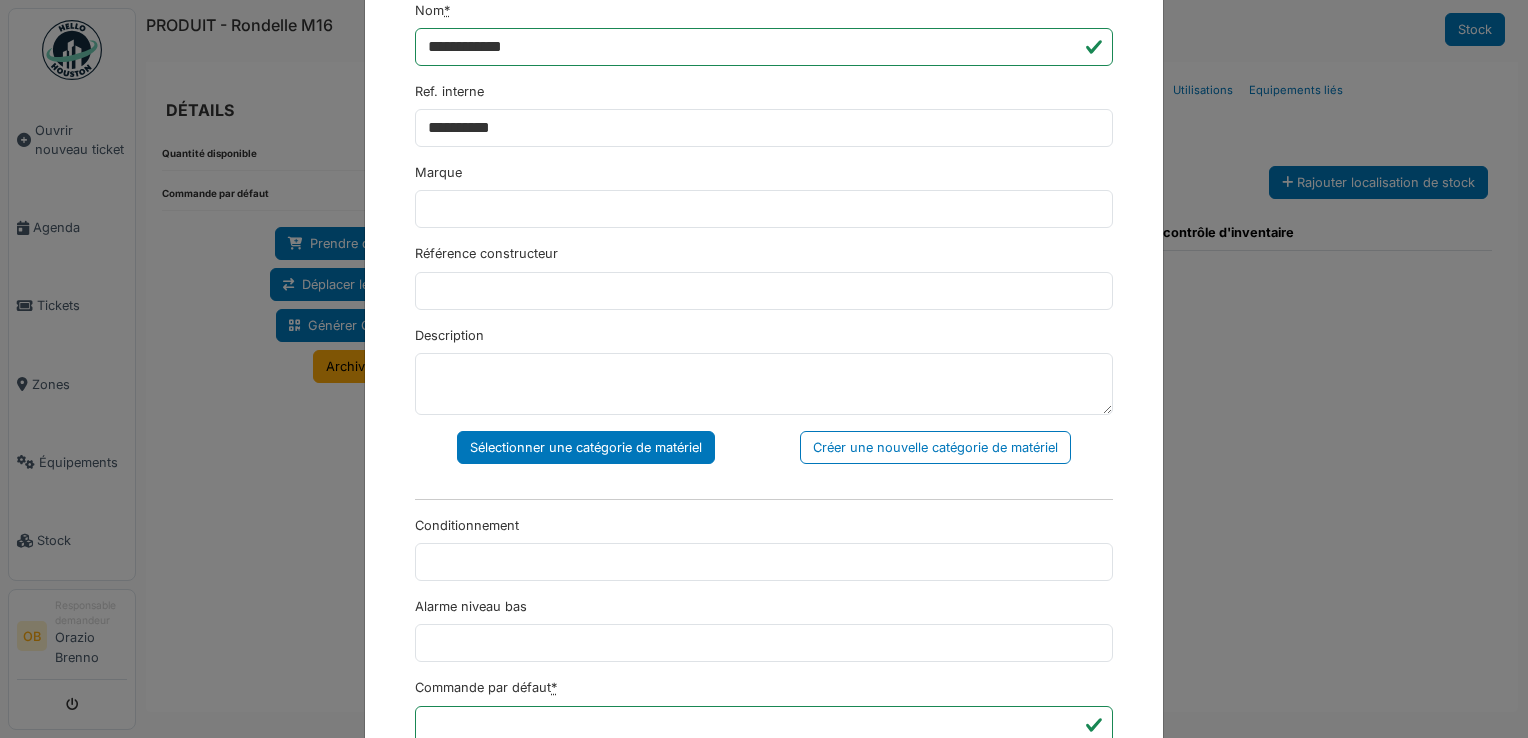 click on "Sélectionner une catégorie de matériel" at bounding box center [586, 447] 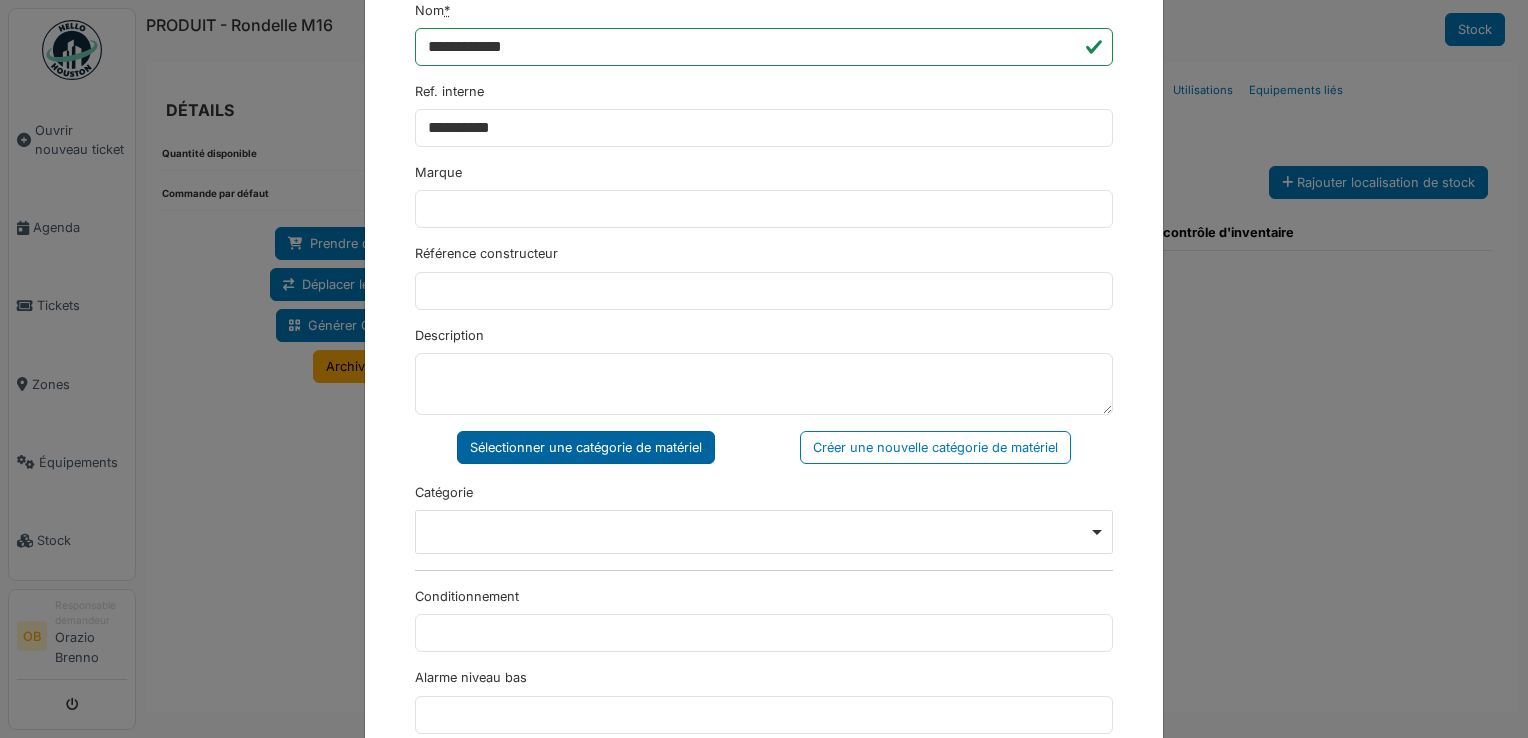 scroll, scrollTop: 266, scrollLeft: 0, axis: vertical 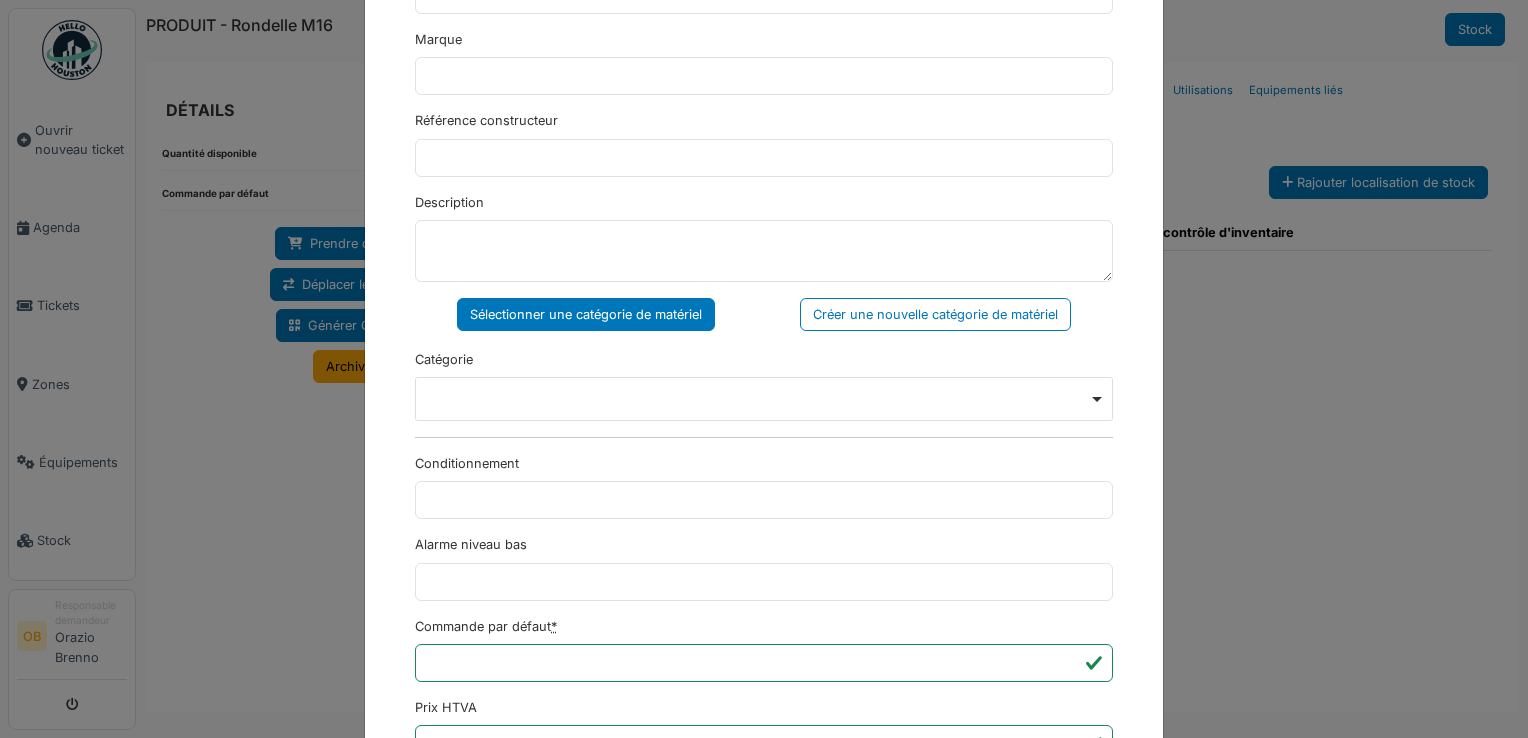click on "Remove item" at bounding box center [764, 399] 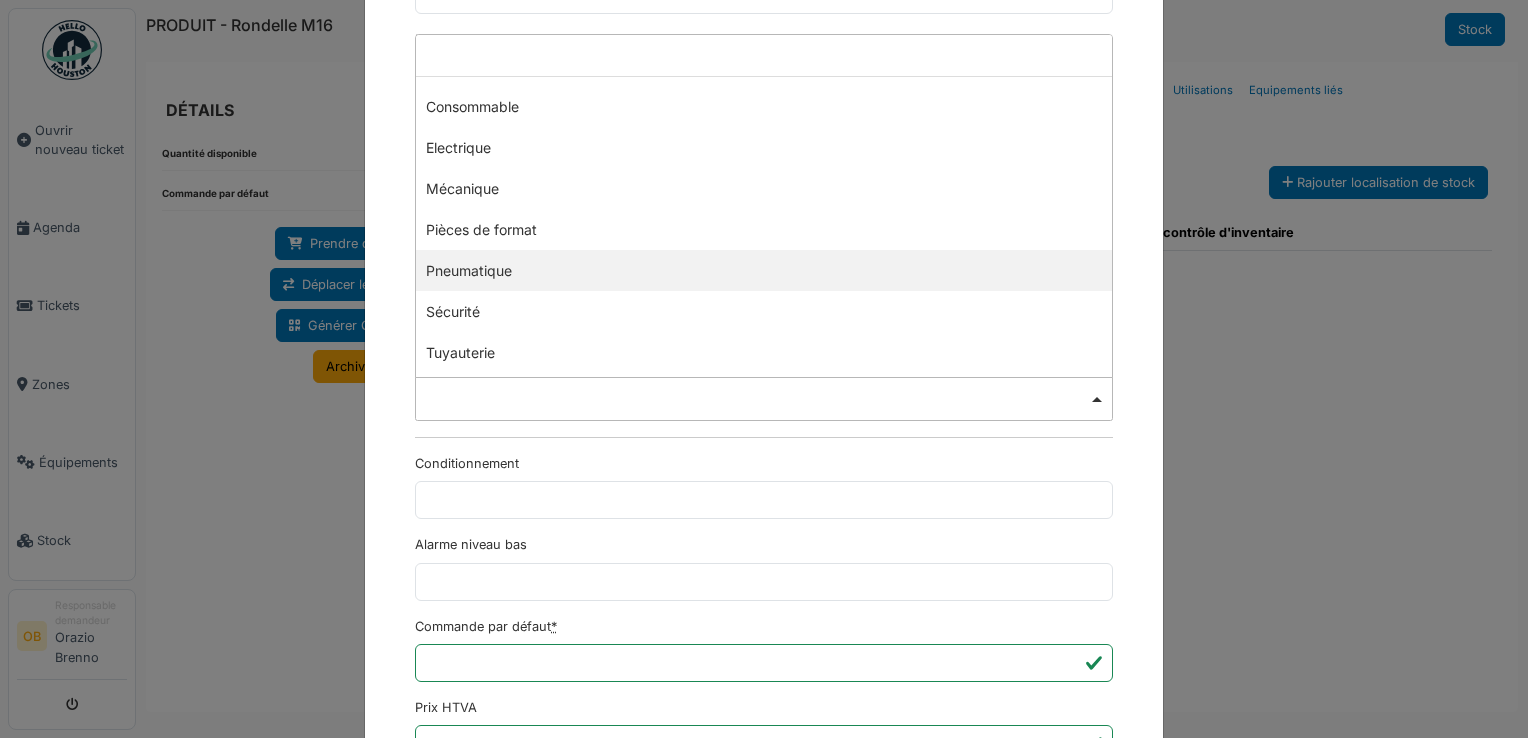 scroll, scrollTop: 130, scrollLeft: 0, axis: vertical 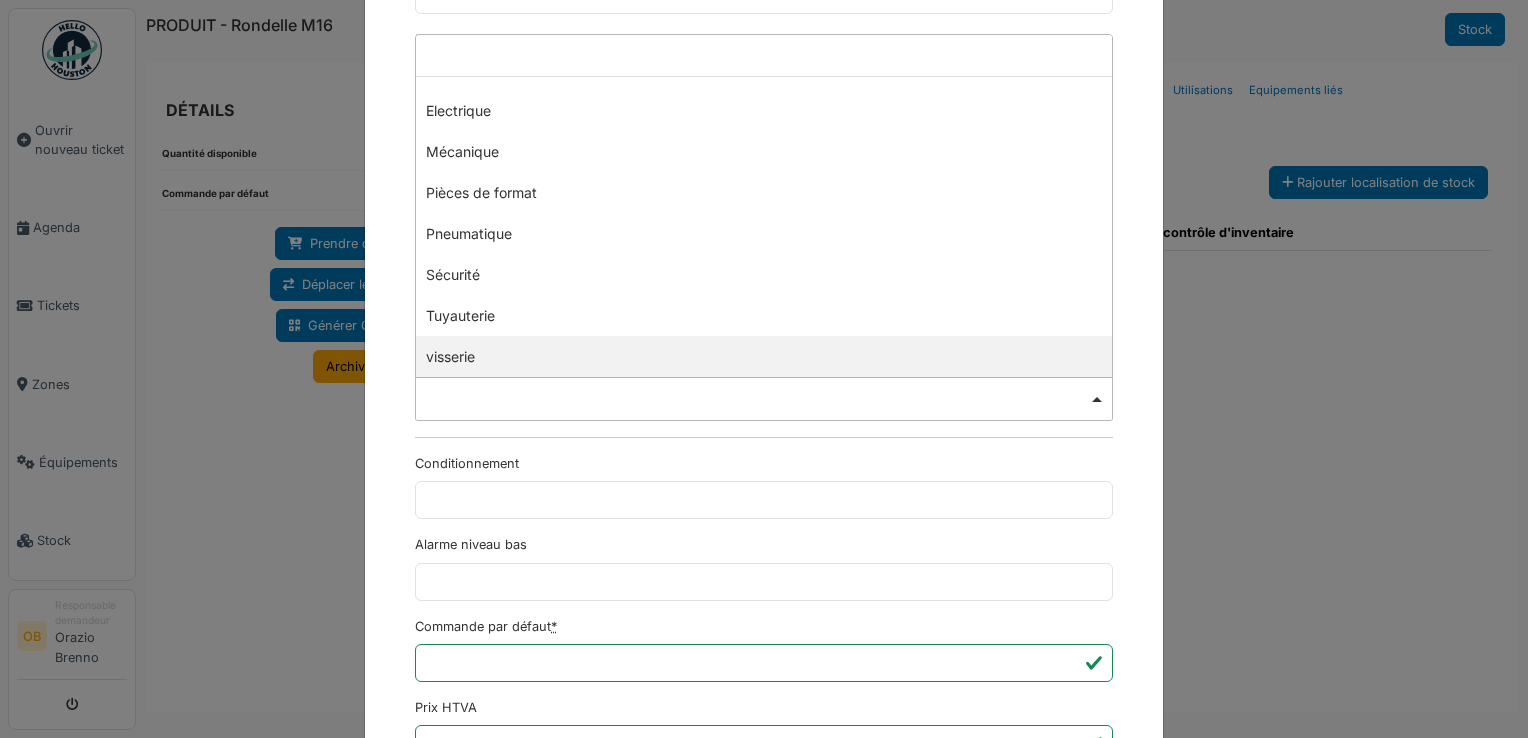 select on "***" 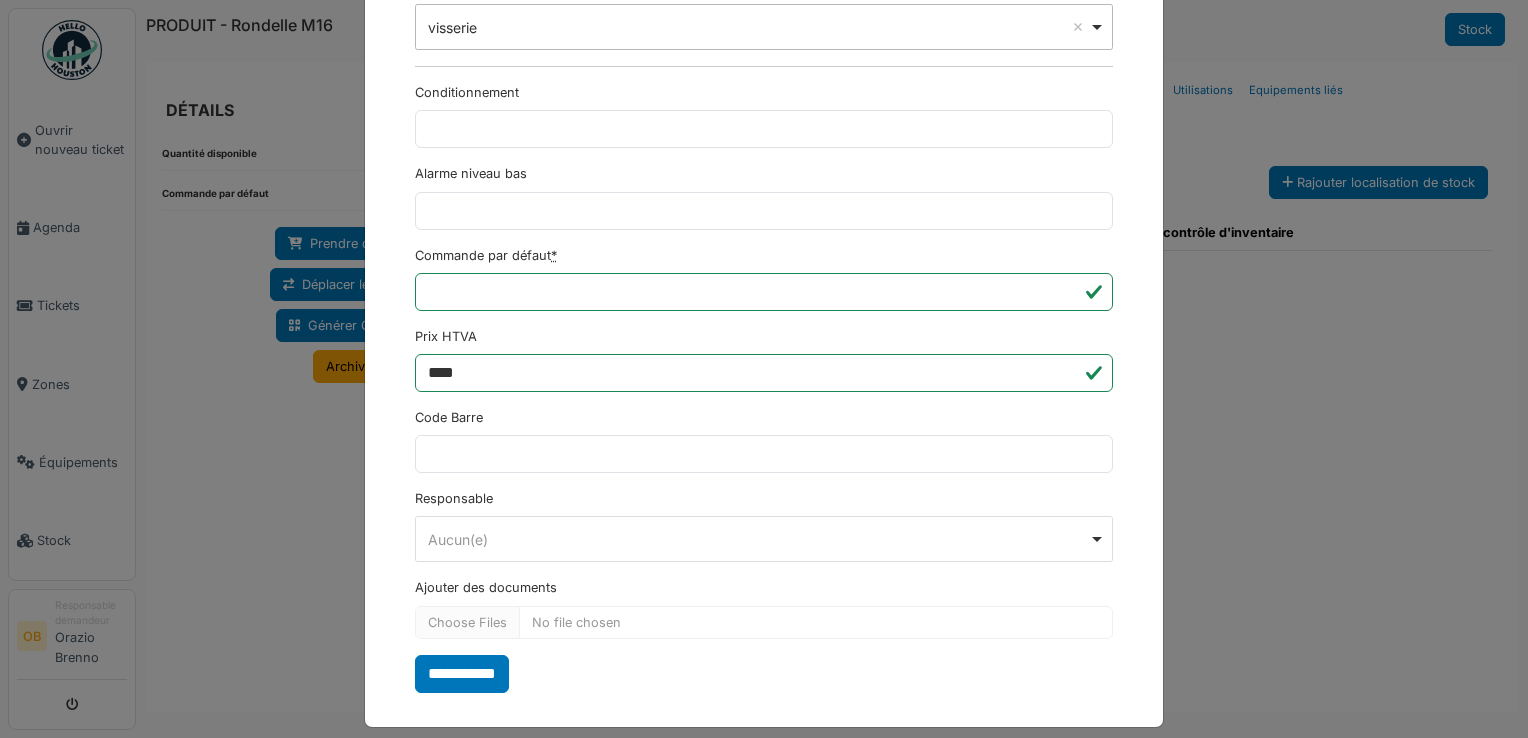 scroll, scrollTop: 650, scrollLeft: 0, axis: vertical 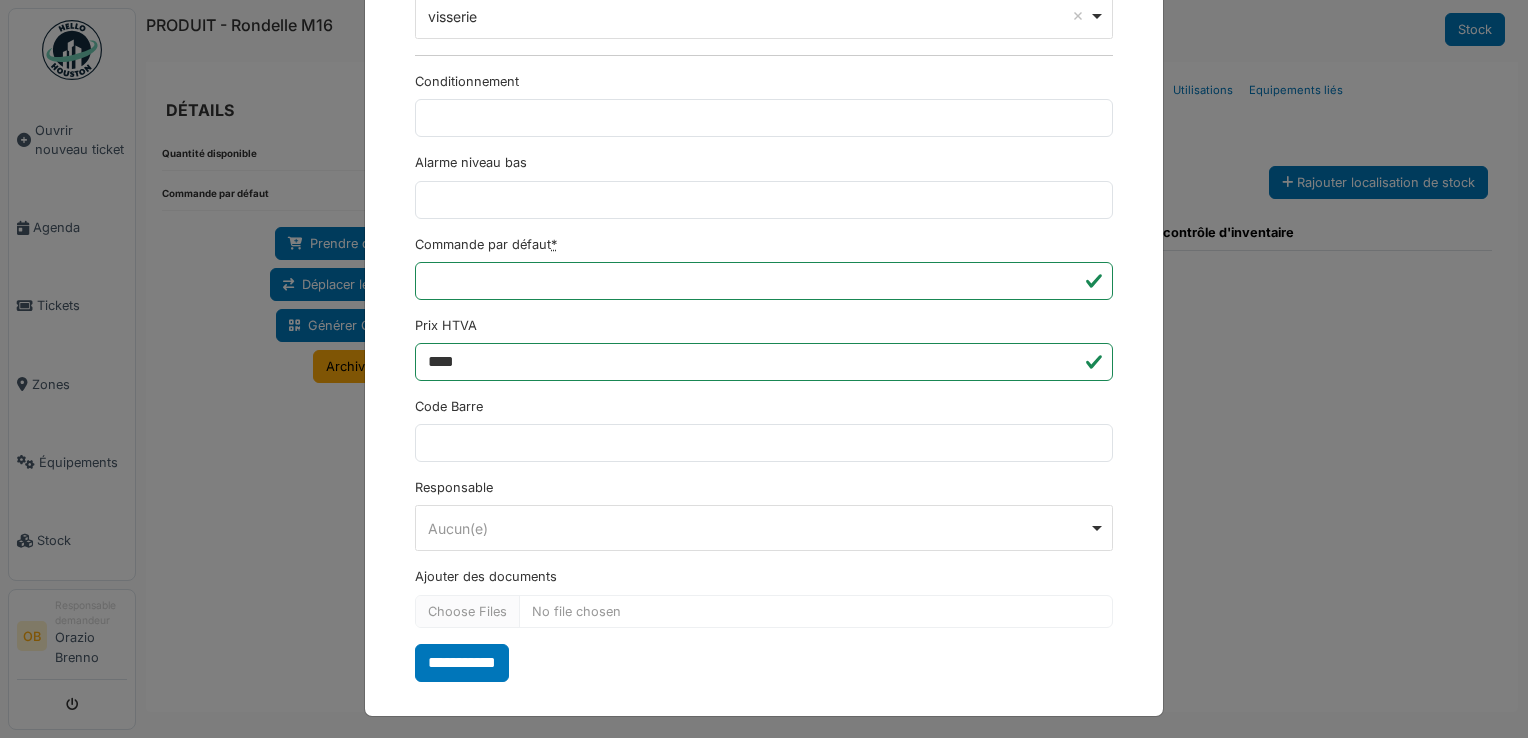 click on "**********" at bounding box center [764, 83] 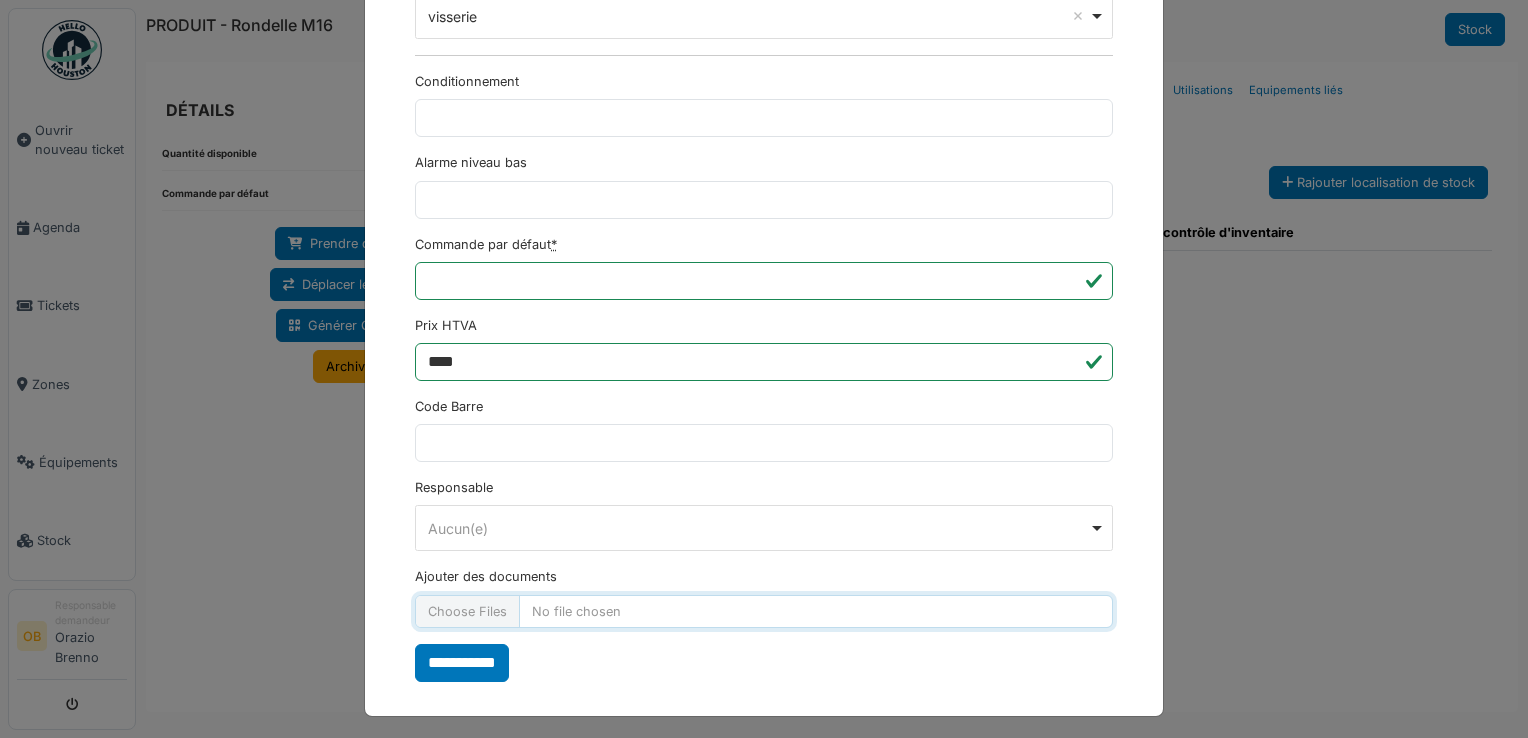 click on "Ajouter des documents" at bounding box center (764, 611) 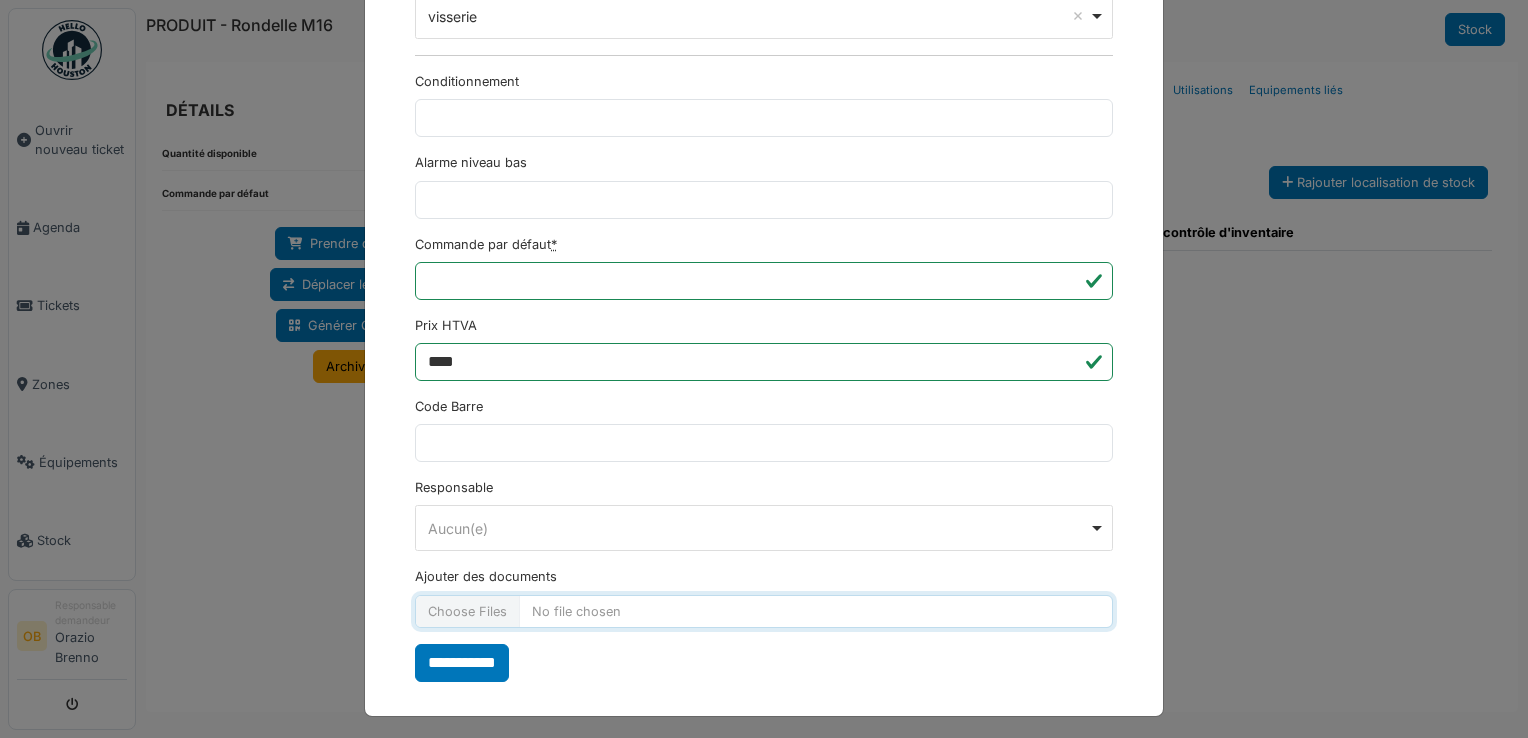 type on "**********" 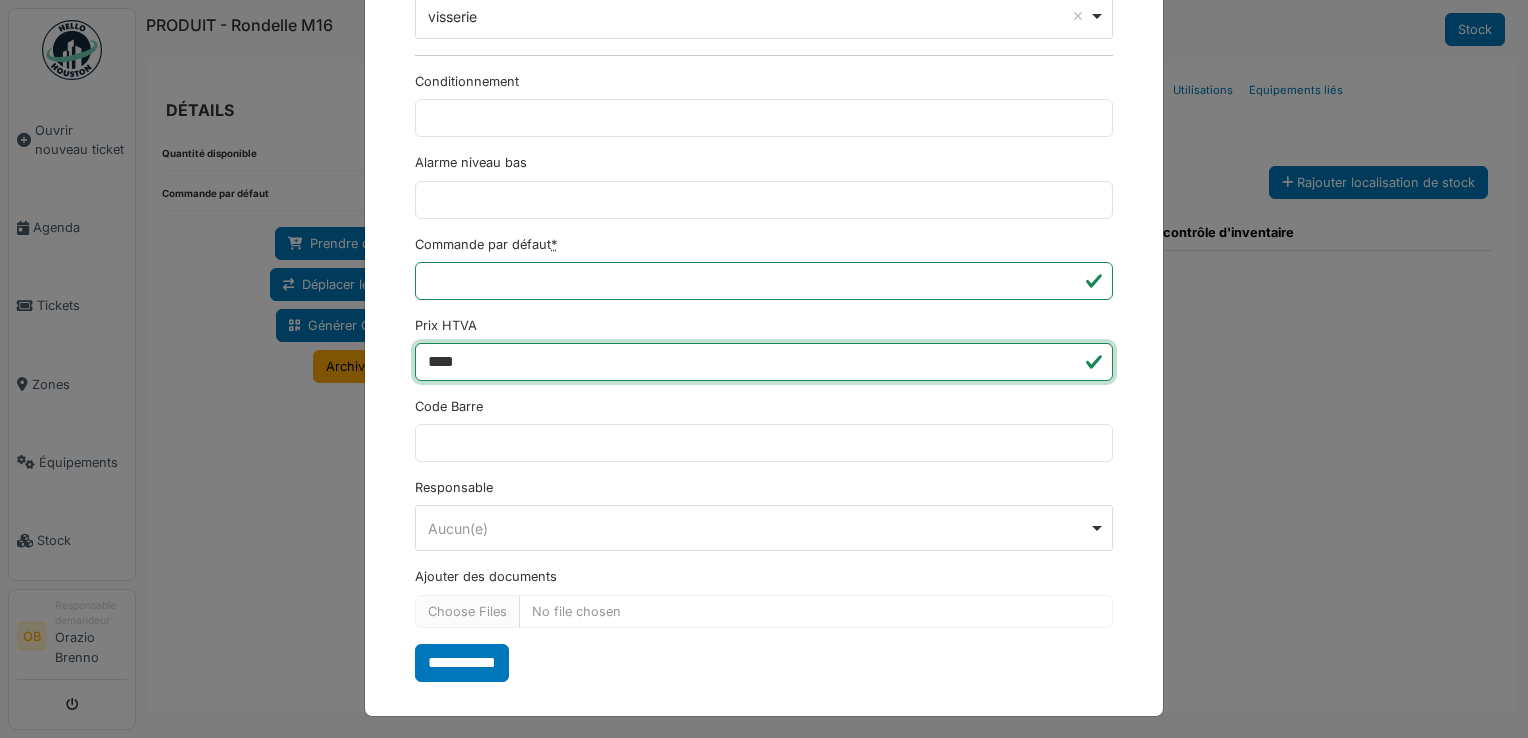 drag, startPoint x: 444, startPoint y: 350, endPoint x: 483, endPoint y: 357, distance: 39.623226 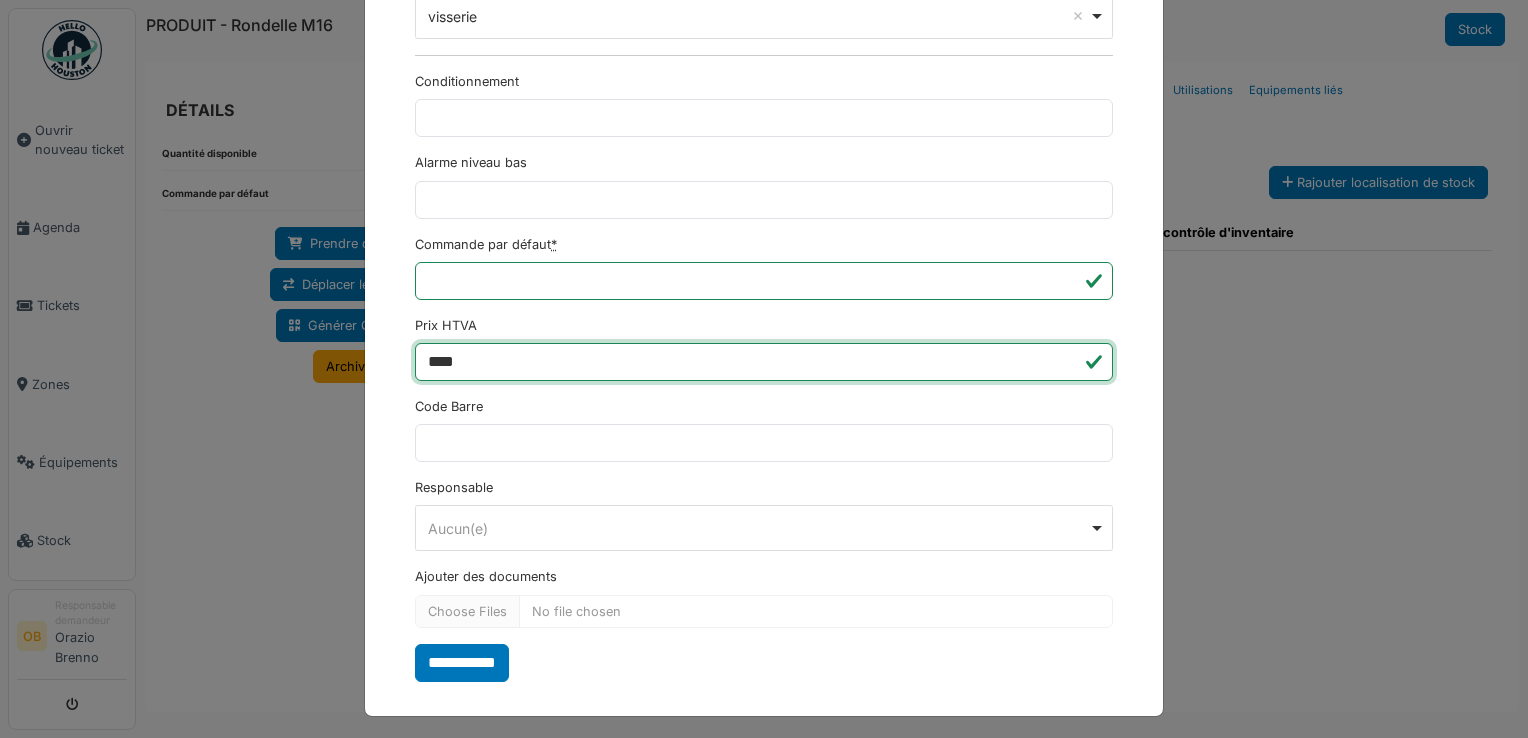click on "****" at bounding box center [764, 362] 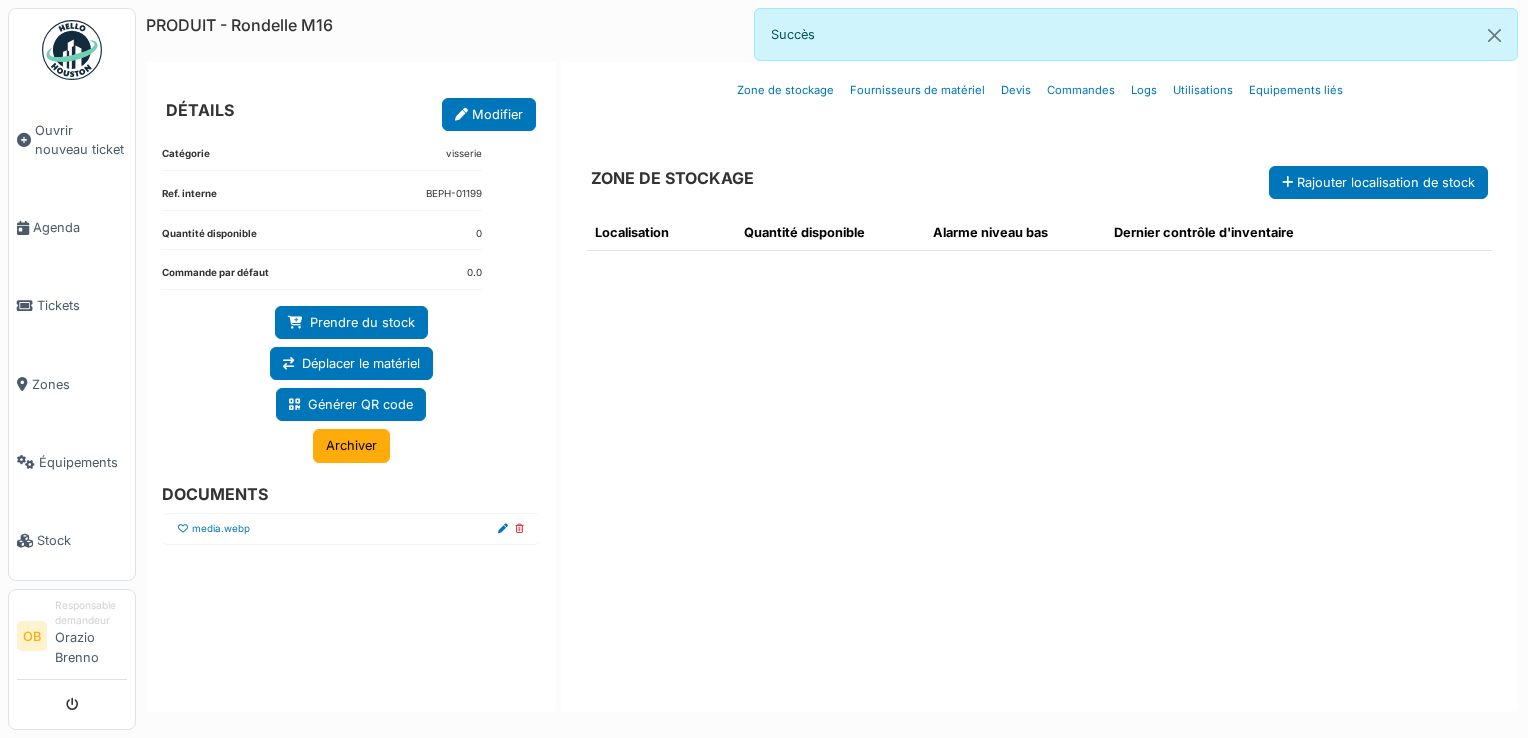 click at bounding box center [183, 529] 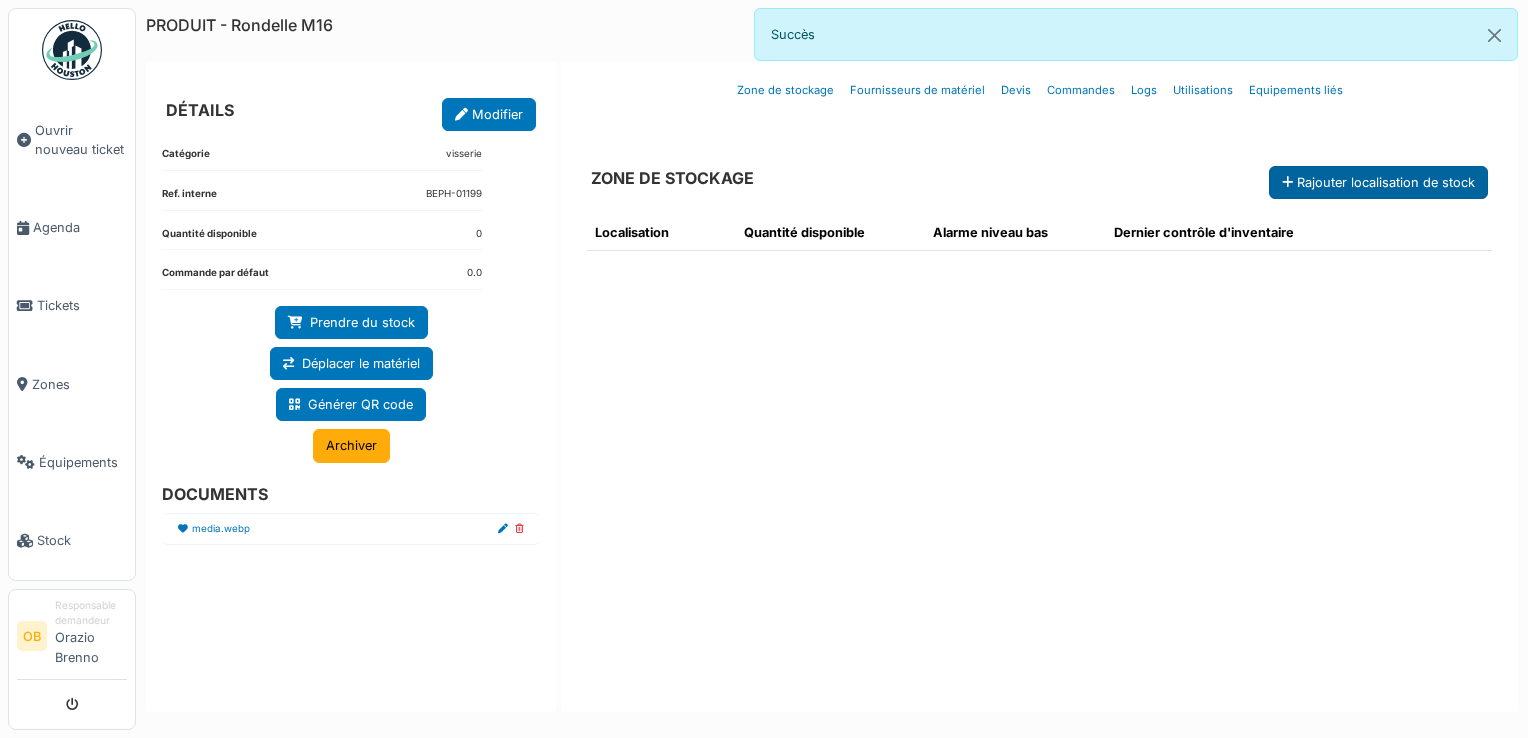 click on "Rajouter localisation de stock" at bounding box center [1378, 182] 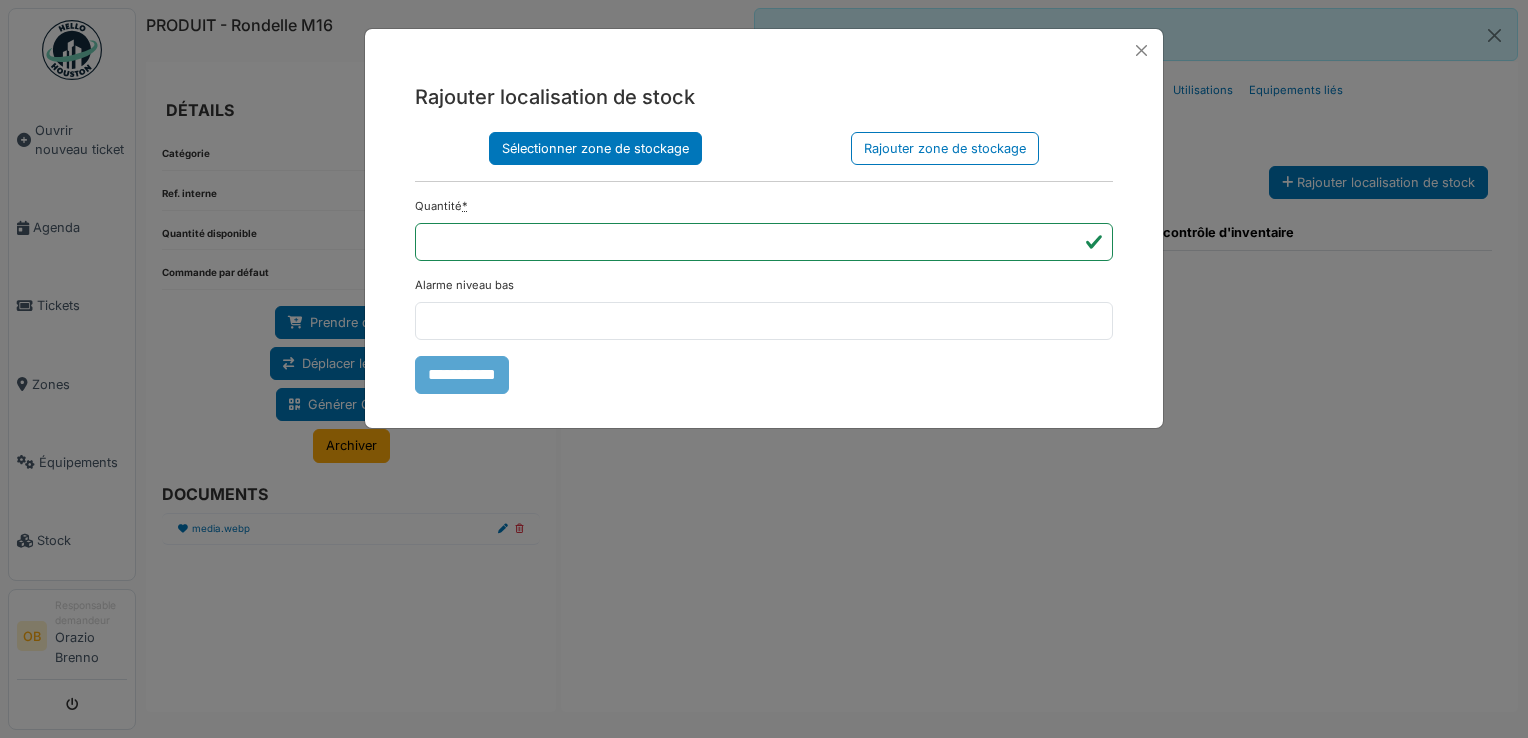 click on "Sélectionner zone de stockage" at bounding box center [595, 148] 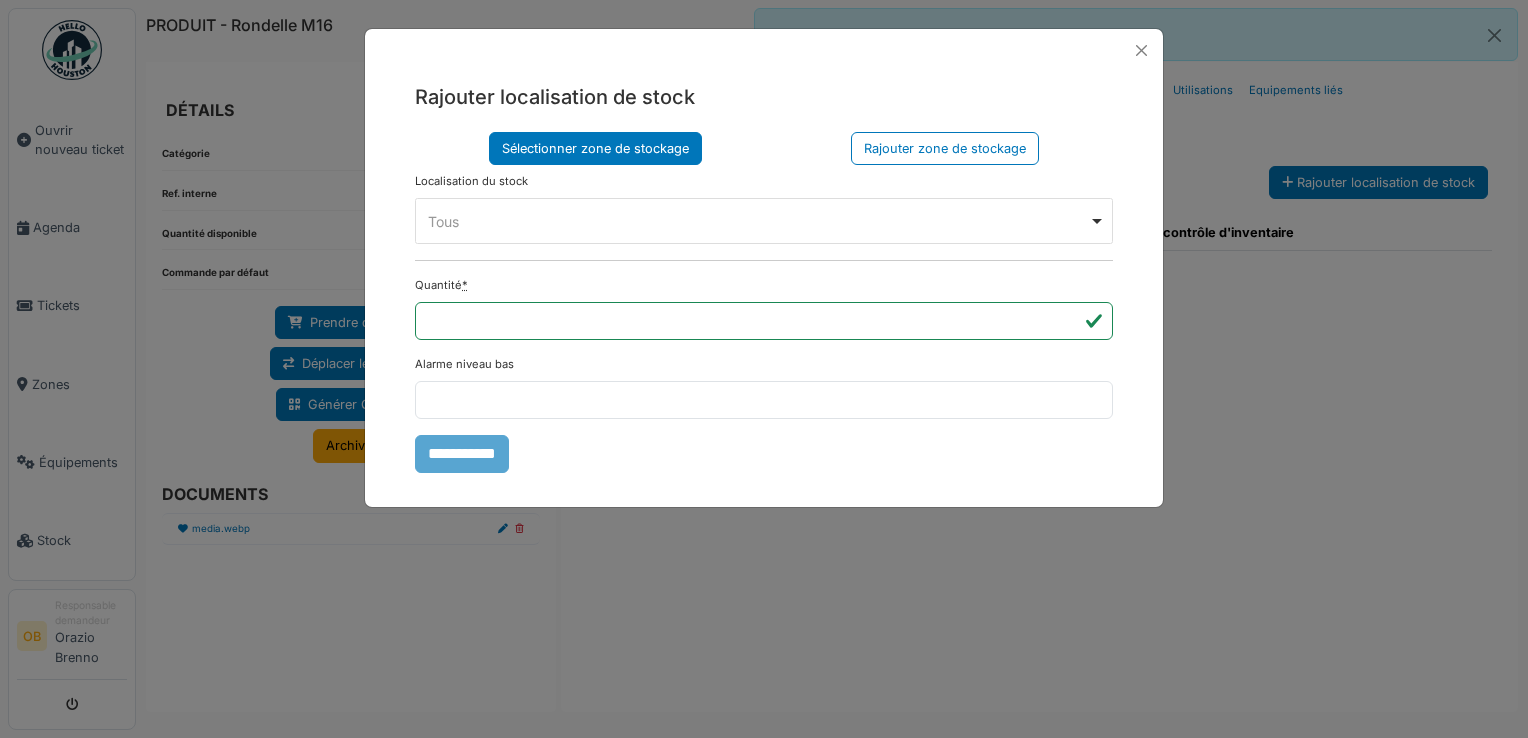 click on "Tous Remove item" at bounding box center (758, 221) 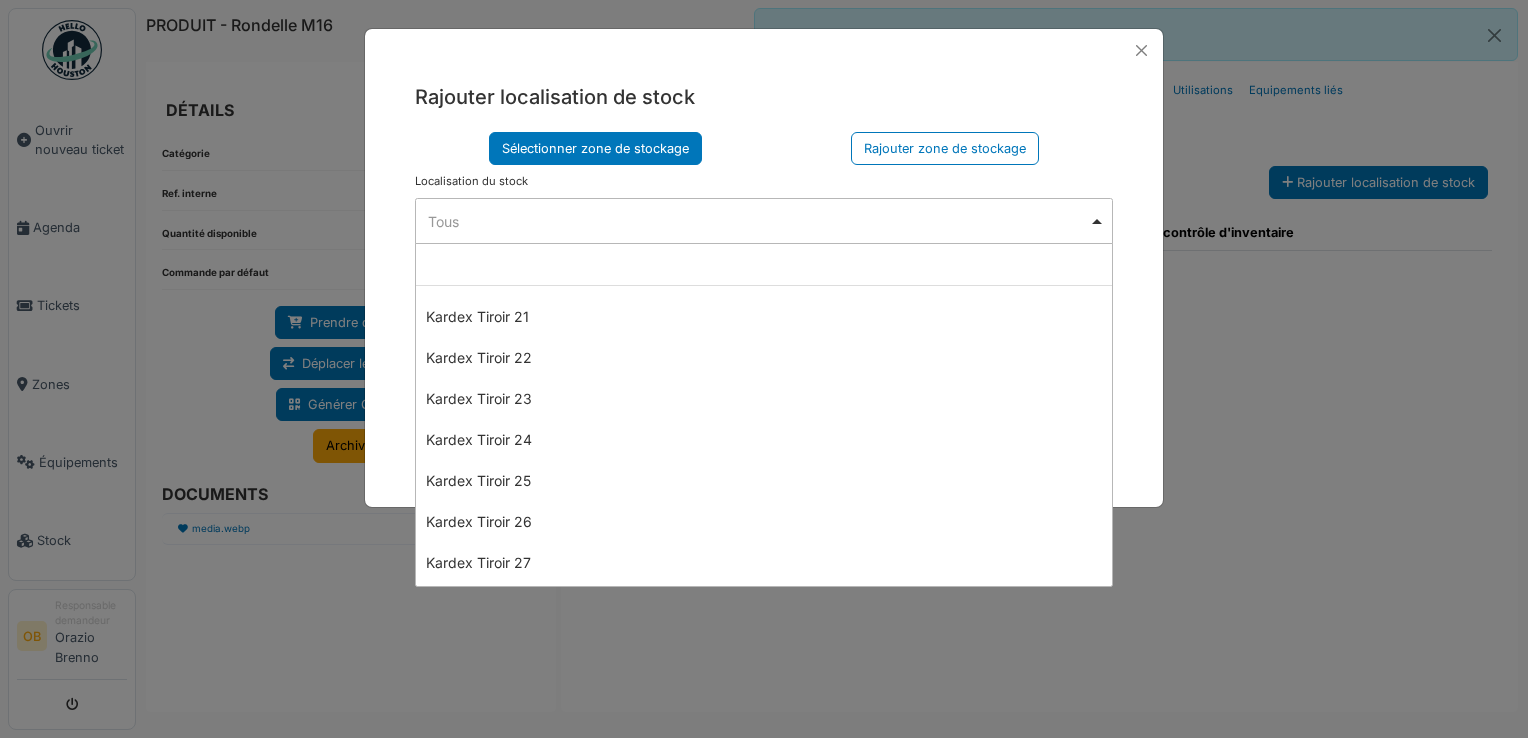 scroll, scrollTop: 0, scrollLeft: 0, axis: both 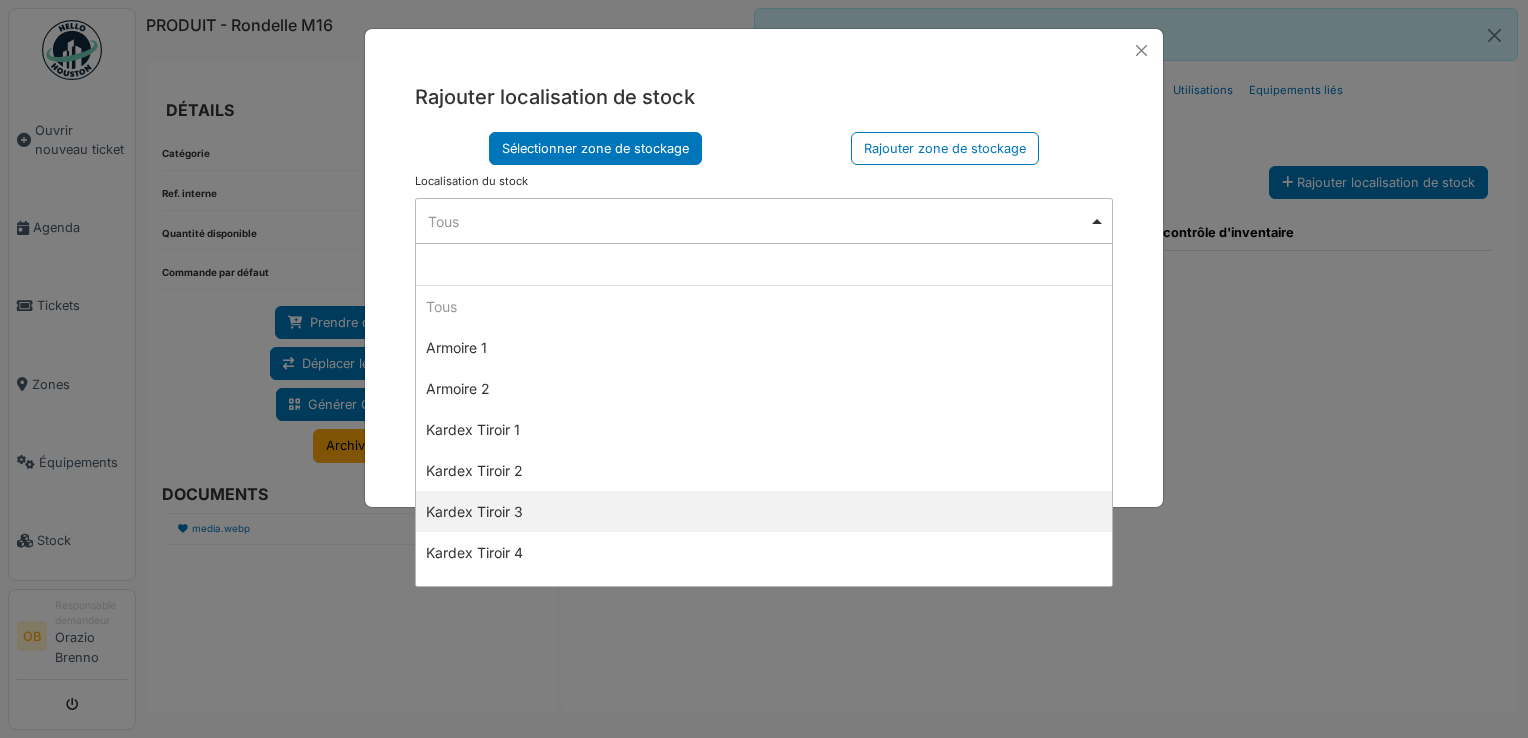 select on "****" 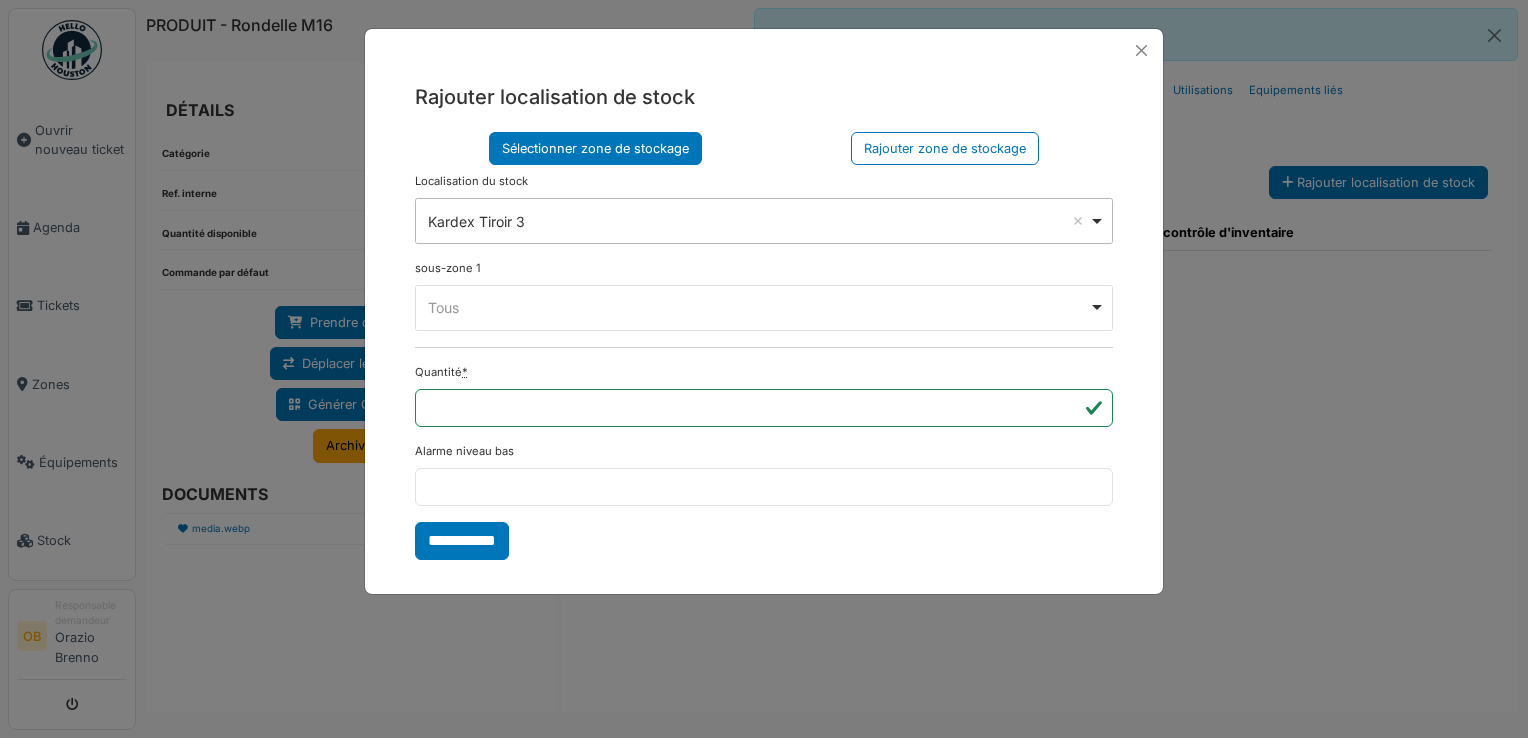 click on "Tous Remove item" at bounding box center (758, 307) 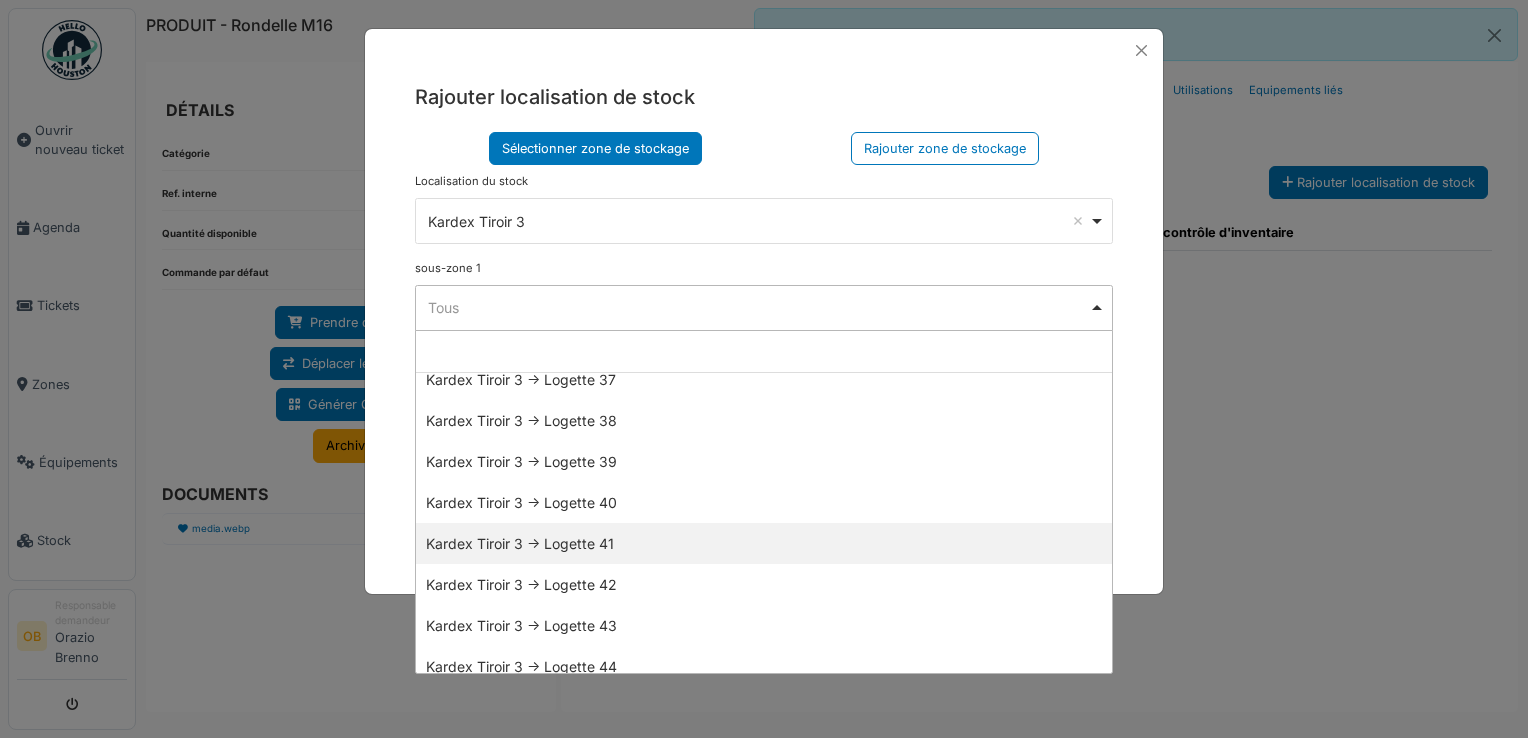 scroll, scrollTop: 1668, scrollLeft: 0, axis: vertical 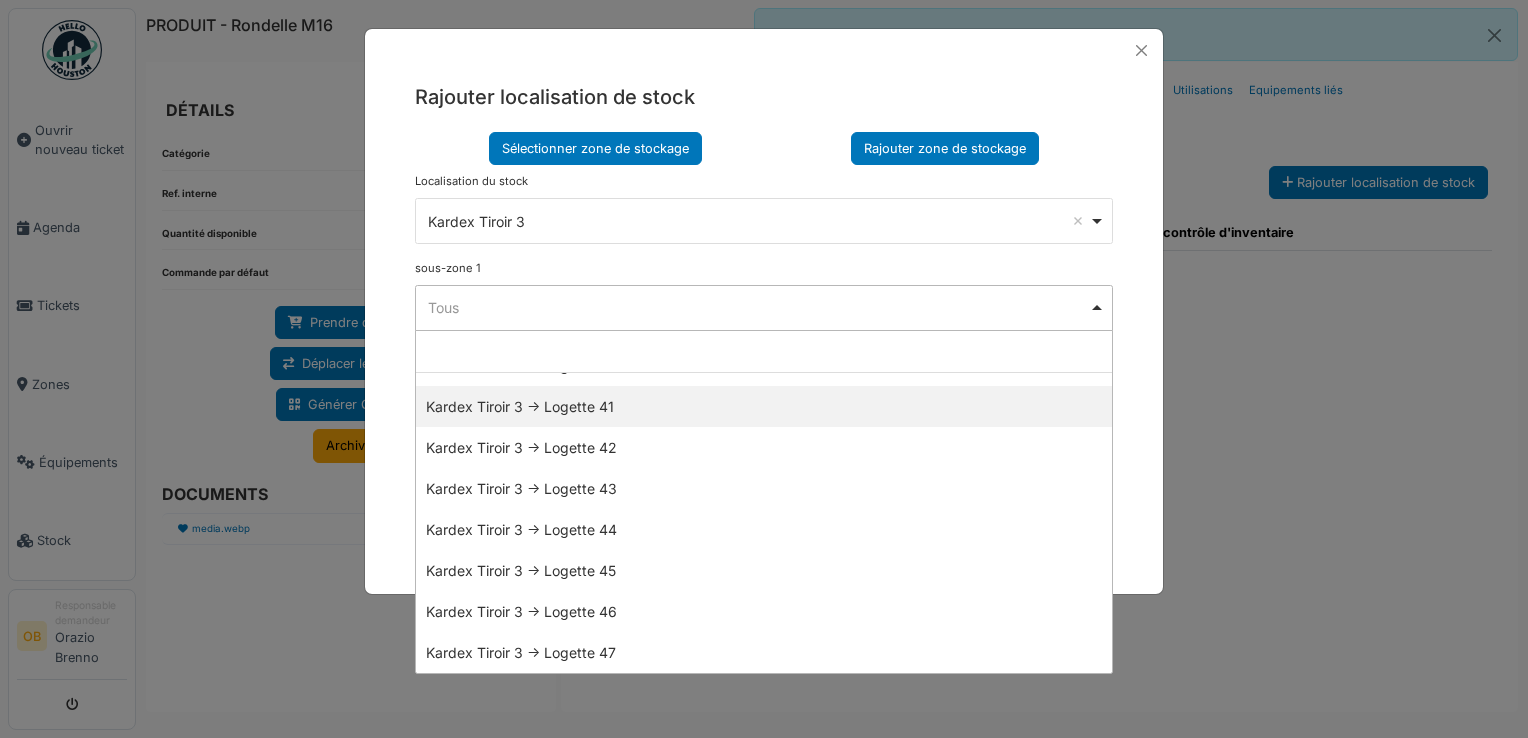 click on "Rajouter zone de stockage" at bounding box center (945, 148) 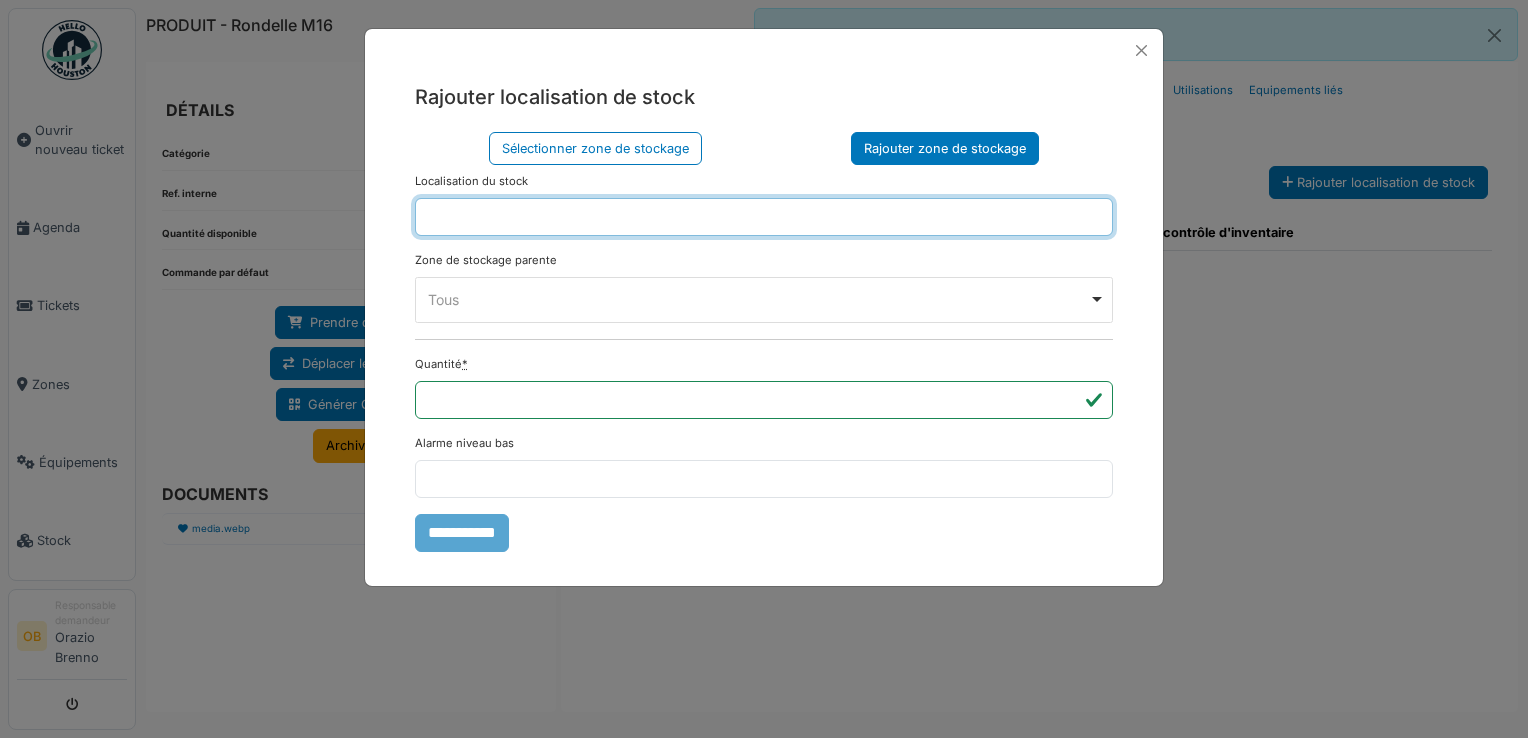 click at bounding box center [764, 217] 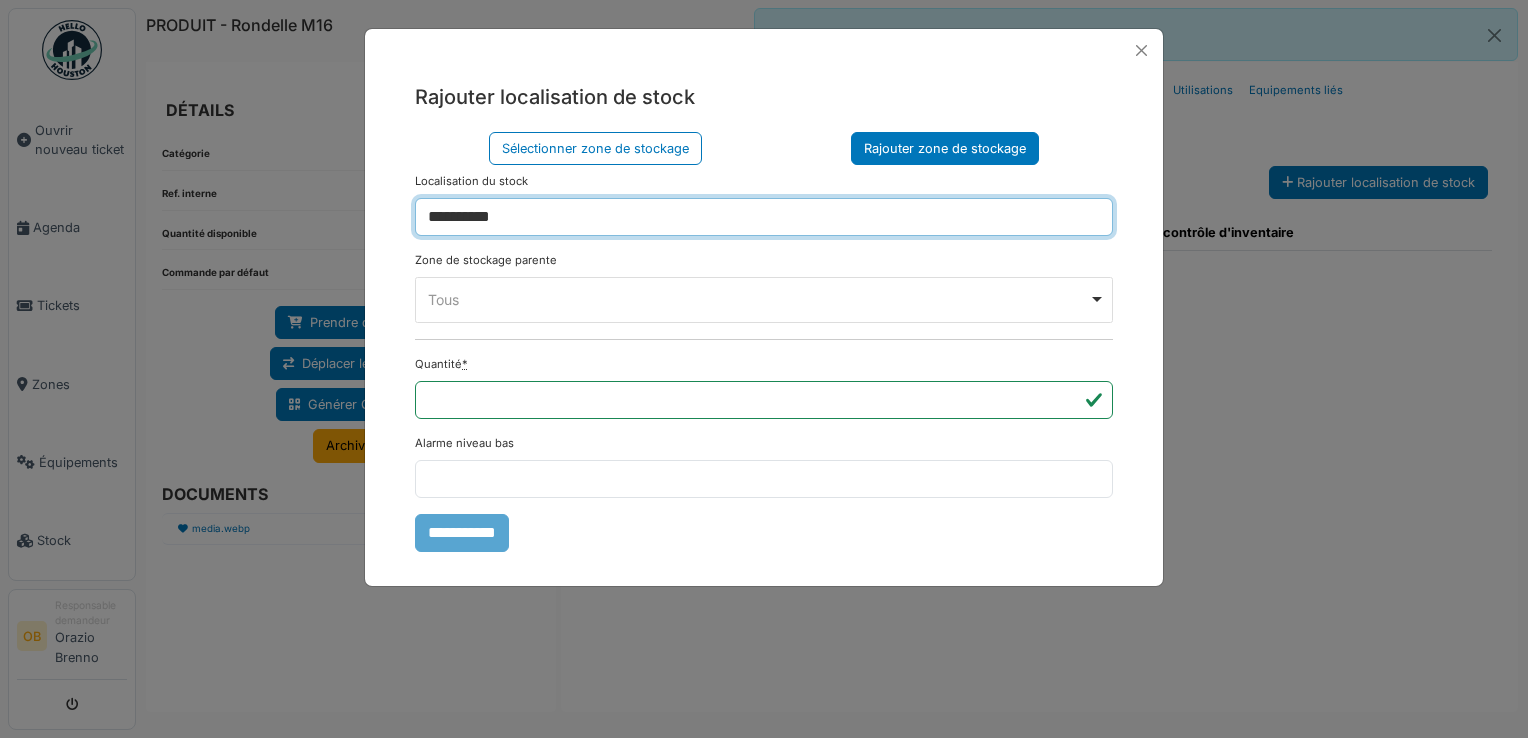 type on "**********" 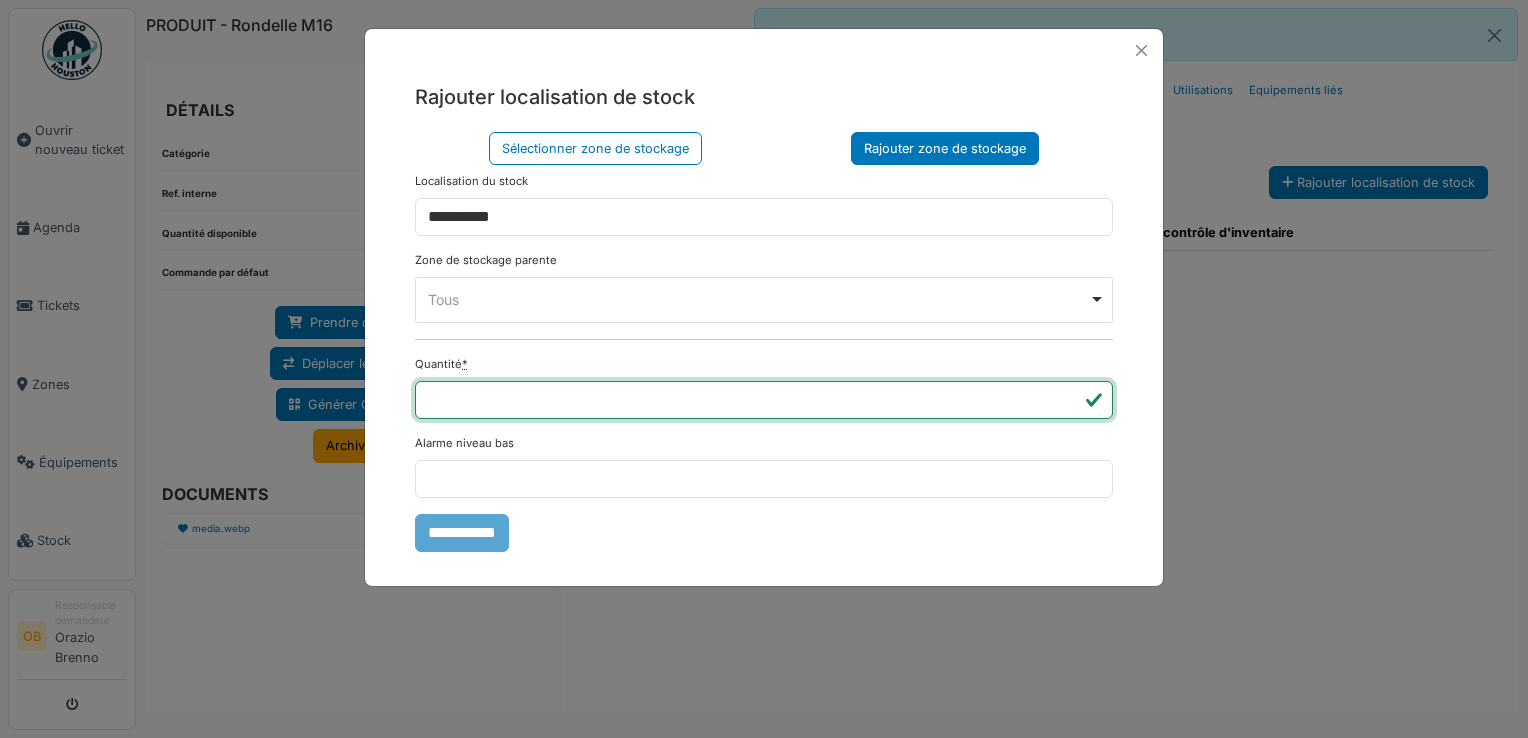 click on "**********" at bounding box center (764, 341) 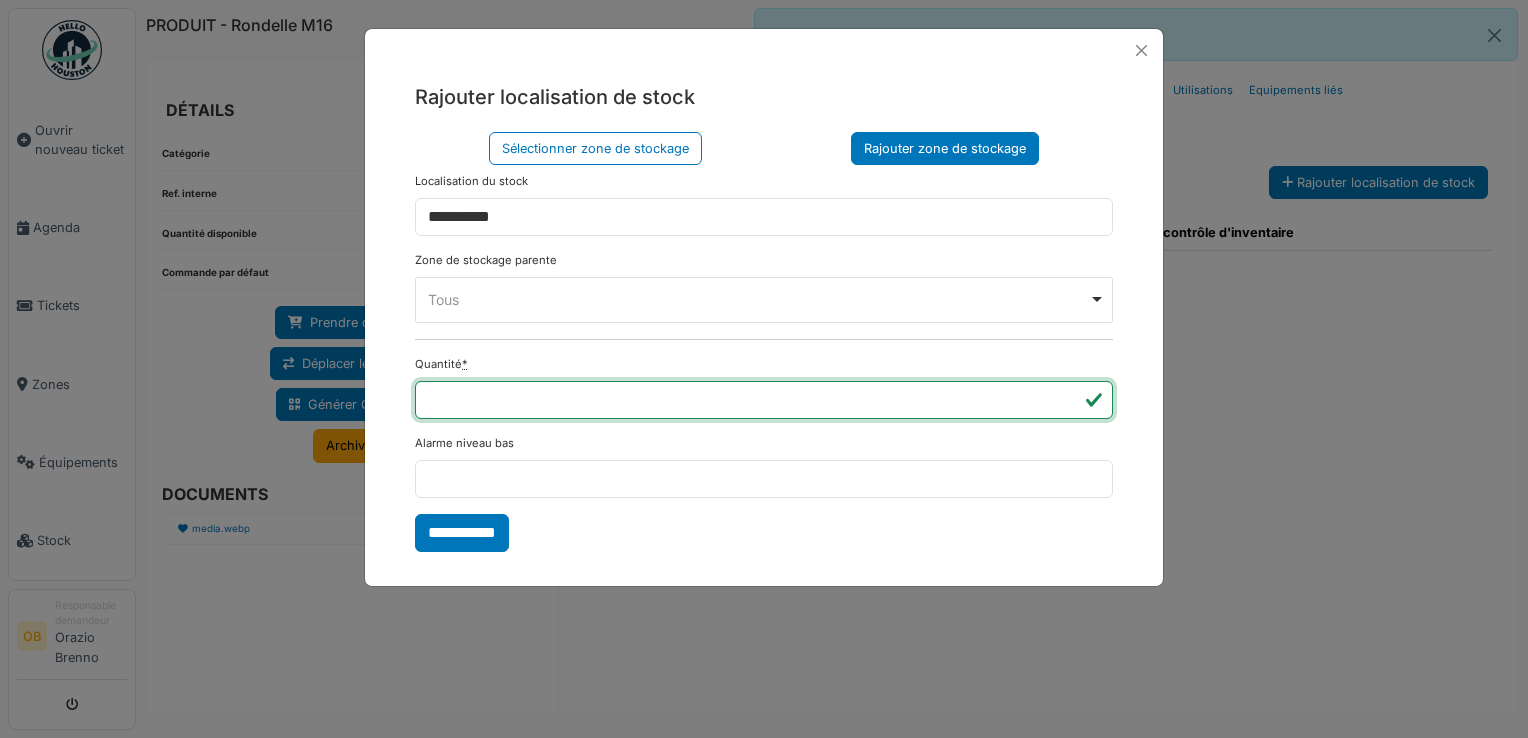 click on "Tous Remove item" at bounding box center [764, 299] 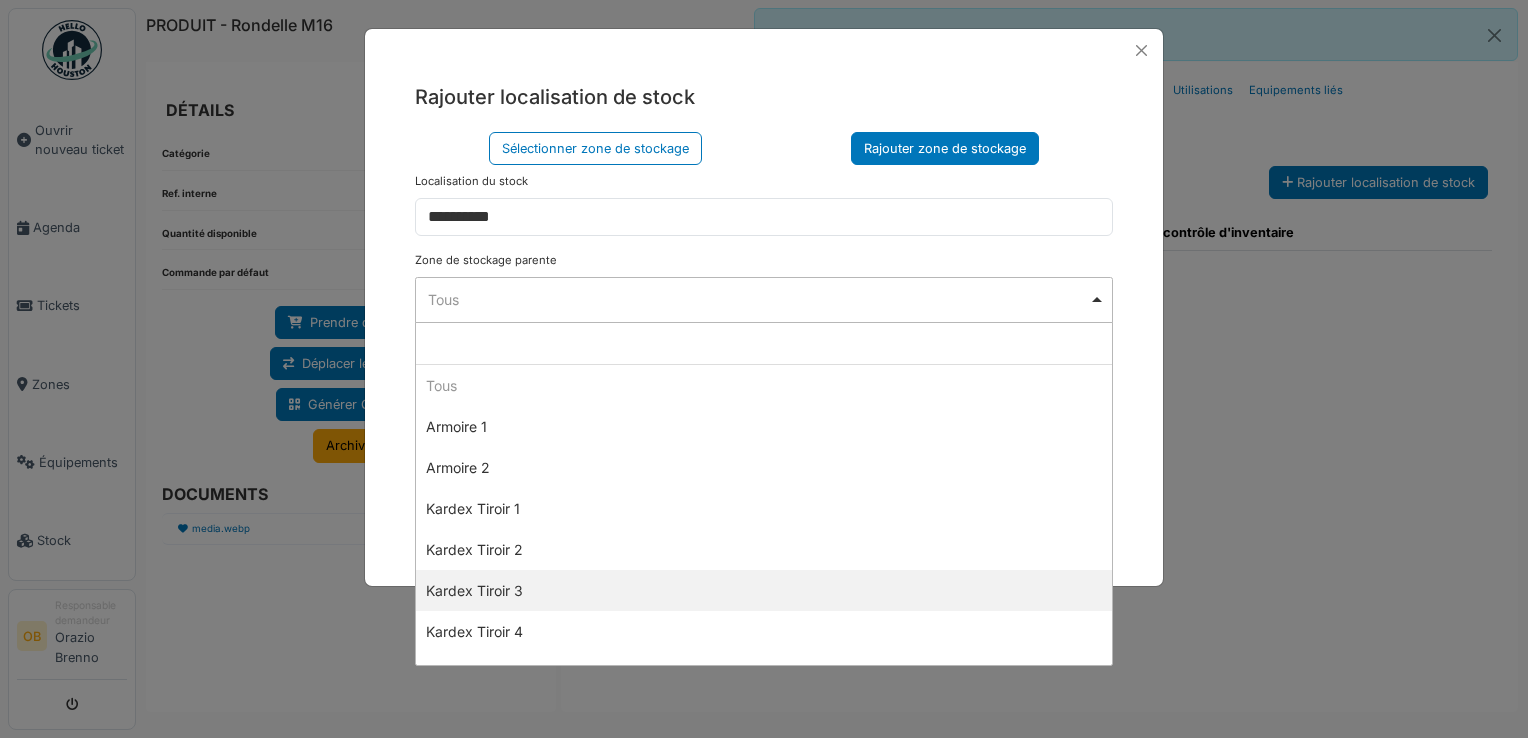 select on "****" 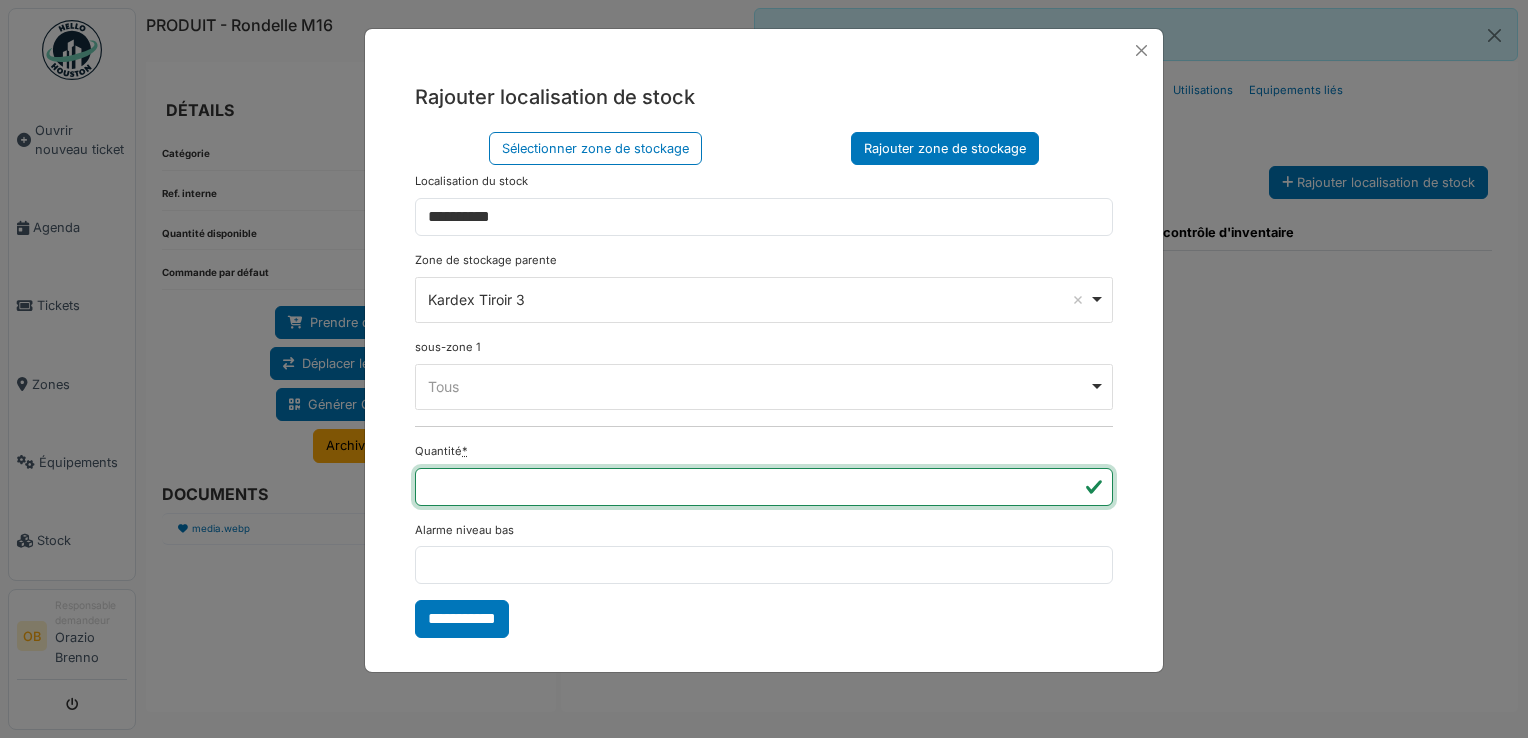 click on "*" at bounding box center (764, 487) 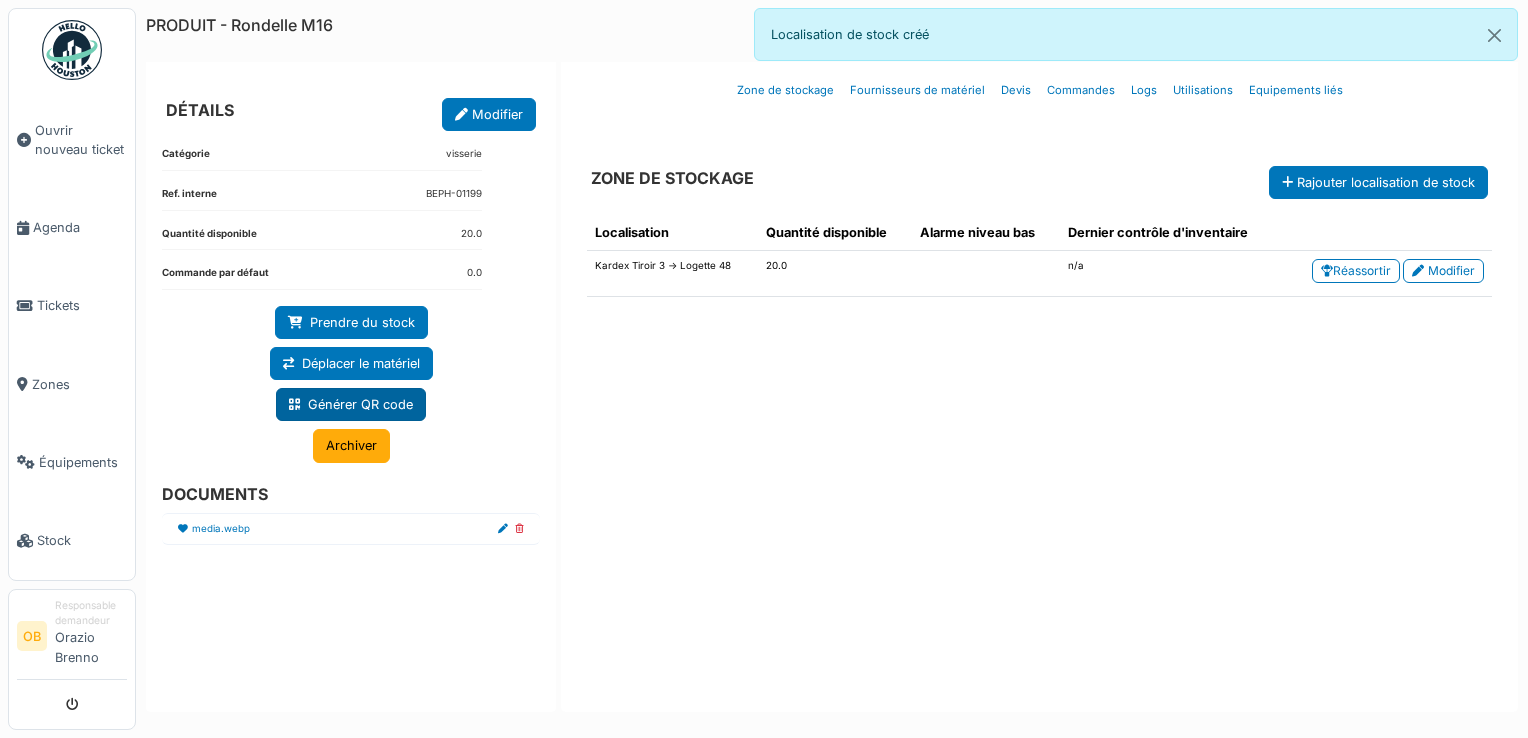 click on "Générer QR code" at bounding box center [351, 404] 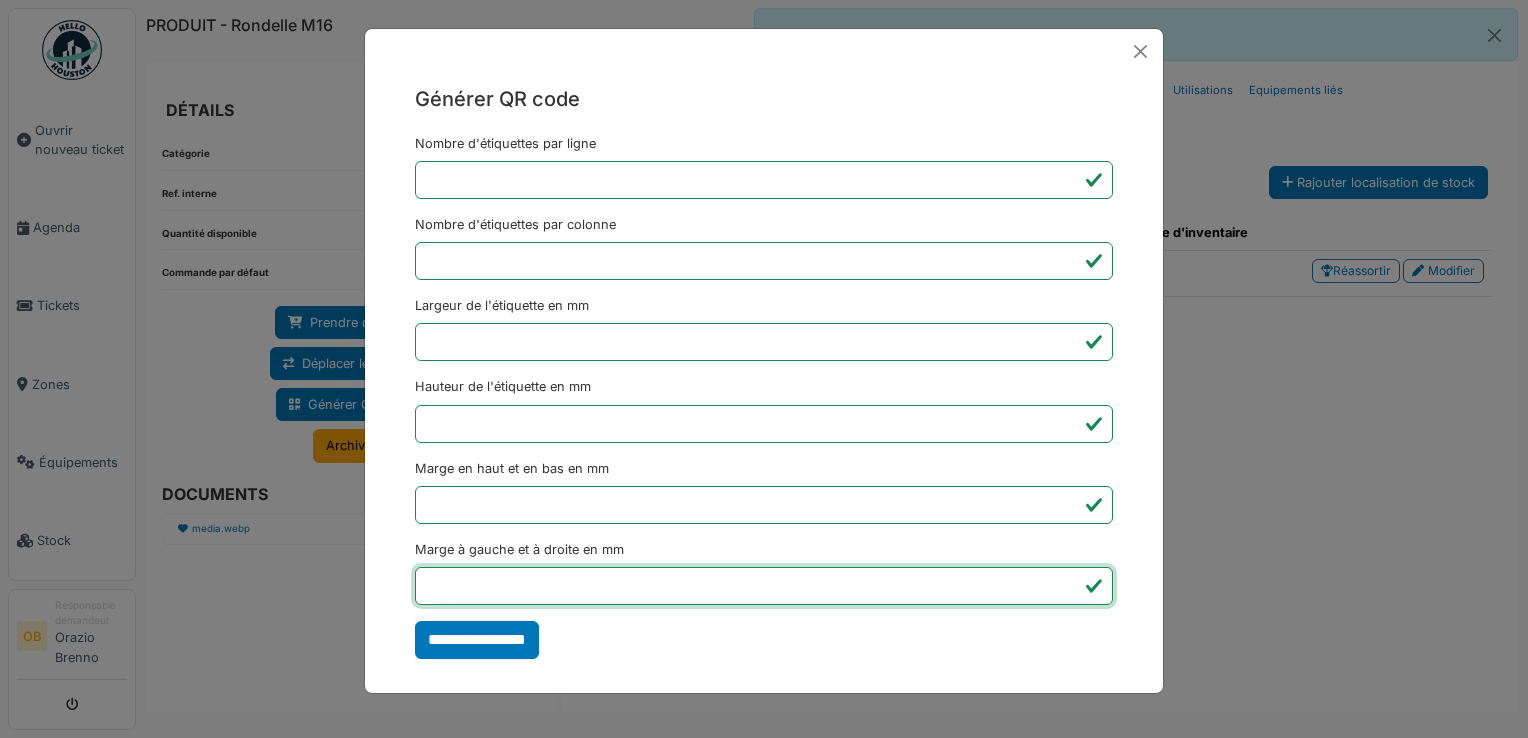 click on "*" at bounding box center (764, 586) 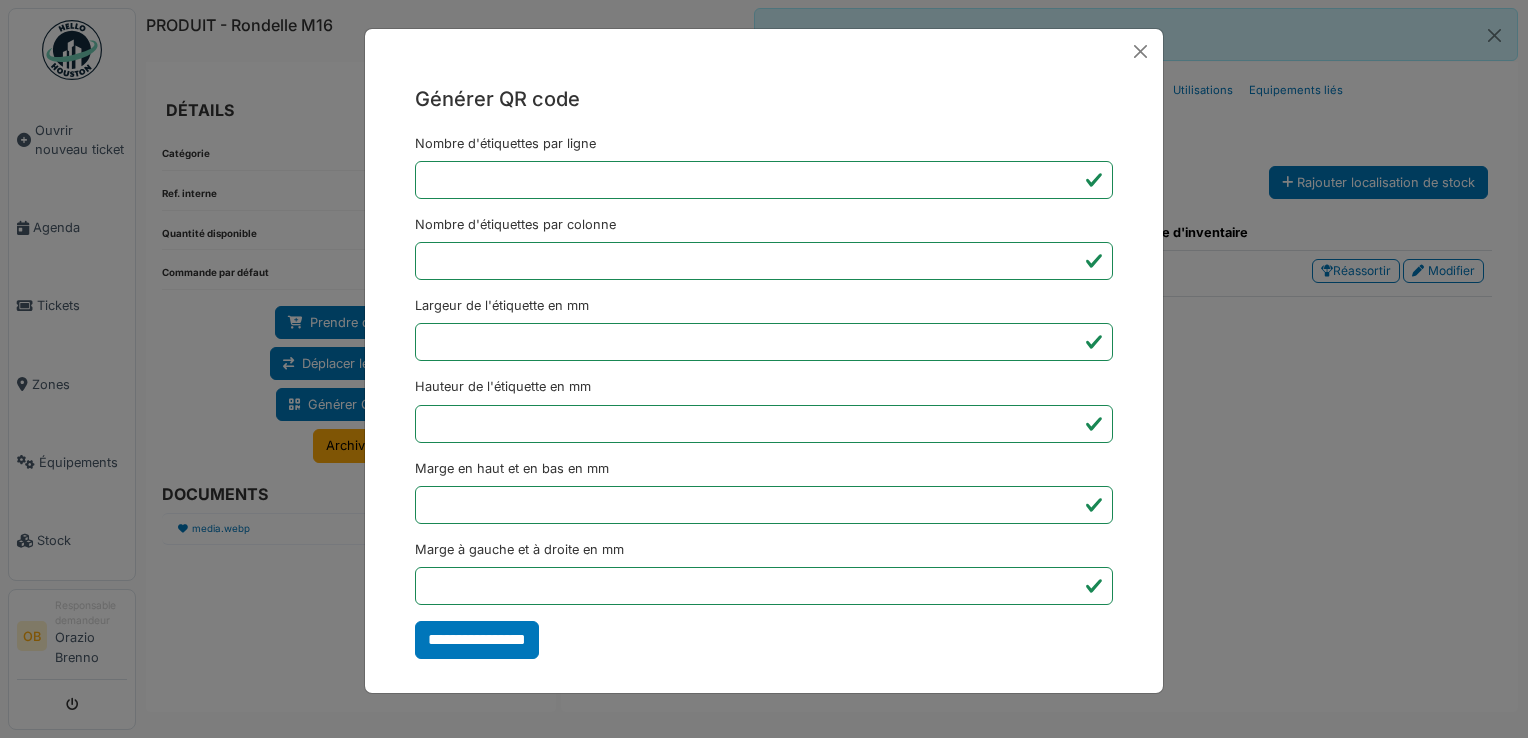 type on "*******" 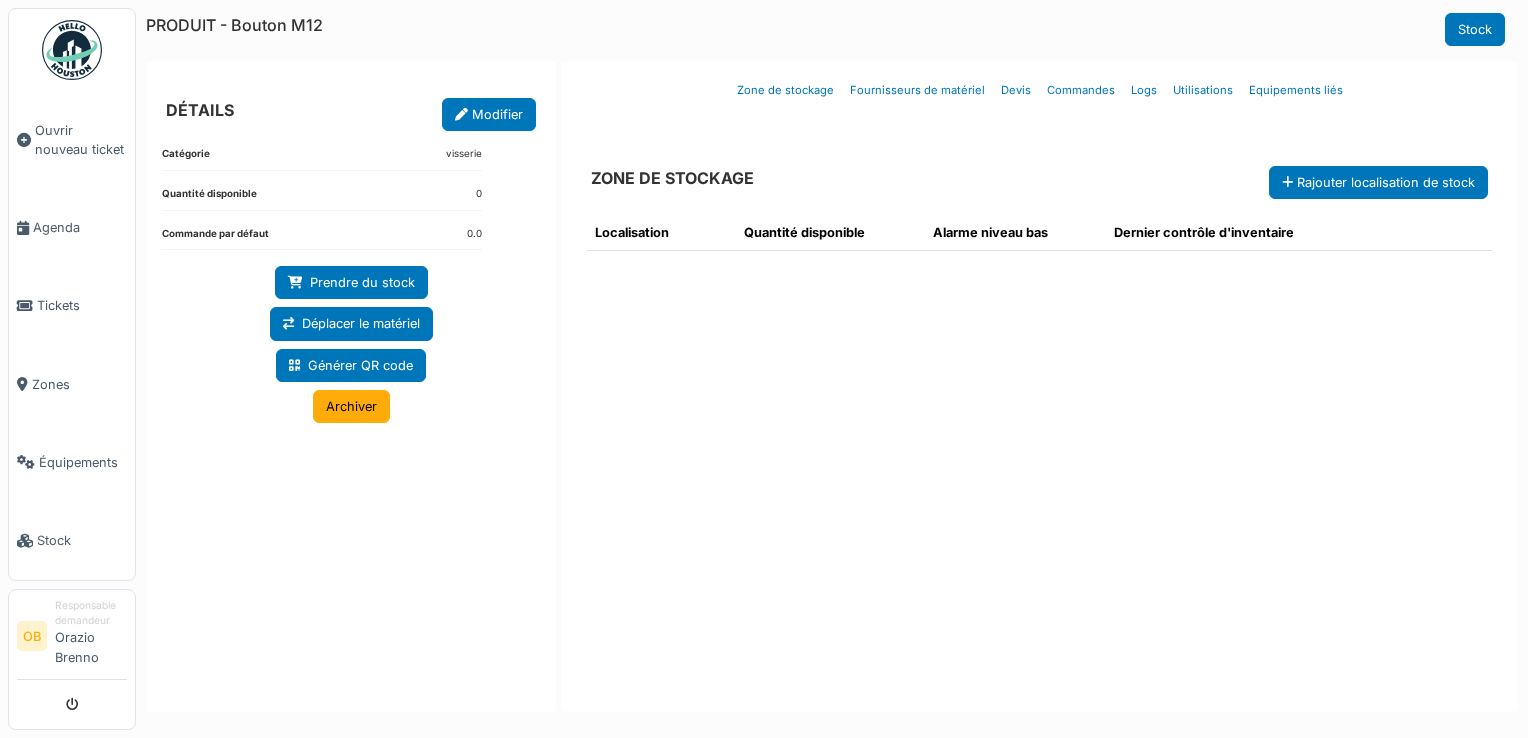 scroll, scrollTop: 0, scrollLeft: 0, axis: both 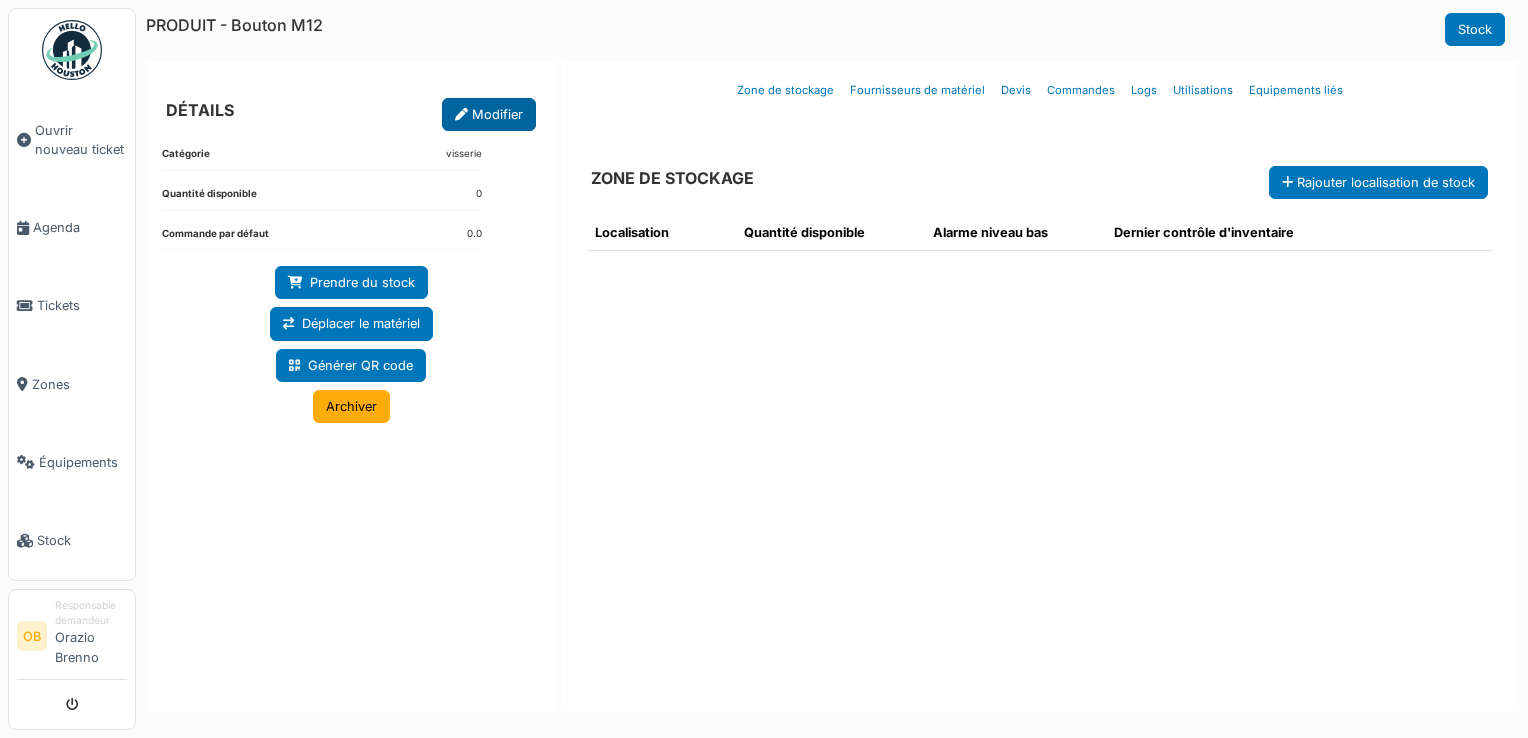 click on "Modifier" at bounding box center [489, 114] 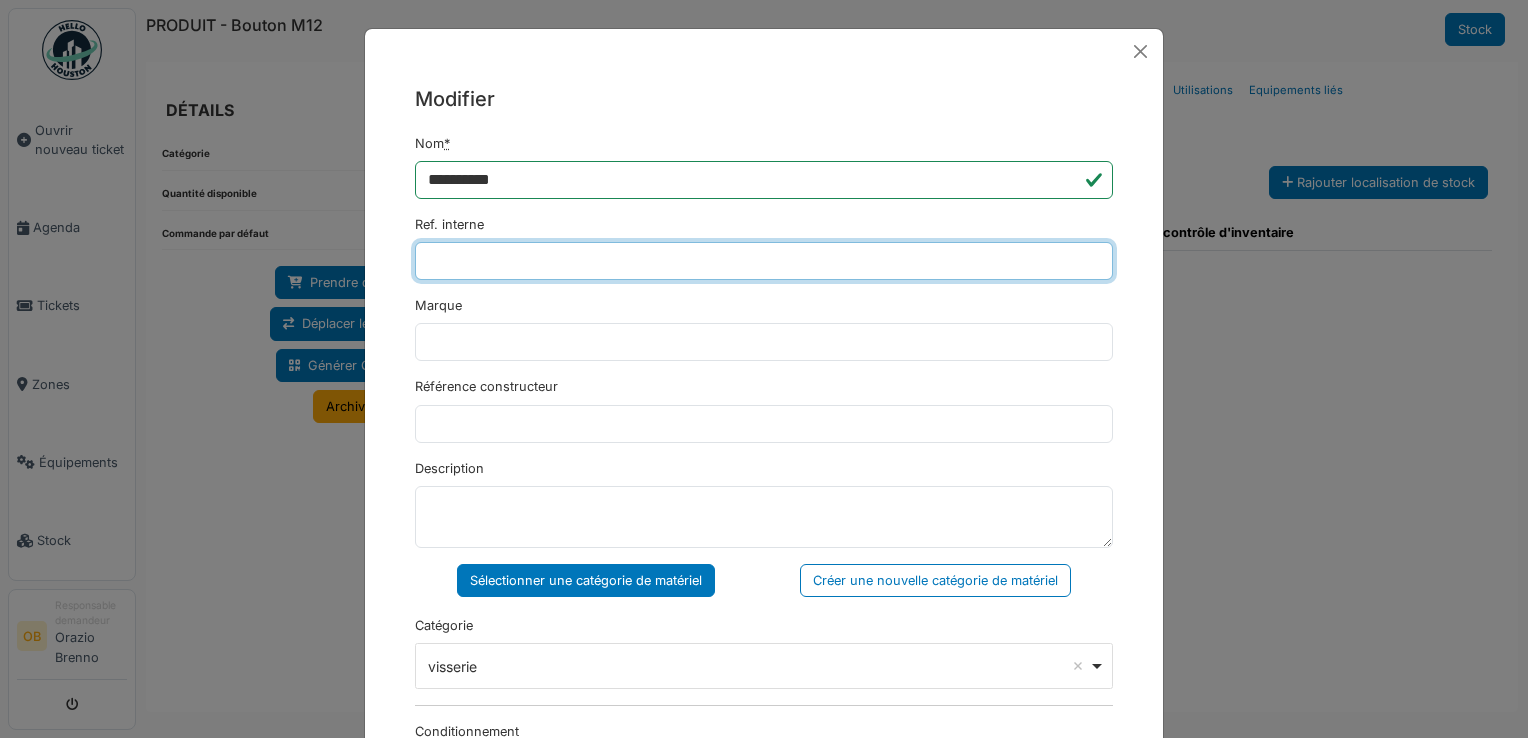 click on "Ref. interne" at bounding box center (764, 261) 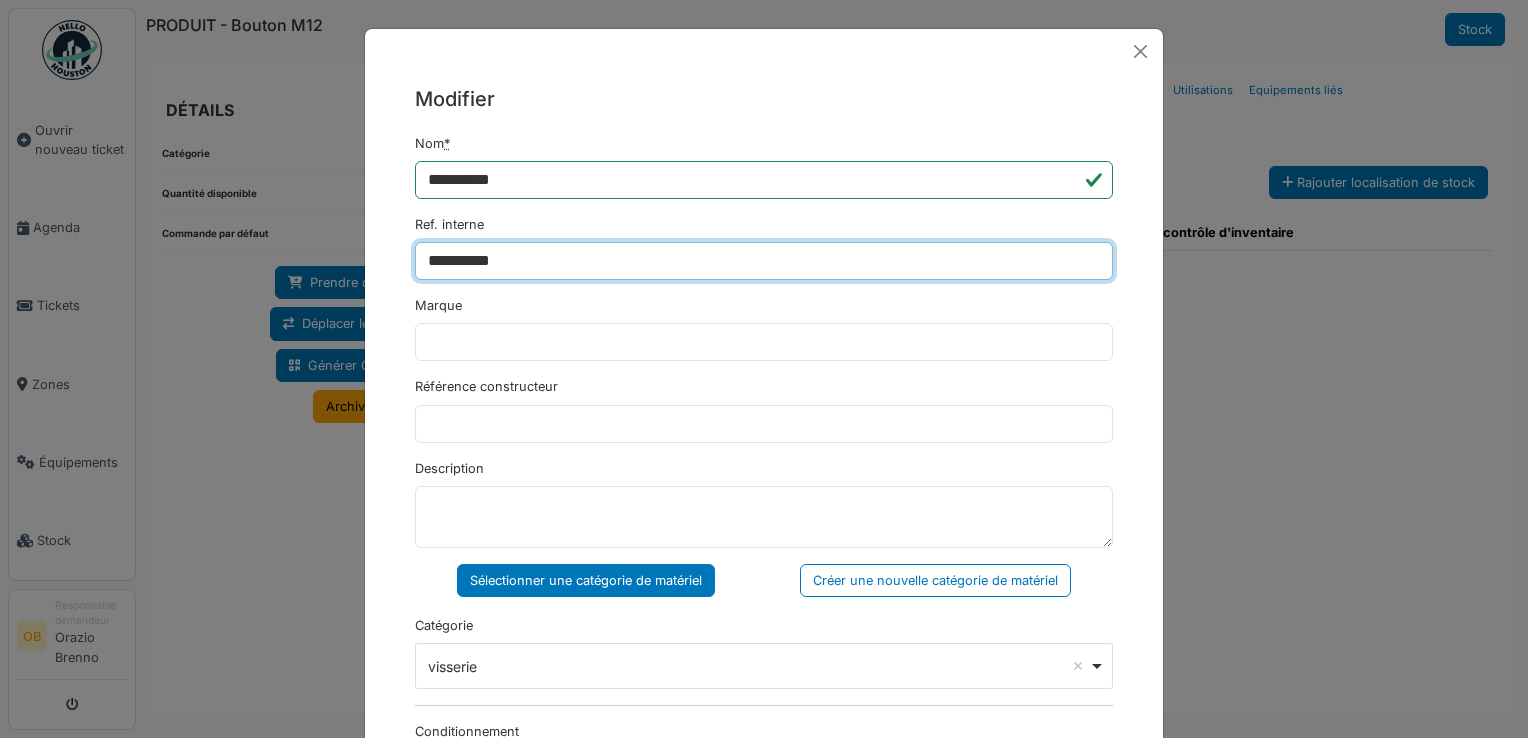 type on "**********" 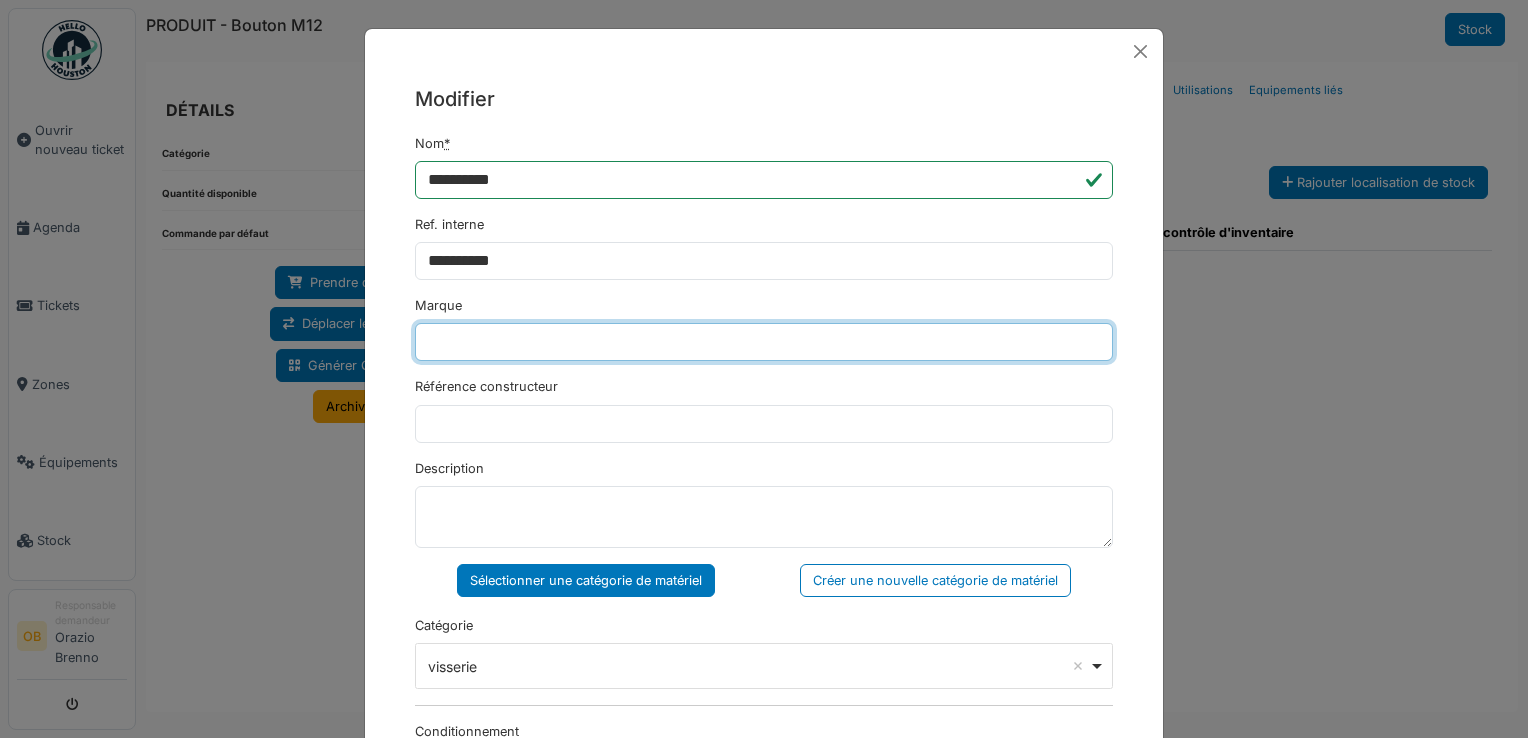 click on "Marque" at bounding box center (764, 342) 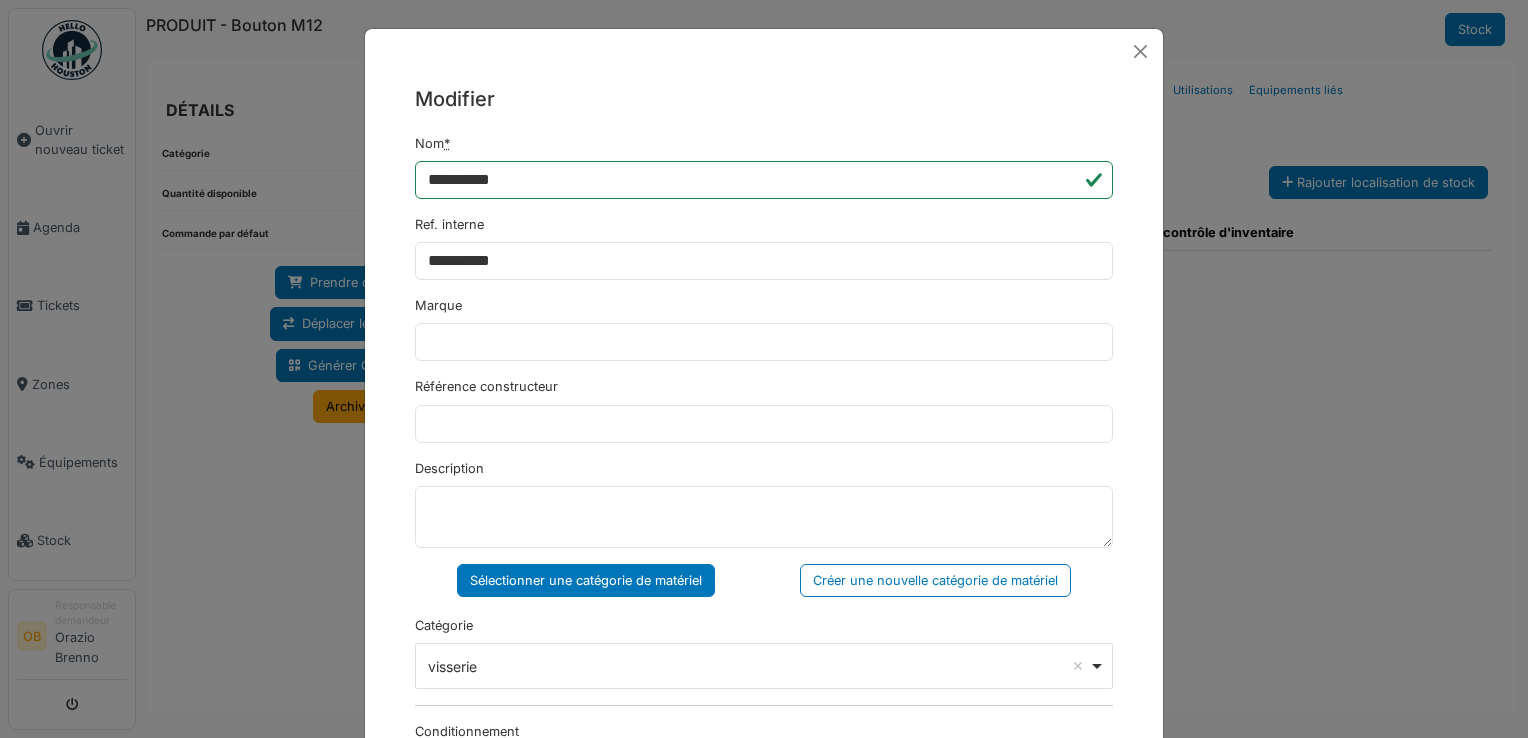 click on "**********" at bounding box center [764, 708] 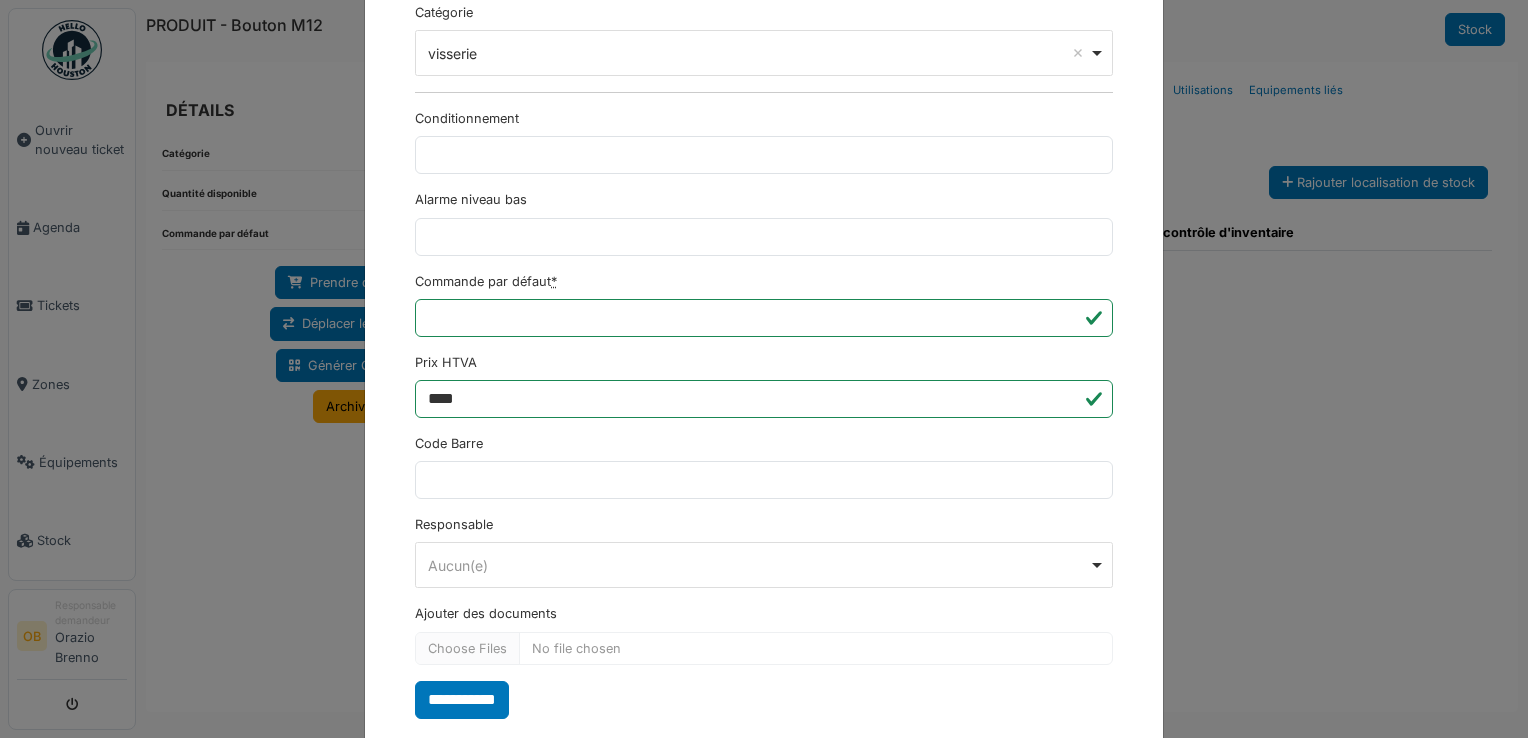 scroll, scrollTop: 650, scrollLeft: 0, axis: vertical 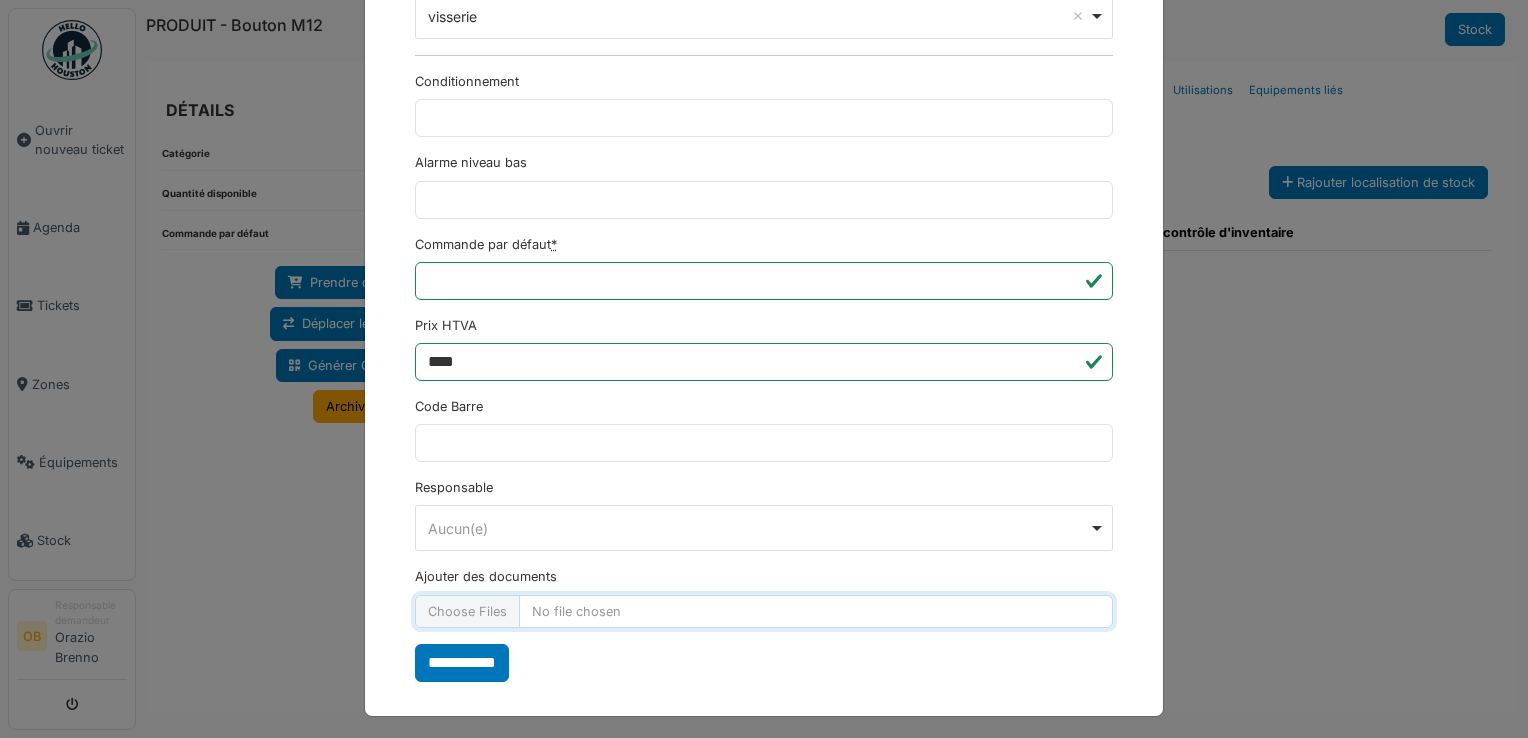click on "Ajouter des documents" at bounding box center (764, 611) 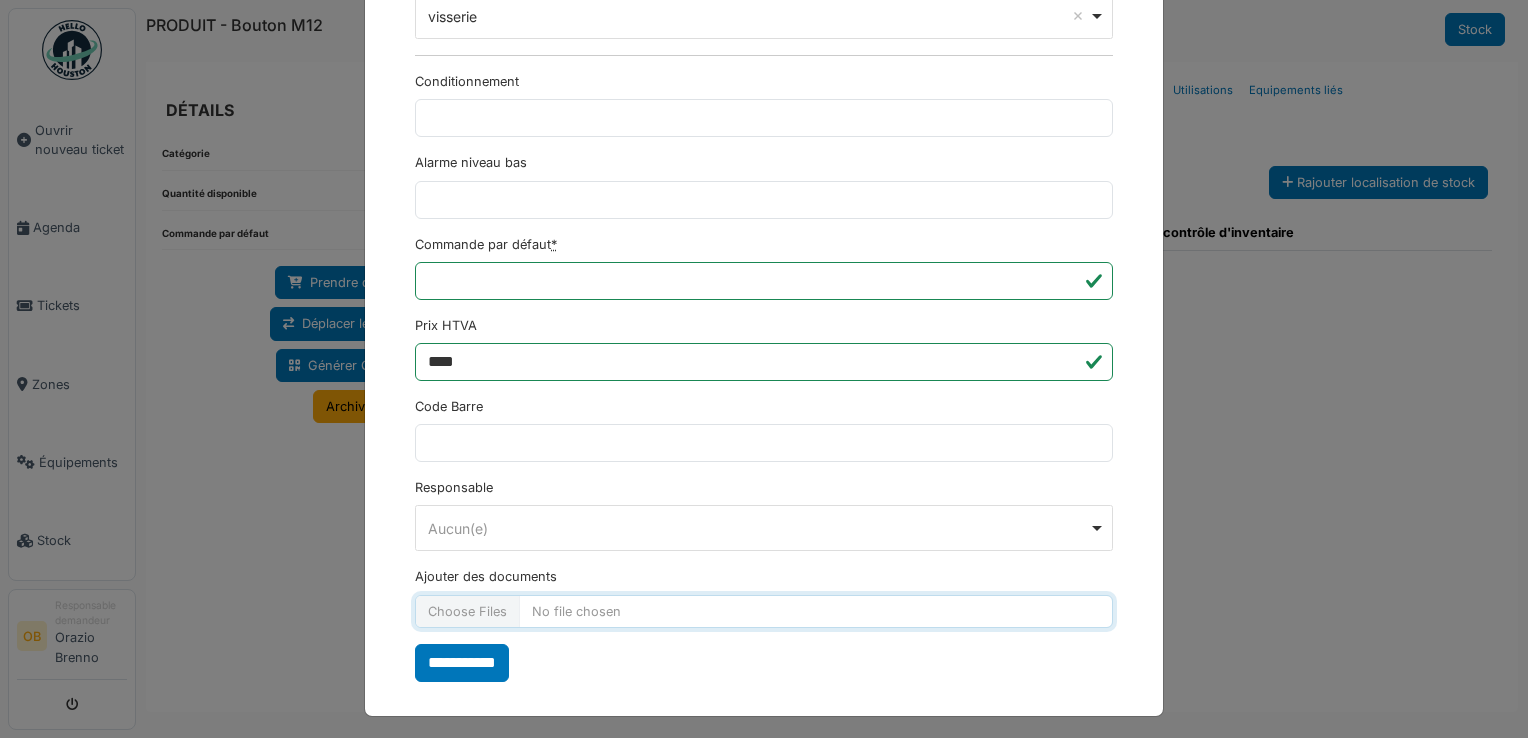 type on "**********" 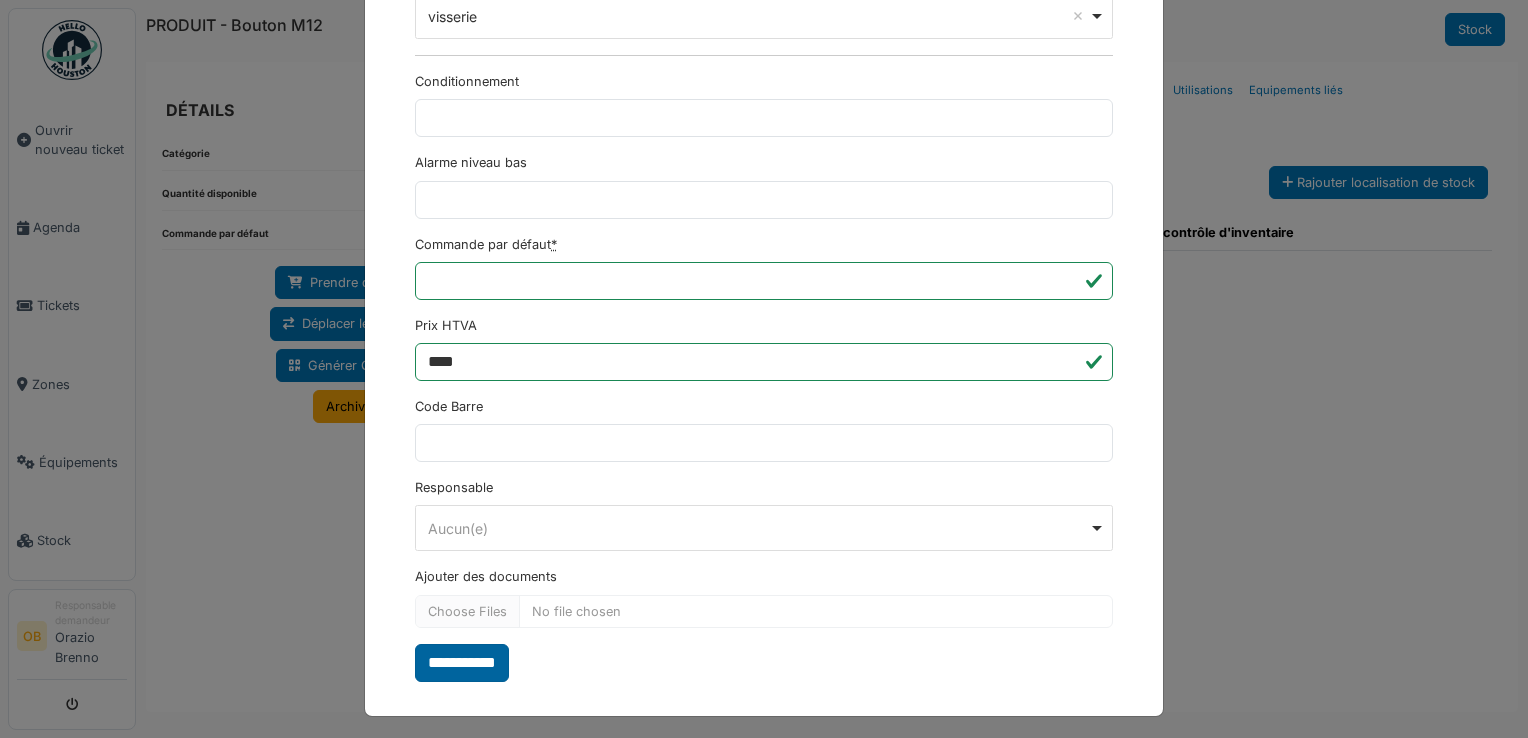 click on "**********" at bounding box center (462, 663) 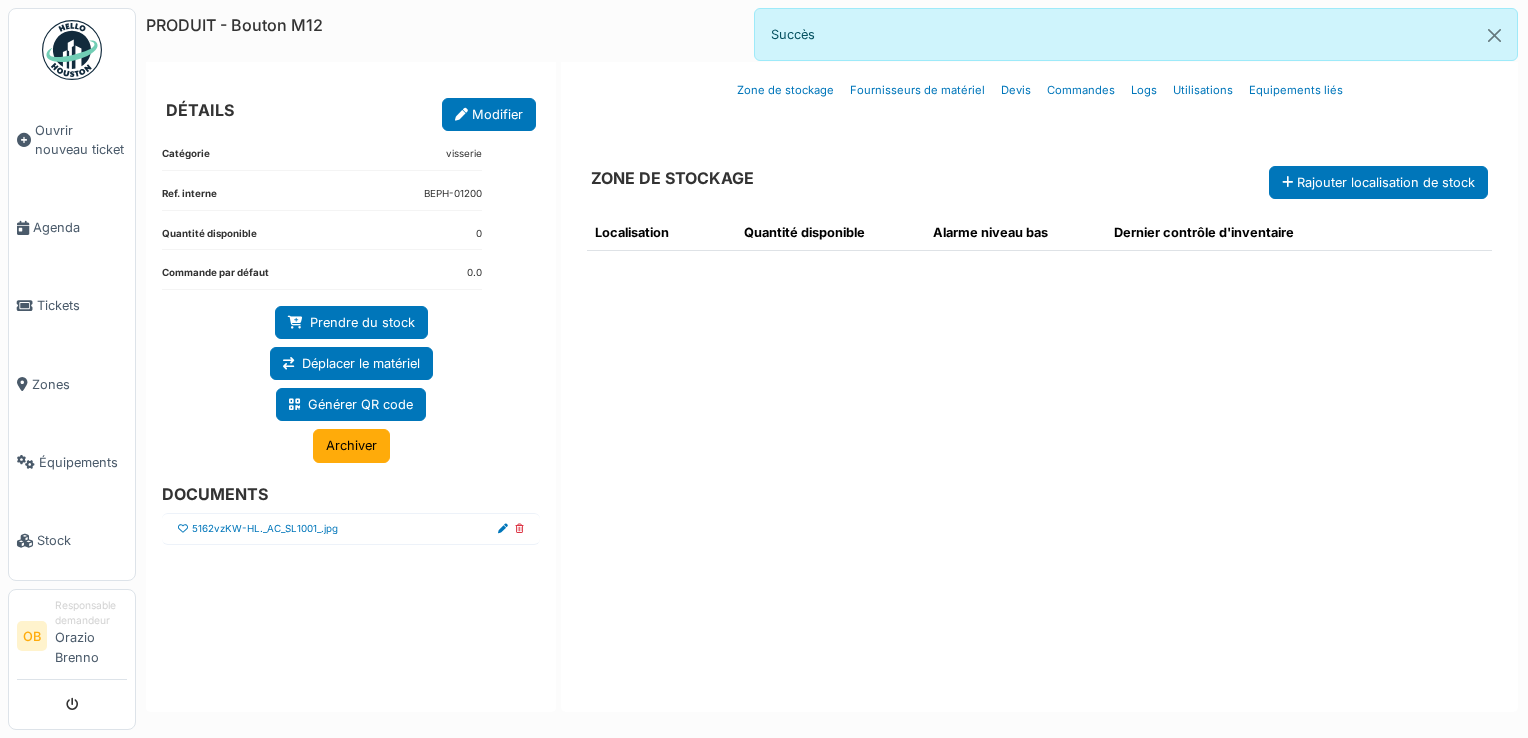 click at bounding box center [183, 529] 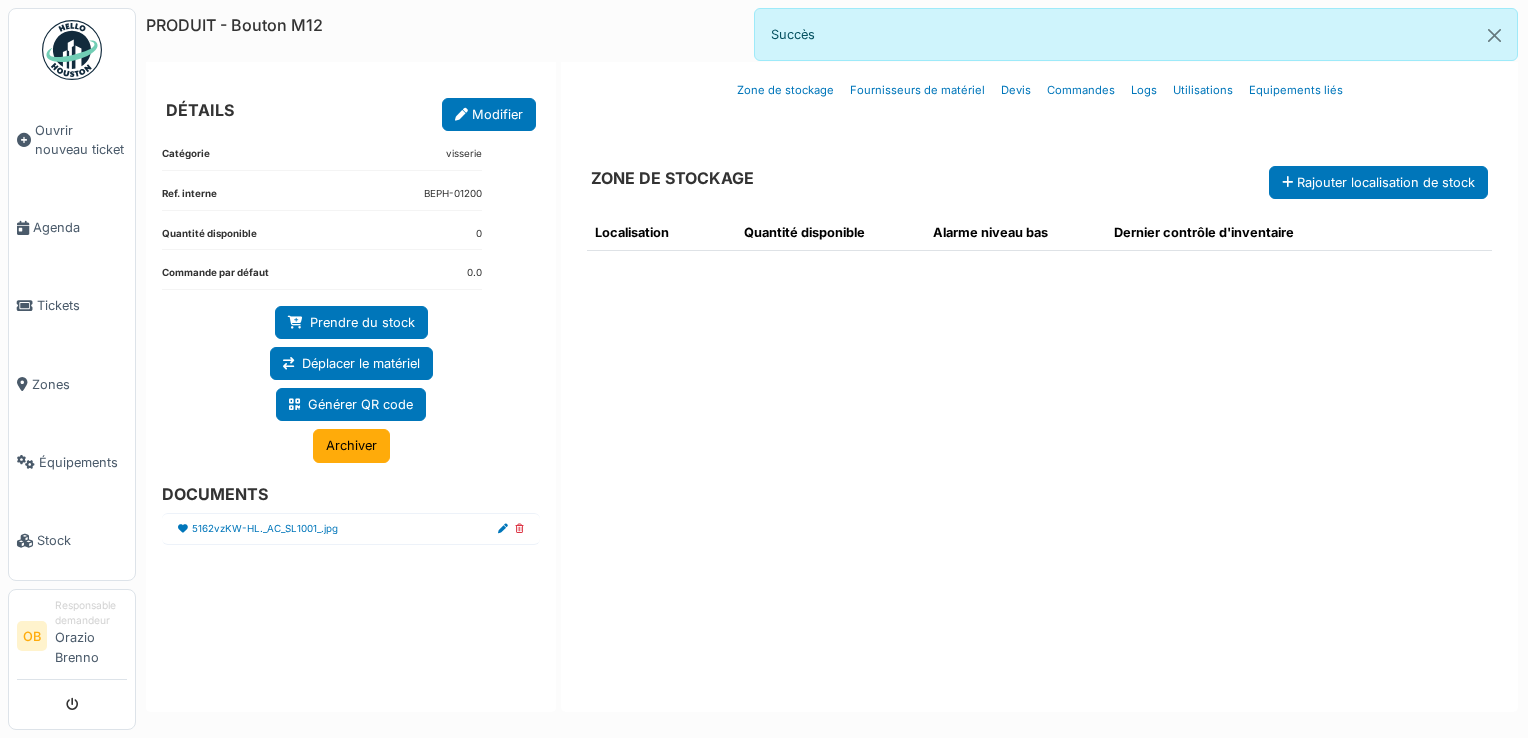 click on "5162vzKW-HL._AC_SL1001_.jpg" at bounding box center [351, 529] 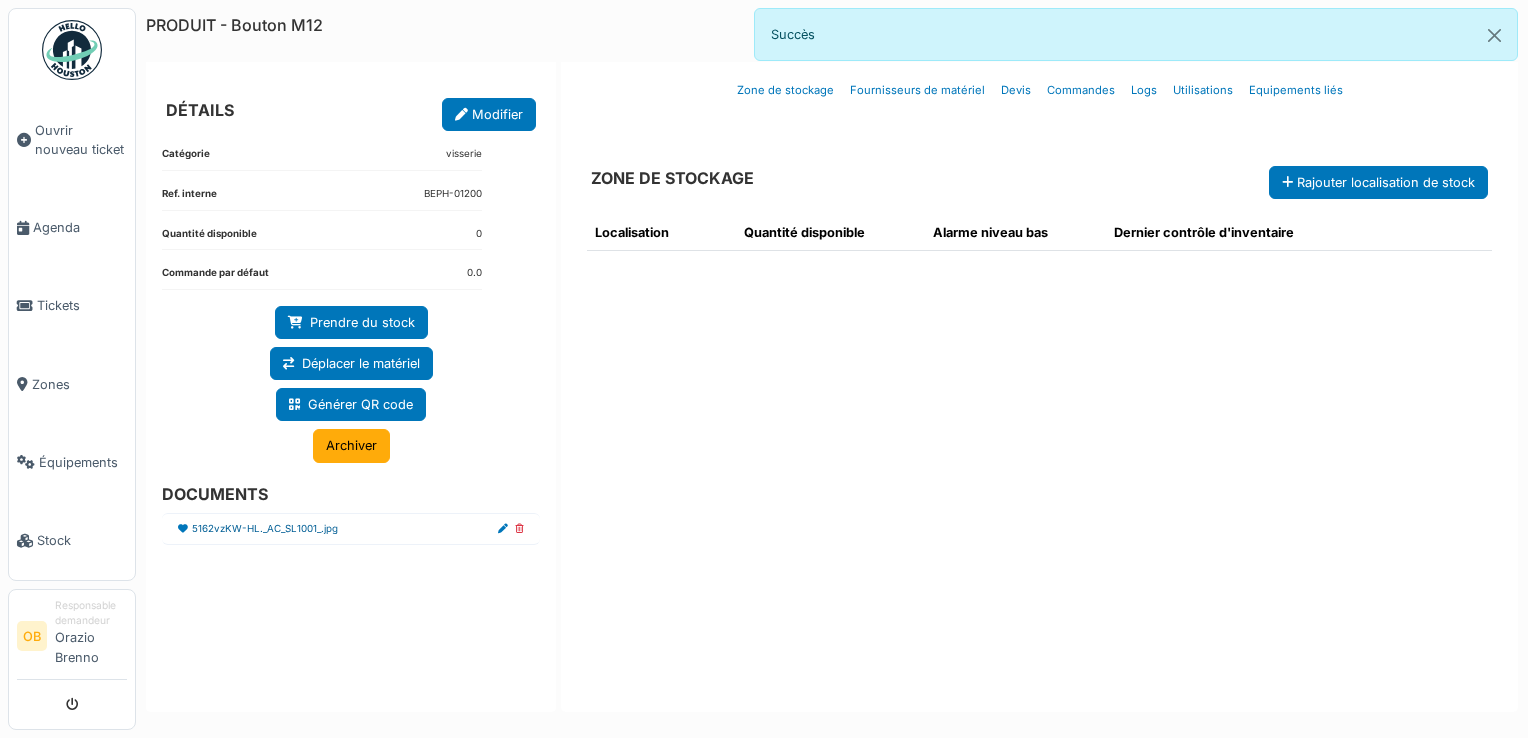 click on "5162vzKW-HL._AC_SL1001_.jpg" at bounding box center (265, 529) 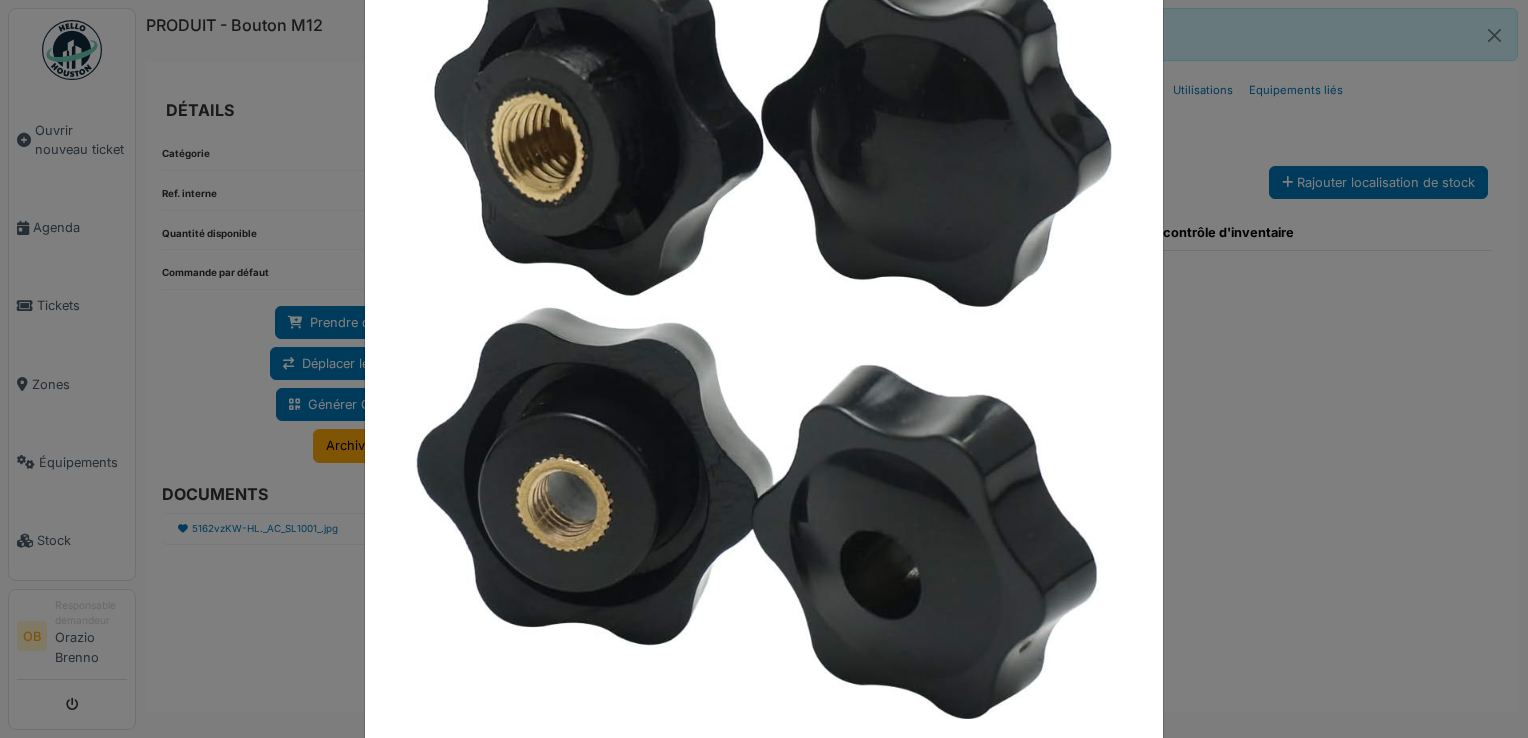 scroll, scrollTop: 0, scrollLeft: 0, axis: both 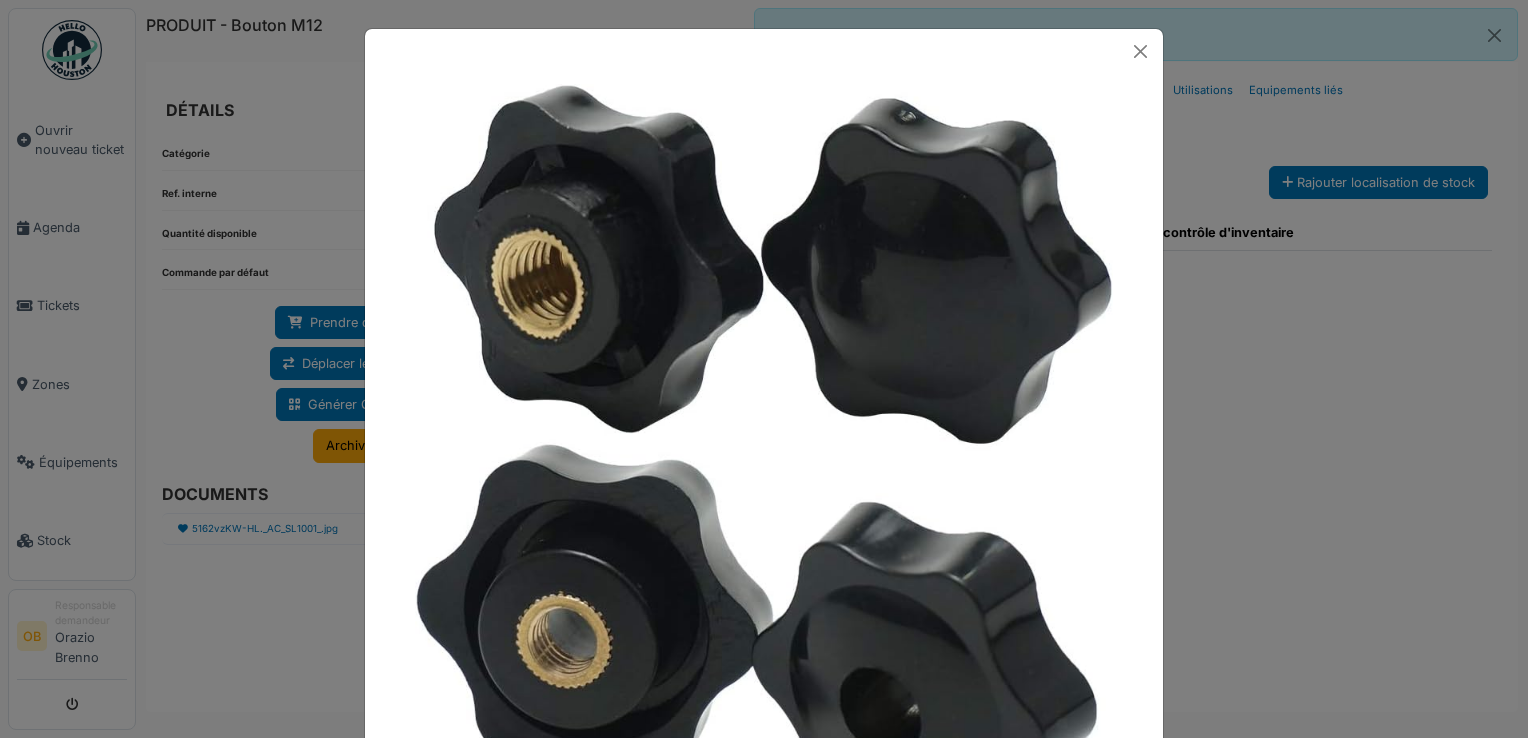 click at bounding box center (764, 369) 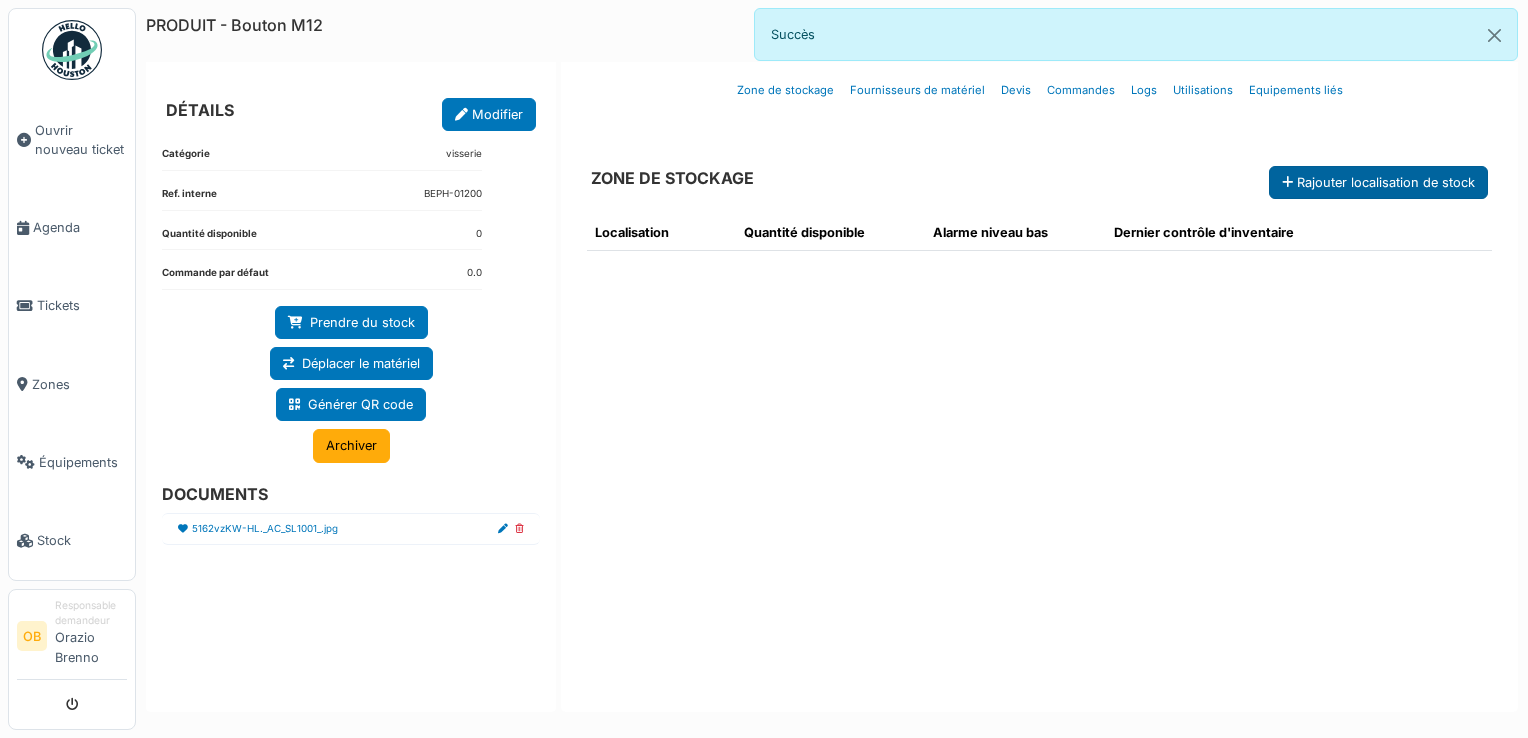 click on "Rajouter localisation de stock" at bounding box center [1378, 182] 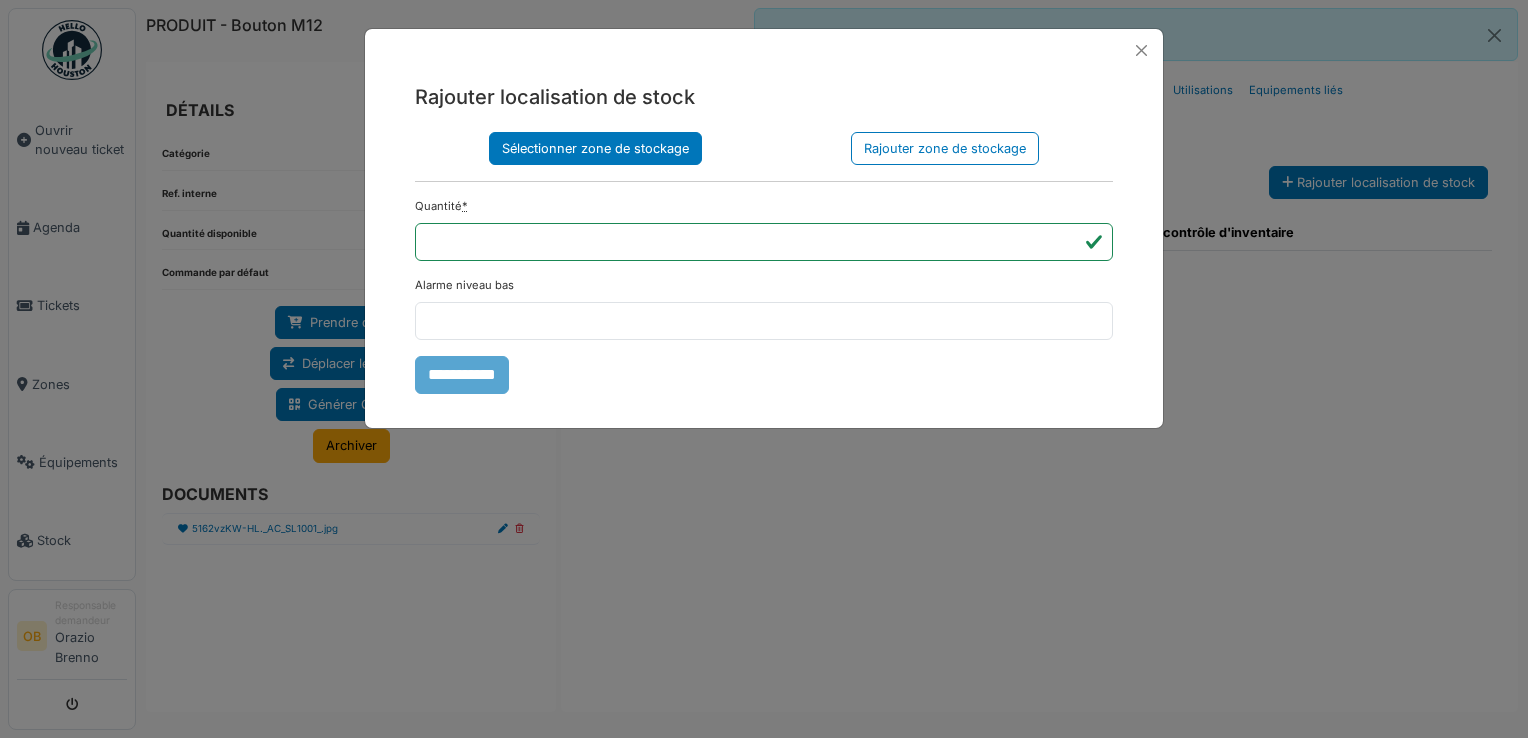 click on "Sélectionner zone de stockage" at bounding box center (595, 148) 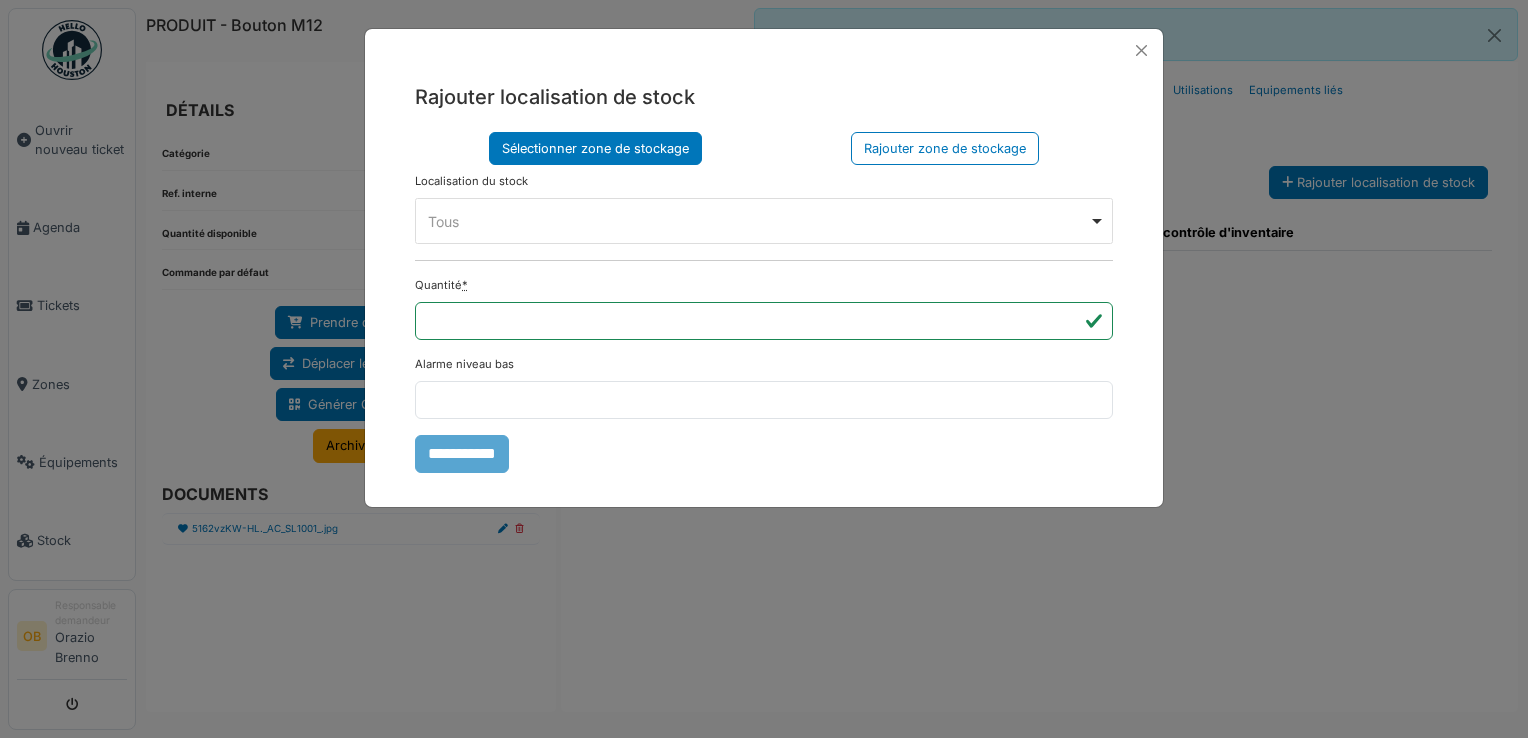 click on "Tous Remove item" at bounding box center [758, 221] 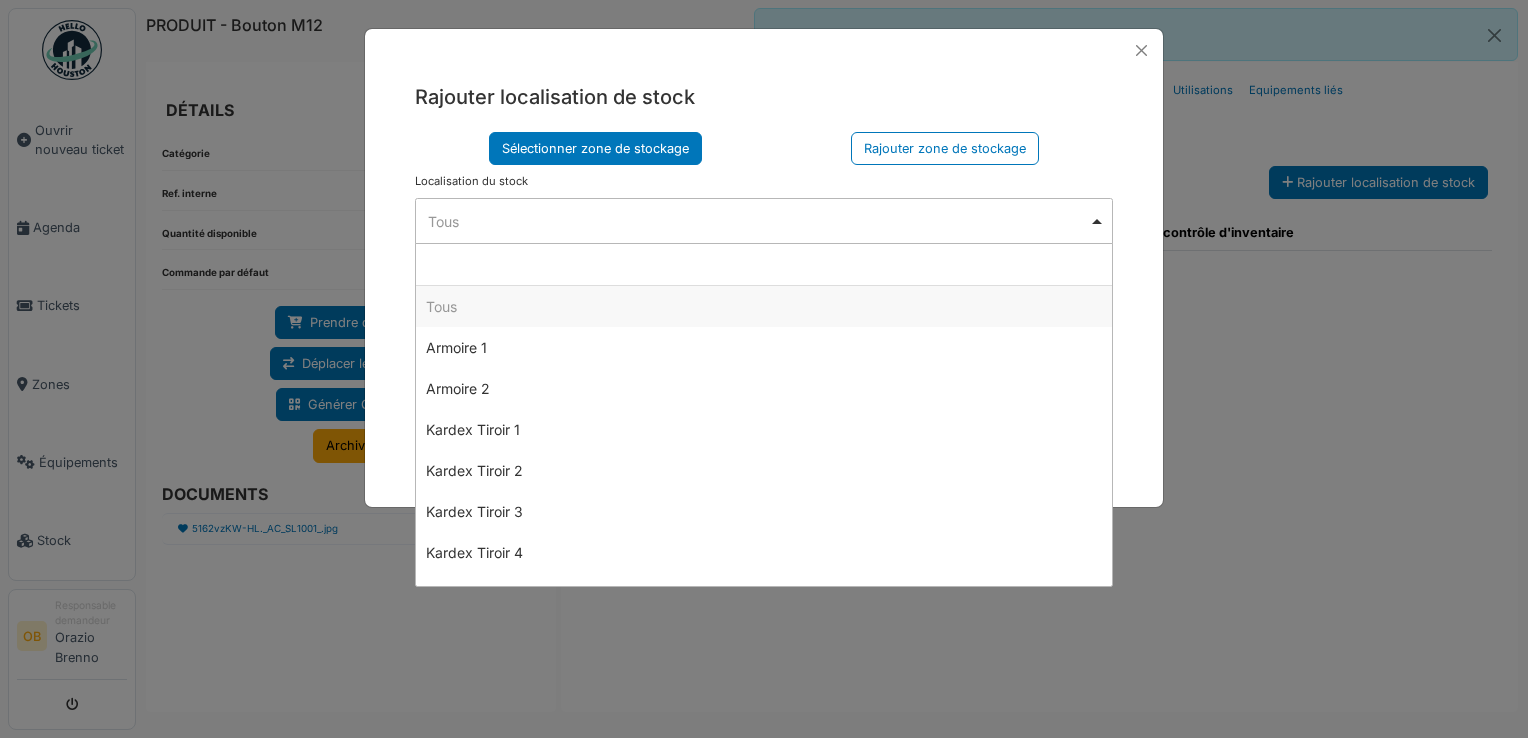 click on "Sélectionner zone de stockage
Rajouter zone de stockage
Localisation du stock
Zone de stockage parente
**** Tous Remove item Tous Armoire 1 Armoire 2 Kardex Tiroir 1 Kardex Tiroir 2 Kardex Tiroir 3 Kardex Tiroir 4 Kardex Tiroir 5 Kardex Tiroir 6 Kardex Tiroir 7 Kardex Tiroir 8 Kardex Tiroir 9 Kardex Tiroir 10 Kardex Tiroir 11 Kardex Tiroir 12 Kardex Tiroir 13 Kardex Tiroir 14 Kardex Tiroir 15 Kardex Tiroir 16 Kardex Tiroir 17 Kardex Tiroir 18 Kardex Tiroir 19 Kardex Tiroir 20 Kardex Tiroir 21 Kardex Tiroir 22 Kardex Tiroir 23 Kardex Tiroir 24 Kardex Tiroir 25 Kardex Tiroir 26 Kardex Tiroir 27 Kardex Tiroir 28 Kardex Tiroir 29 Kardex Tiroir 30 Kardex Tiroir 31 Kardex Tiroir 32 Kardex Tiroir 33 Kardex Tiroir 34 Kardex Tiroir 35 Kardex Tiroir 36 Kardex Tiroir 37 Kardex Tiroir 38" at bounding box center [764, 188] 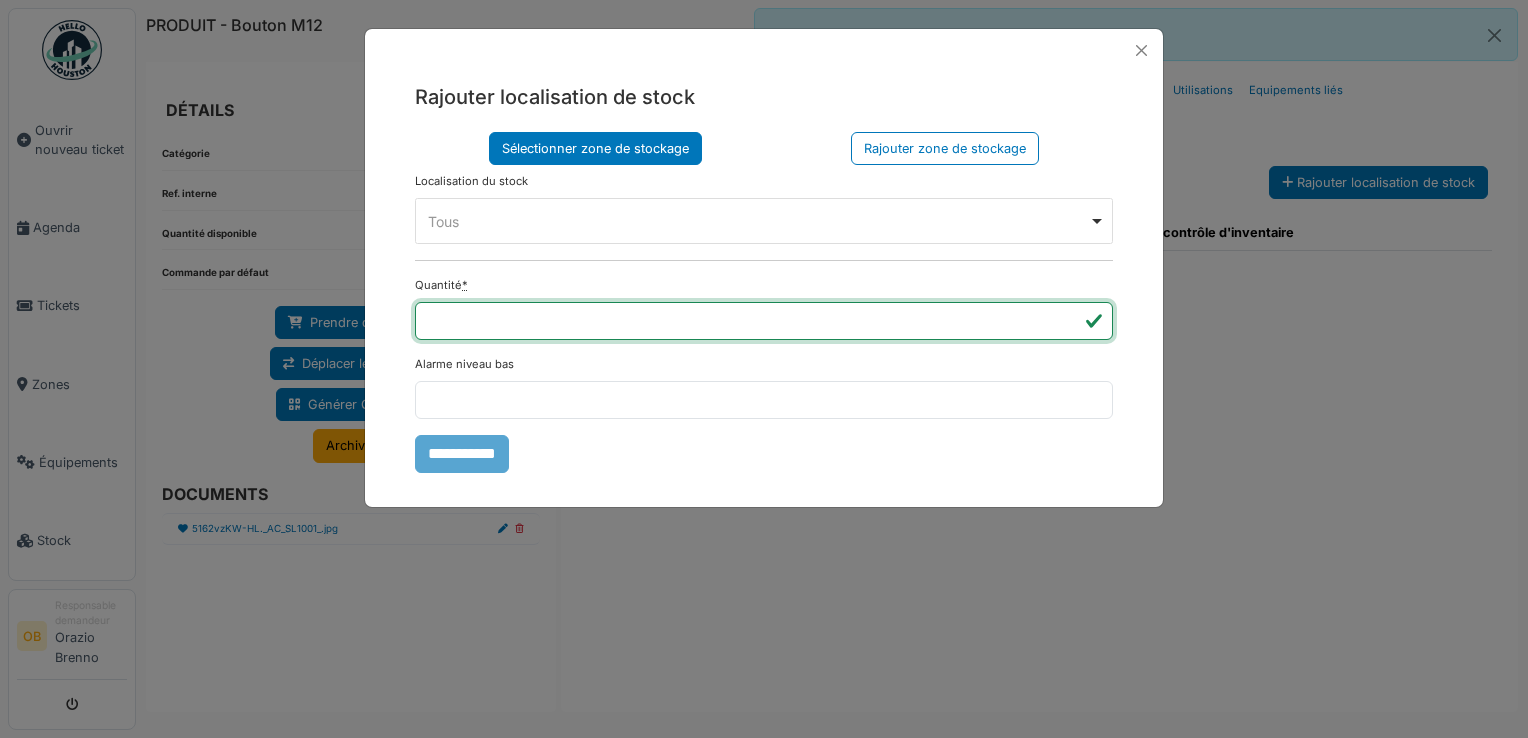 click on "***" at bounding box center (764, 321) 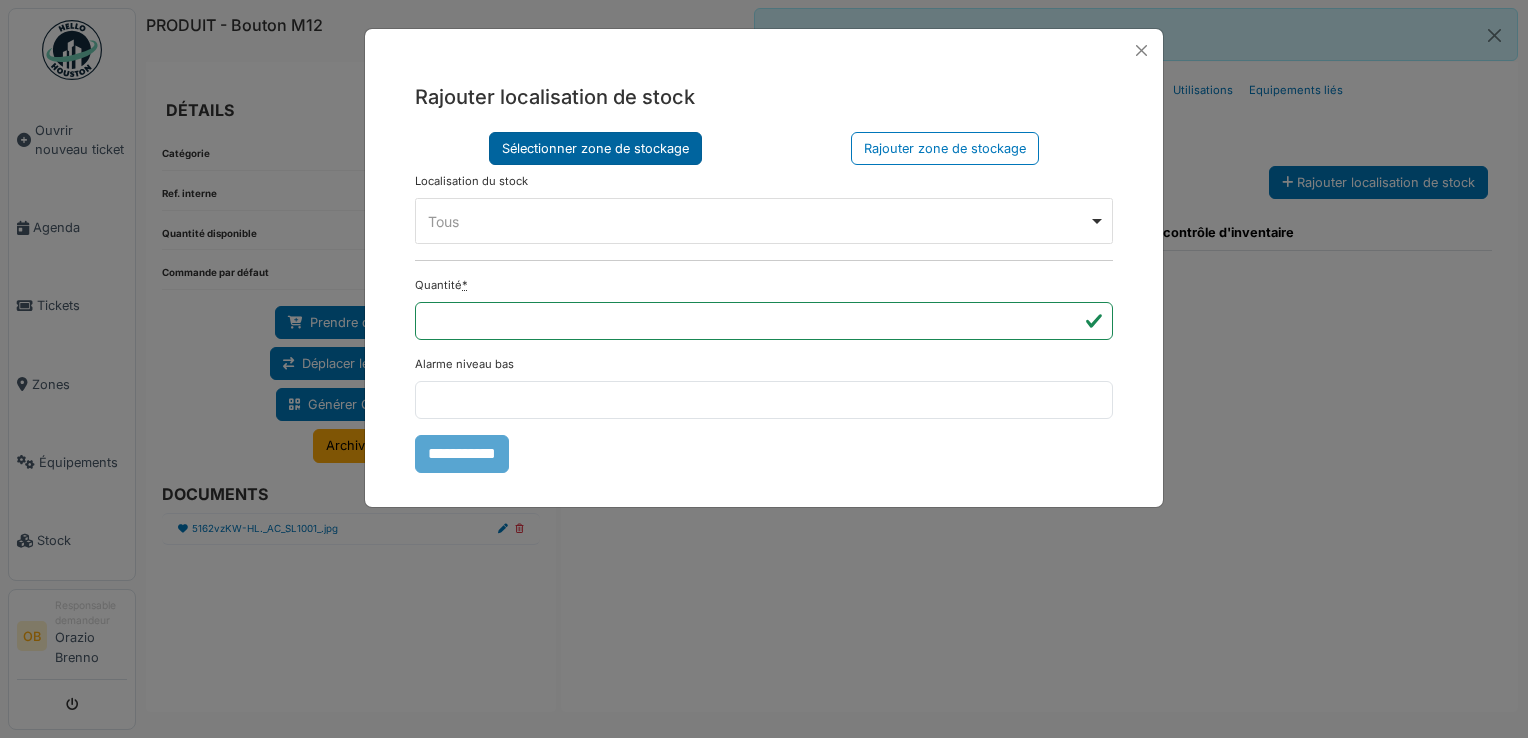 drag, startPoint x: 636, startPoint y: 172, endPoint x: 629, endPoint y: 154, distance: 19.313208 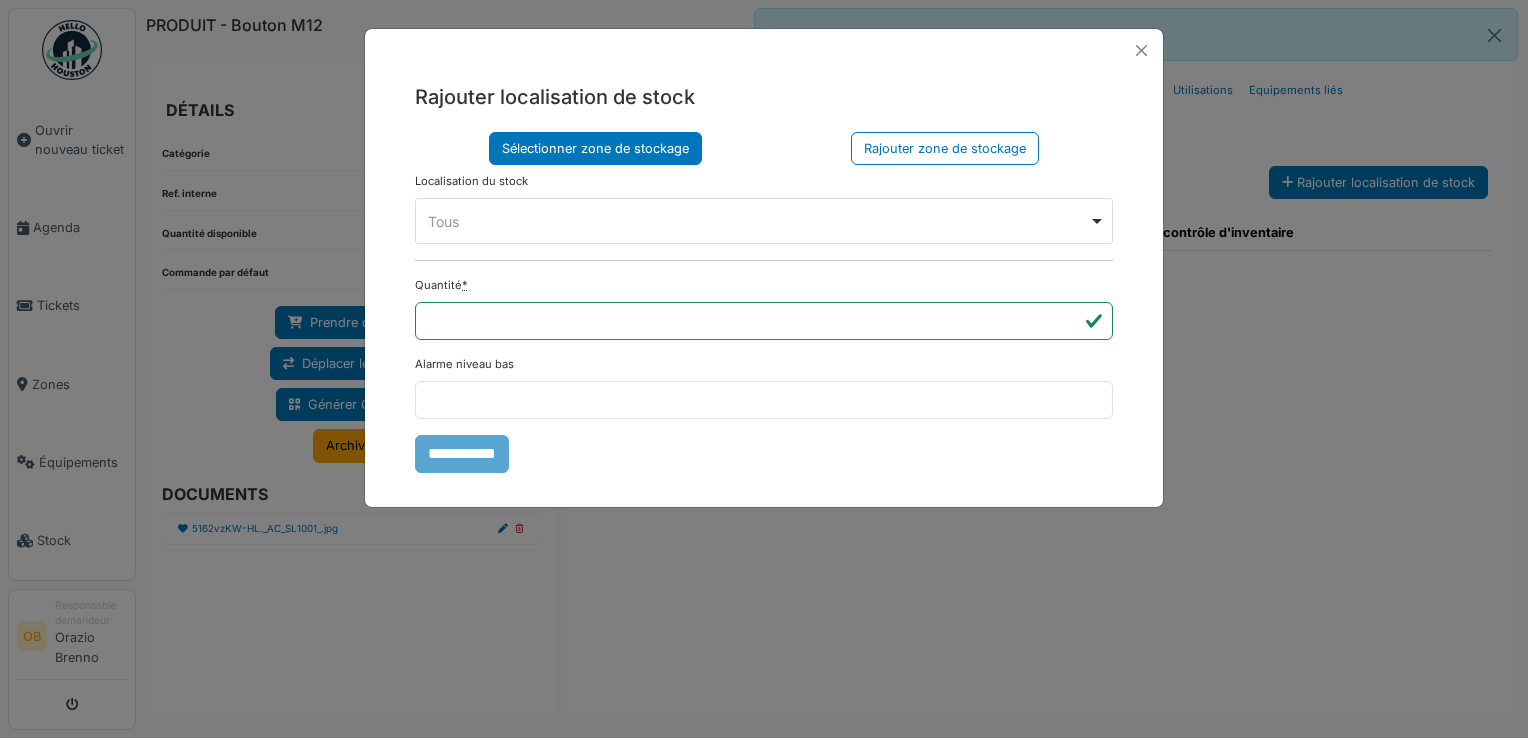 click on "Tous Remove item" at bounding box center (758, 221) 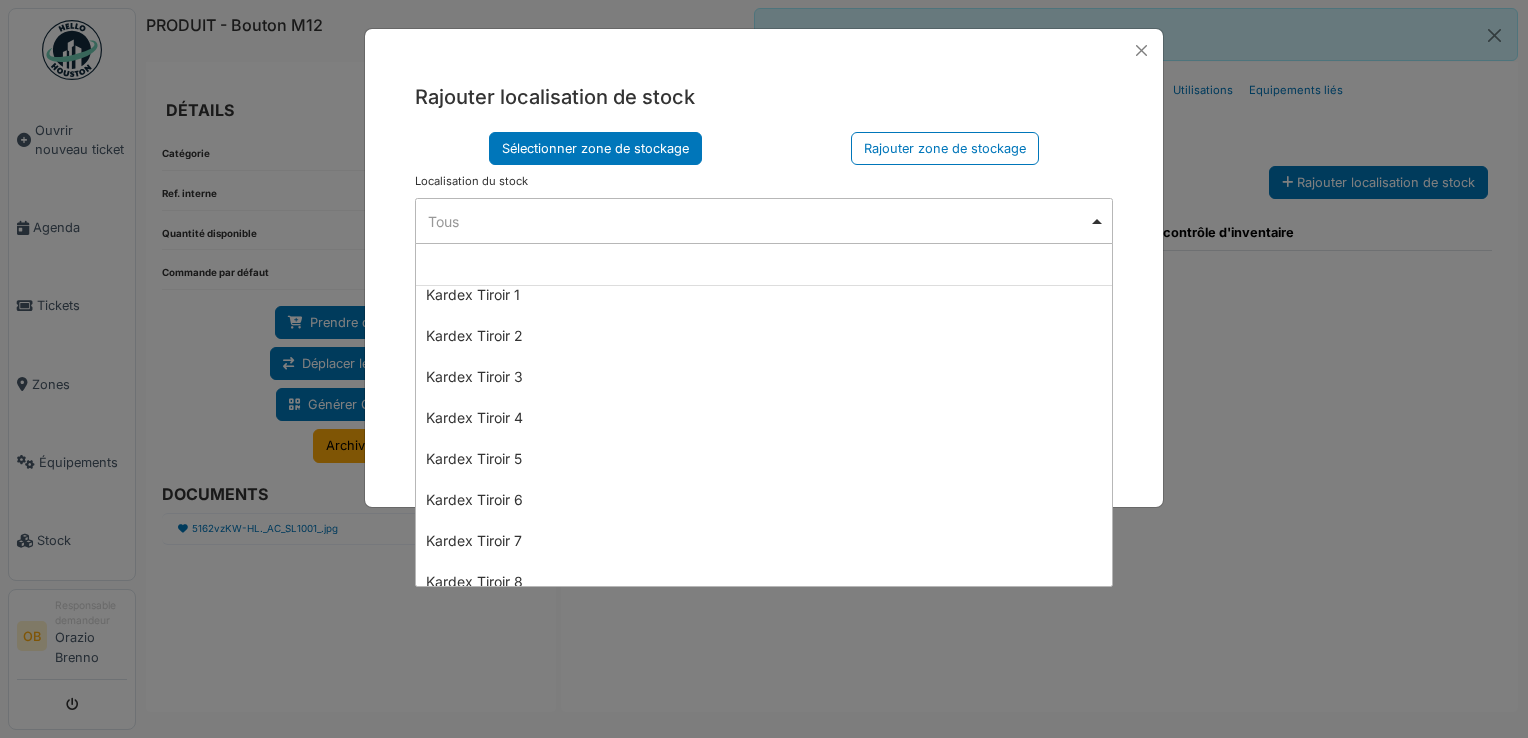 scroll, scrollTop: 133, scrollLeft: 0, axis: vertical 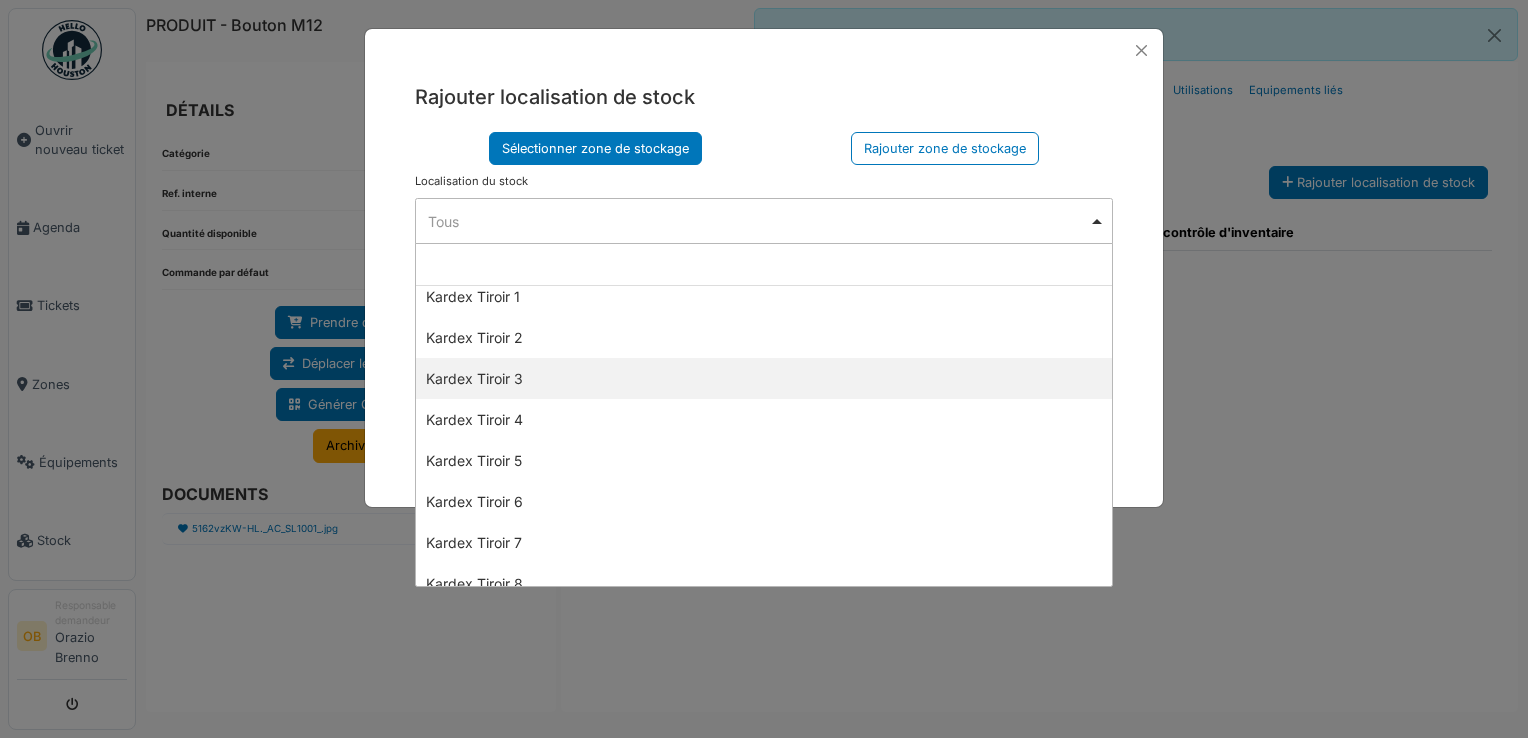 select on "****" 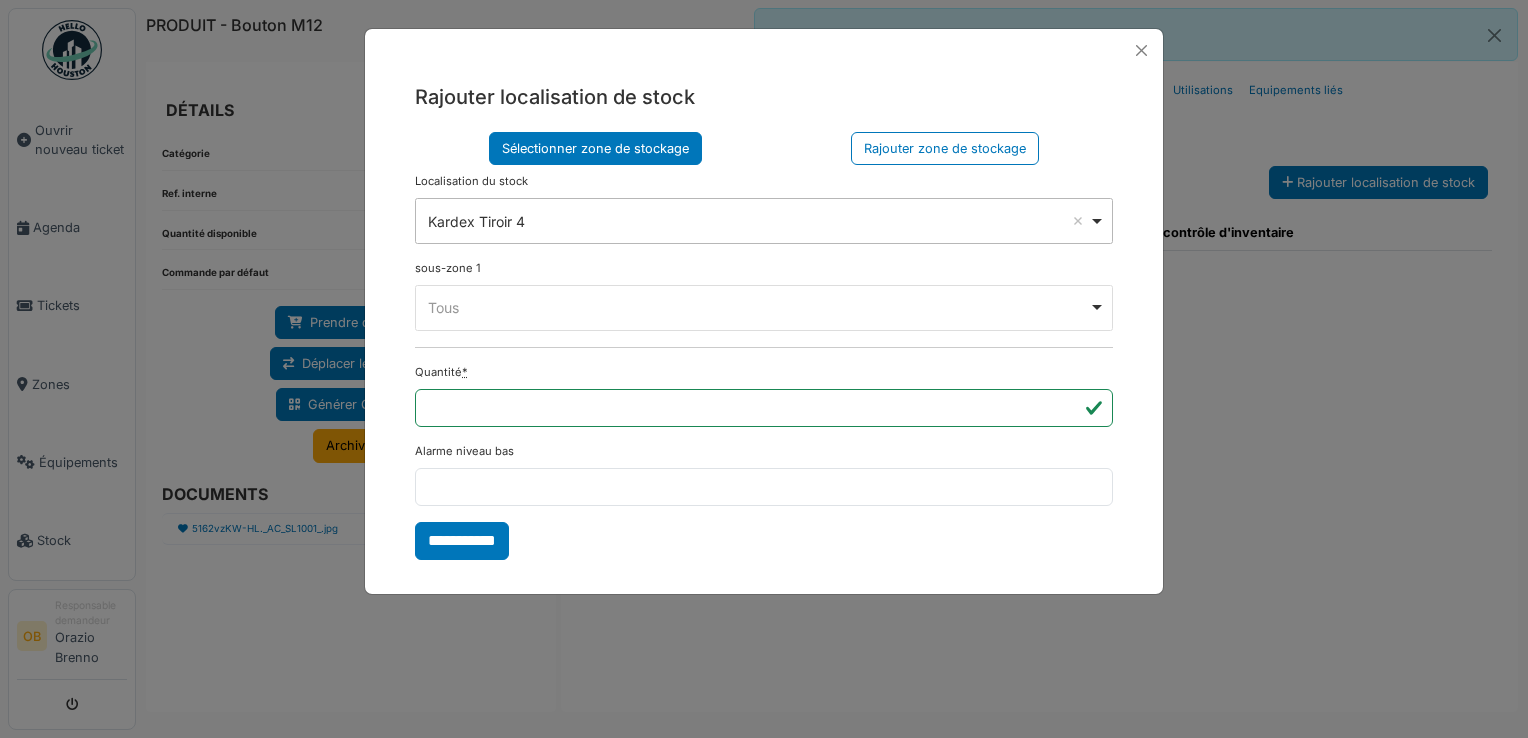 click on "Tous Remove item" at bounding box center [758, 307] 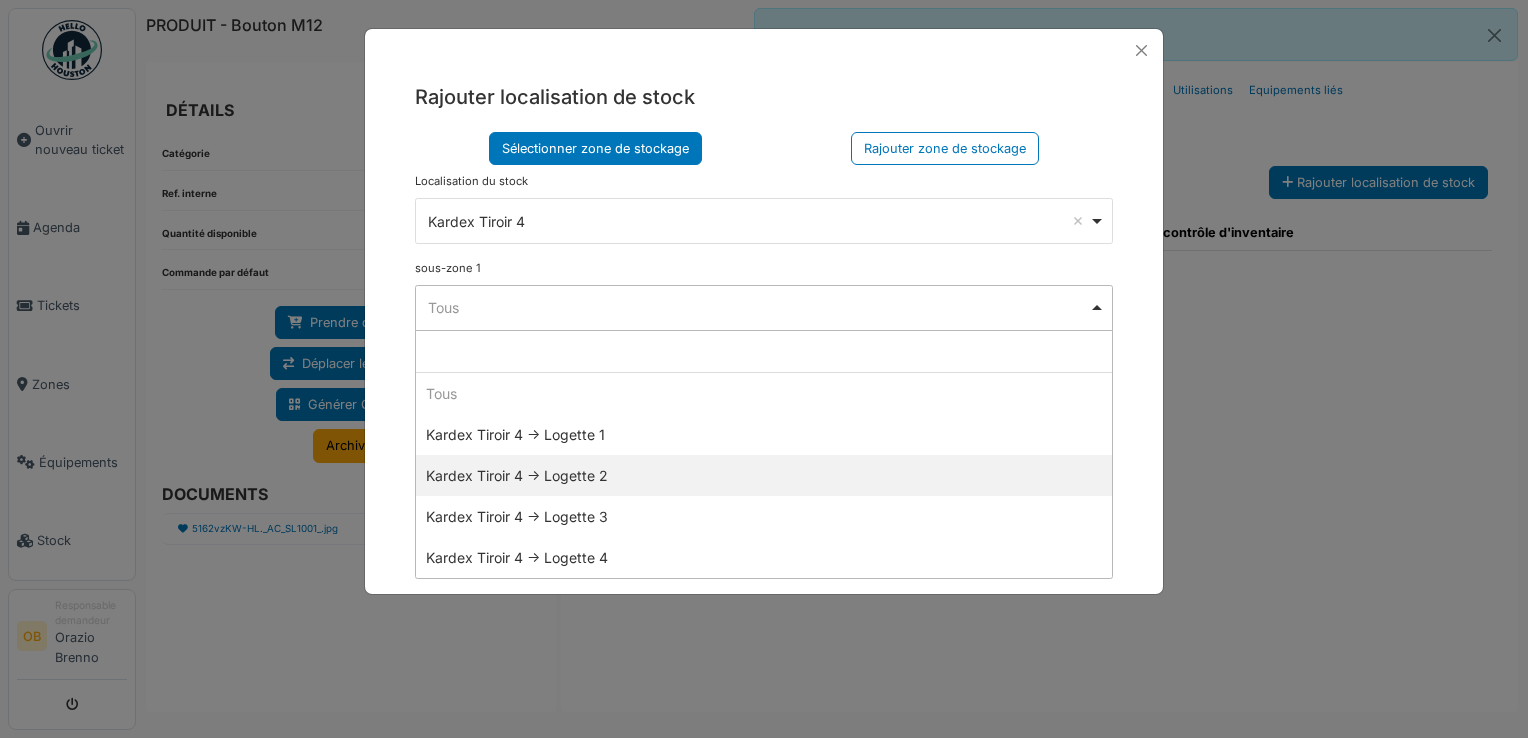 select on "*****" 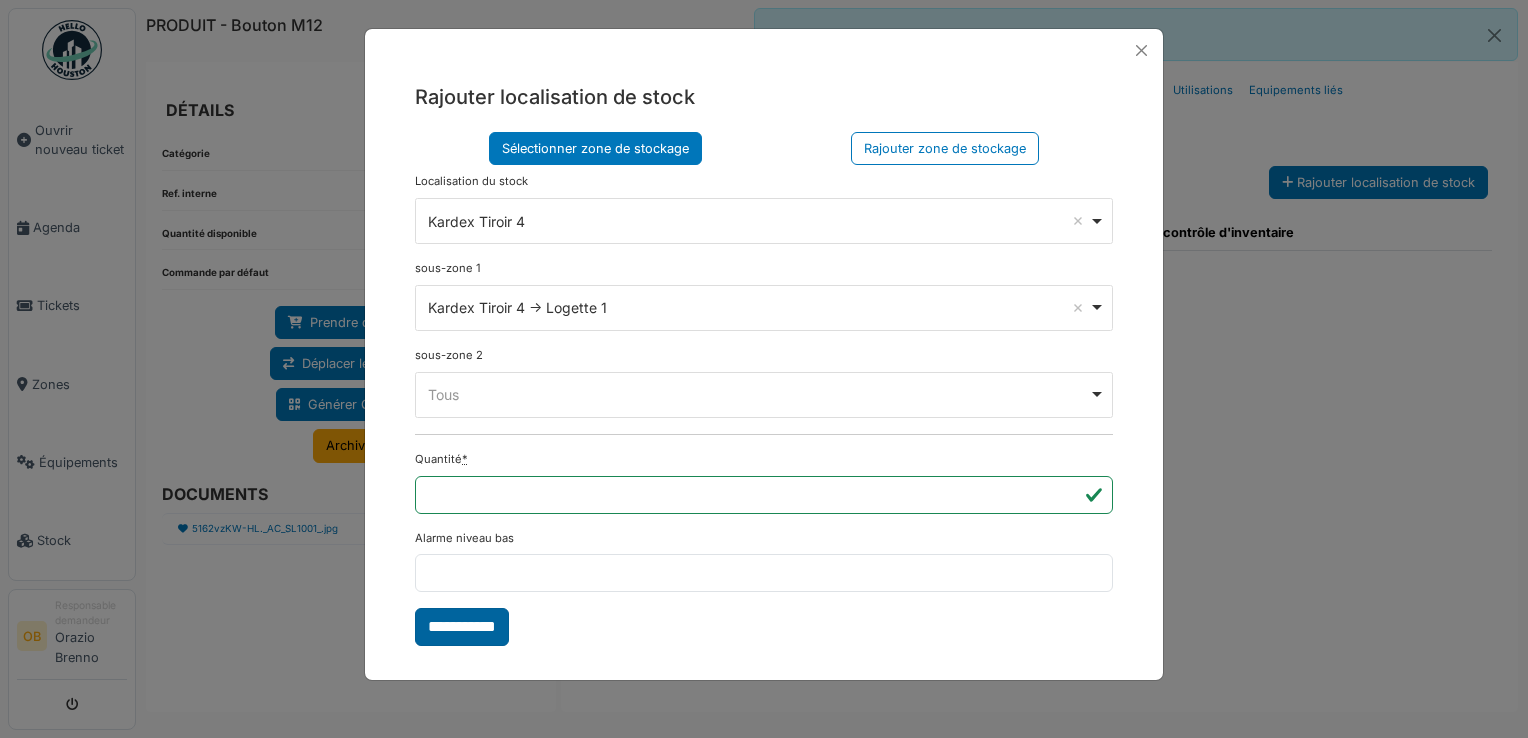 click on "**********" at bounding box center (462, 627) 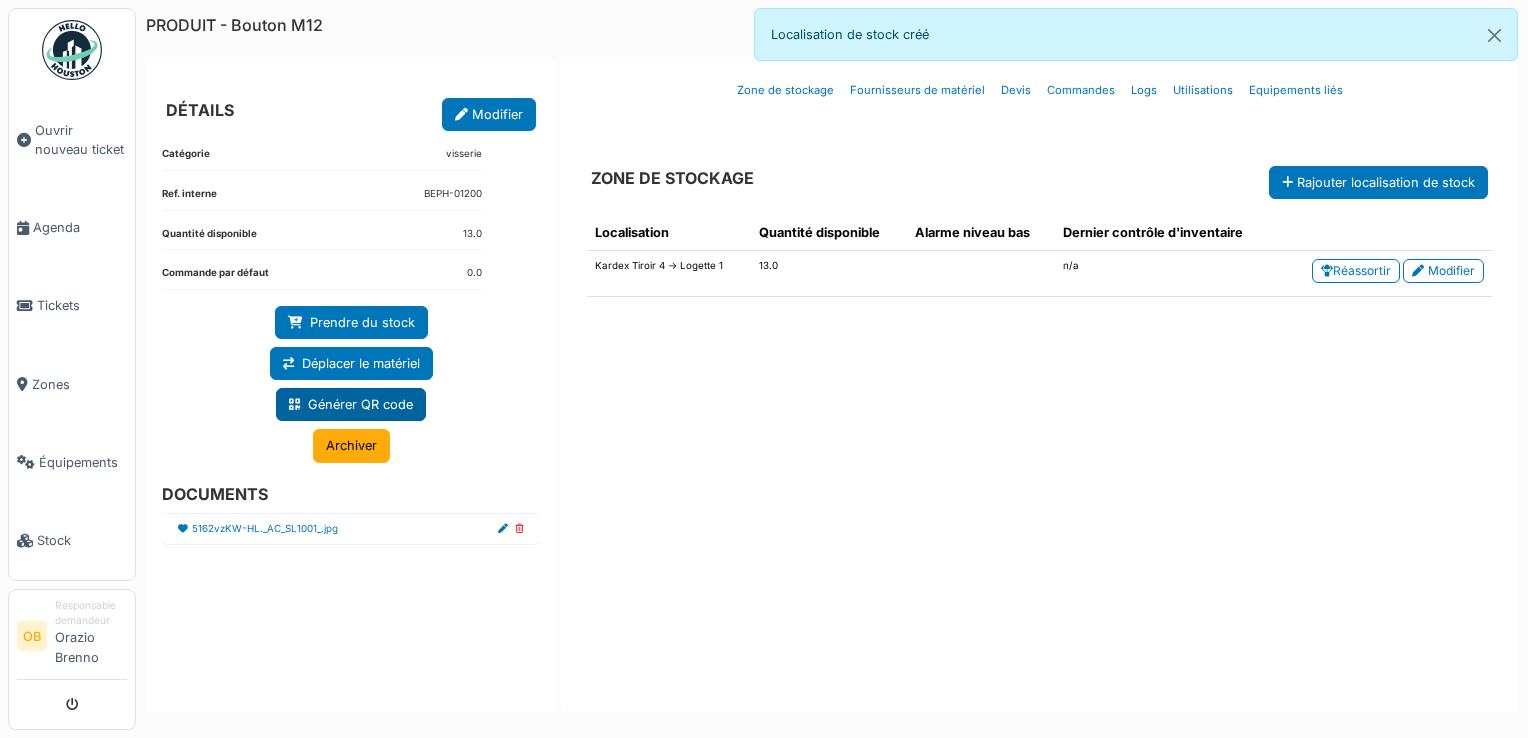 click on "Générer QR code" at bounding box center [351, 404] 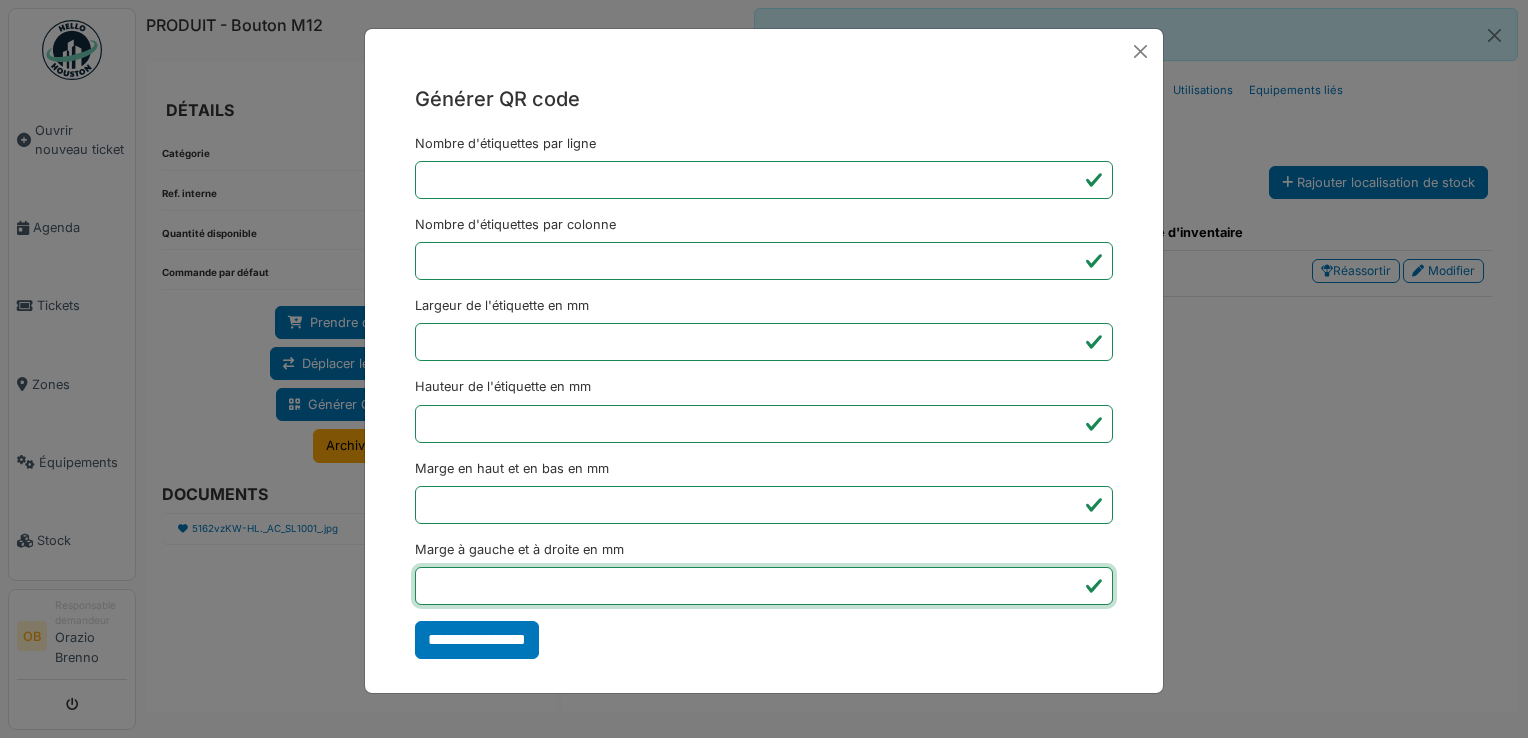 click on "*" at bounding box center [764, 586] 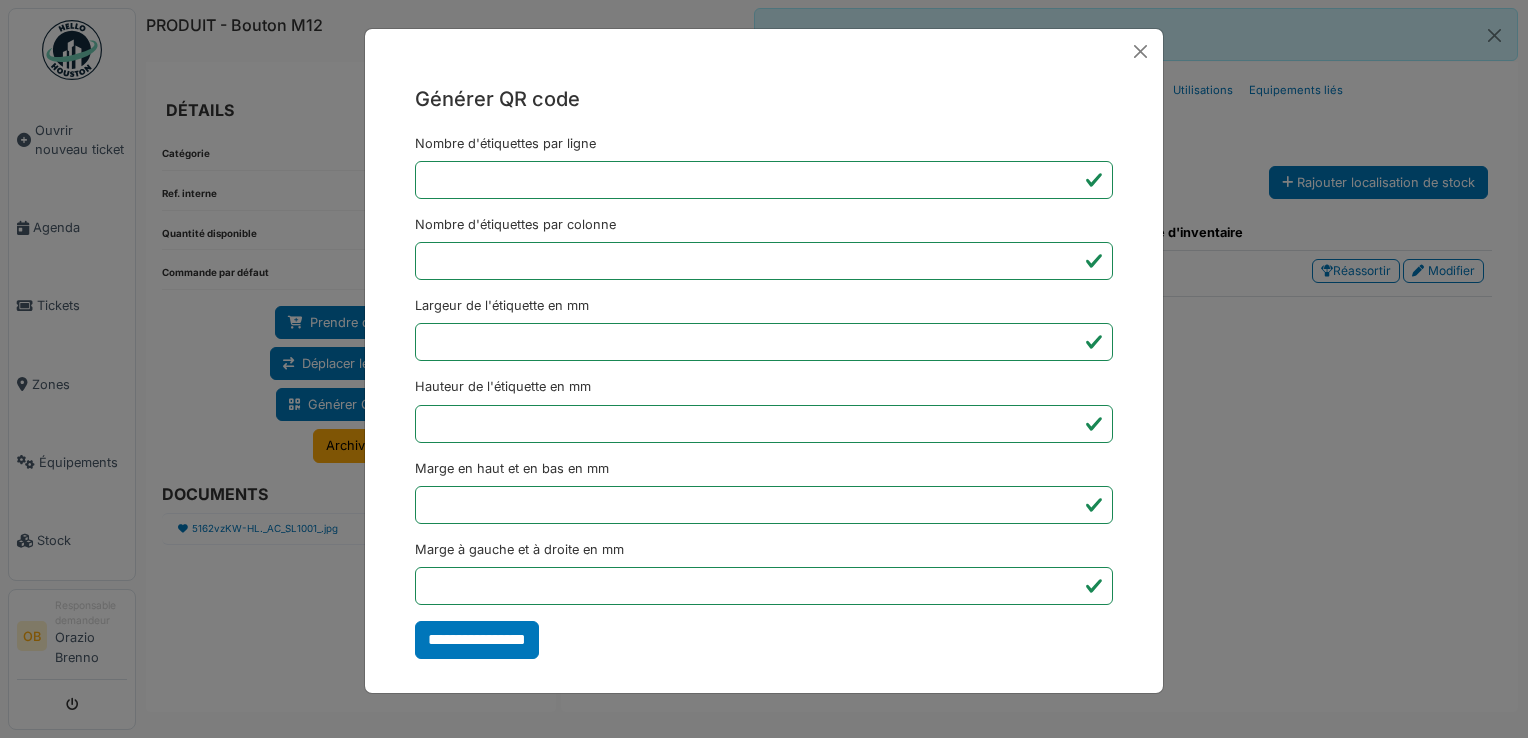 type on "*******" 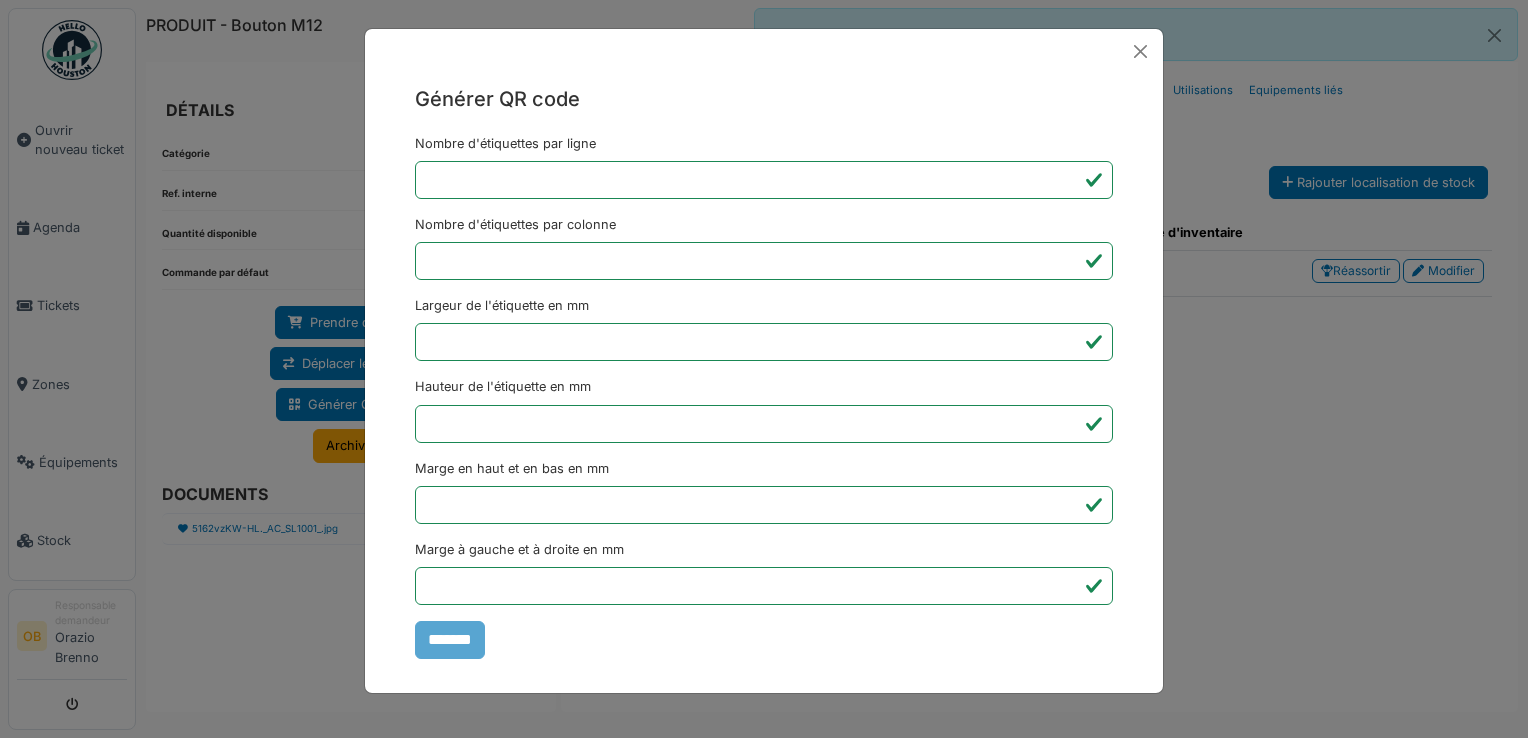 click on "Générer QR code
Nombre d'étiquettes par ligne
*
Nombre d'étiquettes par colonne
*
Largeur de l'étiquette en mm
**
Hauteur de l'étiquette en mm
**
Marge en haut et en bas en mm
*
Marge à gauche et à droite en mm
***
*******" at bounding box center (764, 369) 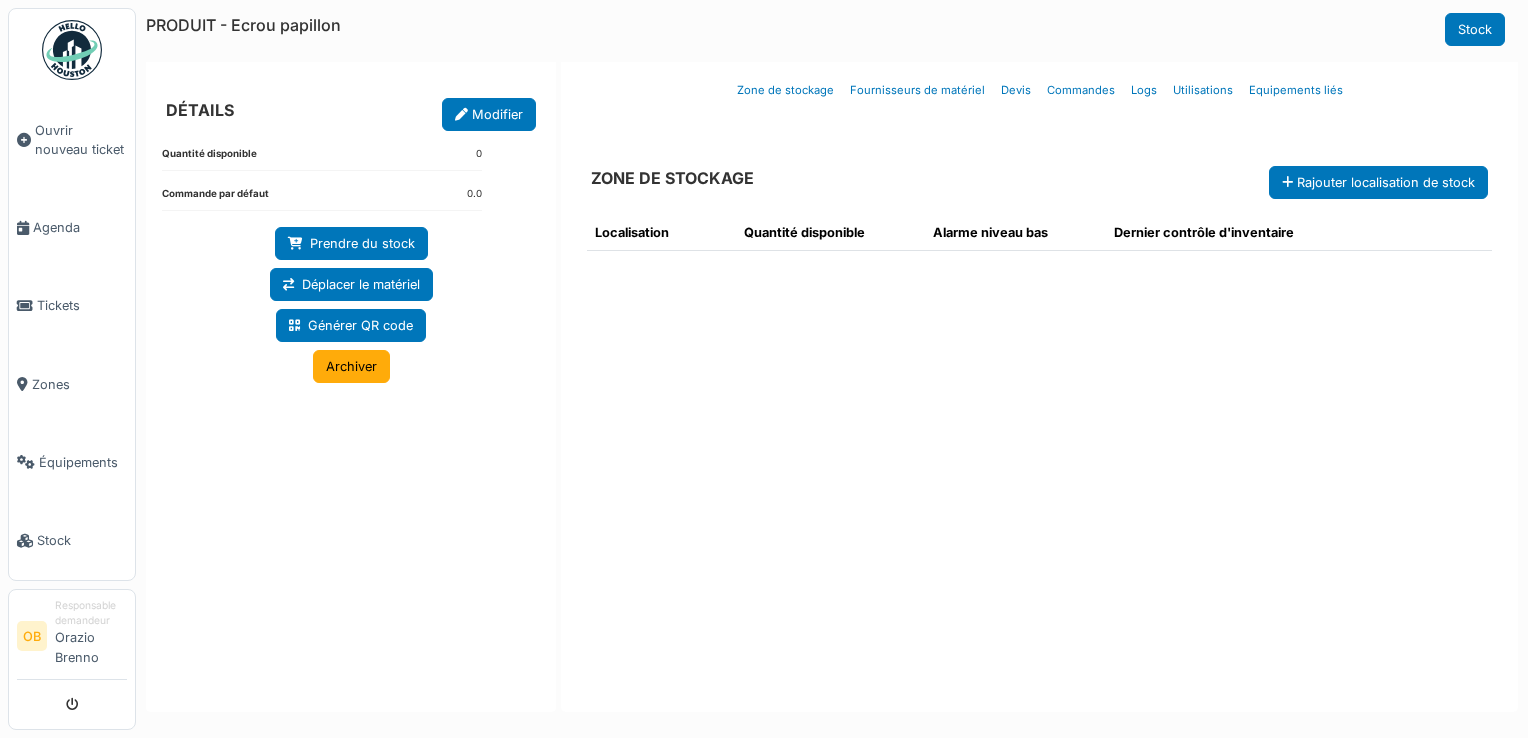 scroll, scrollTop: 0, scrollLeft: 0, axis: both 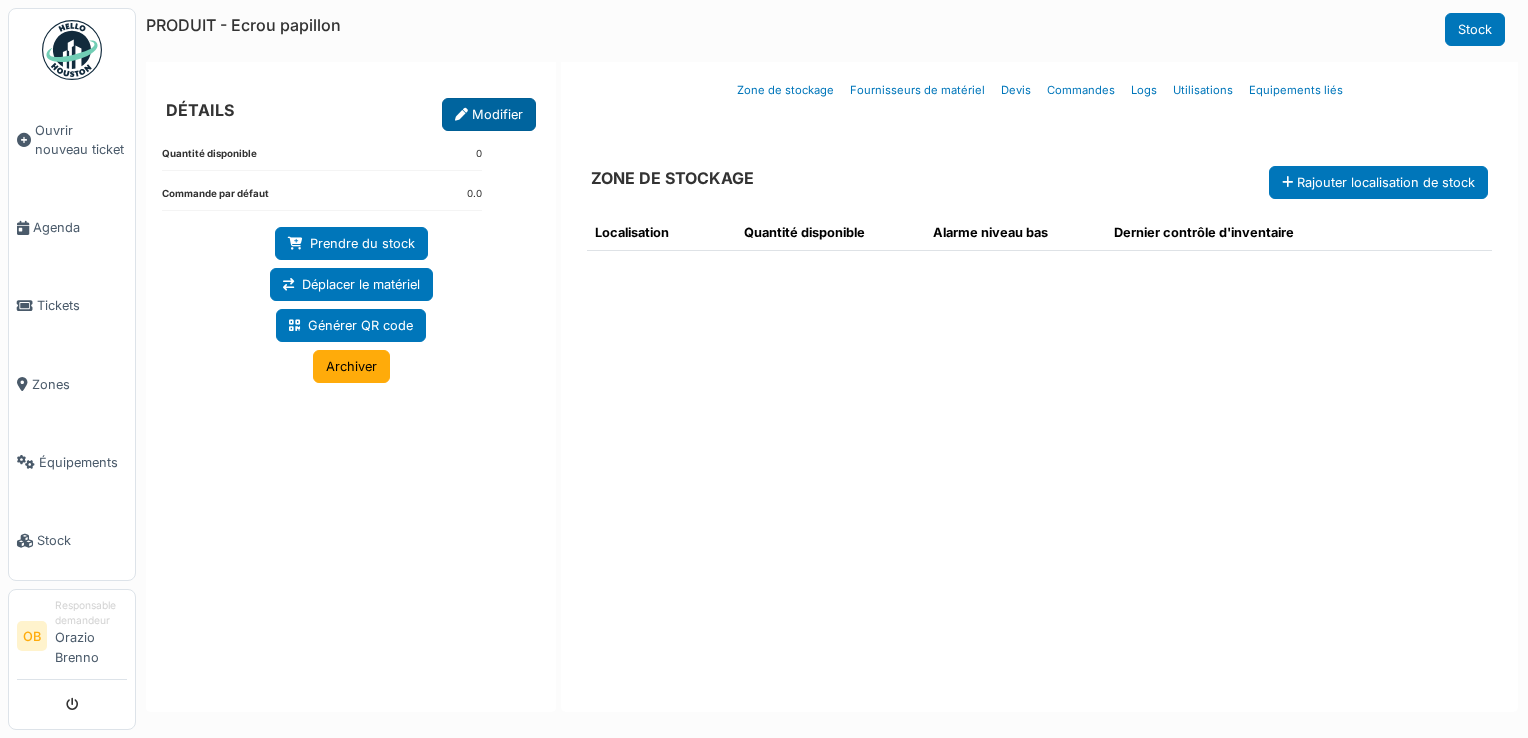 click on "Modifier" at bounding box center (489, 114) 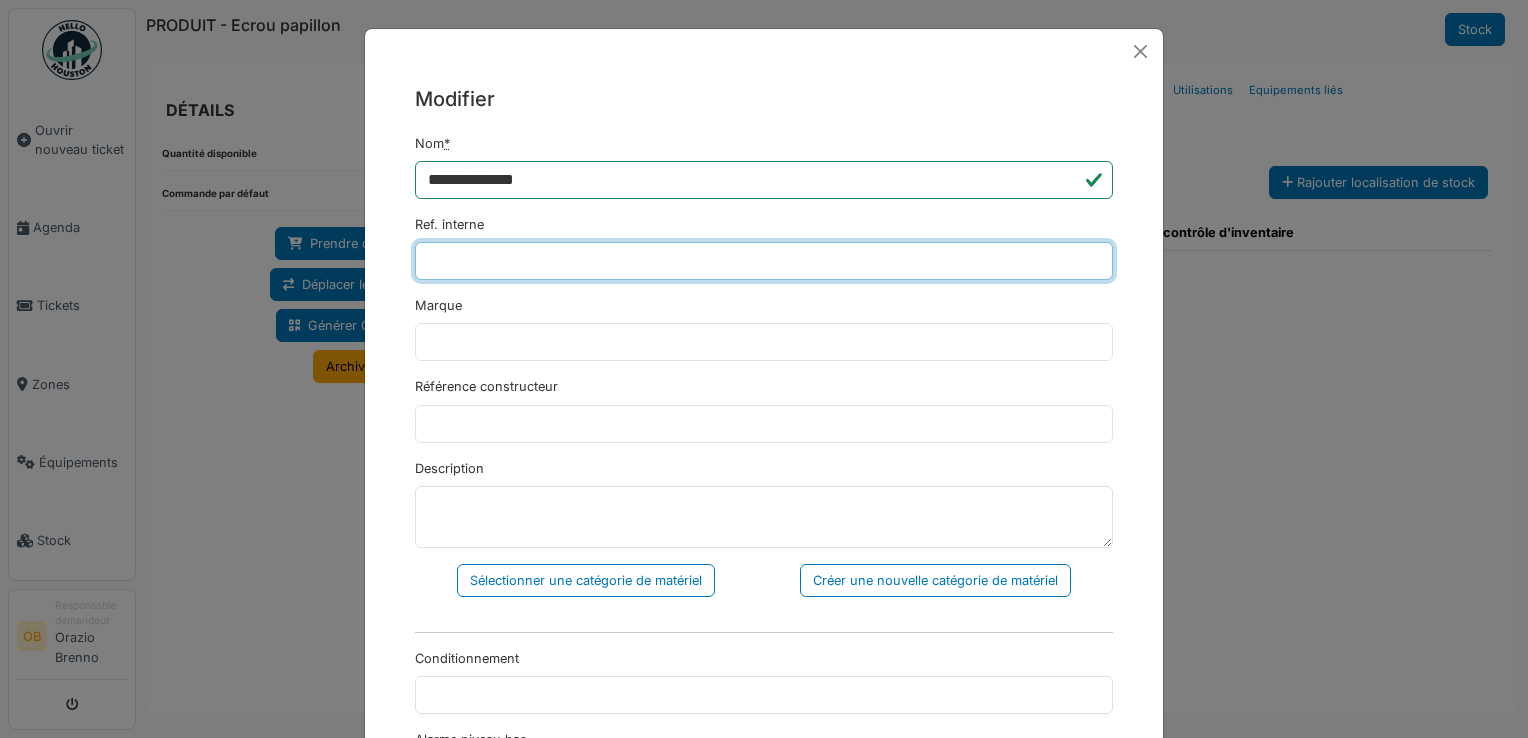 click on "Ref. interne" at bounding box center (764, 261) 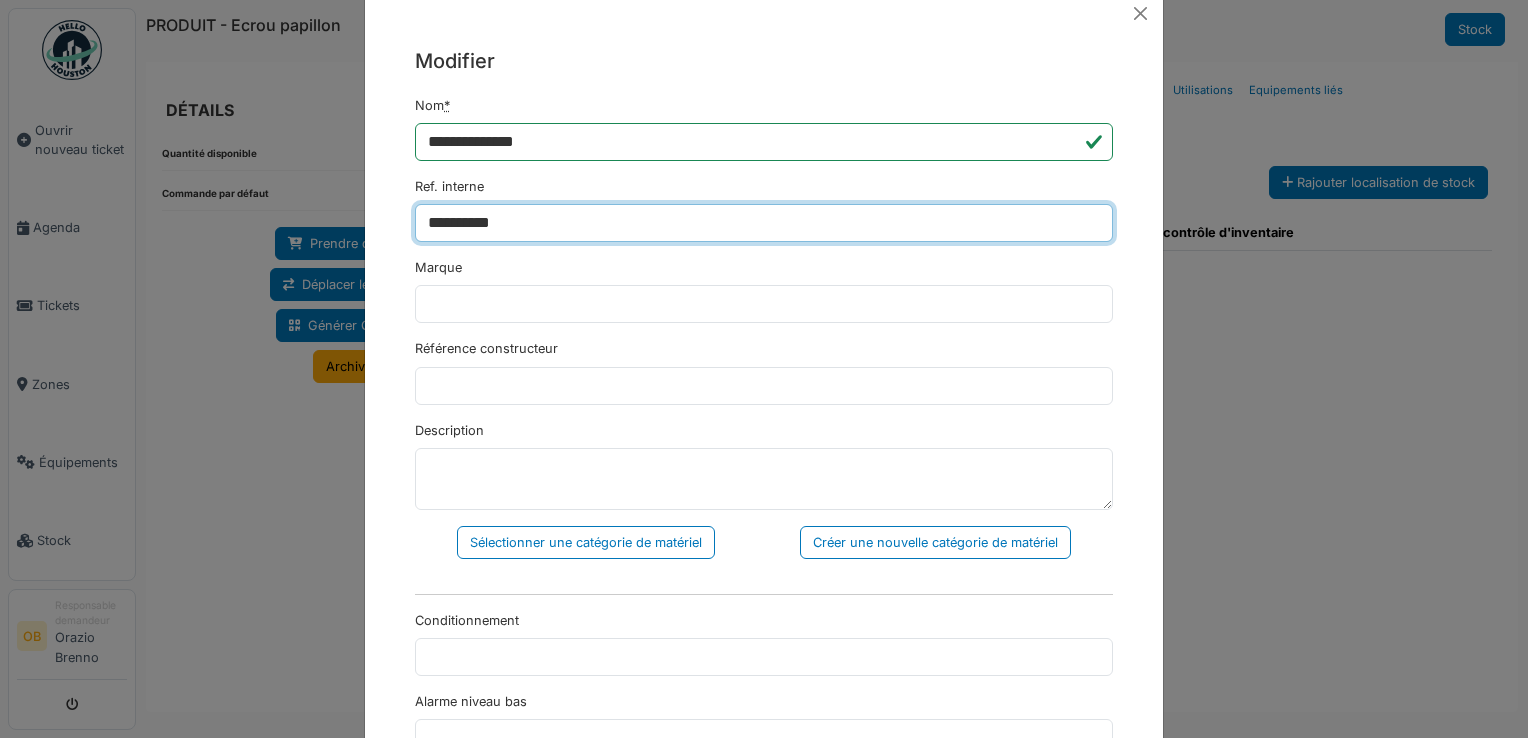 scroll, scrollTop: 0, scrollLeft: 0, axis: both 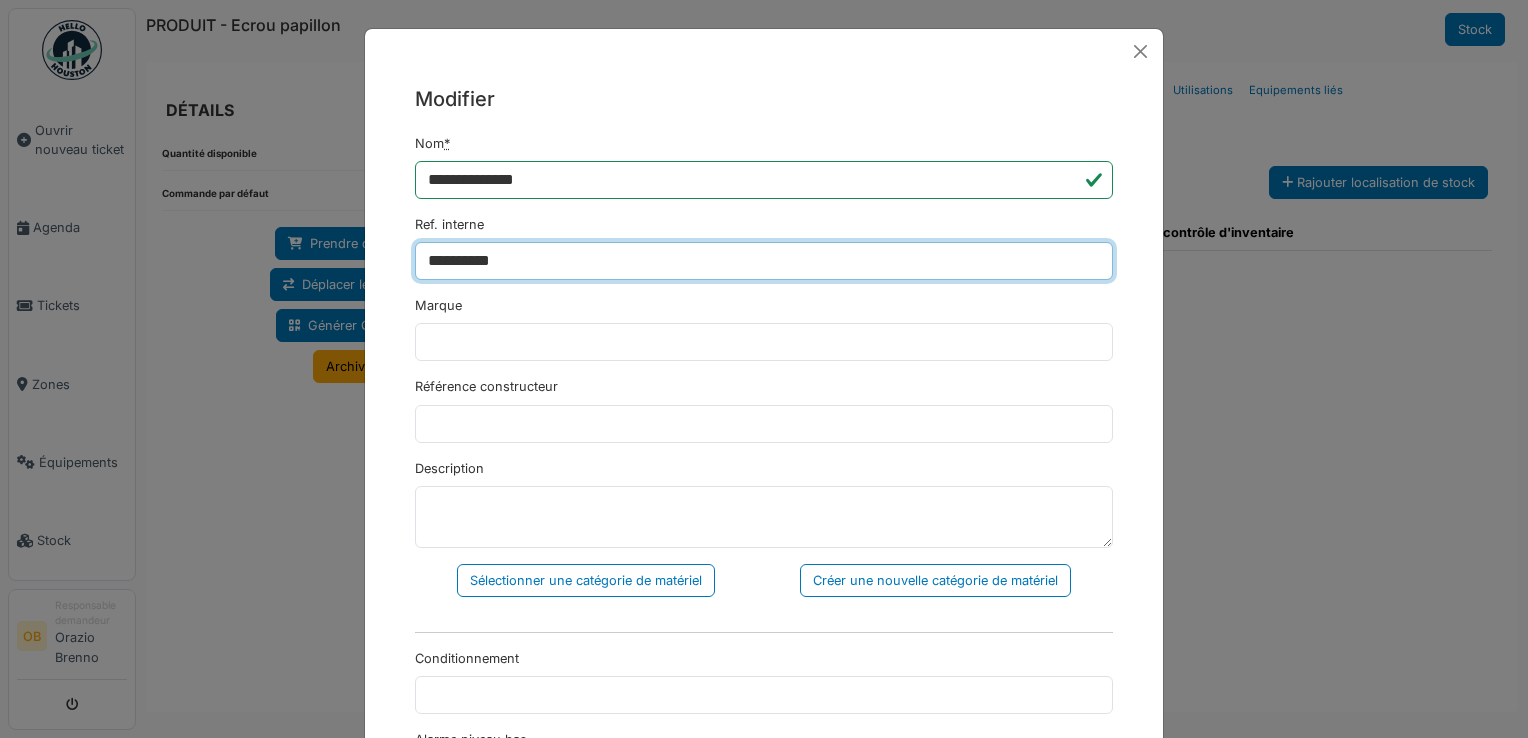 type on "**********" 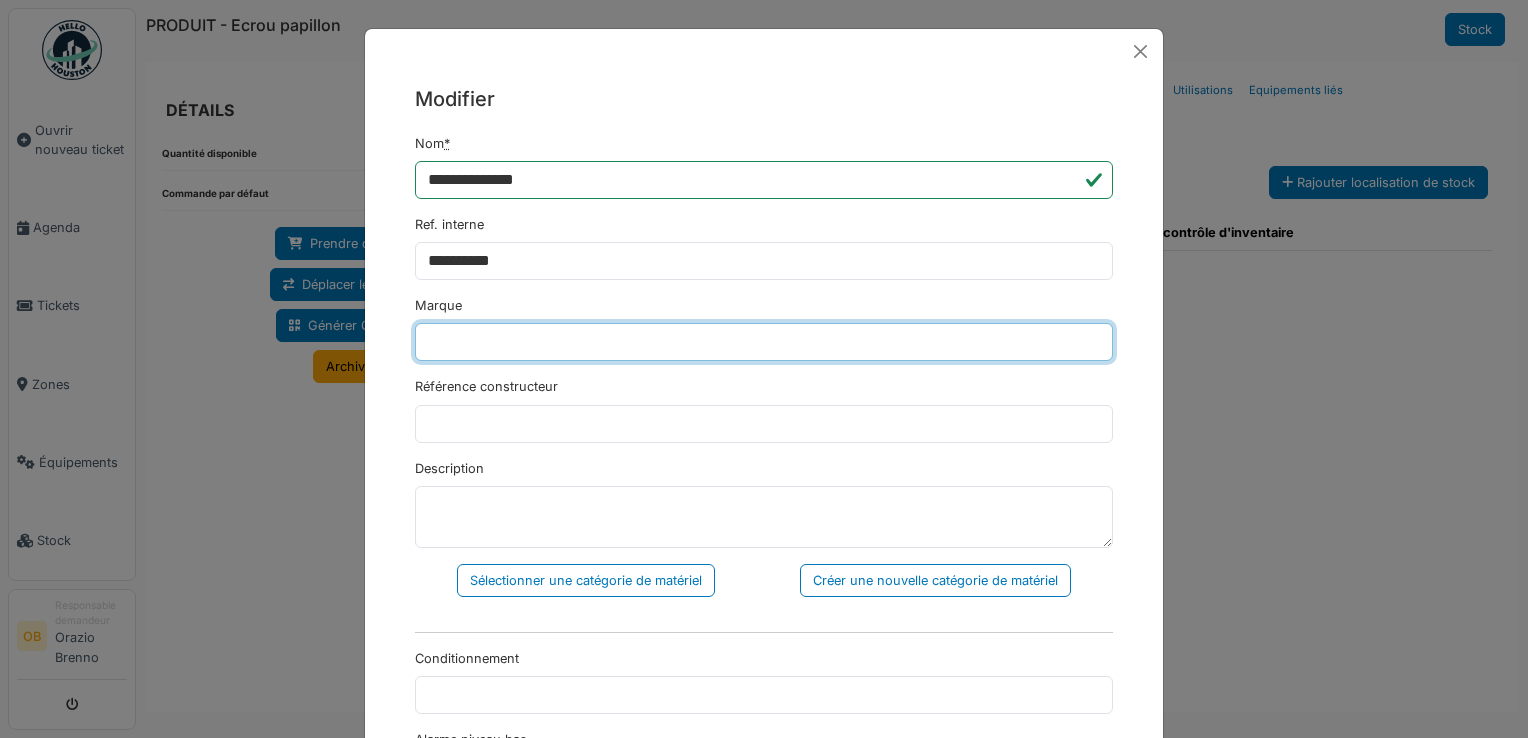 click on "Marque" at bounding box center [764, 342] 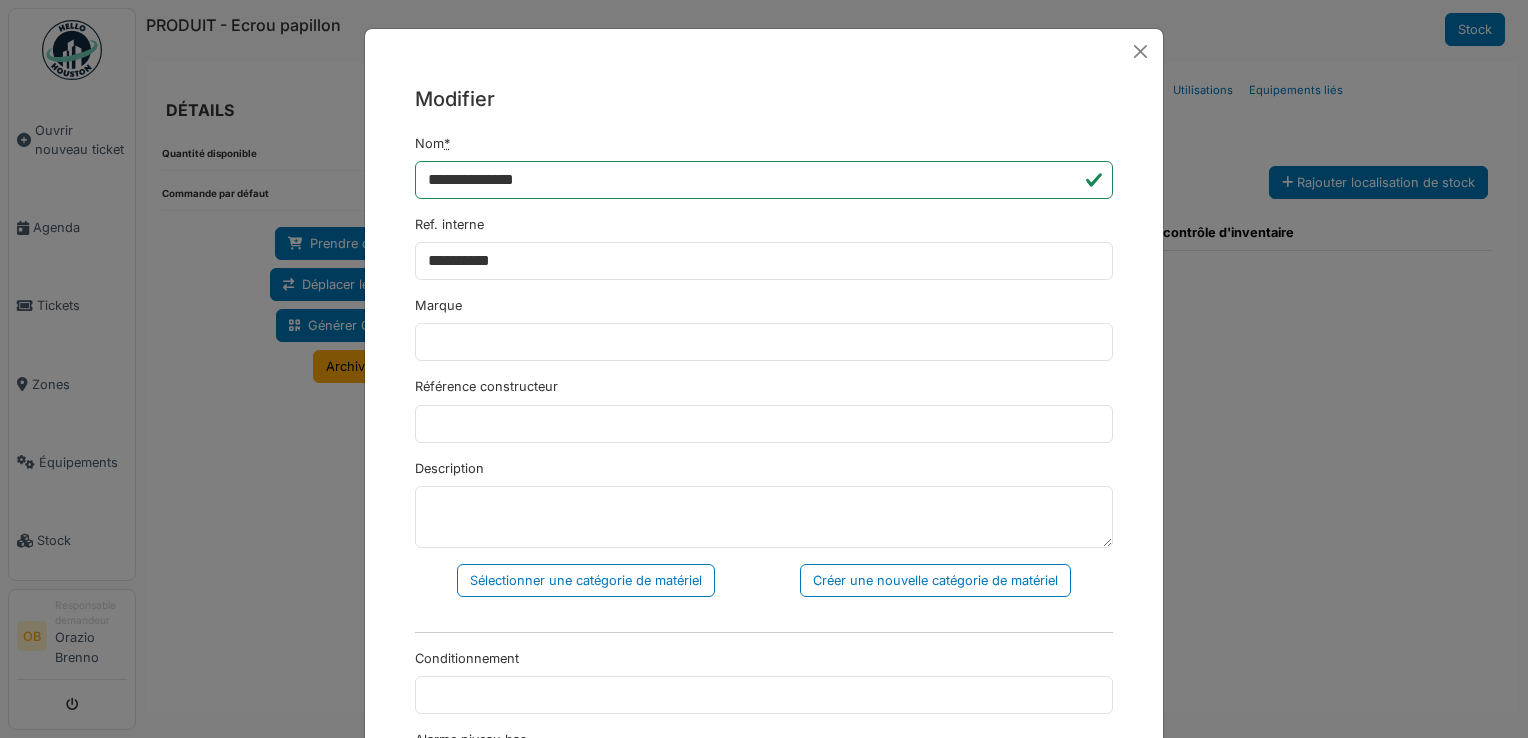 click on "**********" at bounding box center (764, 671) 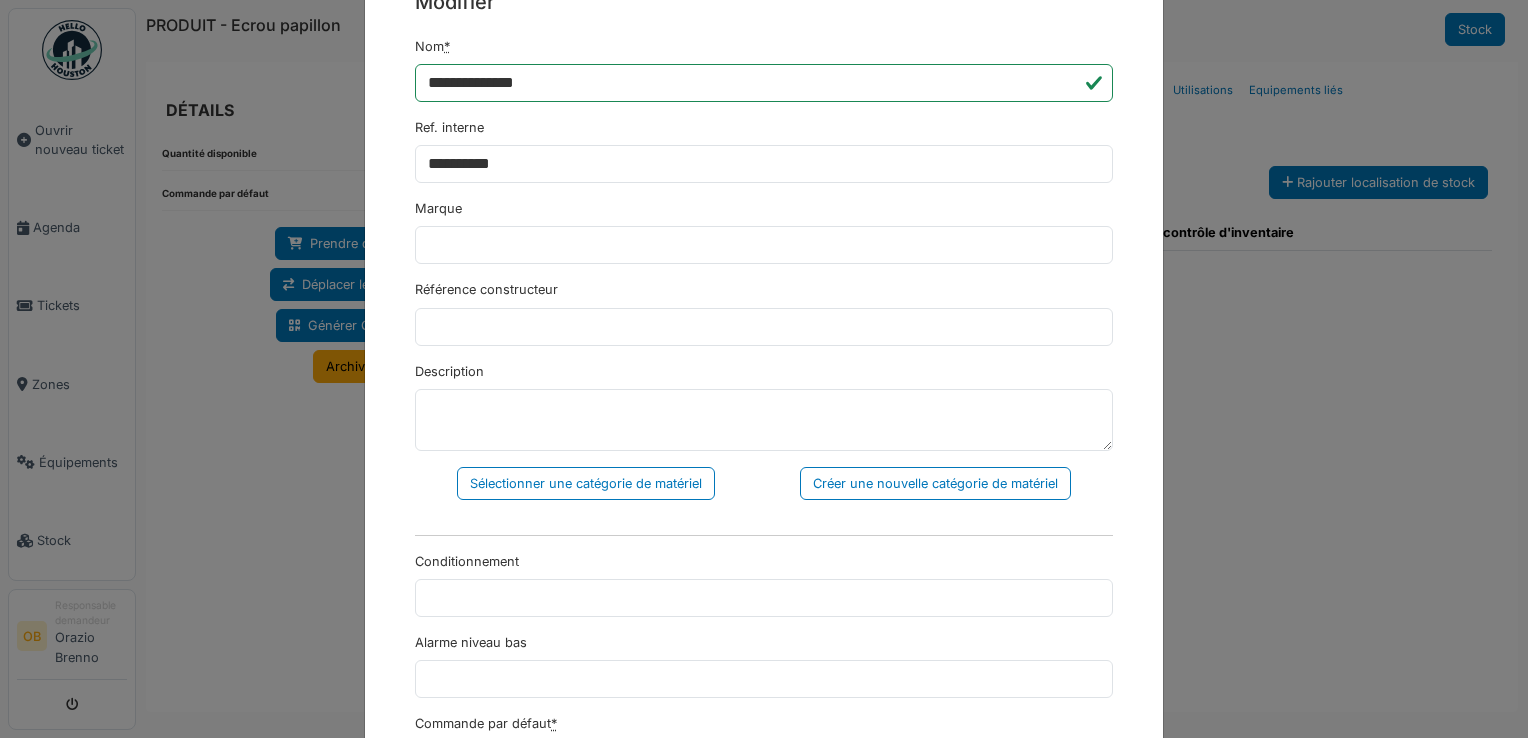 scroll, scrollTop: 133, scrollLeft: 0, axis: vertical 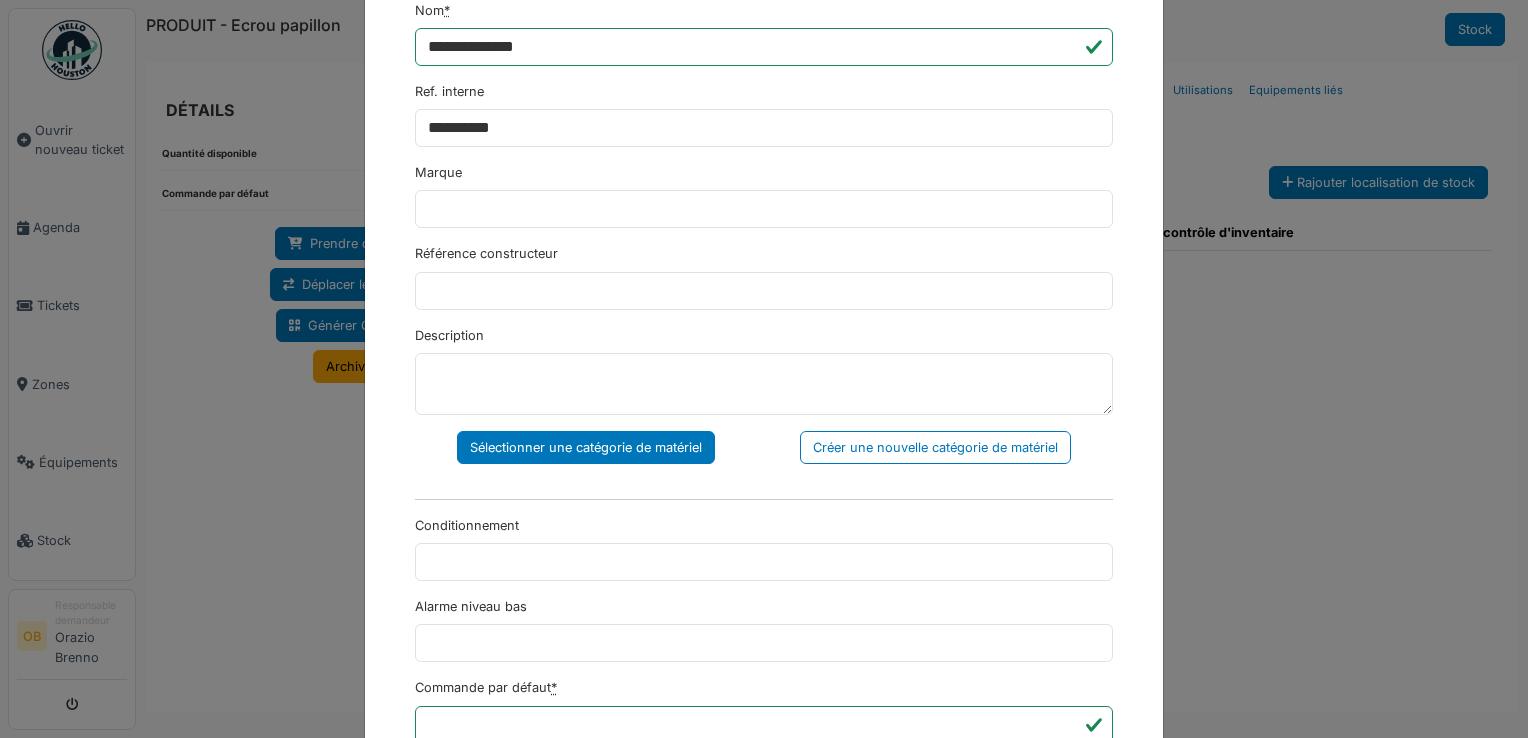 click on "Sélectionner une catégorie de matériel" at bounding box center [586, 447] 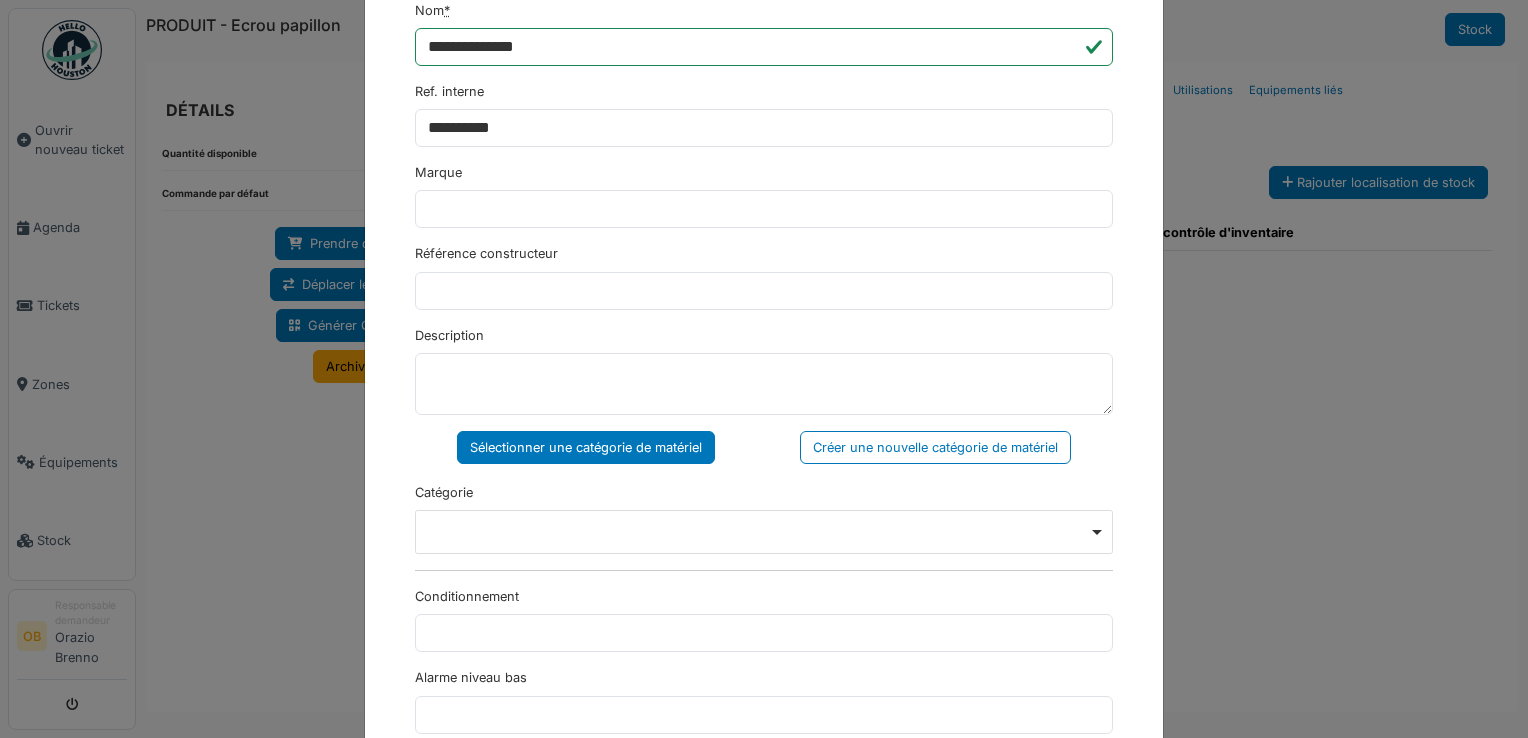 click on "Remove item" at bounding box center [764, 532] 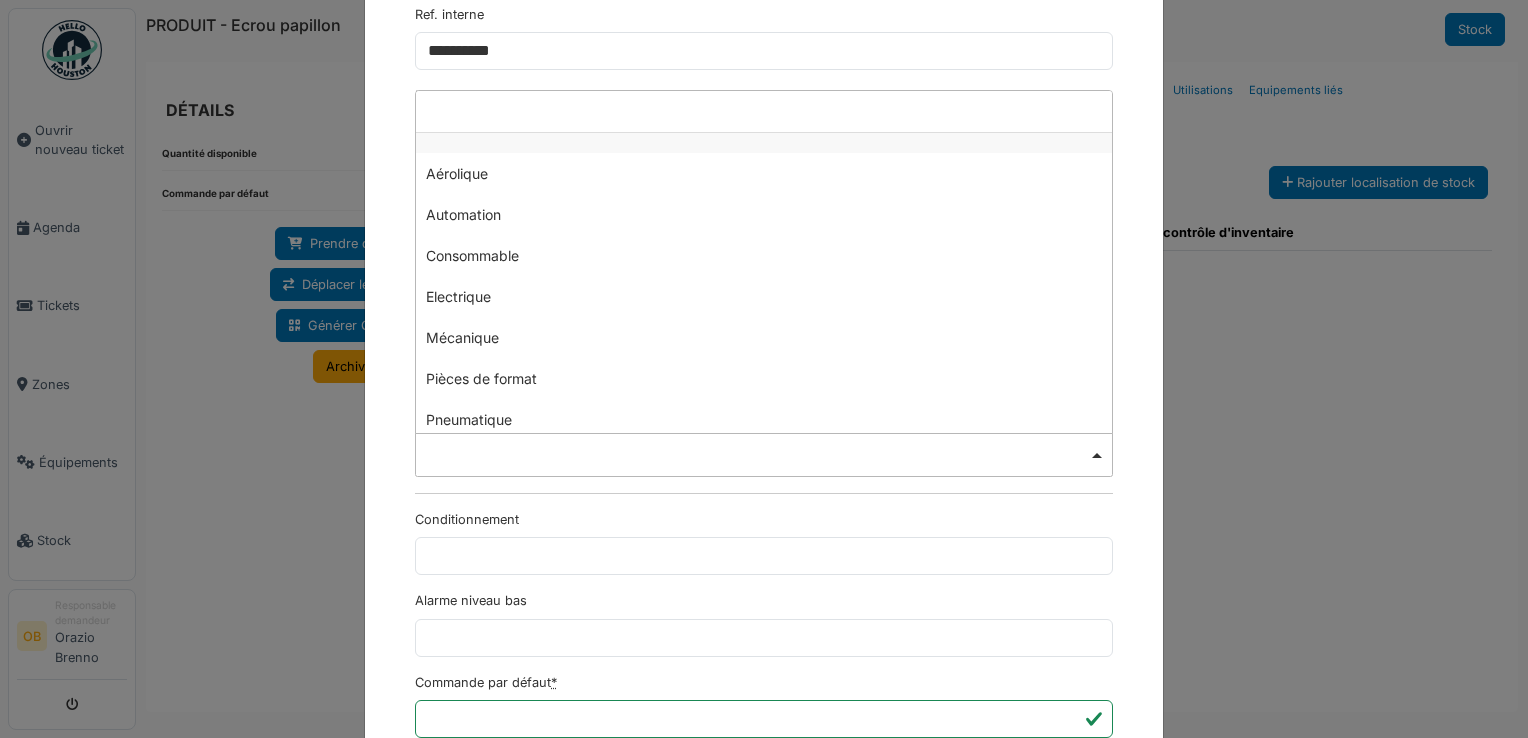 scroll, scrollTop: 266, scrollLeft: 0, axis: vertical 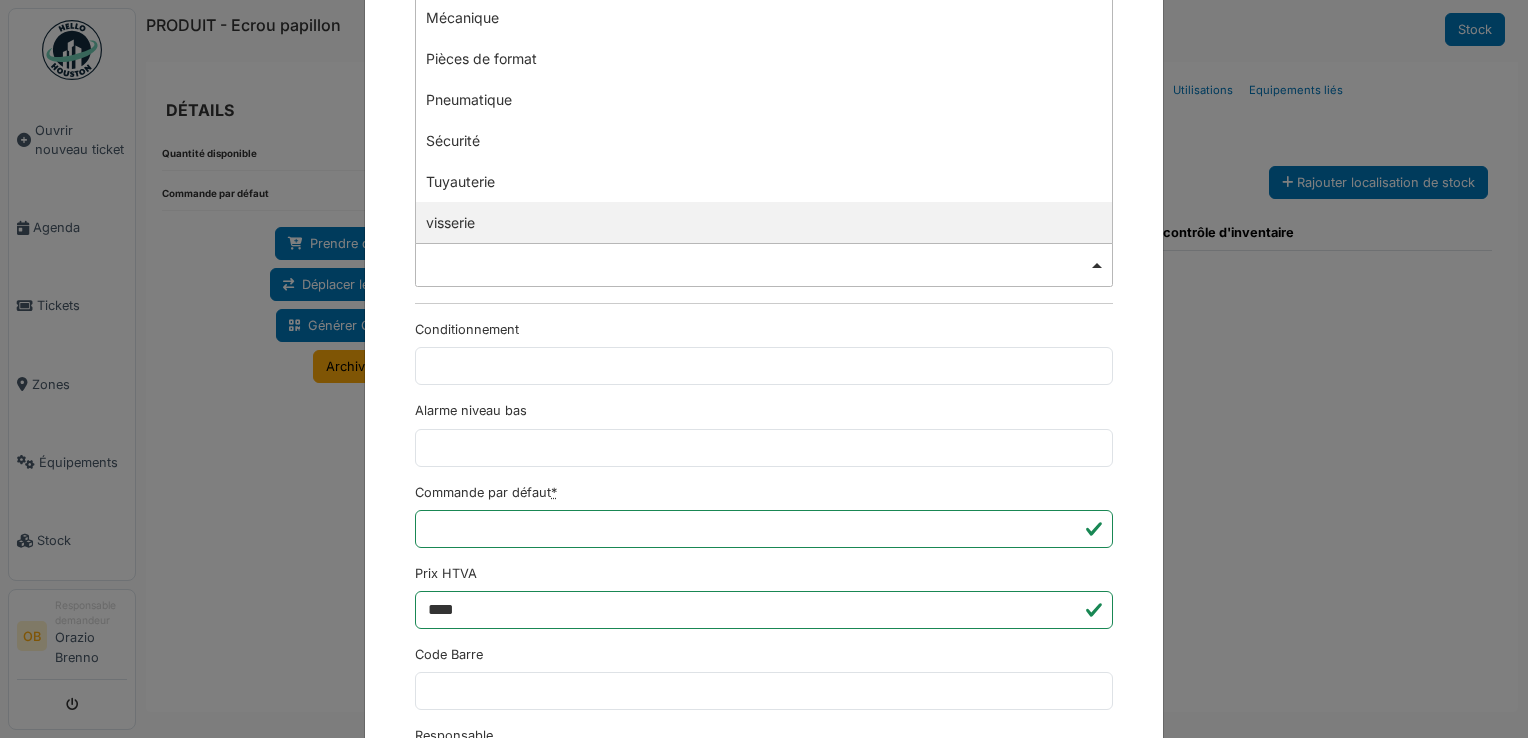 select on "***" 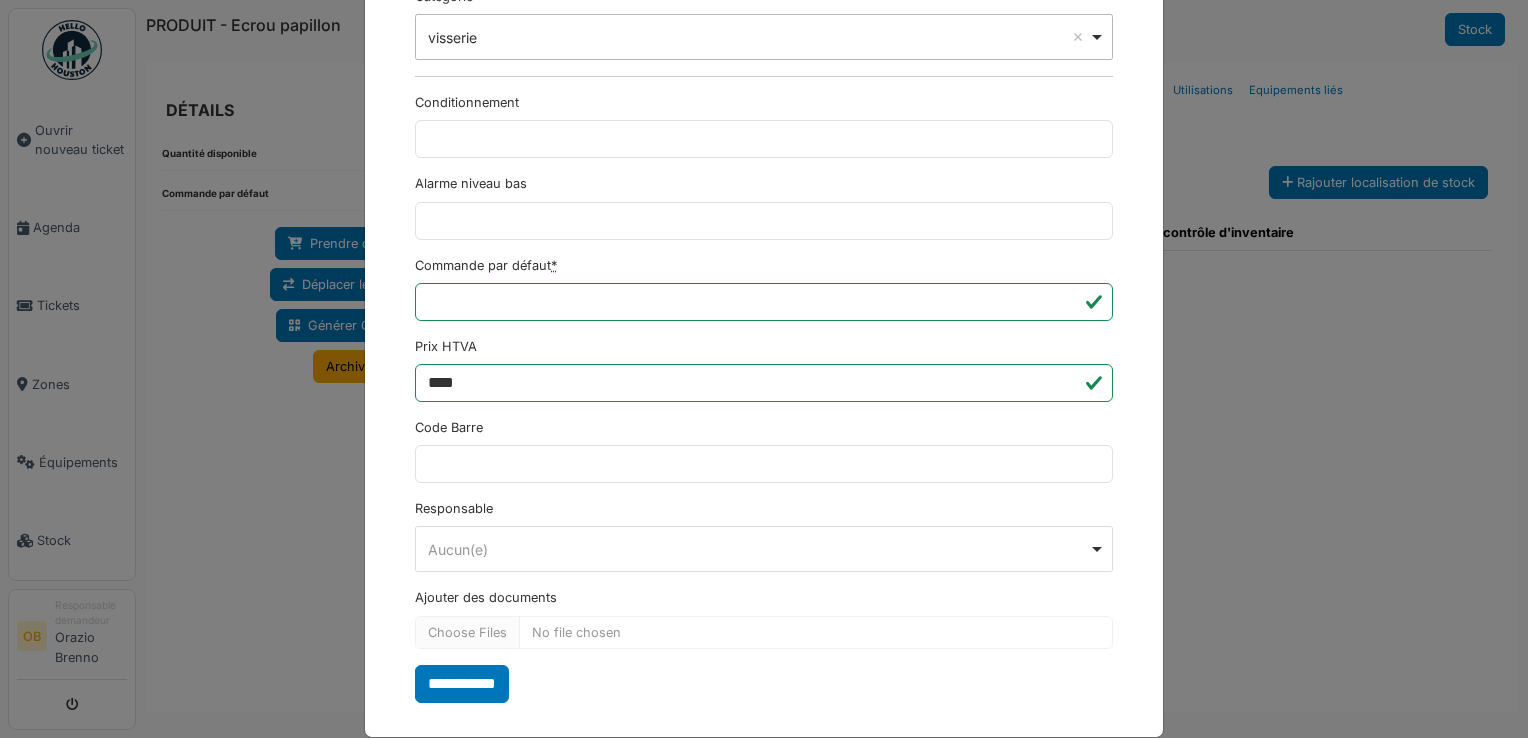 scroll, scrollTop: 650, scrollLeft: 0, axis: vertical 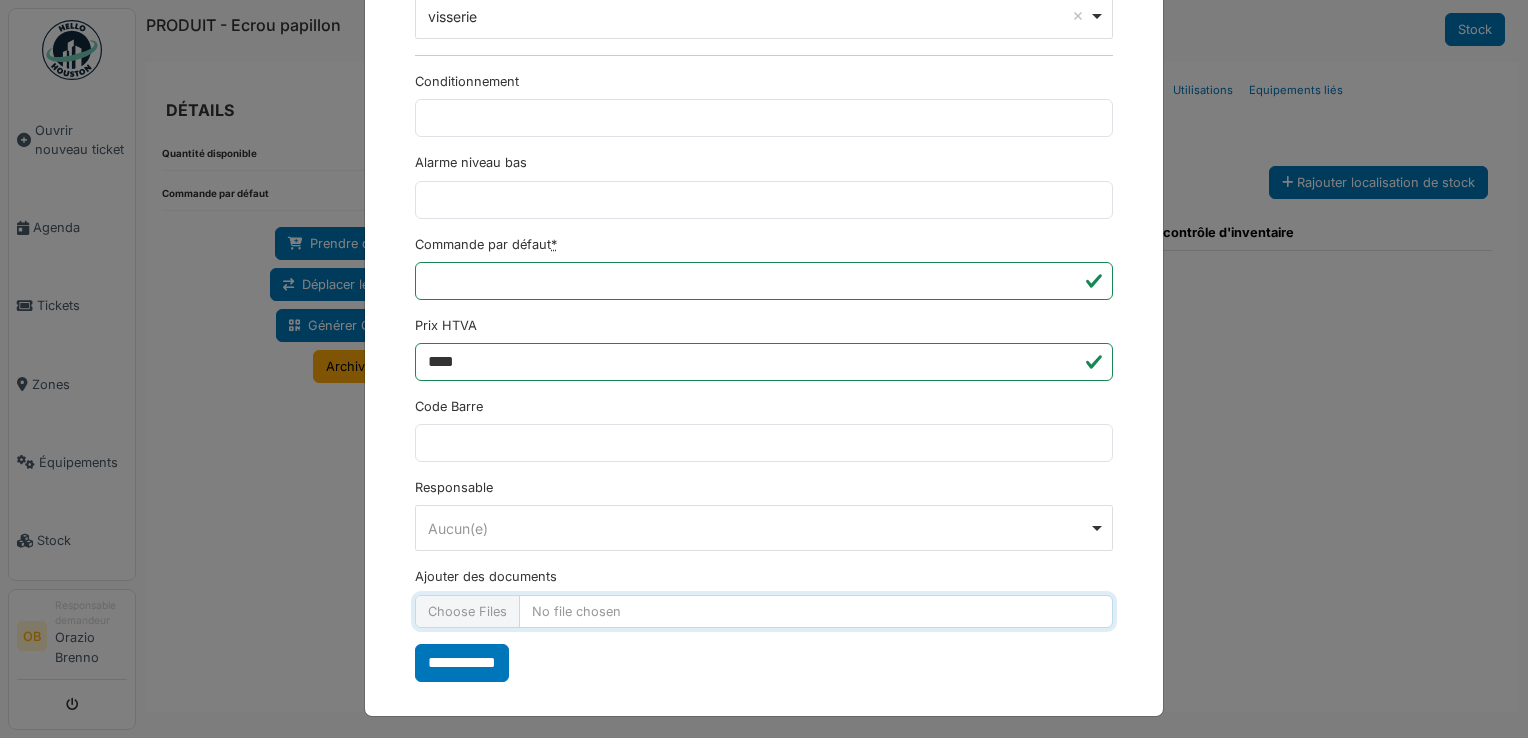 click on "Ajouter des documents" at bounding box center (764, 611) 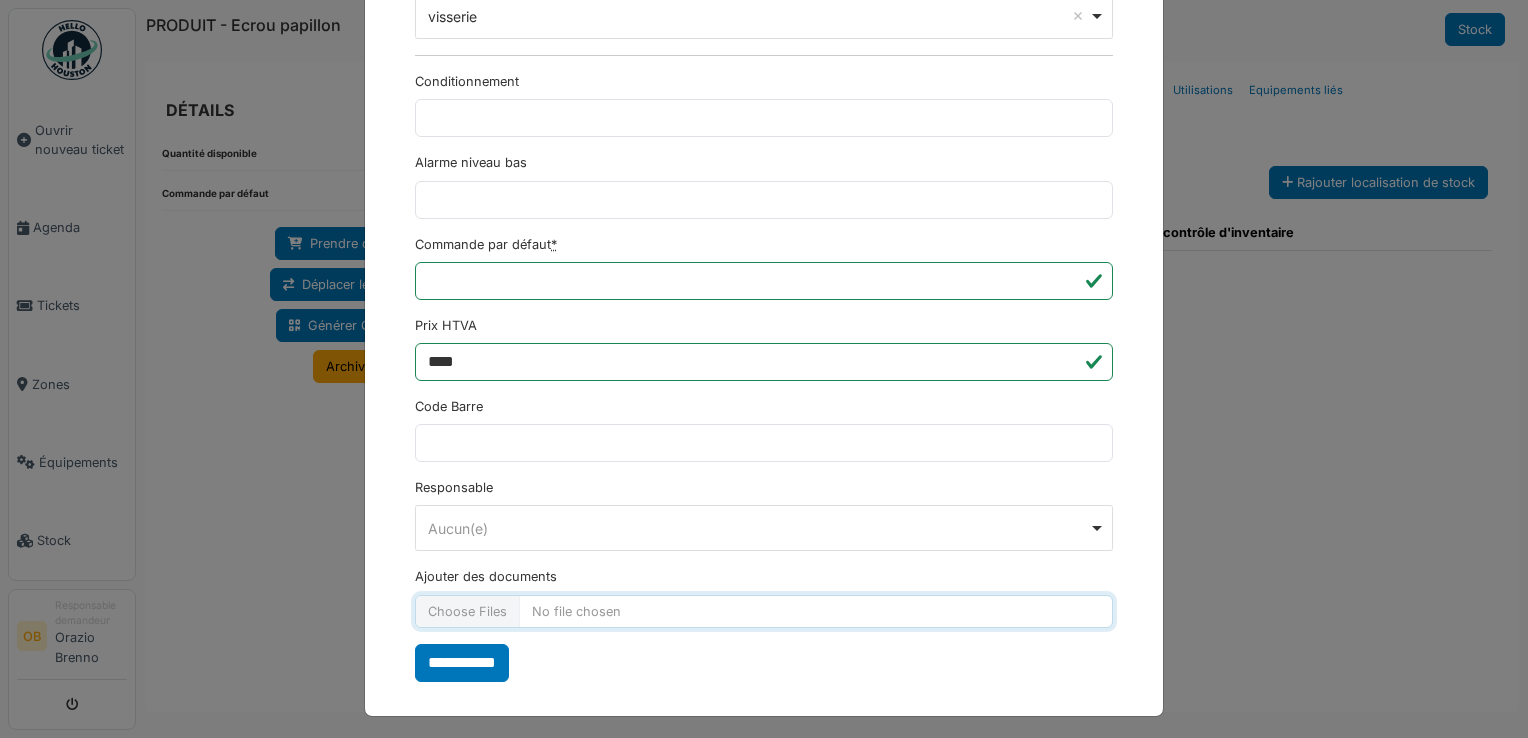type on "**********" 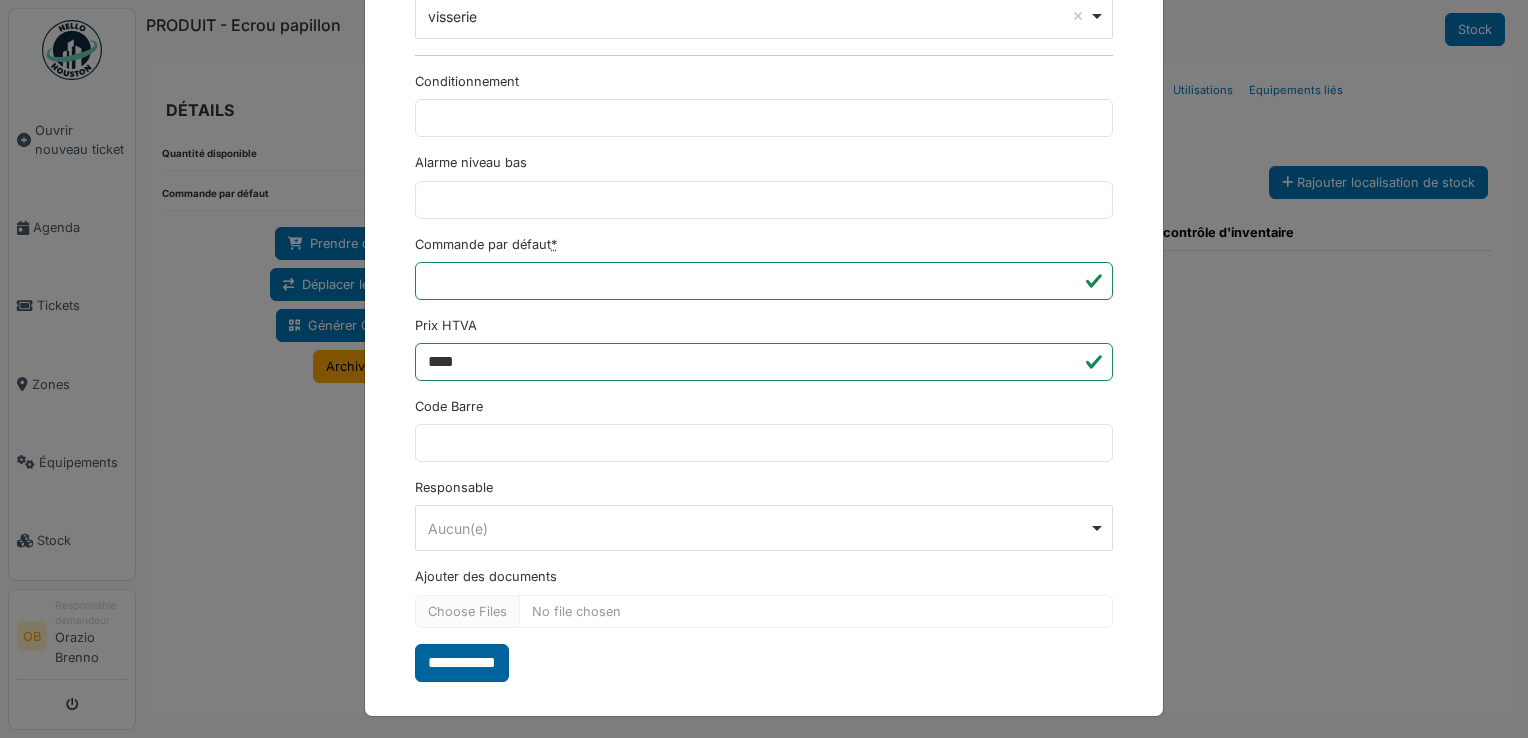 click on "**********" at bounding box center (462, 663) 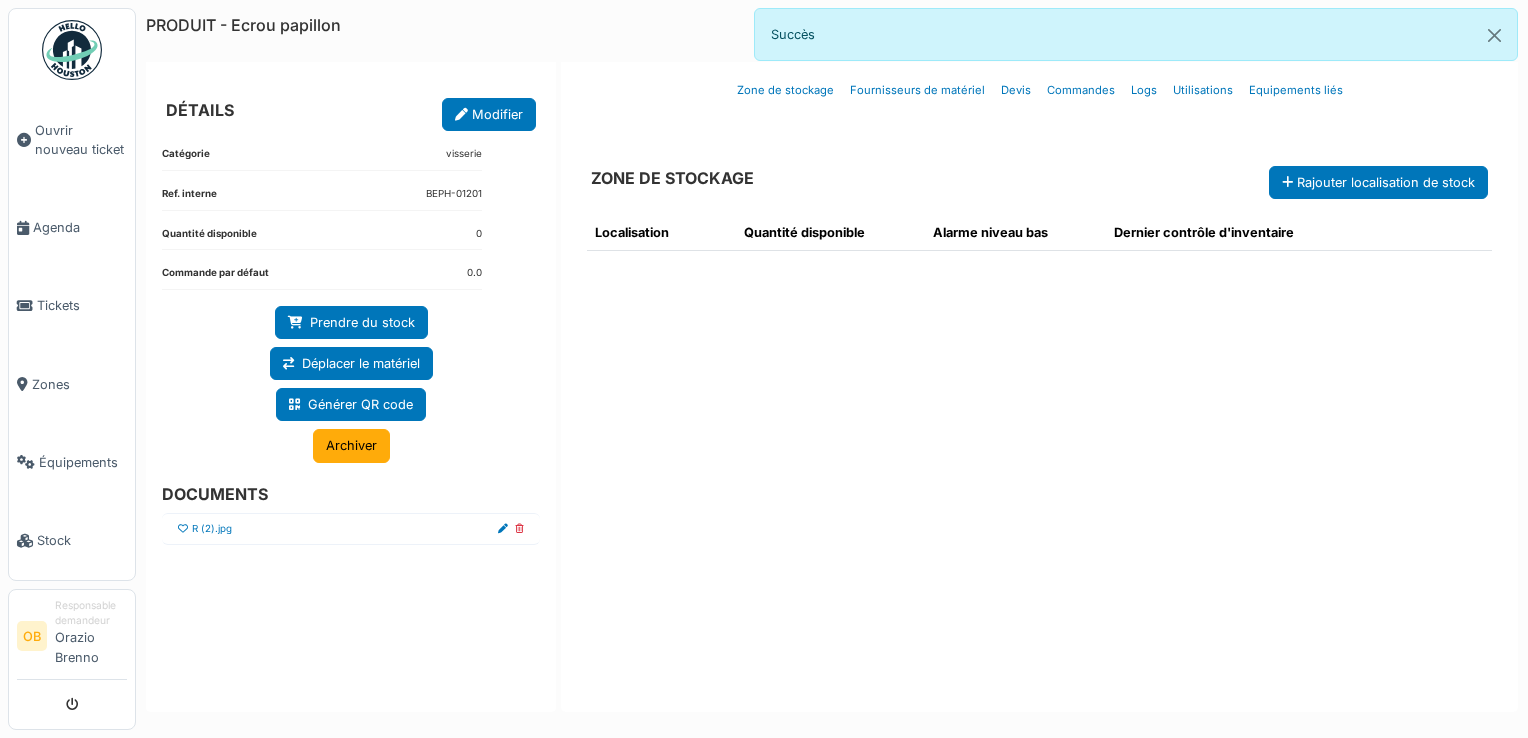 click at bounding box center (183, 529) 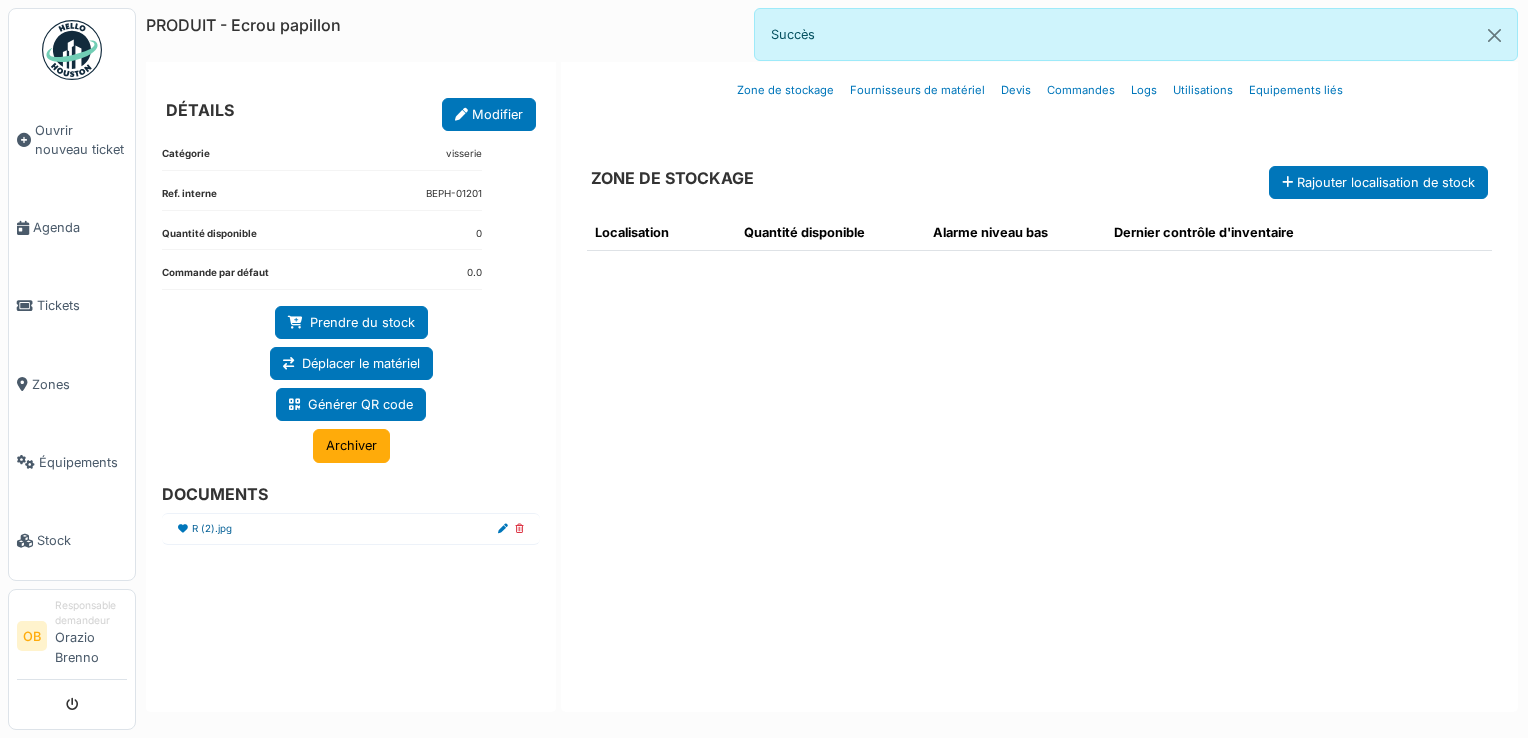 click on "R (2).jpg" at bounding box center [212, 529] 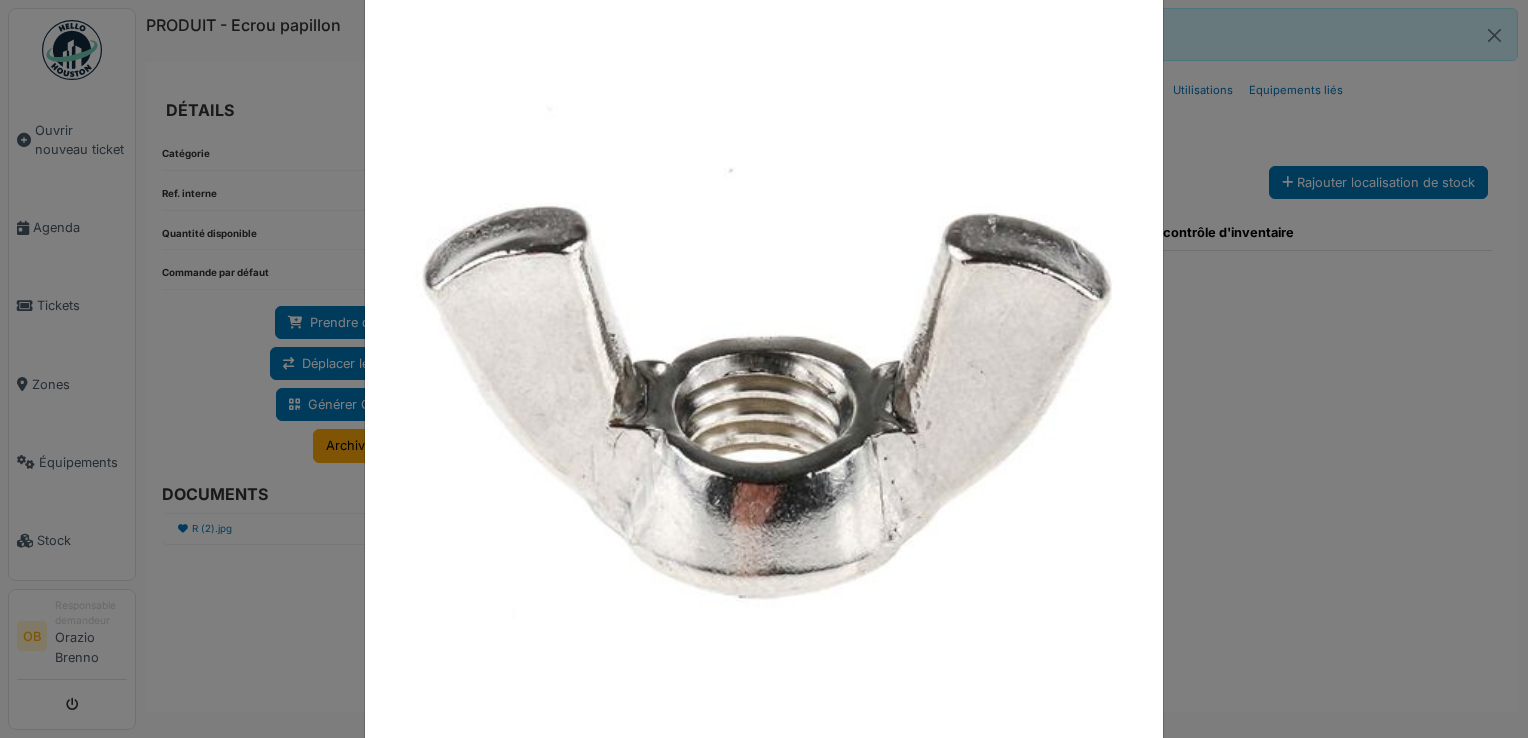 scroll, scrollTop: 106, scrollLeft: 0, axis: vertical 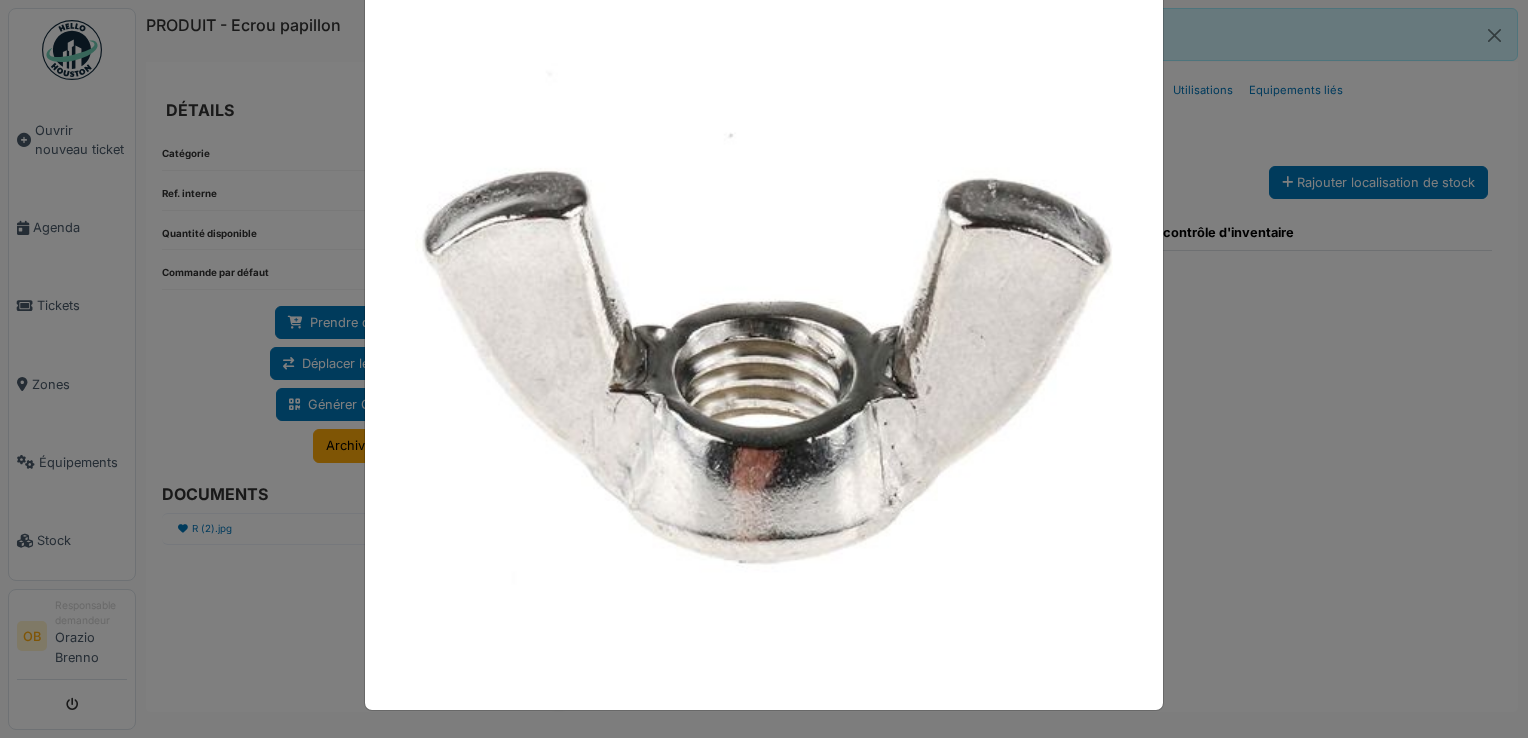 click at bounding box center [764, 369] 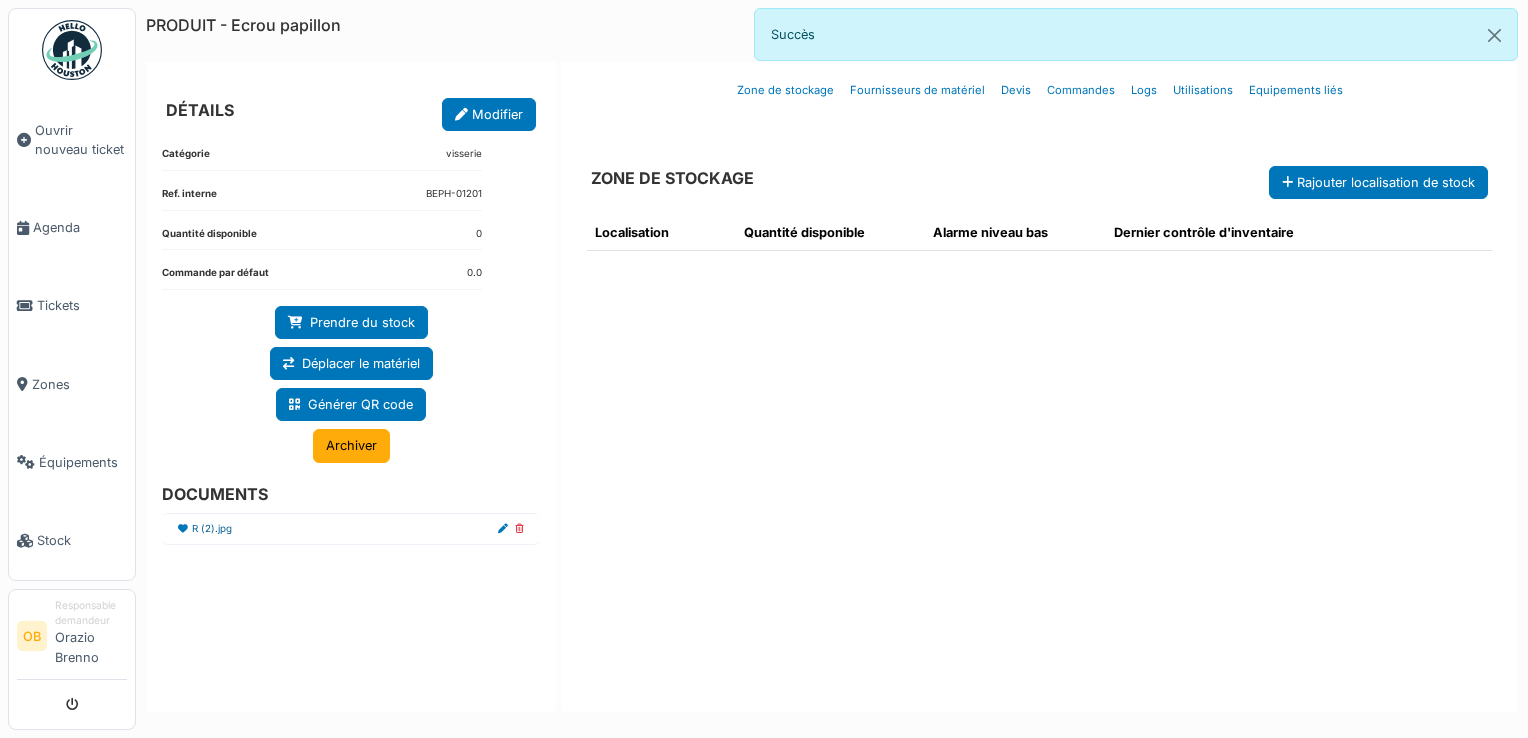 click on "R (2).jpg" at bounding box center [212, 529] 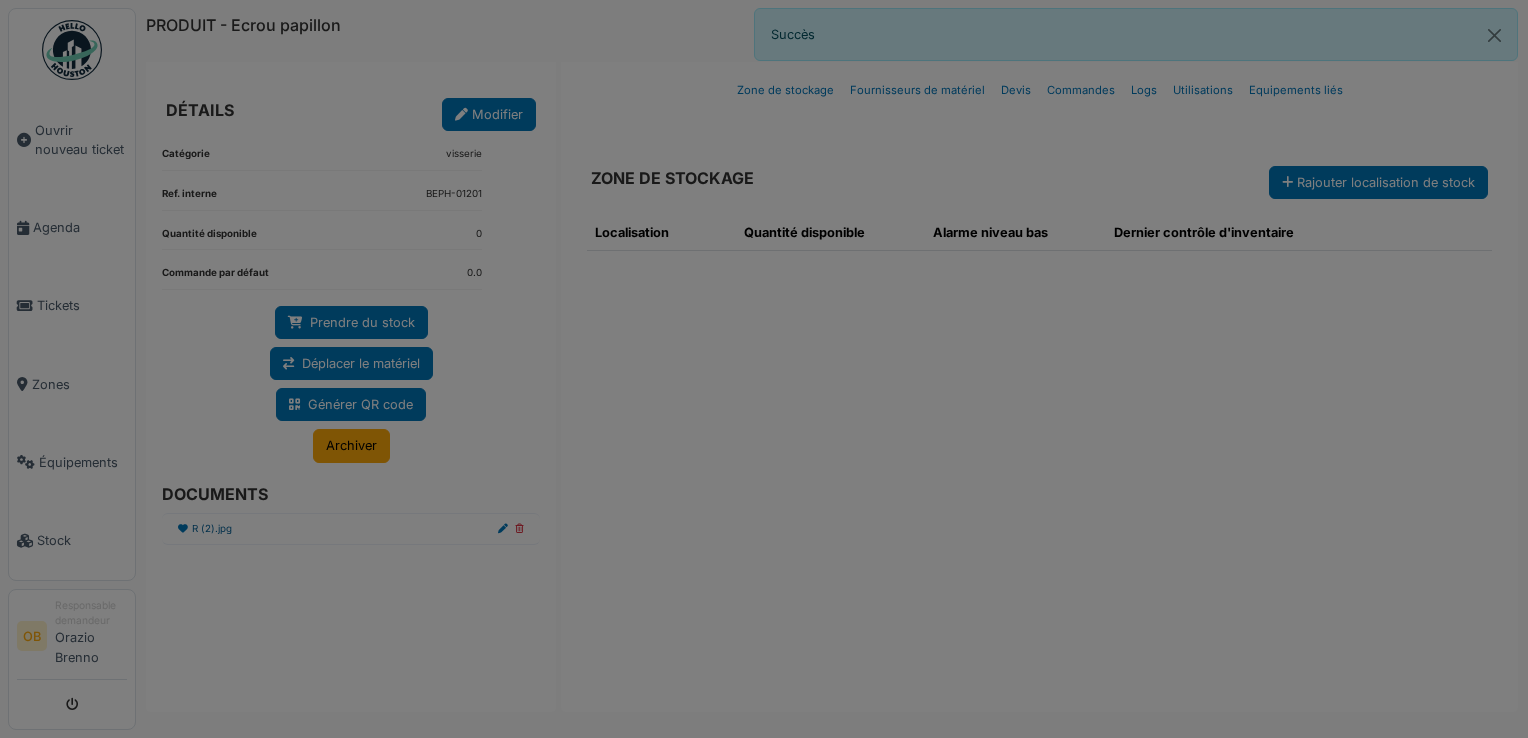 scroll, scrollTop: 0, scrollLeft: 0, axis: both 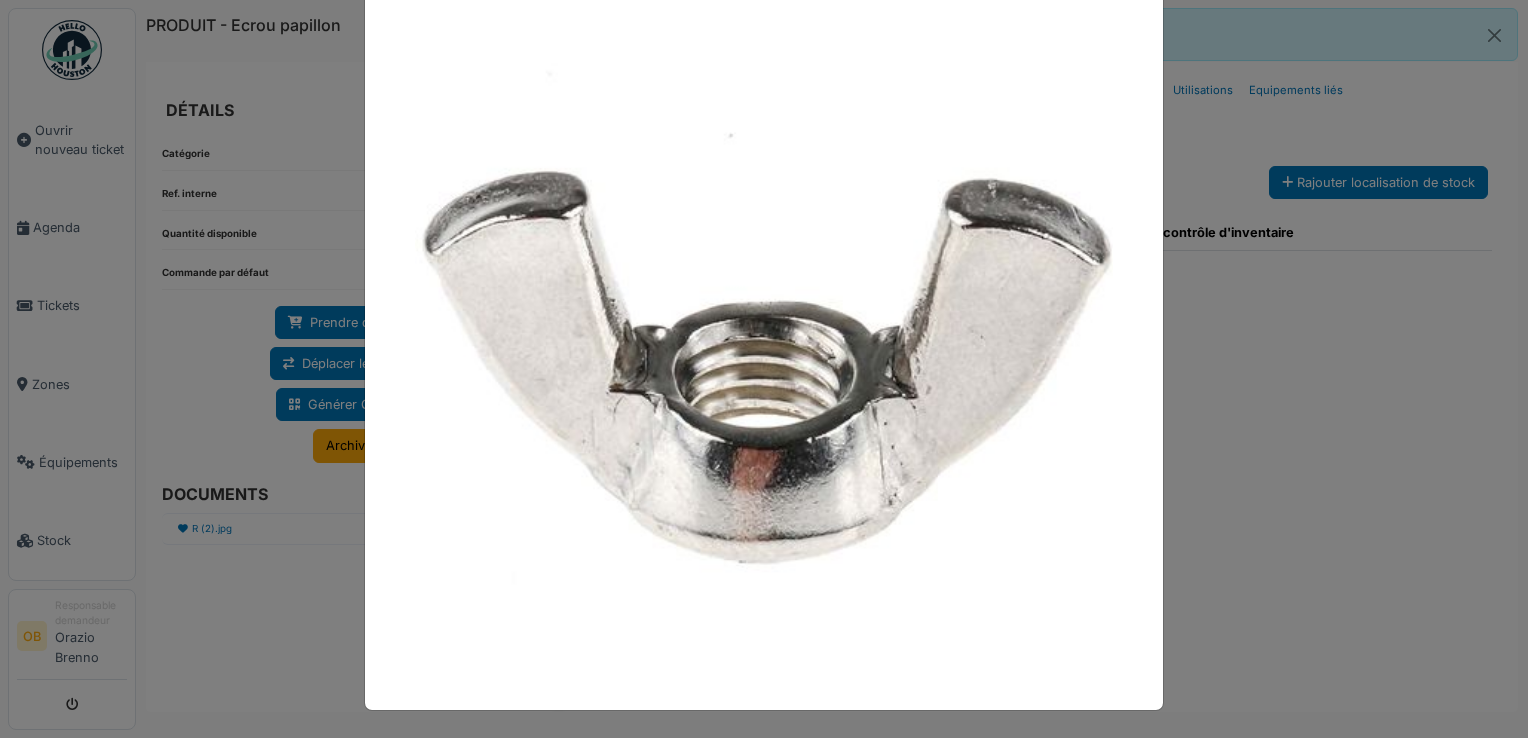 click at bounding box center (764, 369) 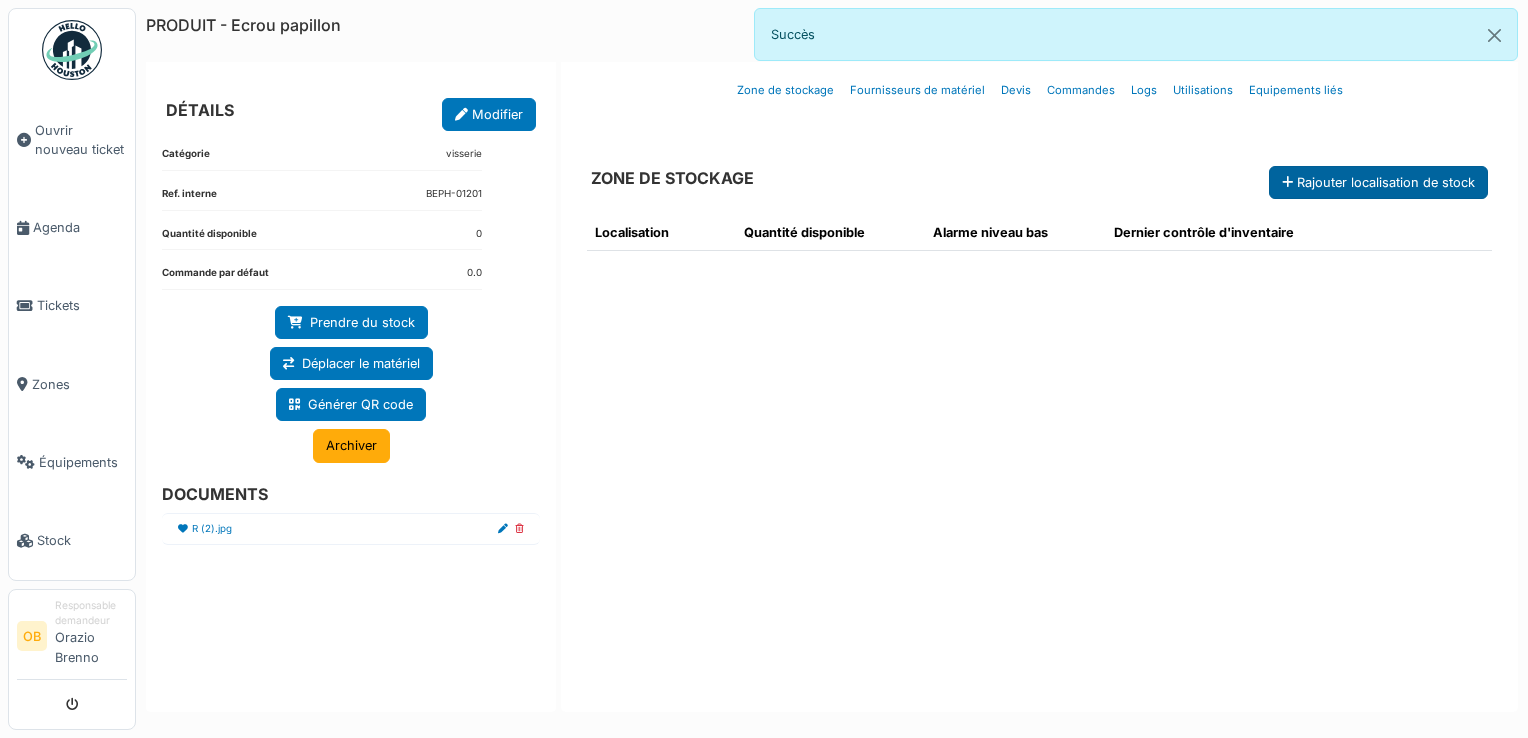 click on "Rajouter localisation de stock" at bounding box center (1378, 182) 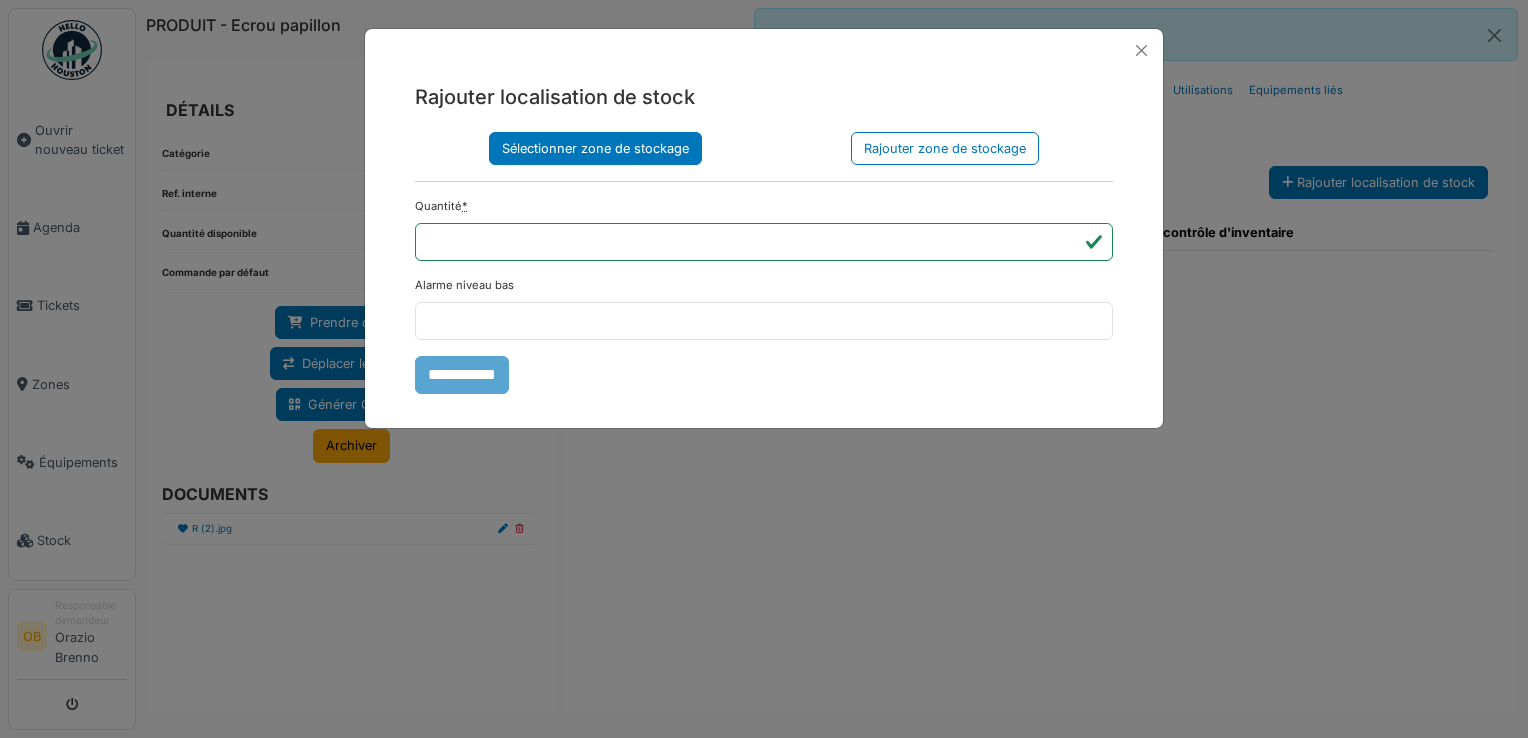 click on "Sélectionner zone de stockage" at bounding box center (595, 148) 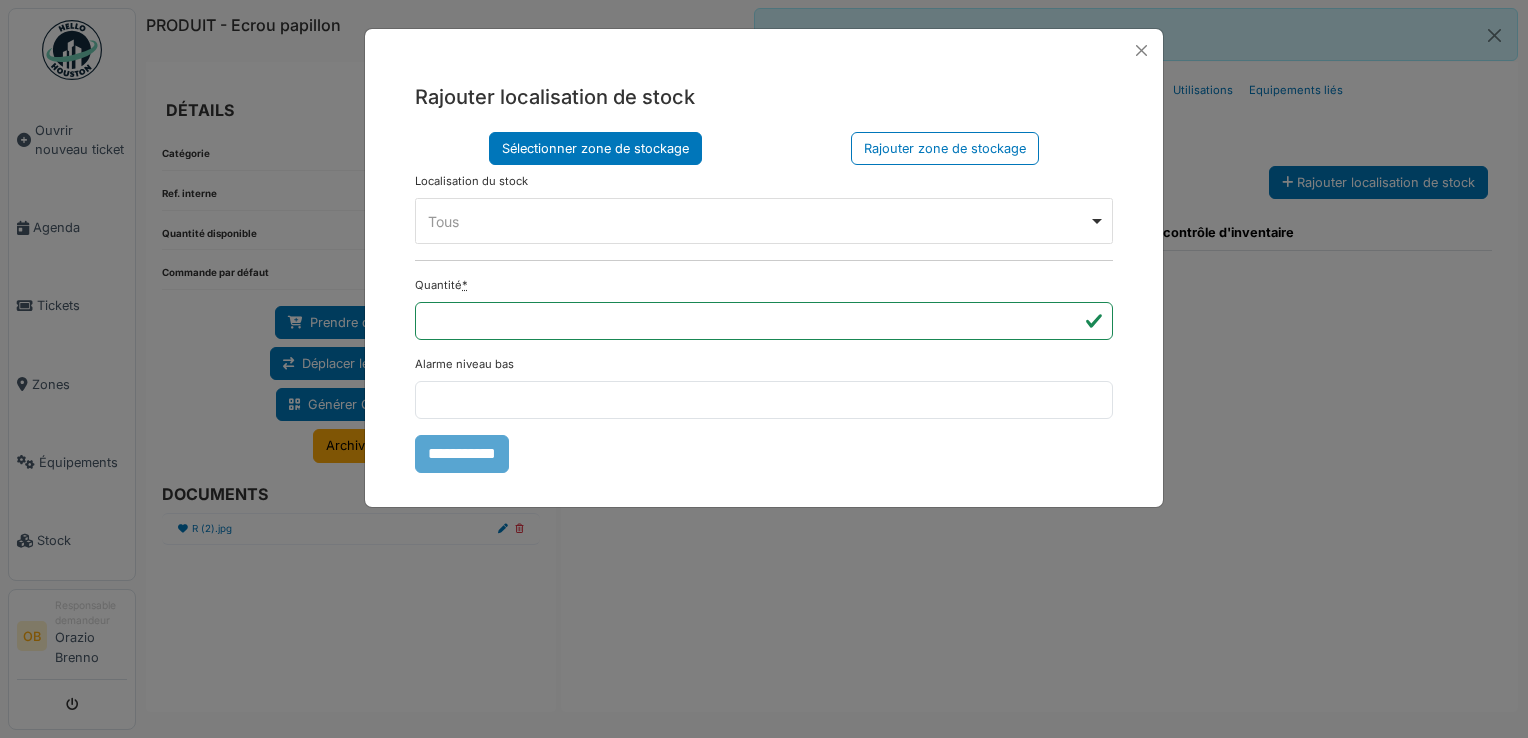 click on "Tous Remove item" at bounding box center [764, 221] 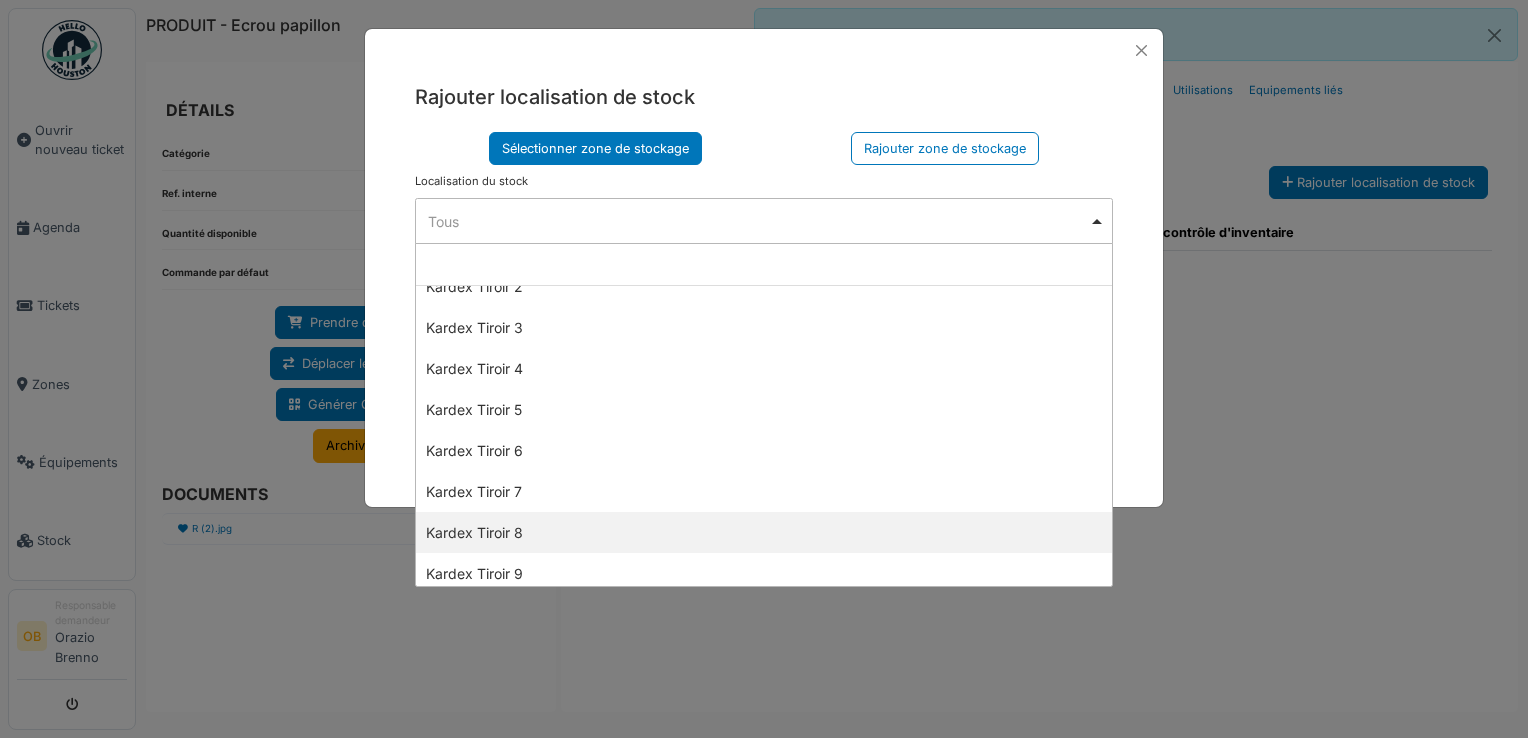 scroll, scrollTop: 133, scrollLeft: 0, axis: vertical 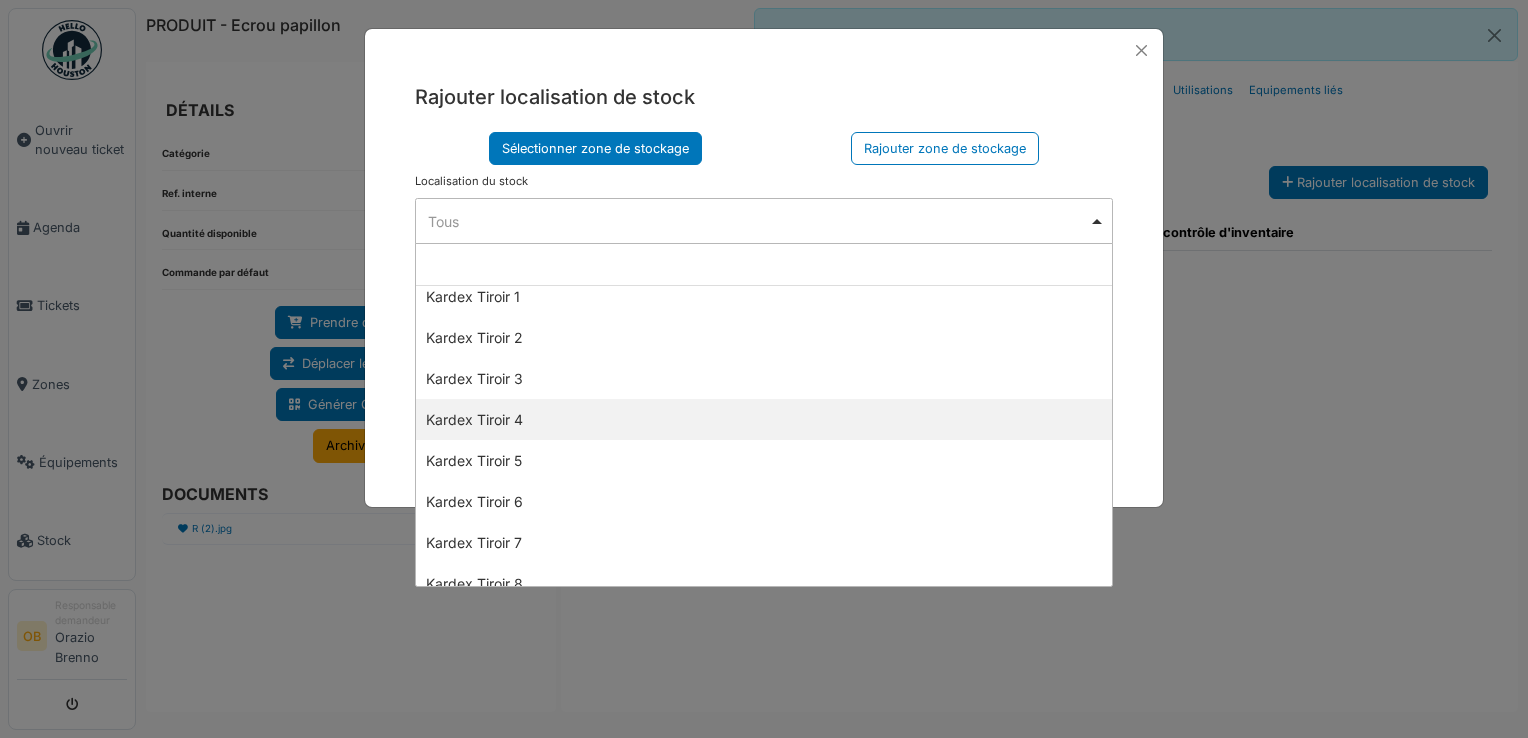 select on "****" 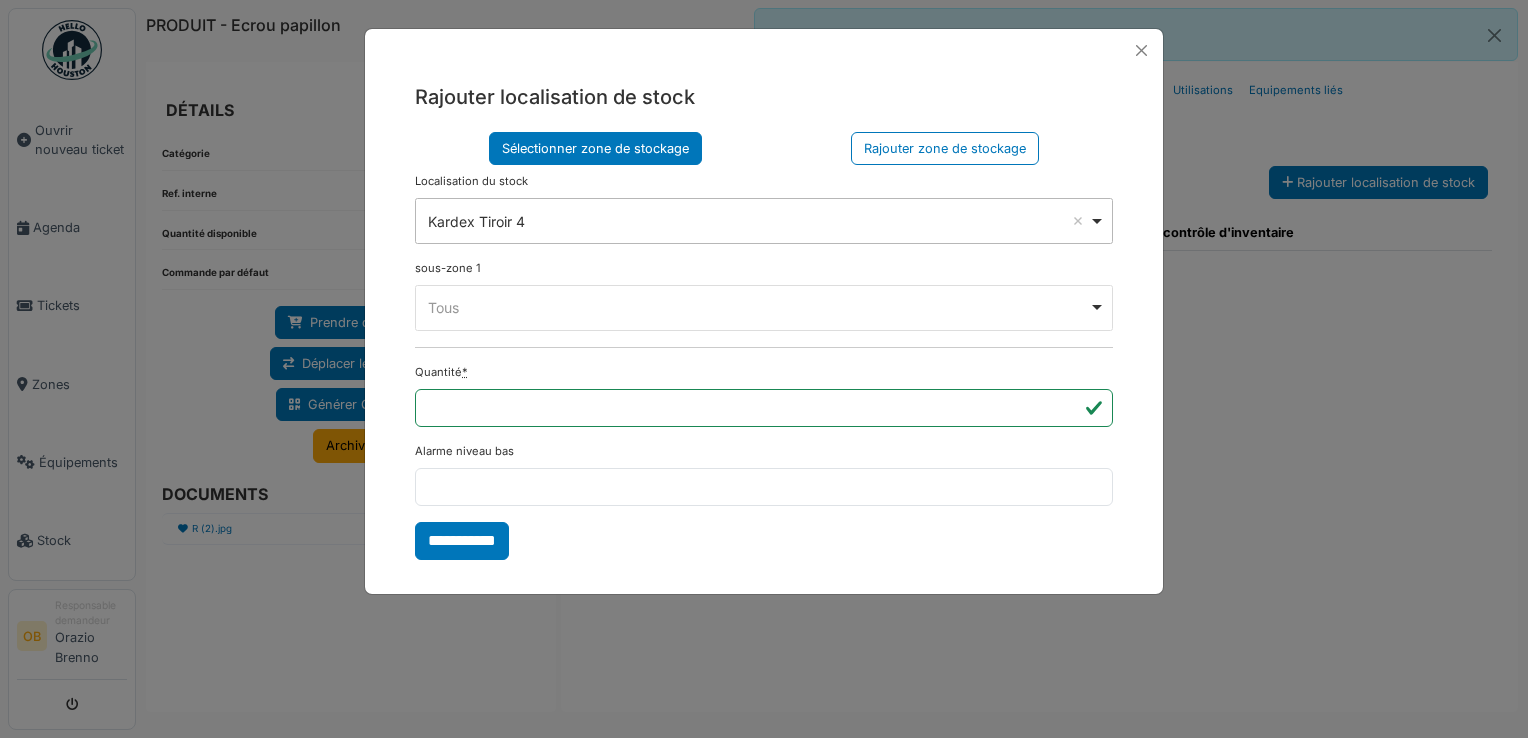 click on "Tous Remove item" at bounding box center (758, 307) 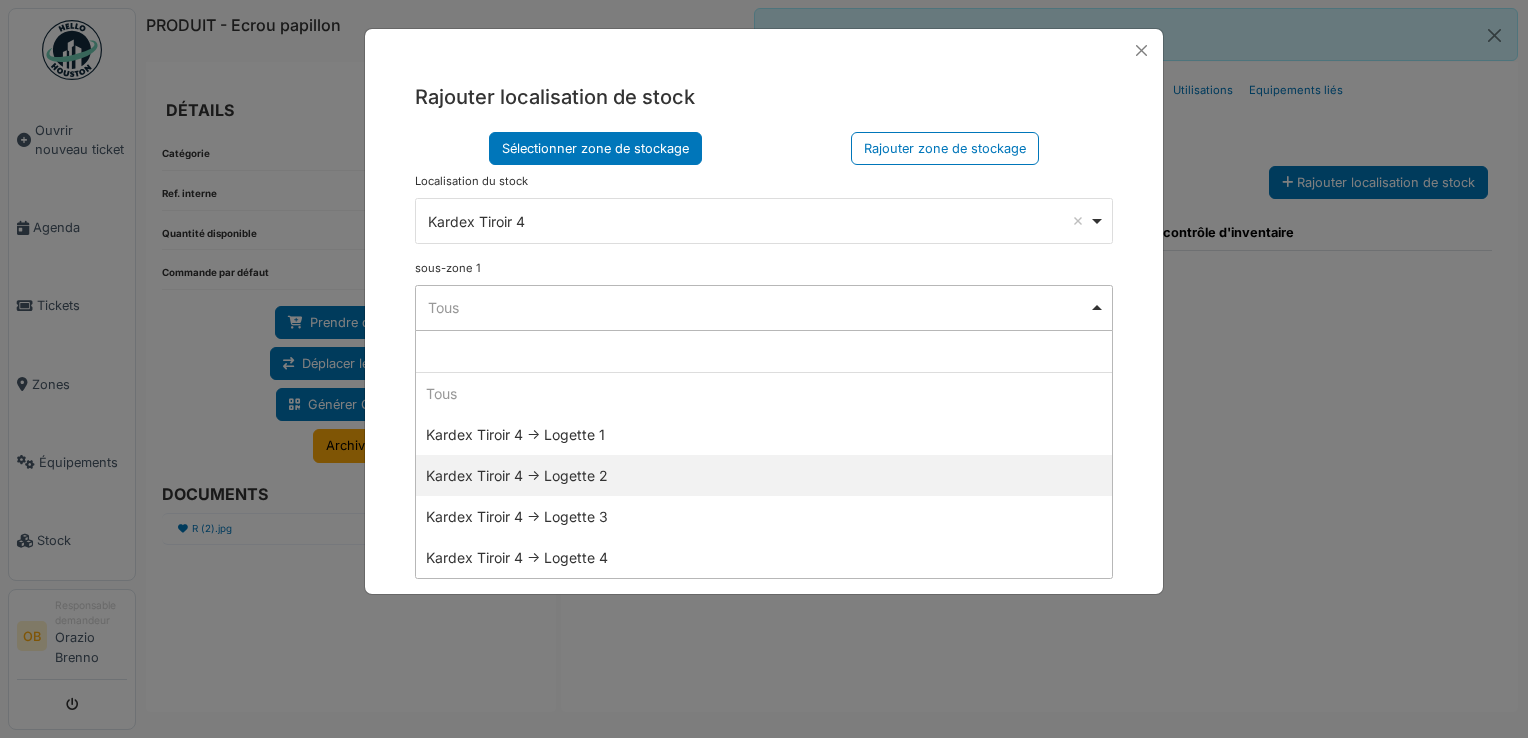 select on "*****" 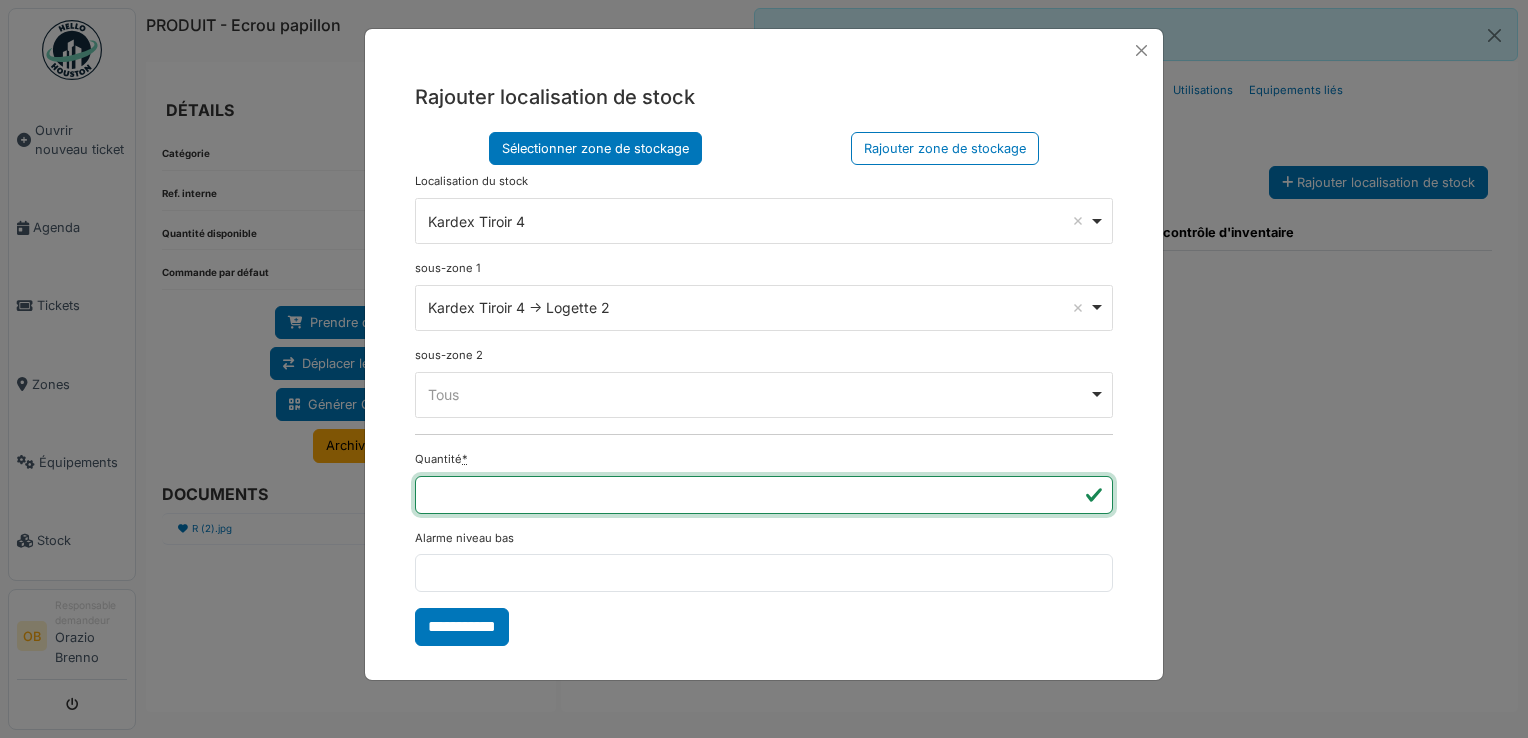 click on "**" at bounding box center [764, 495] 